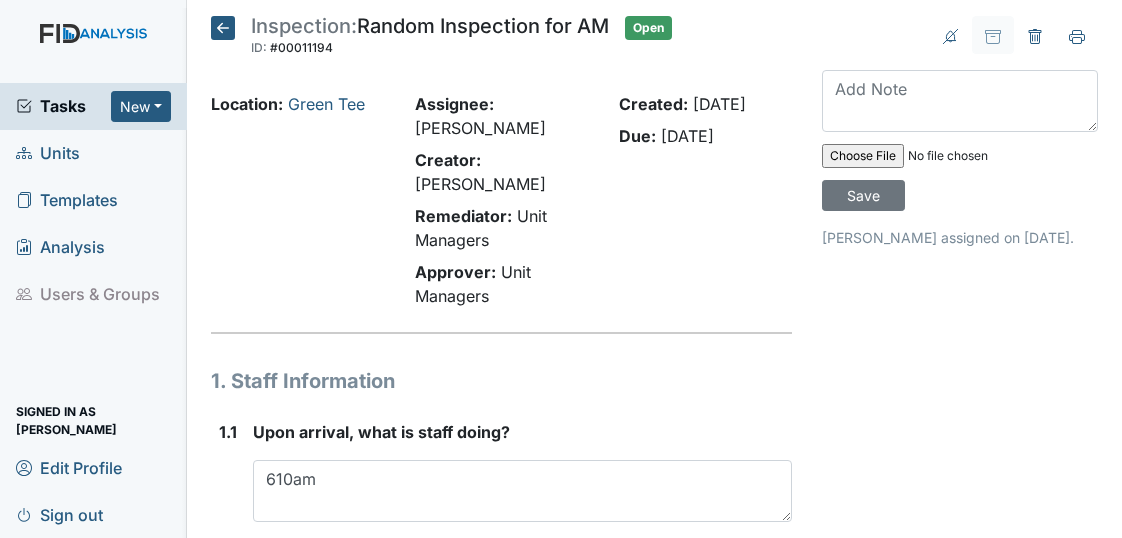 scroll, scrollTop: 0, scrollLeft: 0, axis: both 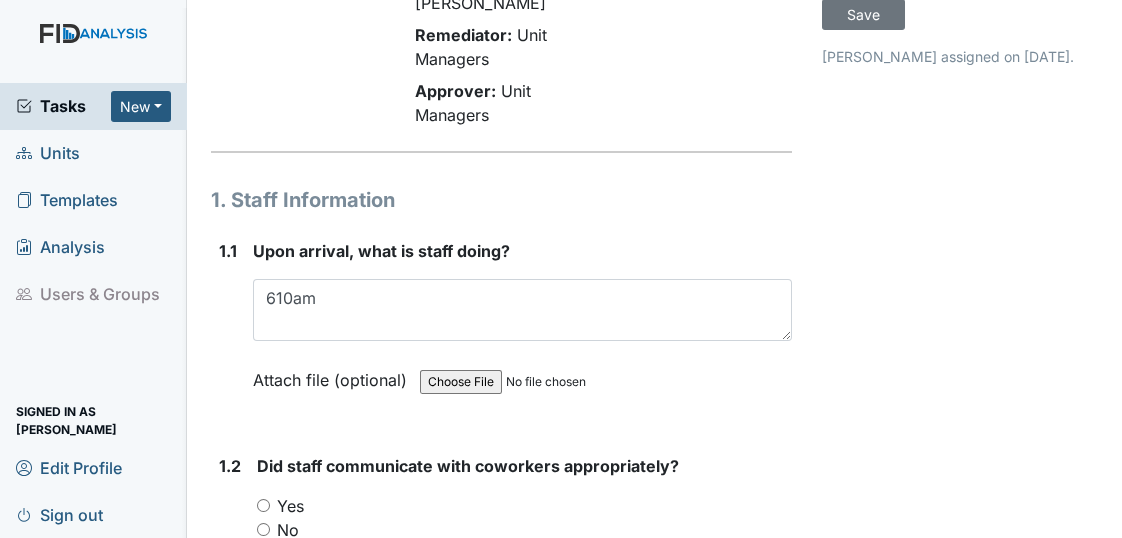 click on "610am" at bounding box center (522, 310) 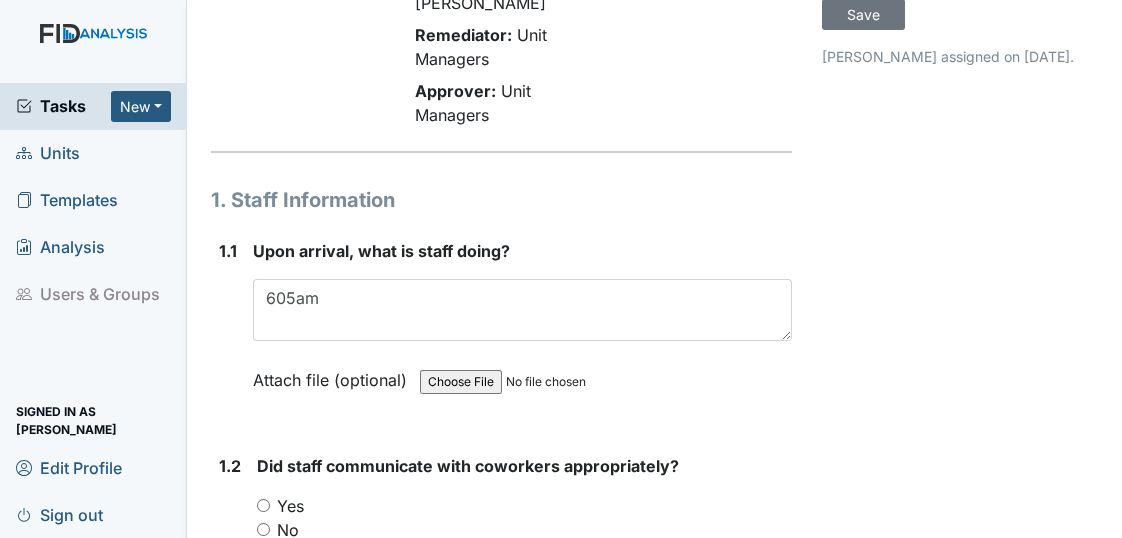 click on "605am" at bounding box center [522, 310] 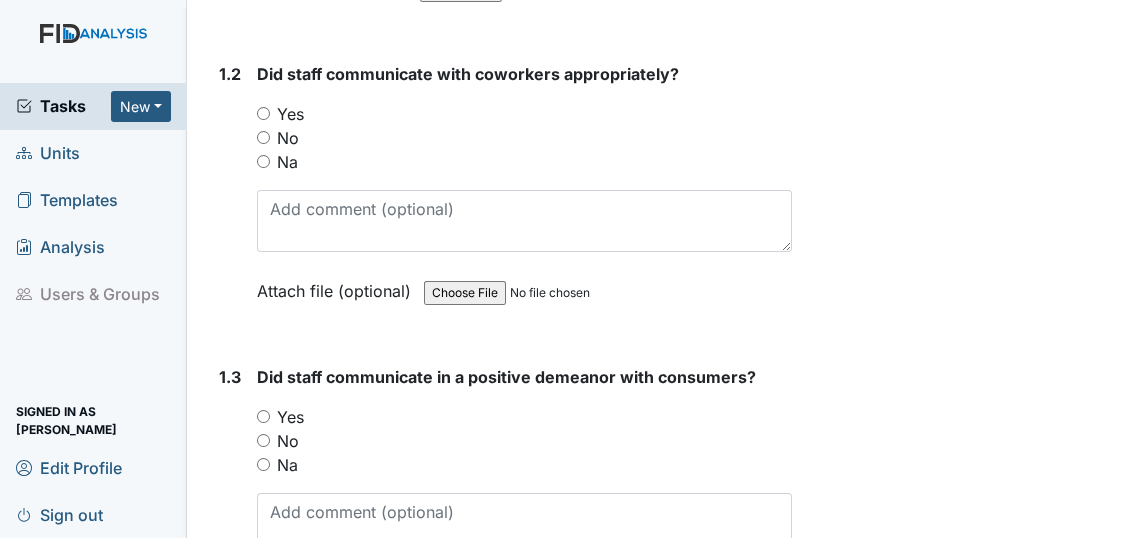 scroll, scrollTop: 545, scrollLeft: 0, axis: vertical 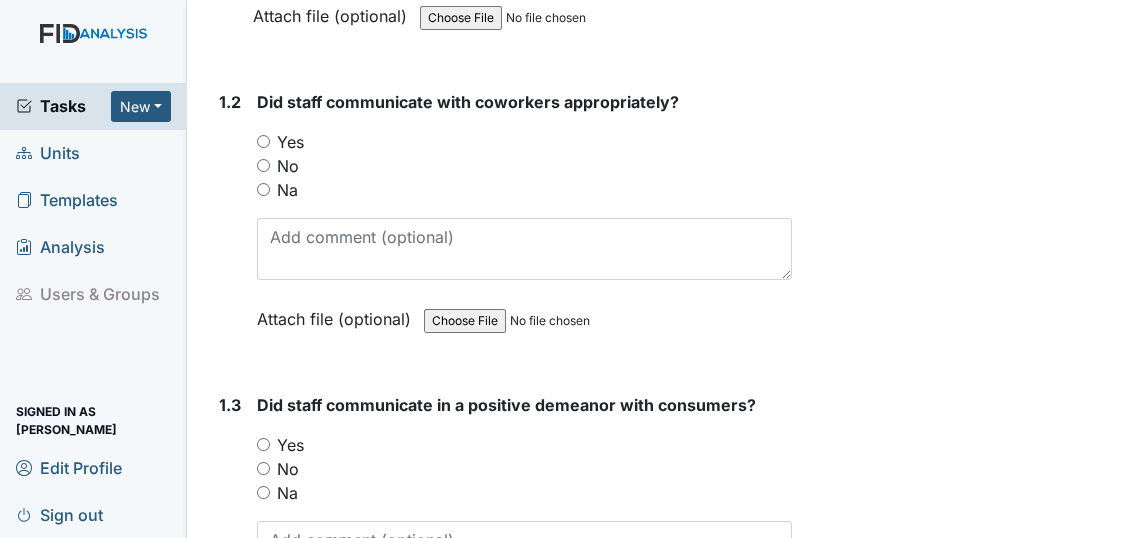 type on "605am awake, consumers / staff assisting with personal hygiene." 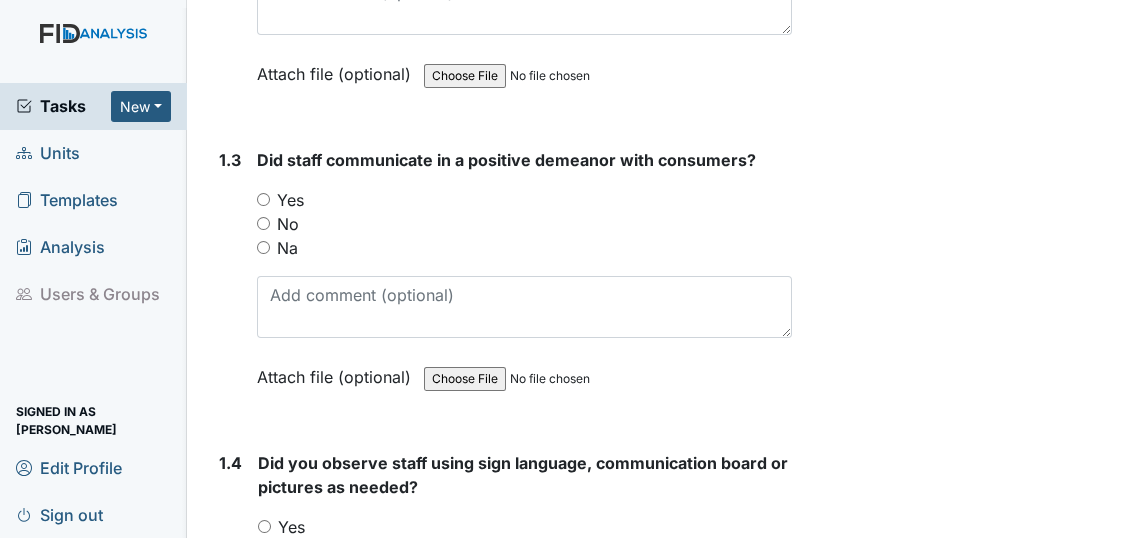 scroll, scrollTop: 818, scrollLeft: 0, axis: vertical 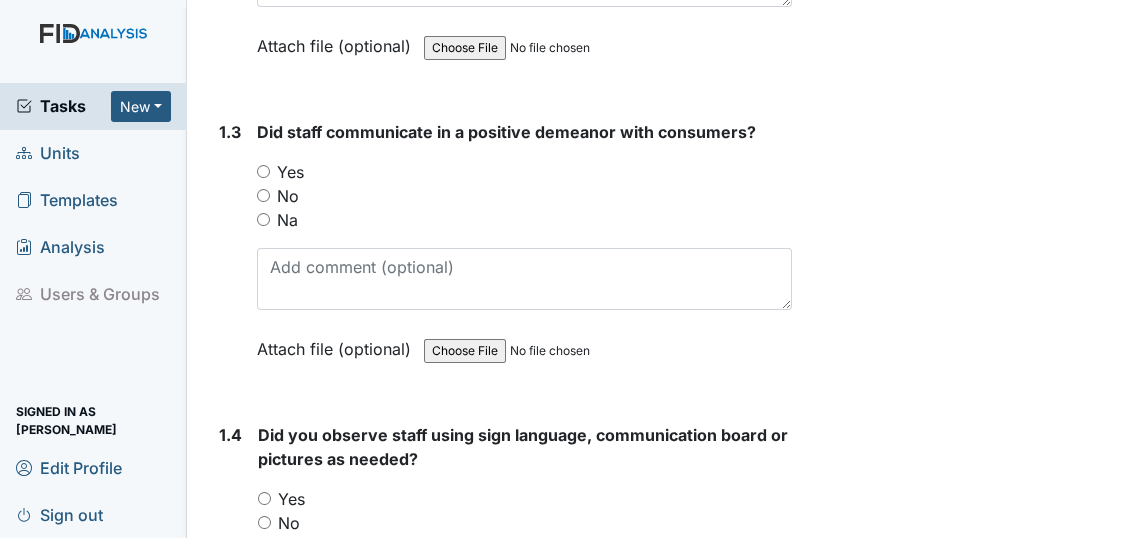 click on "Yes" at bounding box center [263, 171] 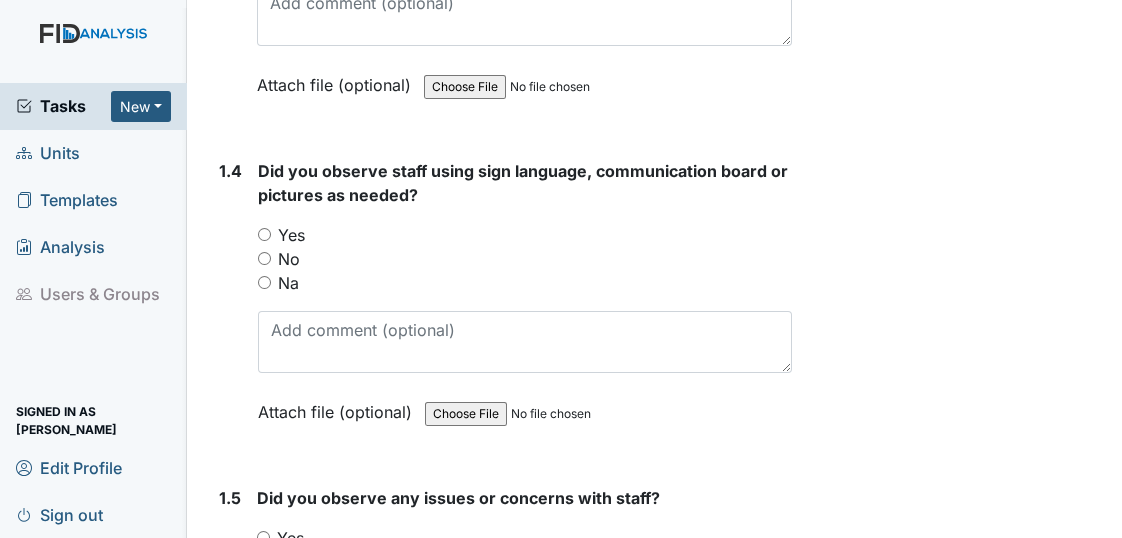 scroll, scrollTop: 1090, scrollLeft: 0, axis: vertical 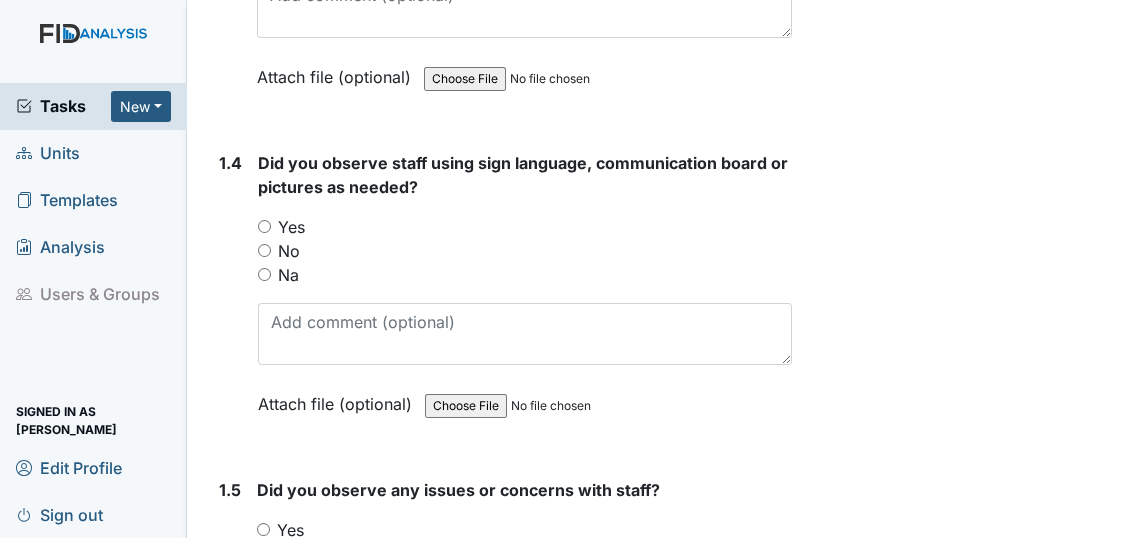 click on "Na" at bounding box center (264, 274) 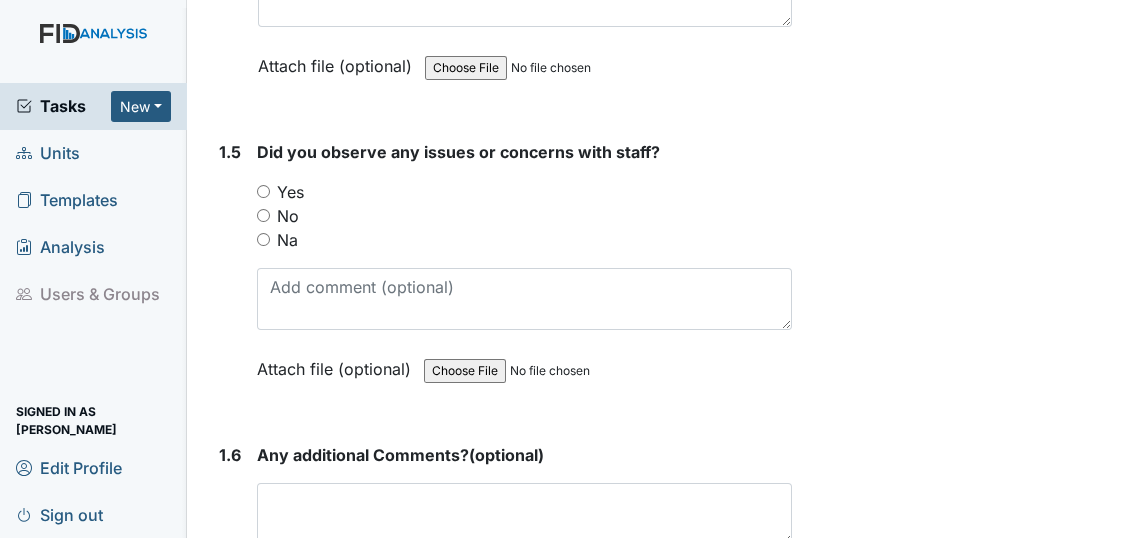 scroll, scrollTop: 1454, scrollLeft: 0, axis: vertical 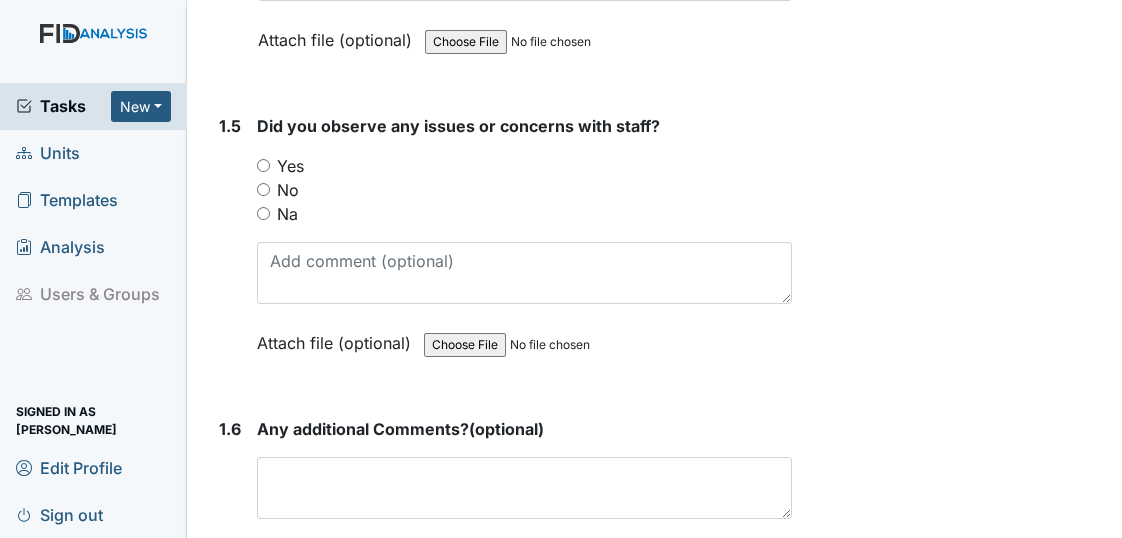 click on "No" at bounding box center [263, 189] 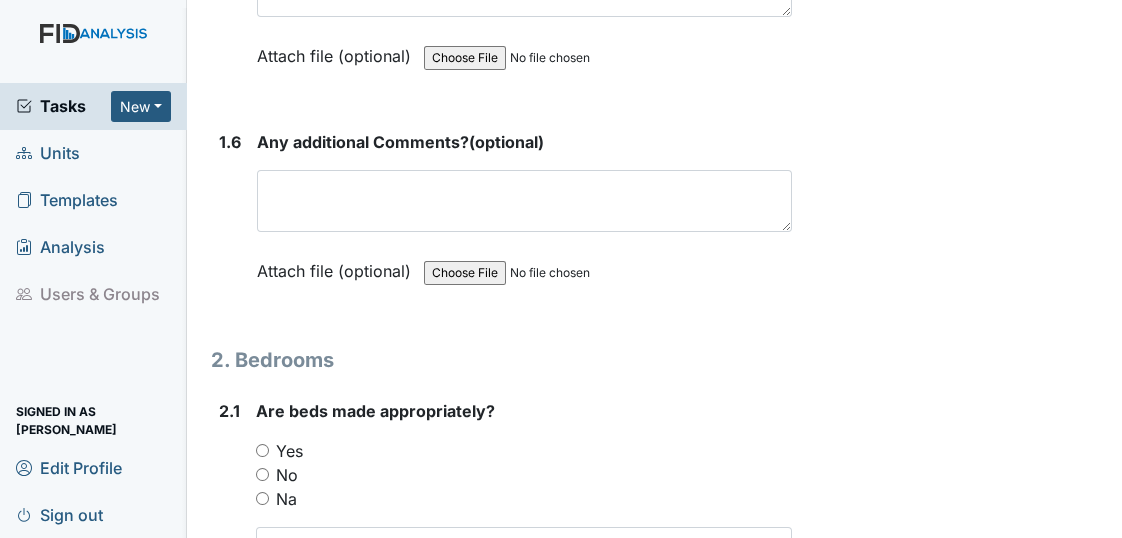 scroll, scrollTop: 1727, scrollLeft: 0, axis: vertical 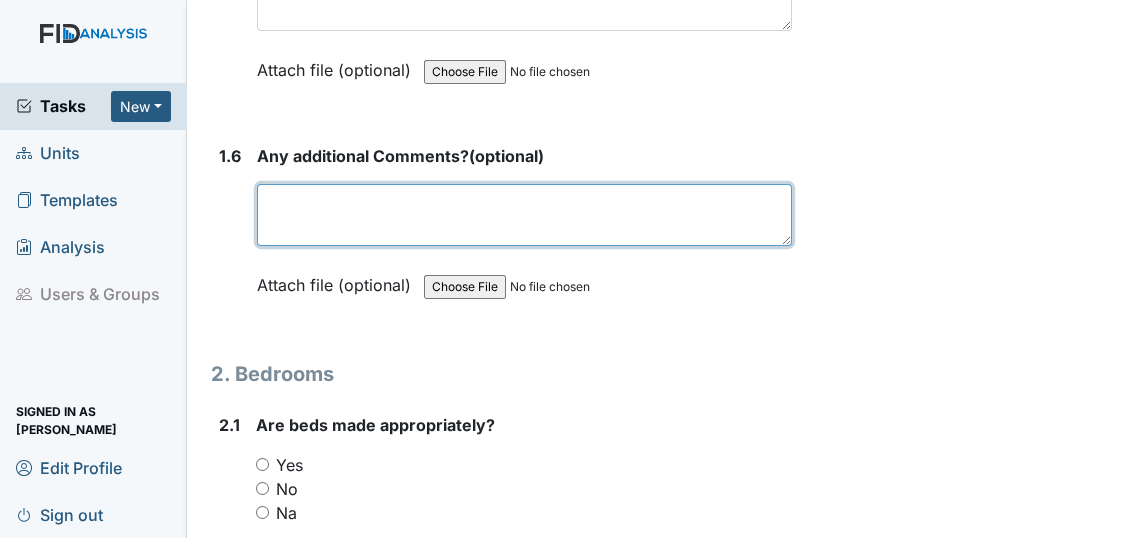 click at bounding box center (524, 215) 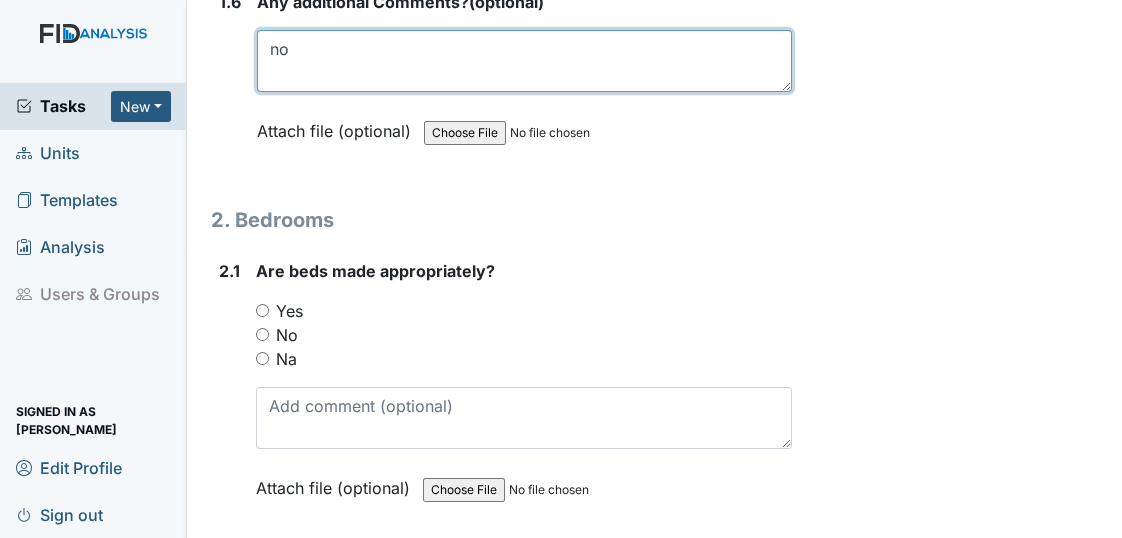 scroll, scrollTop: 2000, scrollLeft: 0, axis: vertical 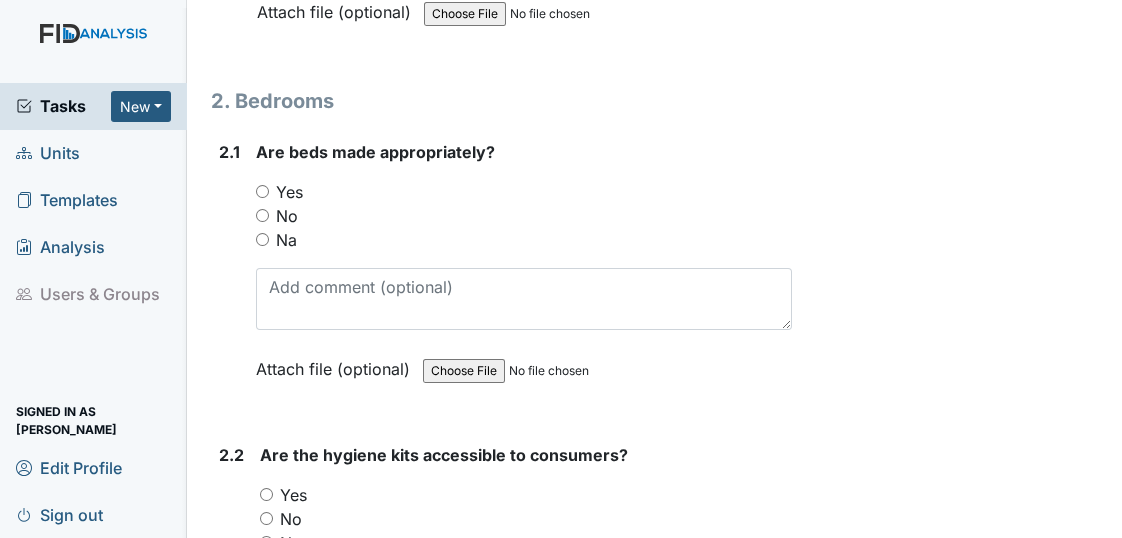 type on "no" 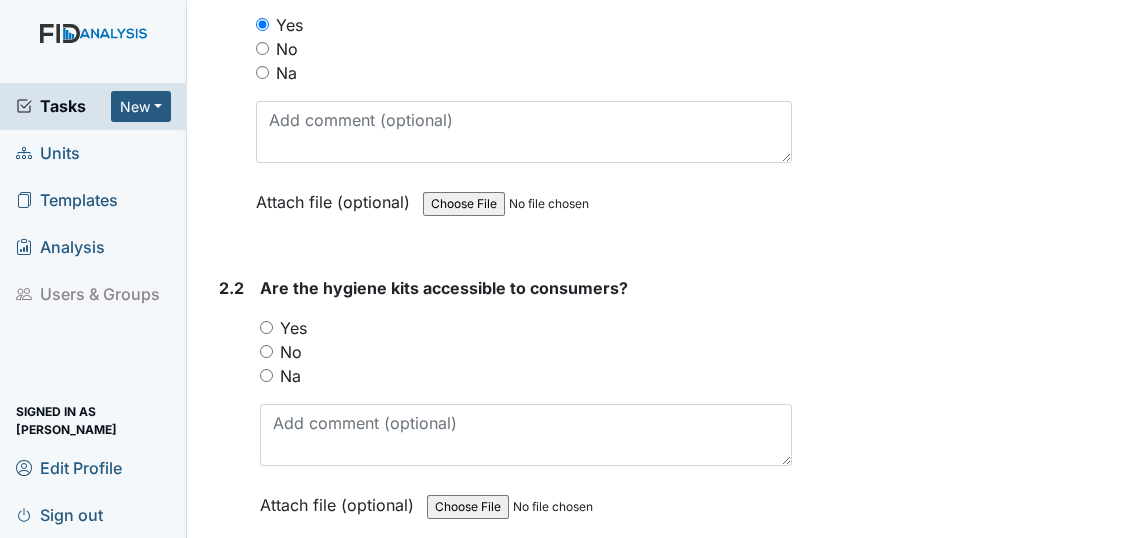 scroll, scrollTop: 2181, scrollLeft: 0, axis: vertical 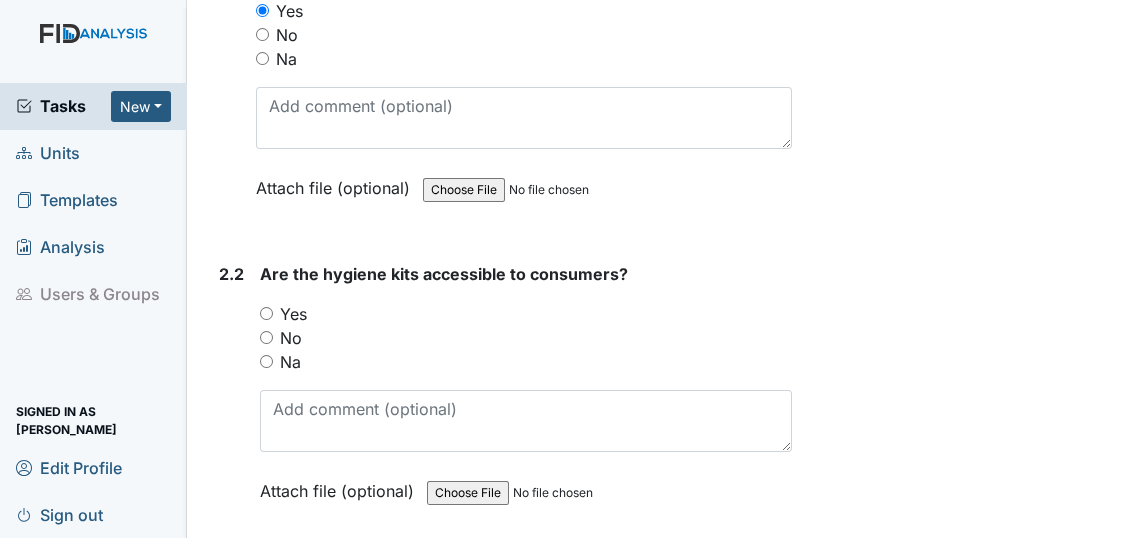 click on "Yes" at bounding box center (266, 313) 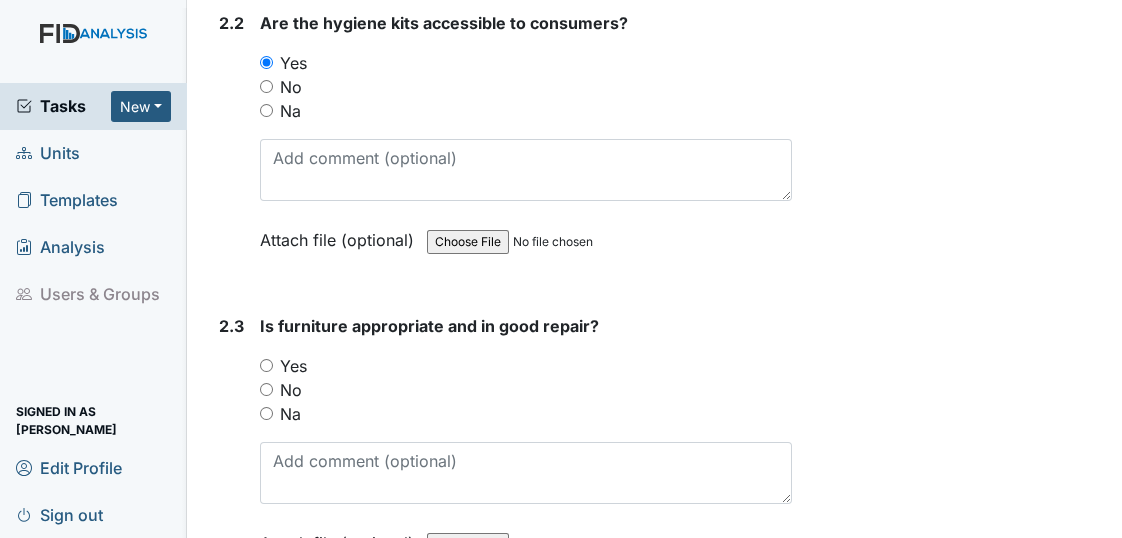 scroll, scrollTop: 2545, scrollLeft: 0, axis: vertical 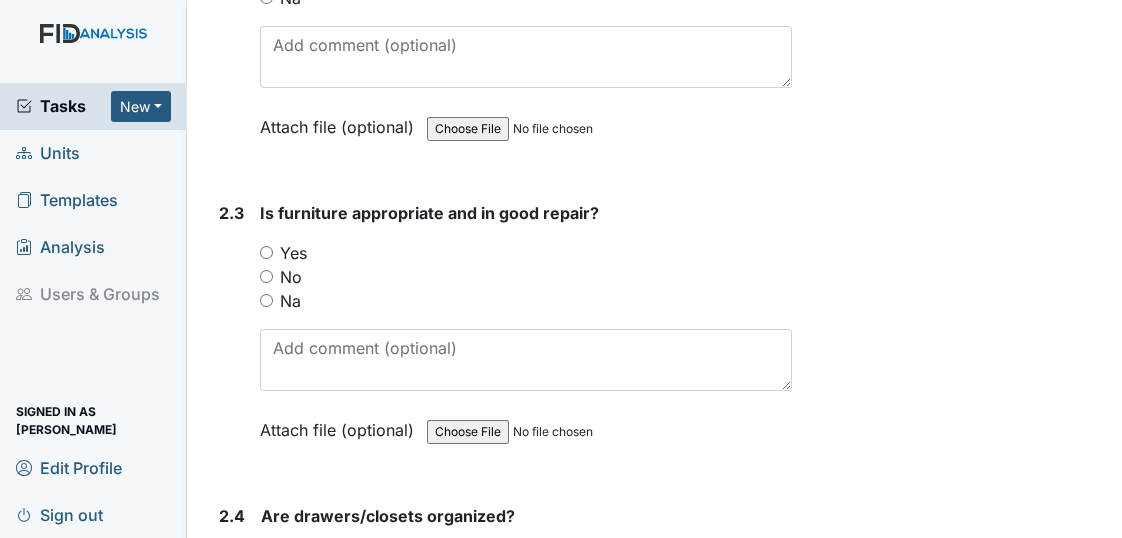 drag, startPoint x: 270, startPoint y: 236, endPoint x: 322, endPoint y: 242, distance: 52.34501 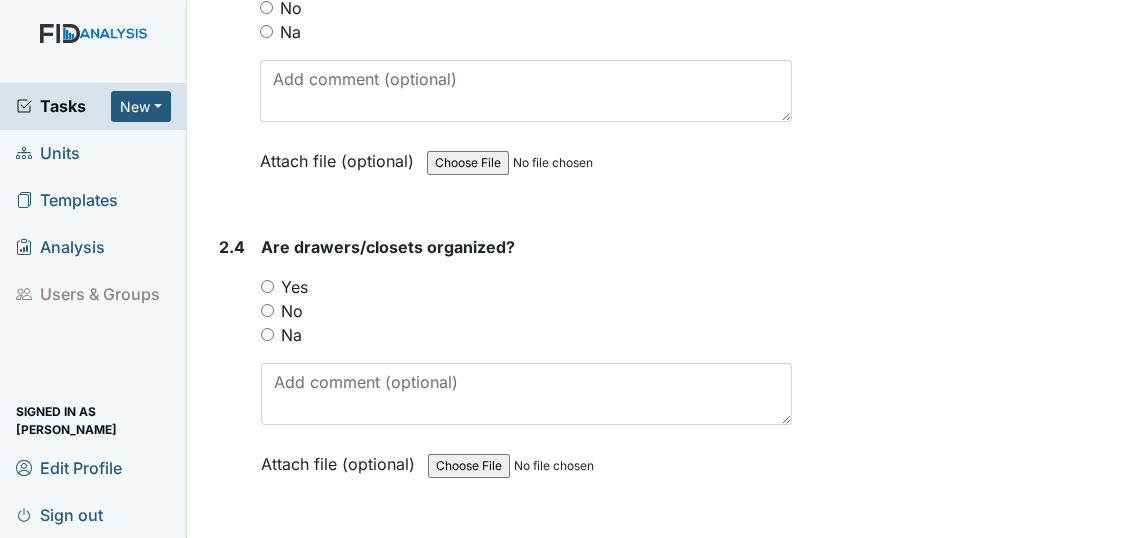scroll, scrollTop: 2818, scrollLeft: 0, axis: vertical 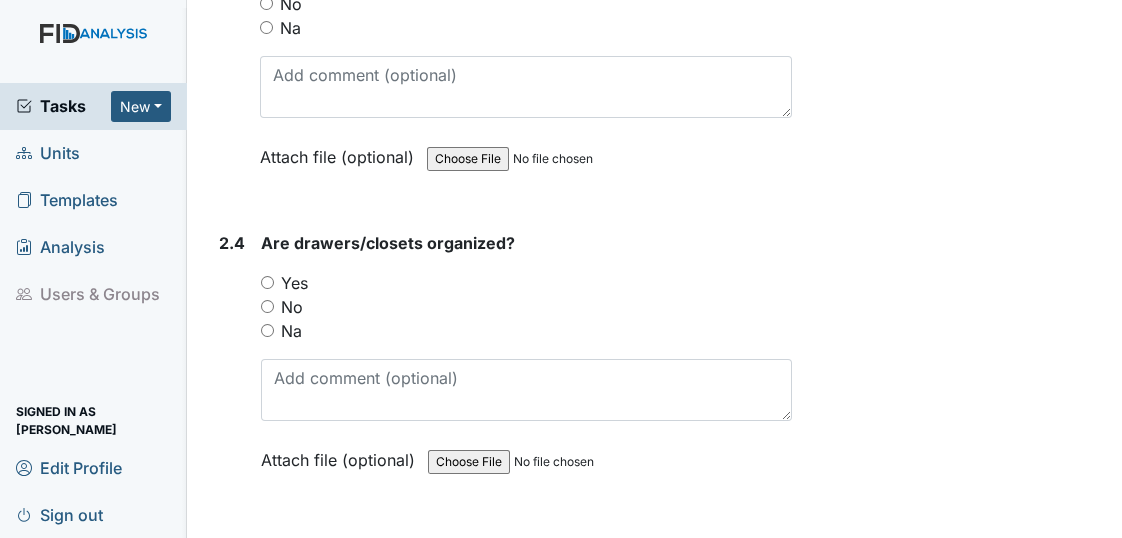 click on "Yes" at bounding box center [267, 282] 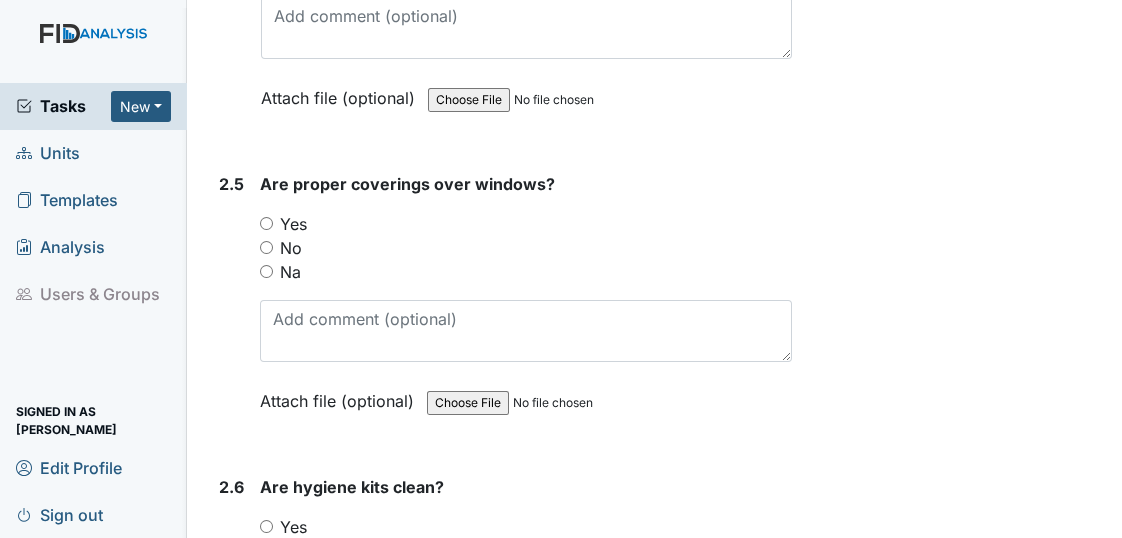 scroll, scrollTop: 3181, scrollLeft: 0, axis: vertical 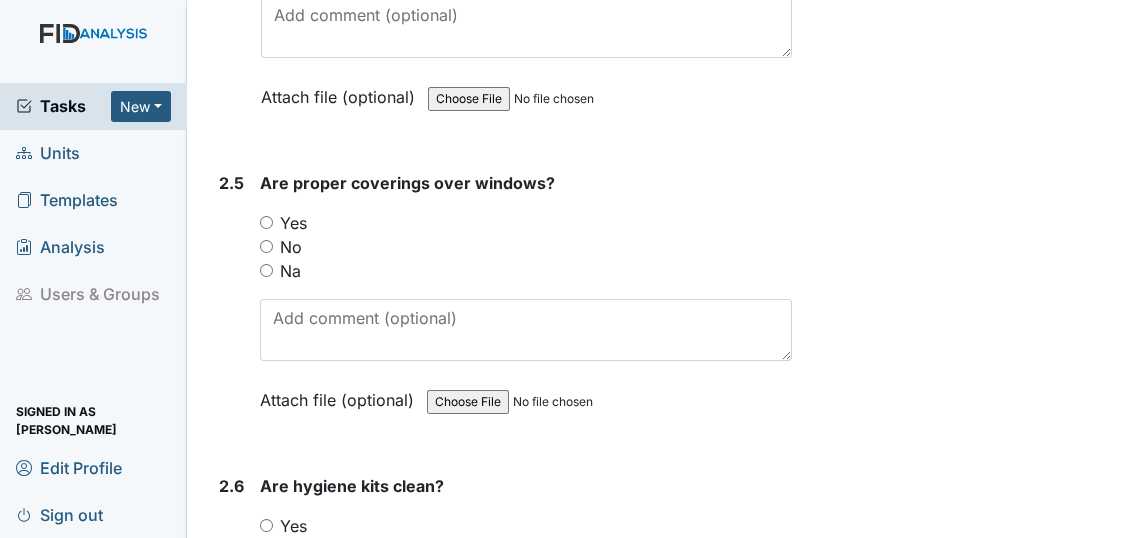 drag, startPoint x: 267, startPoint y: 201, endPoint x: 354, endPoint y: 228, distance: 91.09336 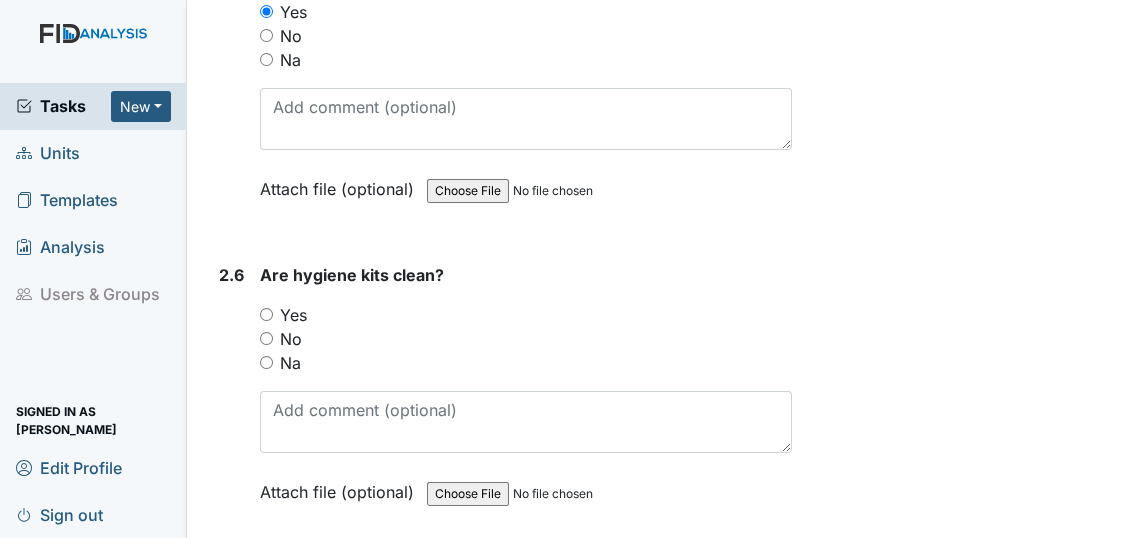 scroll, scrollTop: 3454, scrollLeft: 0, axis: vertical 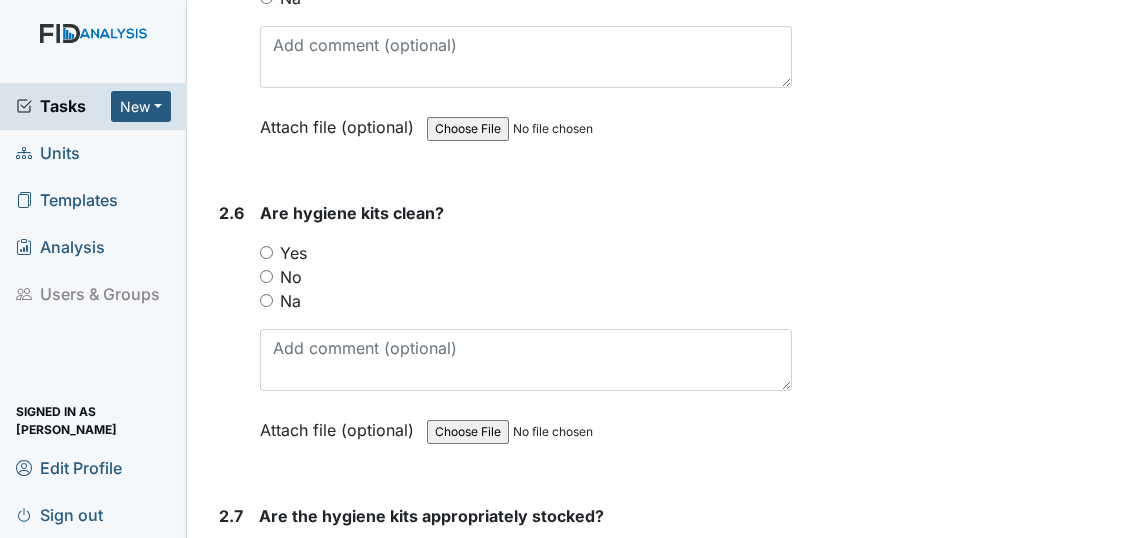 click on "Yes" at bounding box center [266, 252] 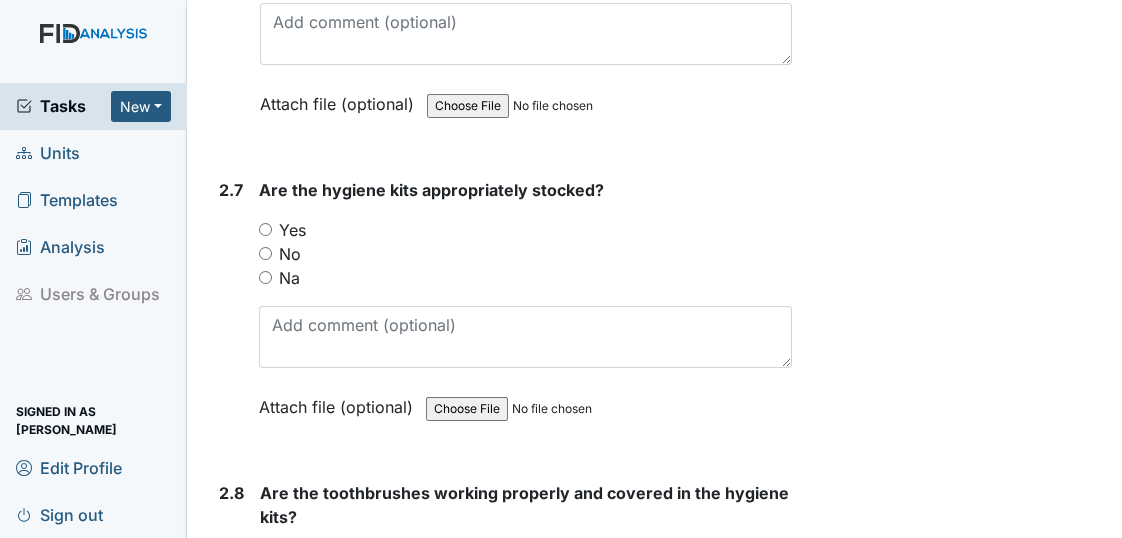 scroll, scrollTop: 3818, scrollLeft: 0, axis: vertical 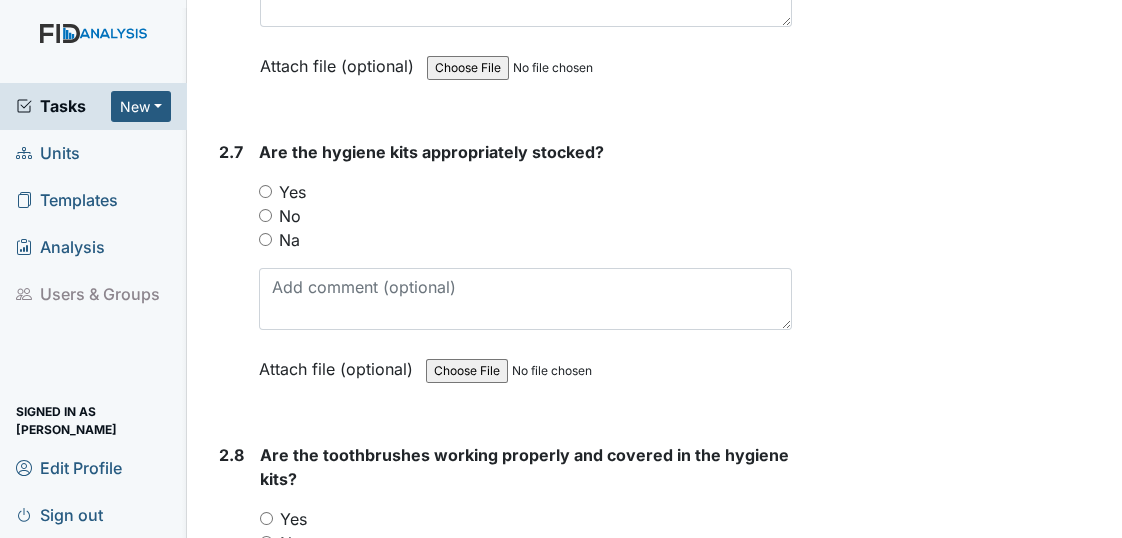 drag, startPoint x: 262, startPoint y: 164, endPoint x: 334, endPoint y: 184, distance: 74.726166 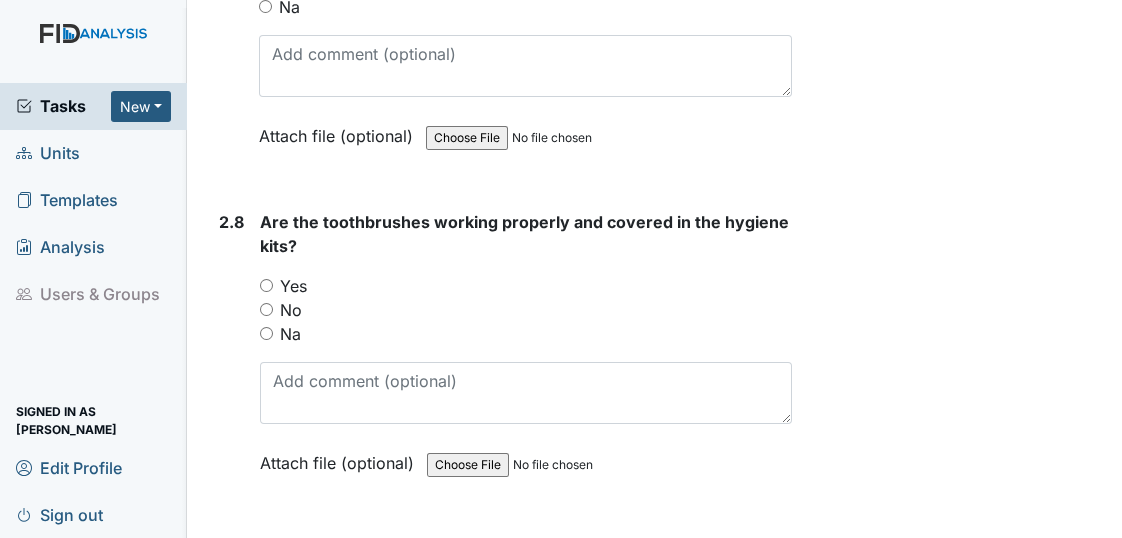 scroll, scrollTop: 4090, scrollLeft: 0, axis: vertical 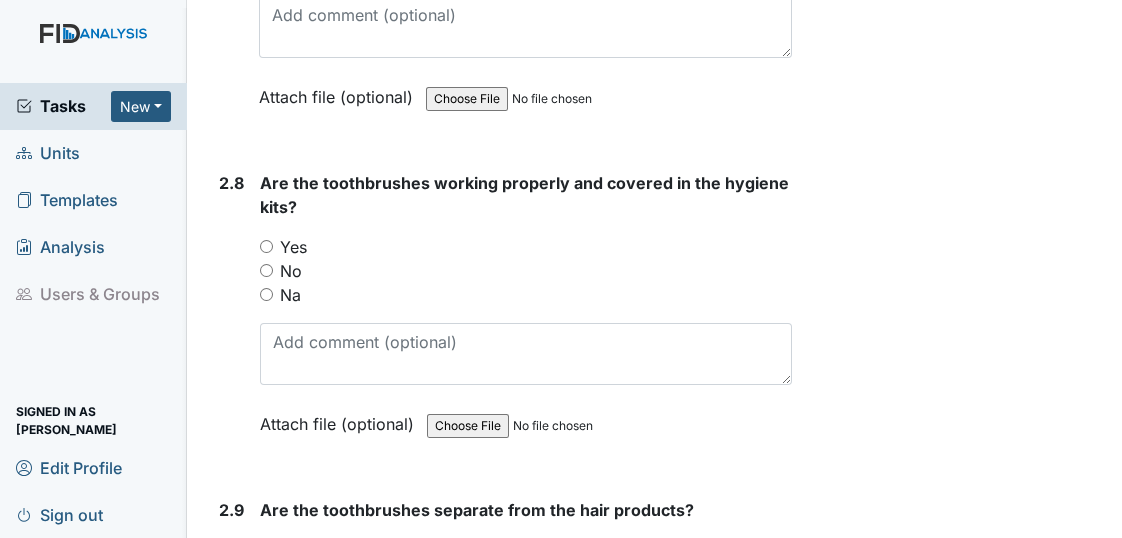 click on "Yes" at bounding box center [266, 246] 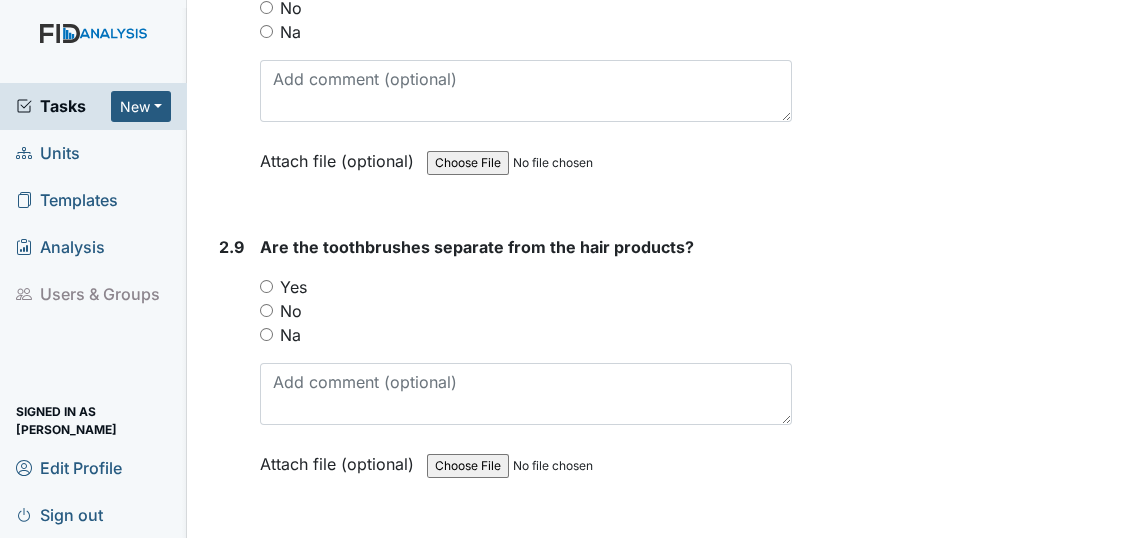 scroll, scrollTop: 4363, scrollLeft: 0, axis: vertical 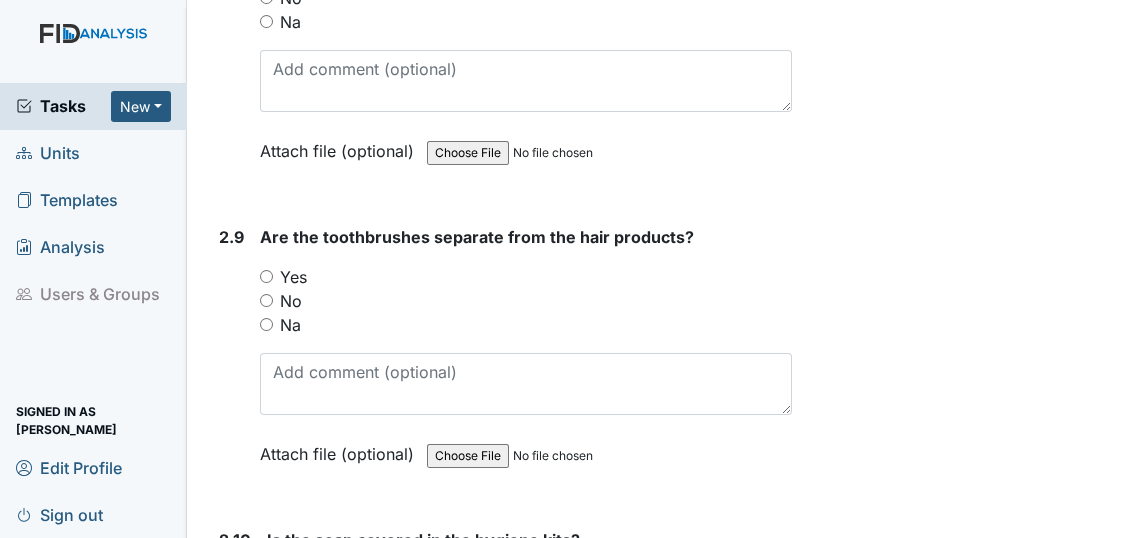 click on "Yes" at bounding box center [266, 276] 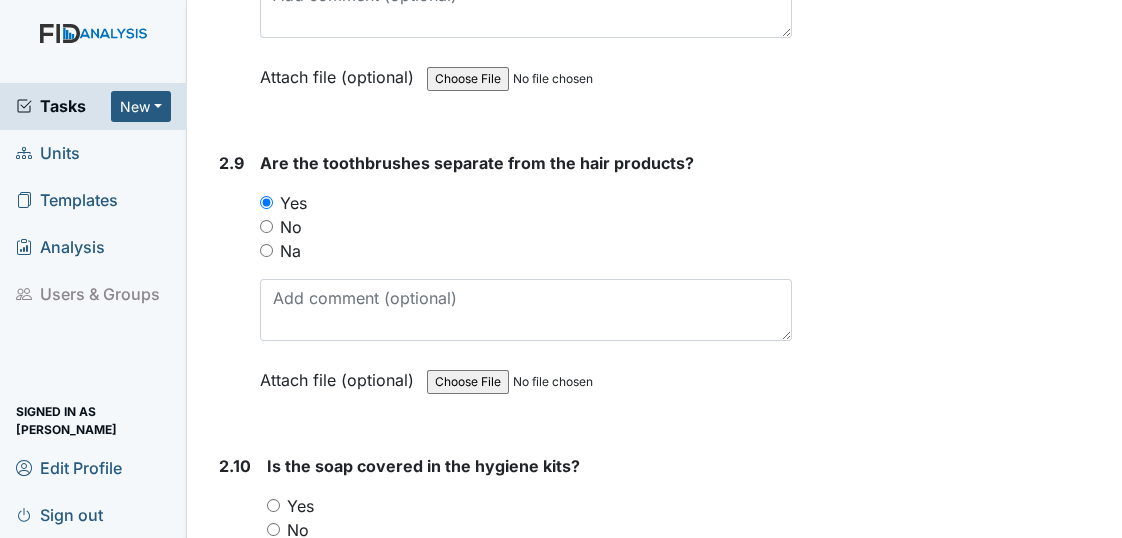 scroll, scrollTop: 4636, scrollLeft: 0, axis: vertical 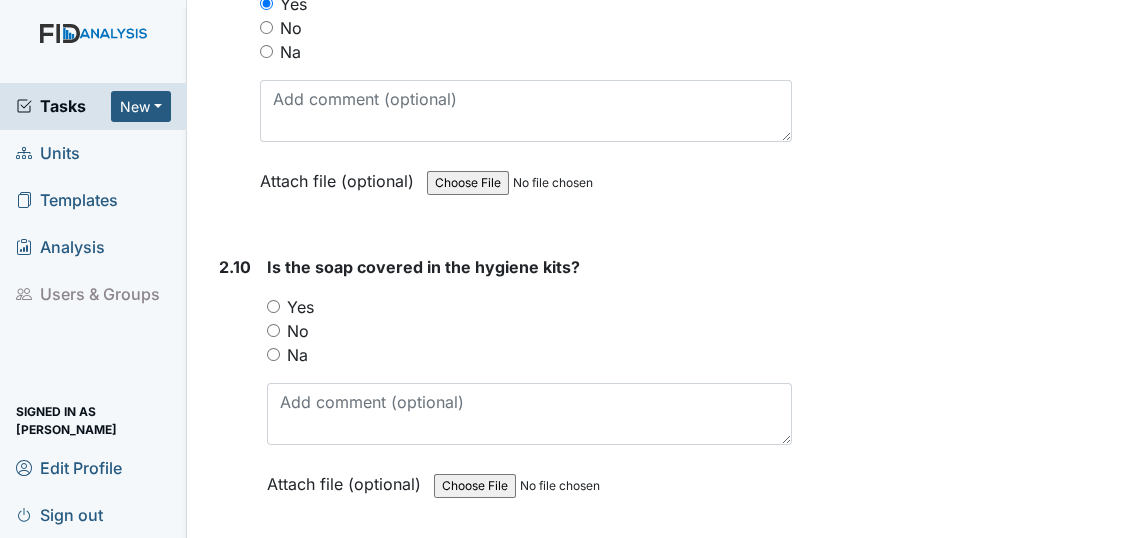click on "Yes" at bounding box center [273, 306] 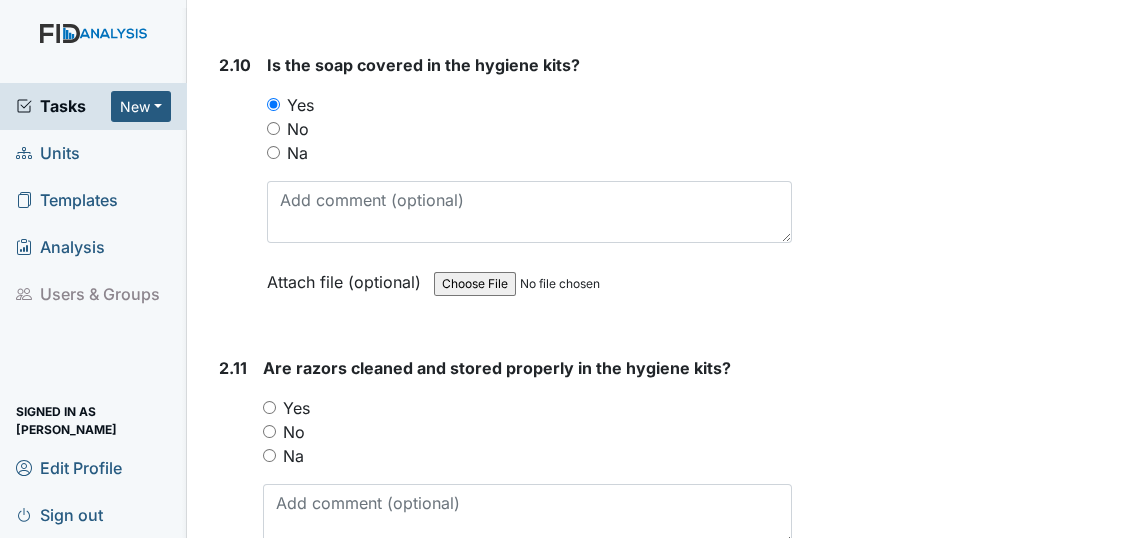 scroll, scrollTop: 4909, scrollLeft: 0, axis: vertical 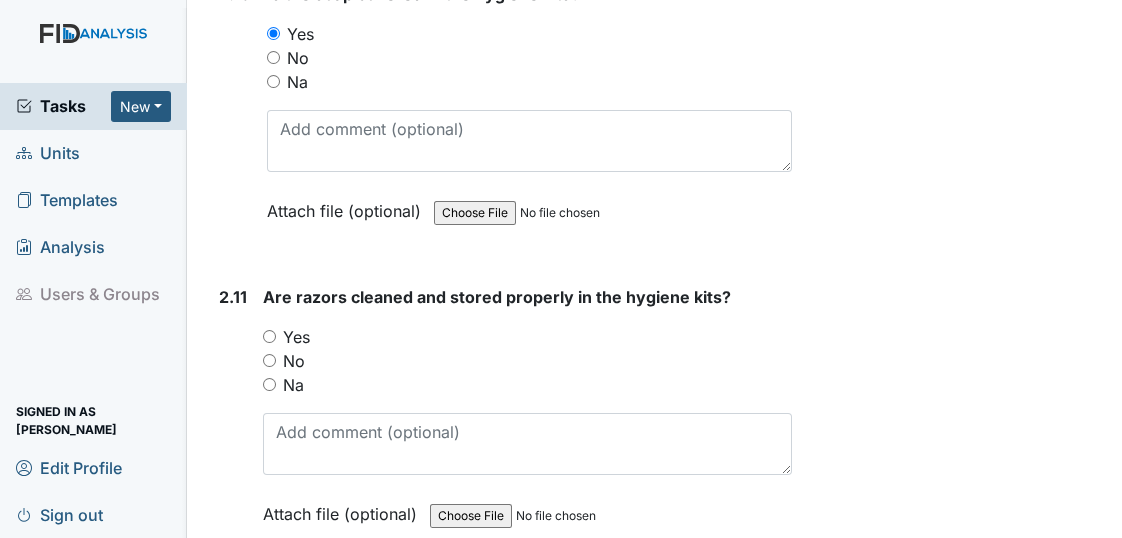 click on "Yes" at bounding box center [269, 336] 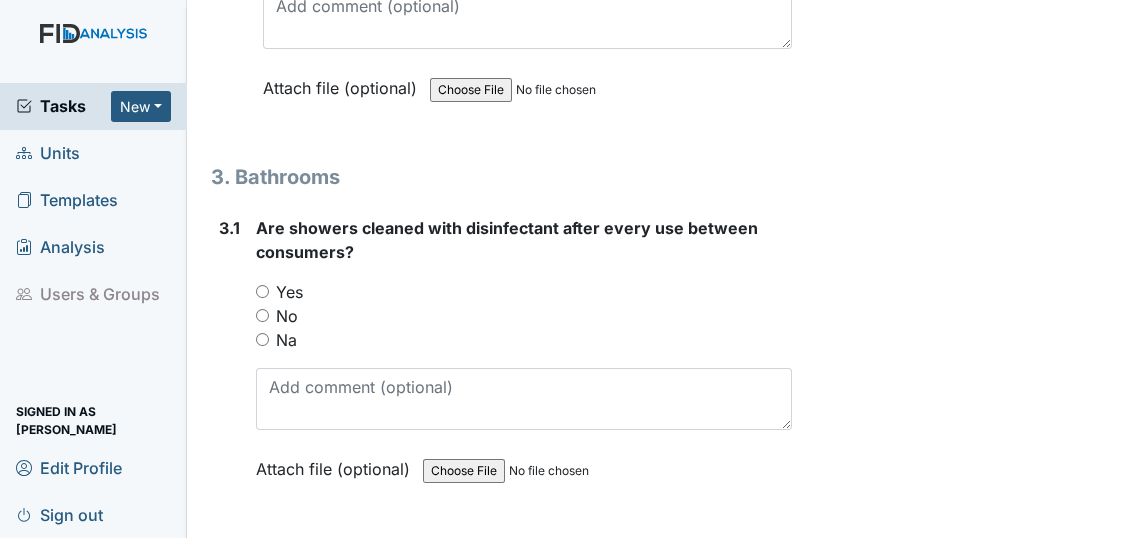 scroll, scrollTop: 5363, scrollLeft: 0, axis: vertical 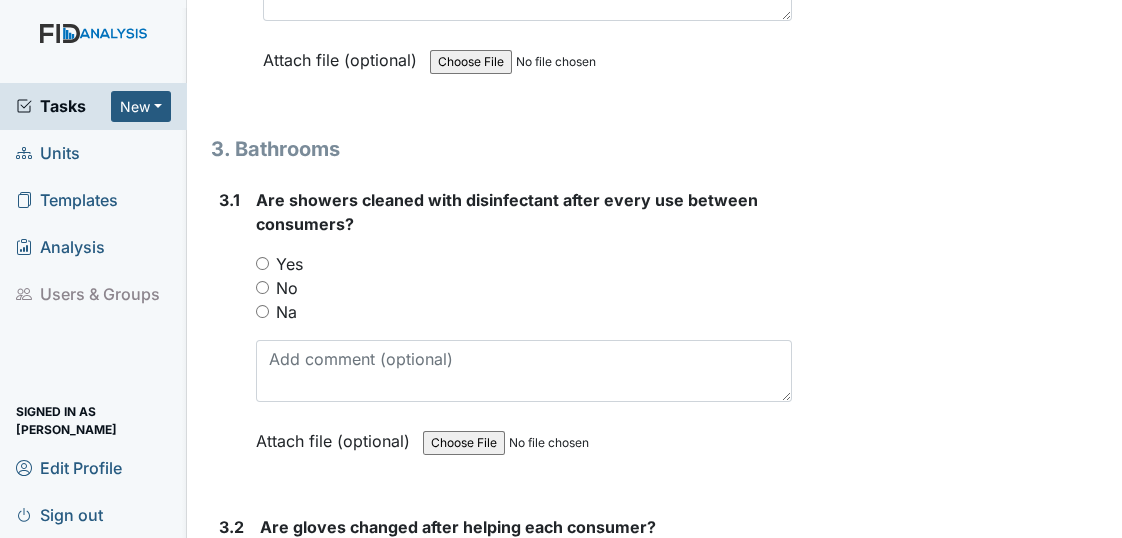 drag, startPoint x: 258, startPoint y: 229, endPoint x: 428, endPoint y: 341, distance: 203.57799 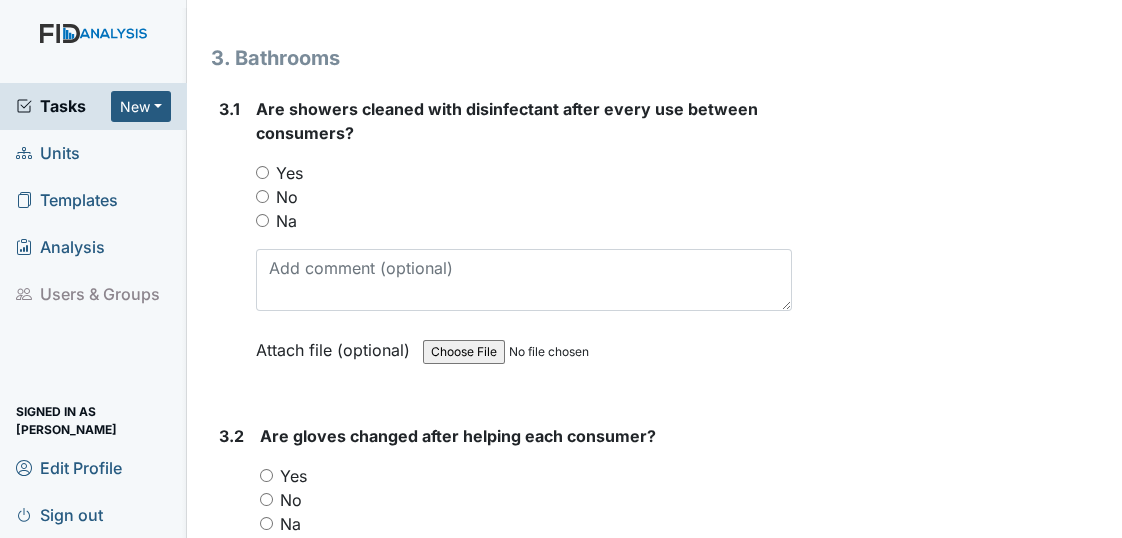 drag, startPoint x: 261, startPoint y: 132, endPoint x: 301, endPoint y: 154, distance: 45.65085 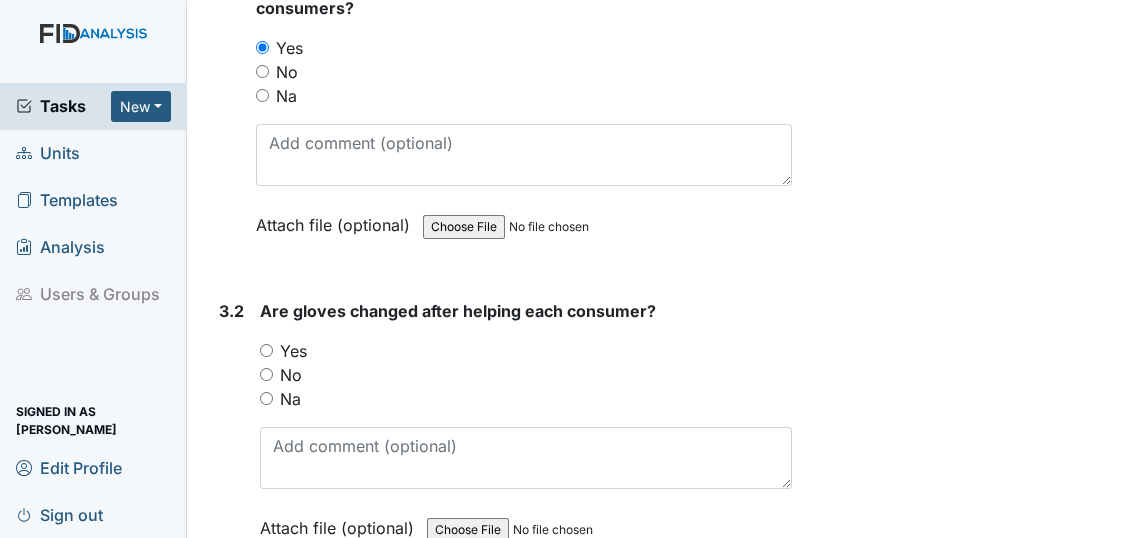 scroll, scrollTop: 5636, scrollLeft: 0, axis: vertical 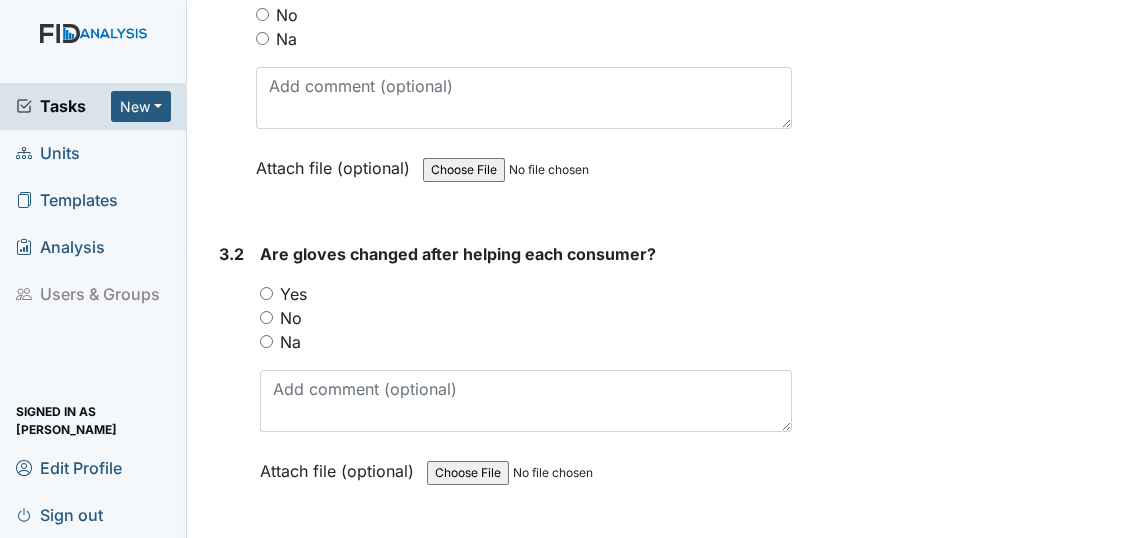 click on "Yes" at bounding box center [266, 293] 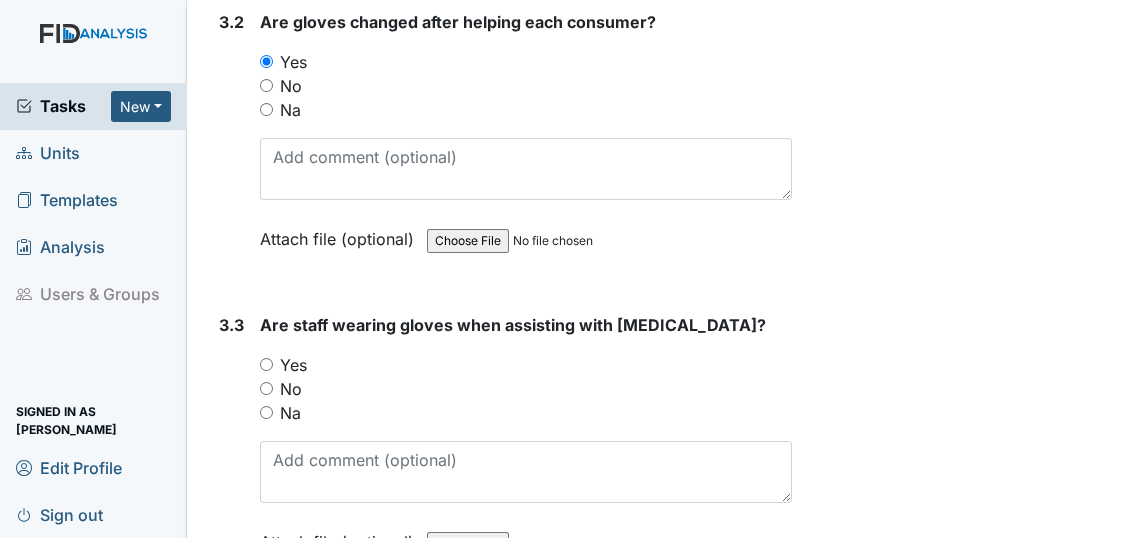 scroll, scrollTop: 5909, scrollLeft: 0, axis: vertical 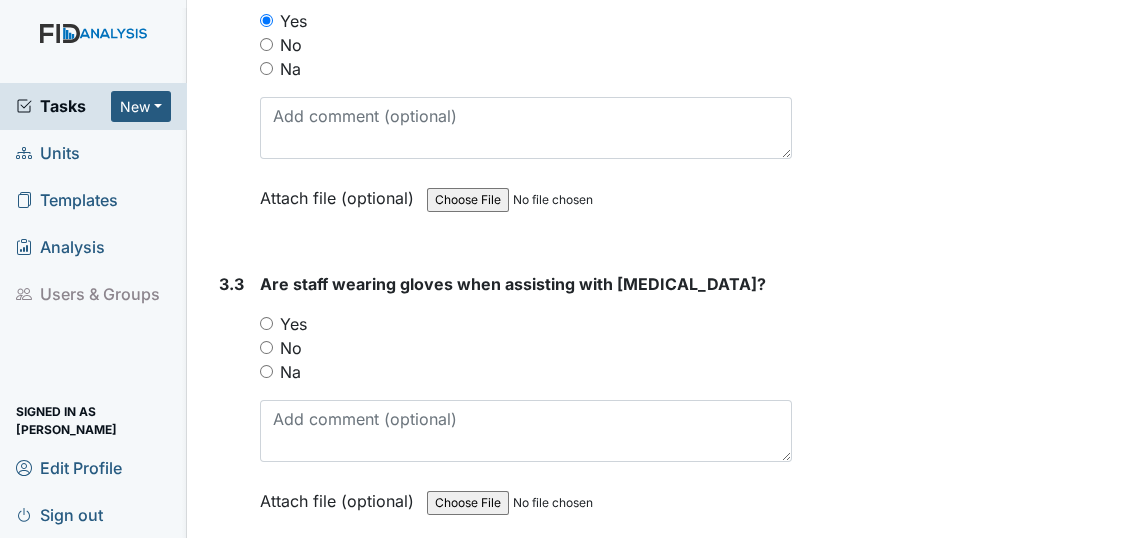 click on "Yes" at bounding box center (266, 323) 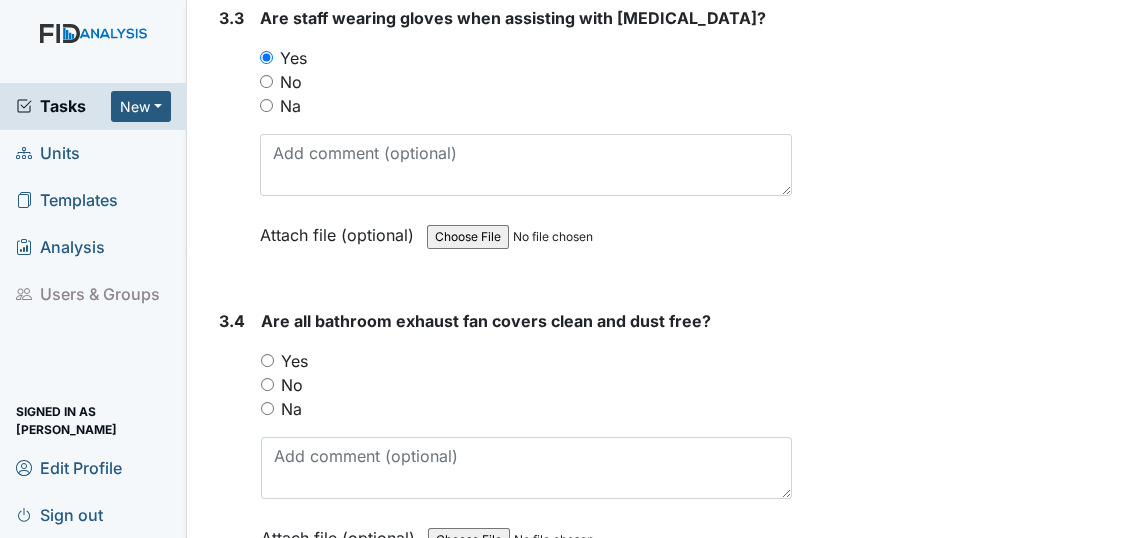 scroll, scrollTop: 6181, scrollLeft: 0, axis: vertical 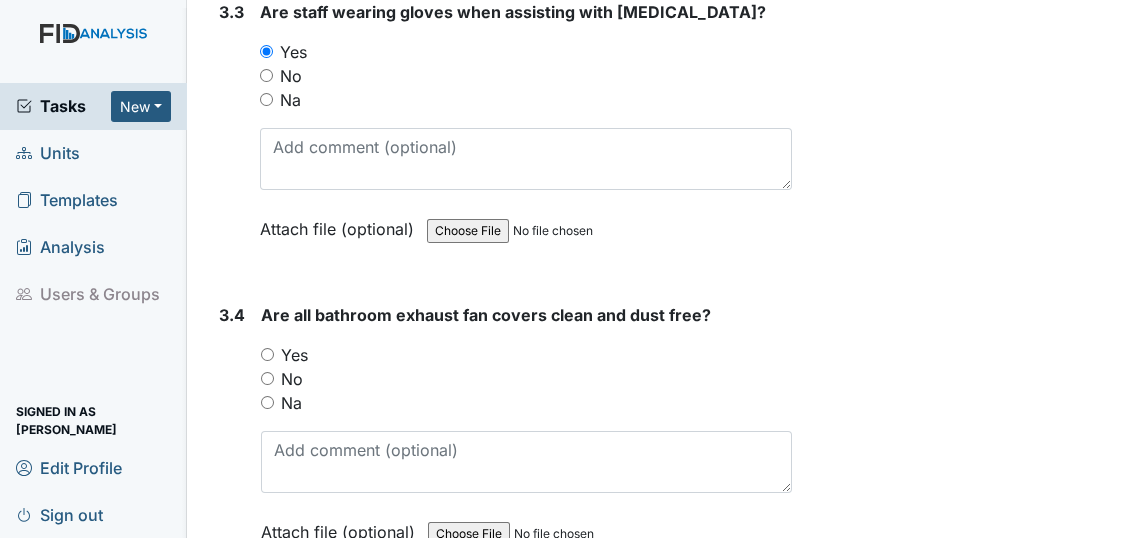 click on "Yes" at bounding box center (267, 354) 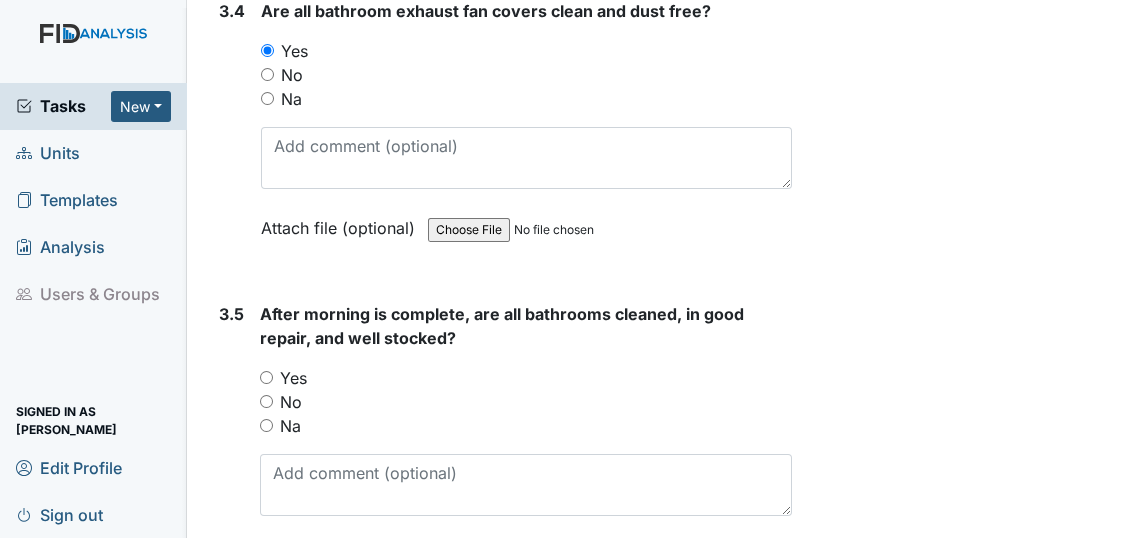 scroll, scrollTop: 6545, scrollLeft: 0, axis: vertical 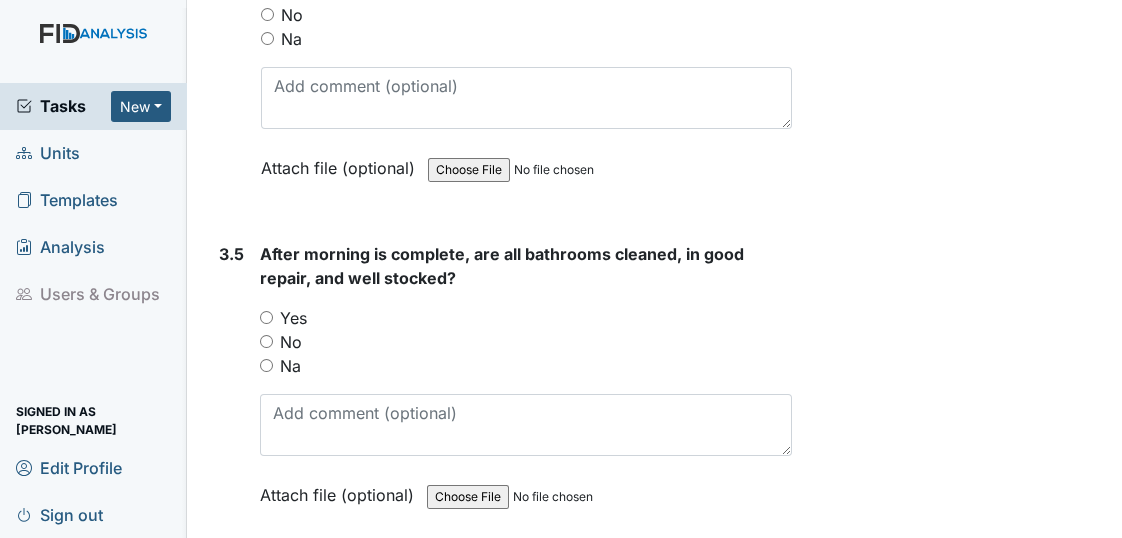 click on "Yes" at bounding box center [266, 317] 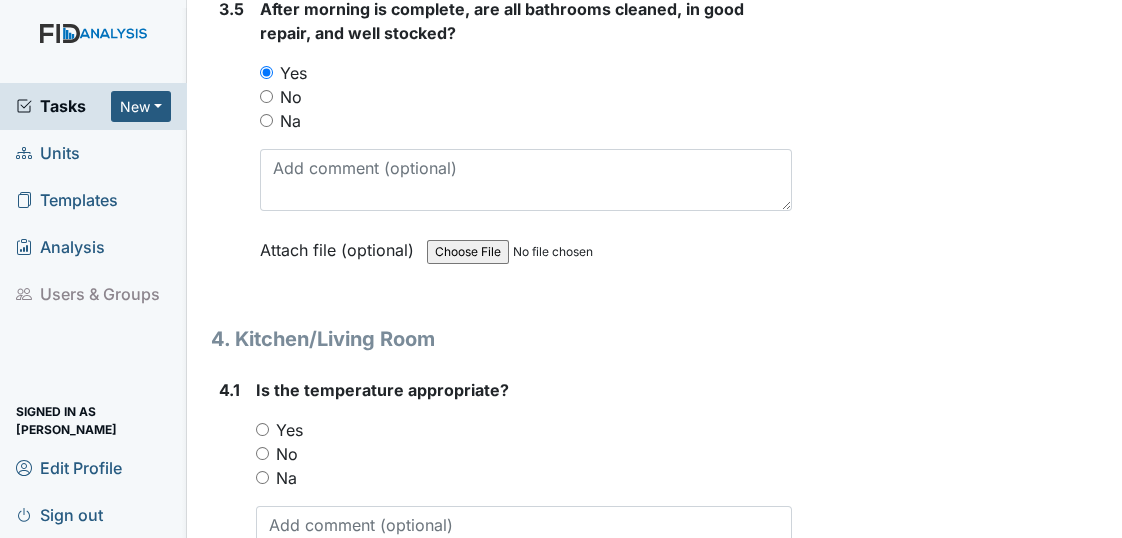 scroll, scrollTop: 6818, scrollLeft: 0, axis: vertical 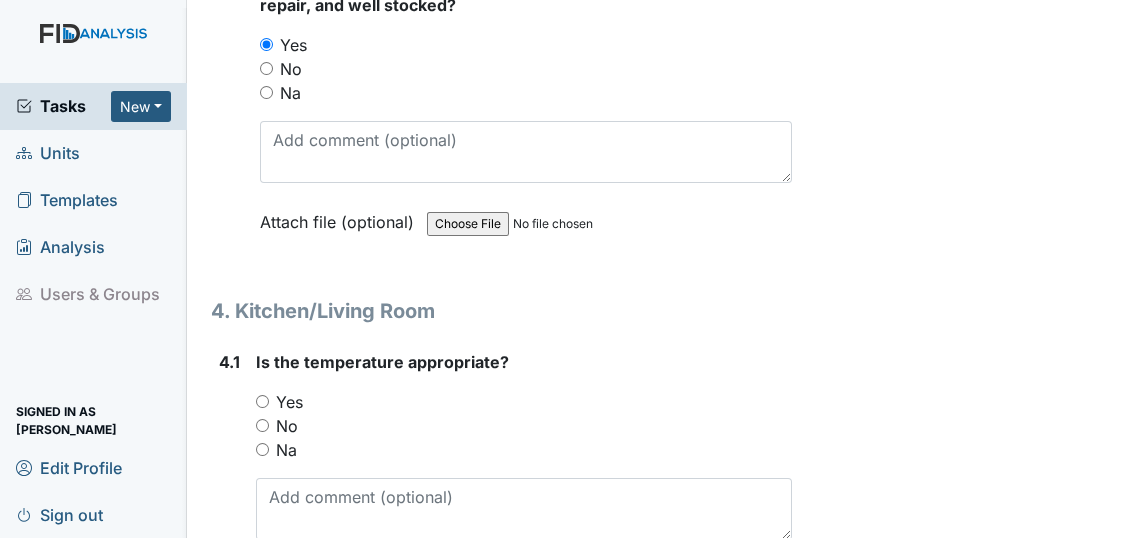 click on "Yes" at bounding box center [262, 401] 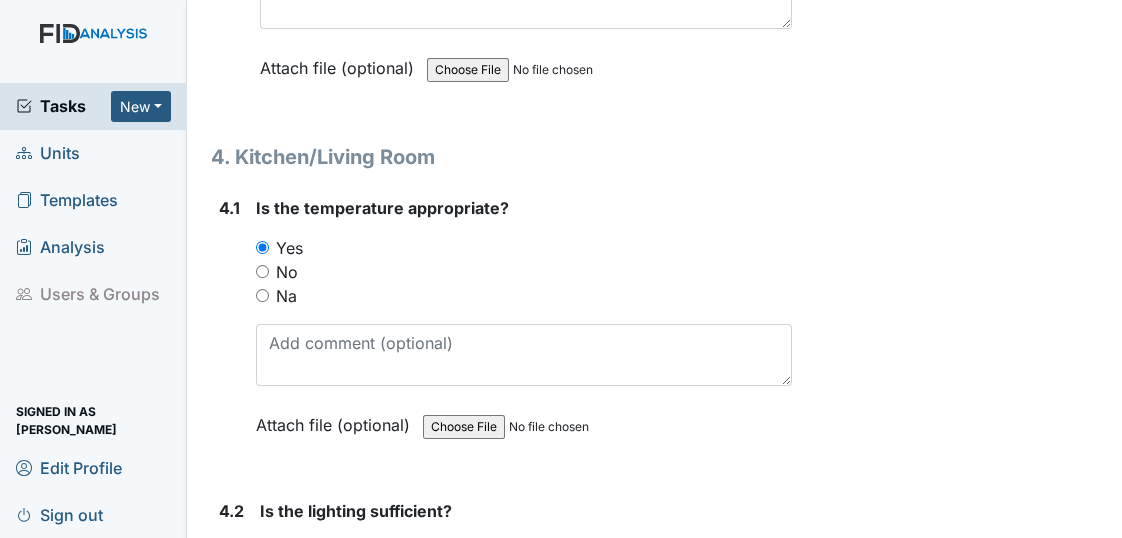 scroll, scrollTop: 7000, scrollLeft: 0, axis: vertical 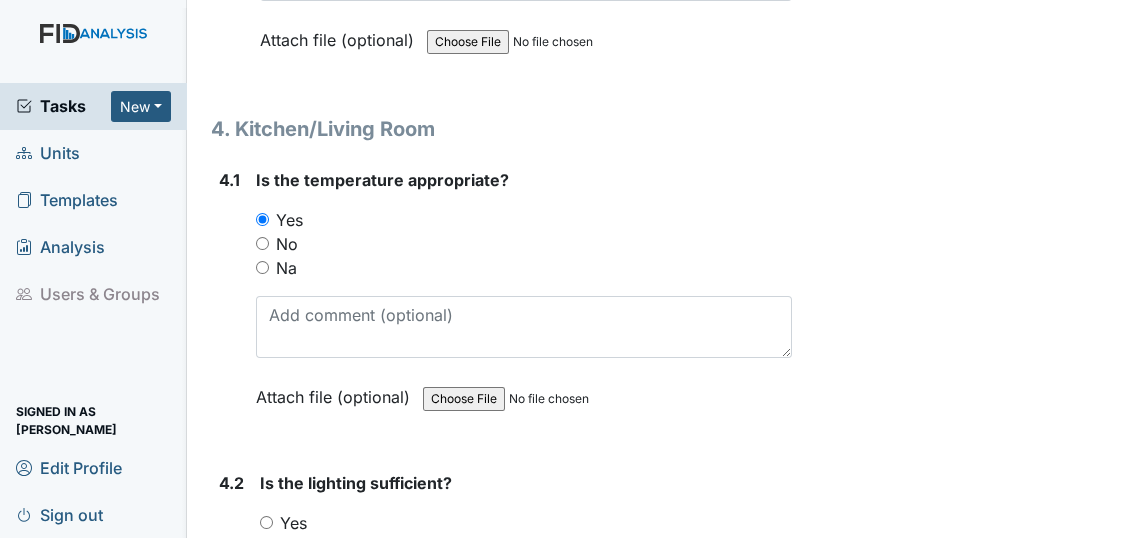 drag, startPoint x: 262, startPoint y: 472, endPoint x: 293, endPoint y: 476, distance: 31.257 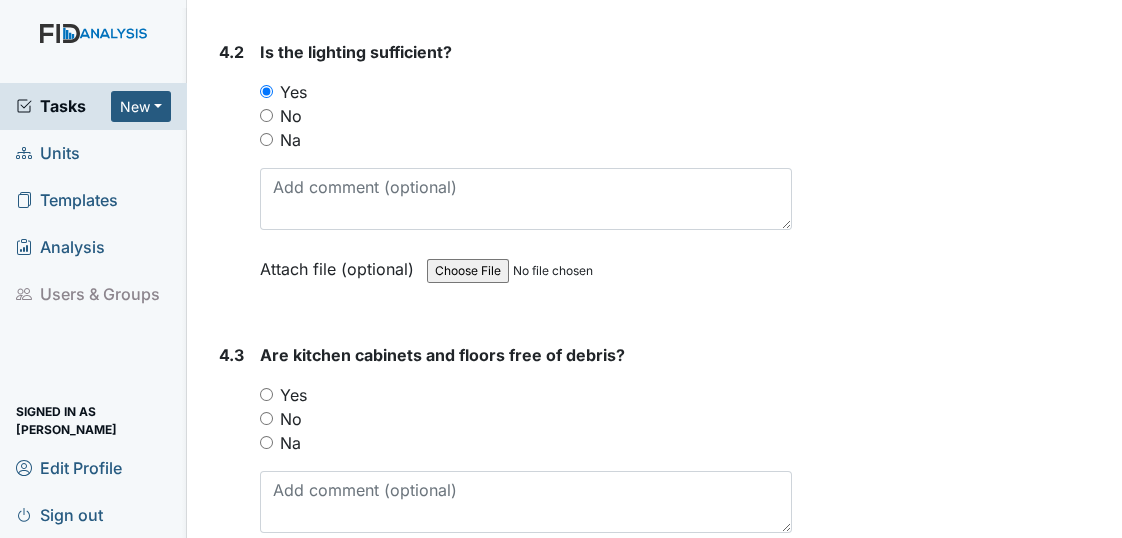scroll, scrollTop: 7454, scrollLeft: 0, axis: vertical 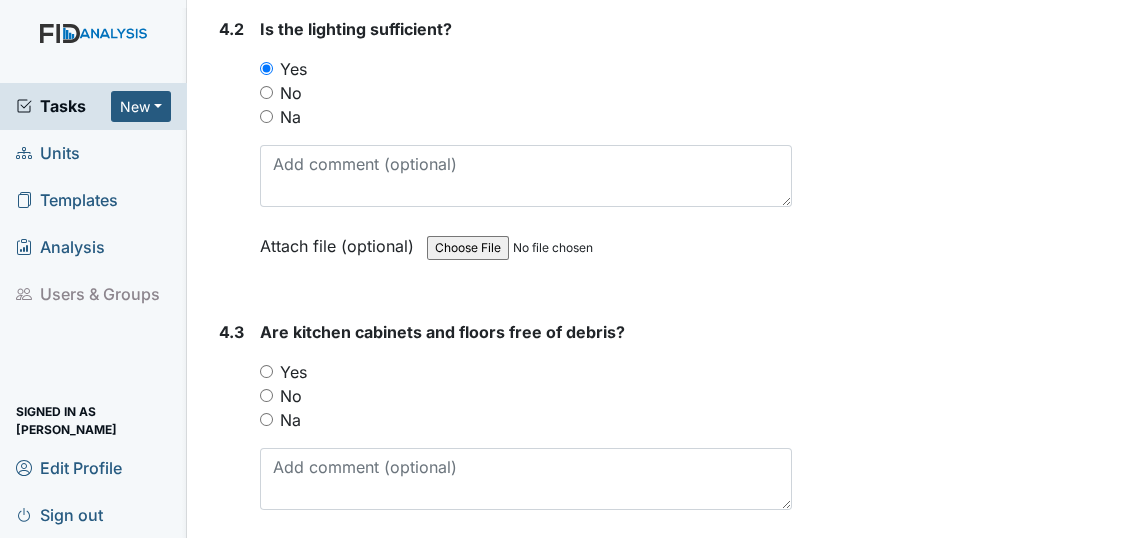 click on "Yes" at bounding box center (266, 371) 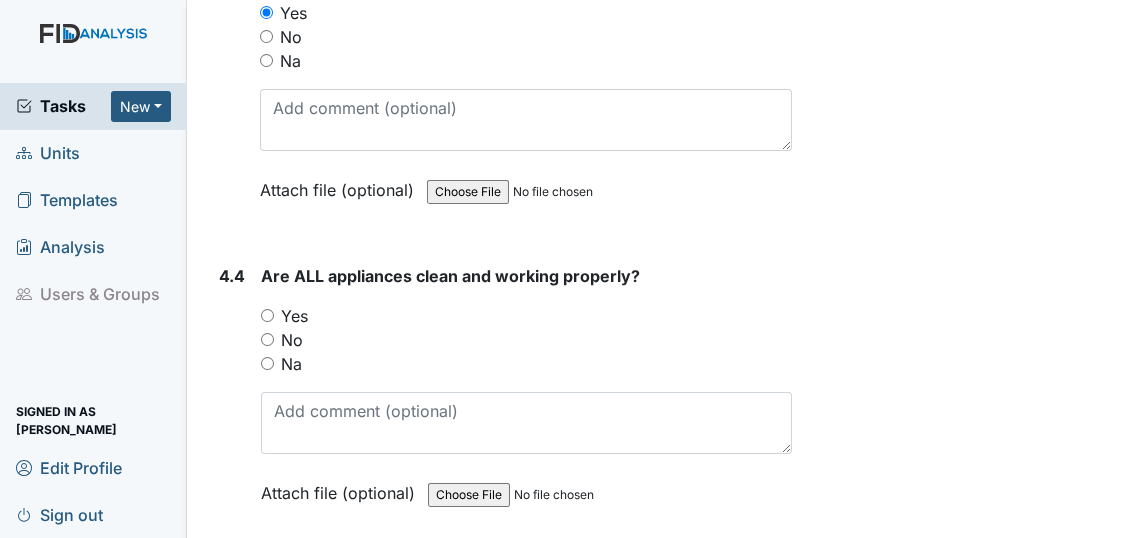 scroll, scrollTop: 7818, scrollLeft: 0, axis: vertical 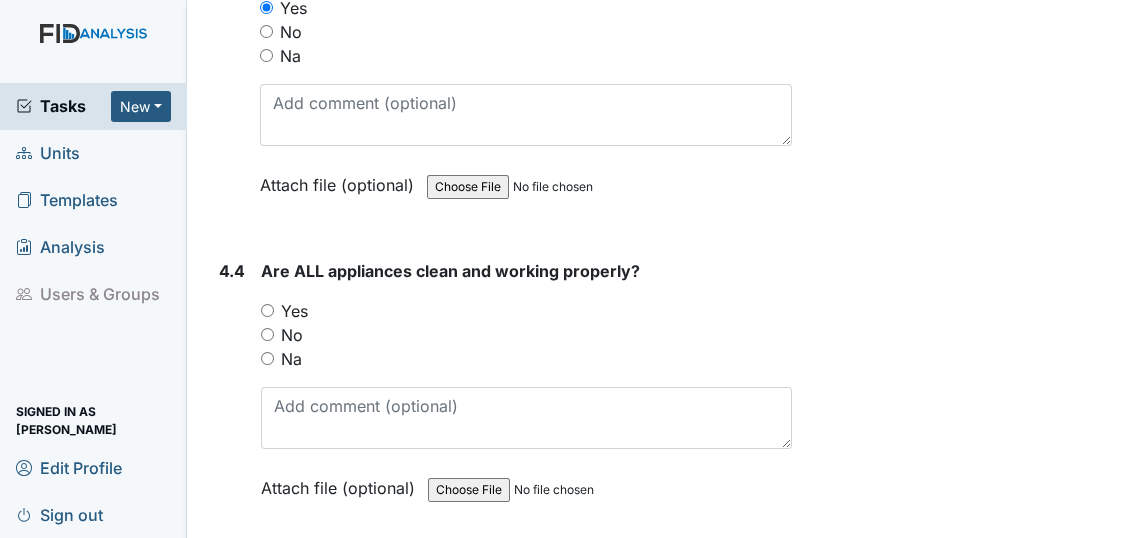 click on "Yes" at bounding box center (267, 310) 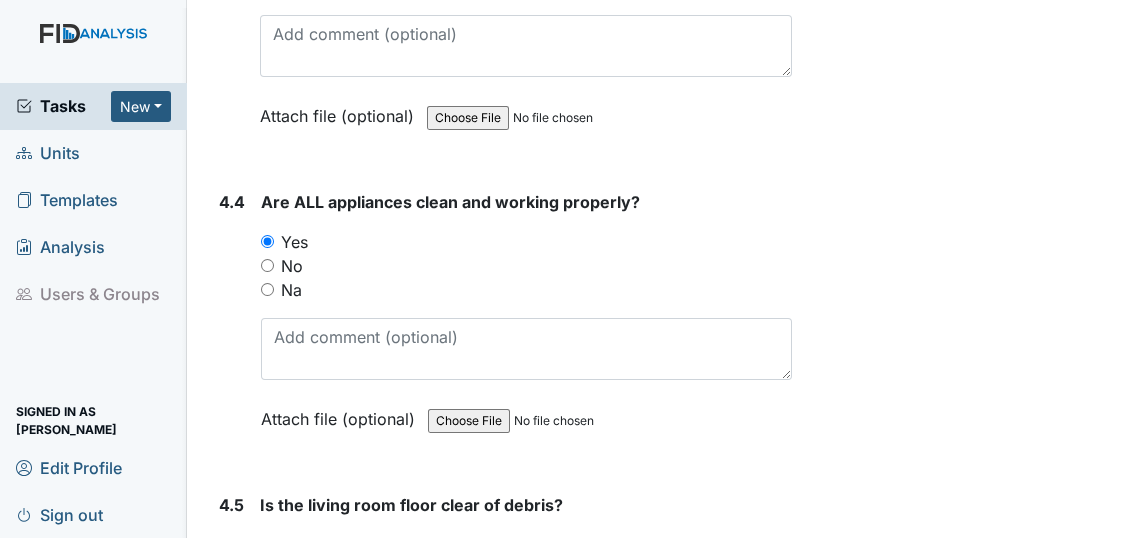 scroll, scrollTop: 8090, scrollLeft: 0, axis: vertical 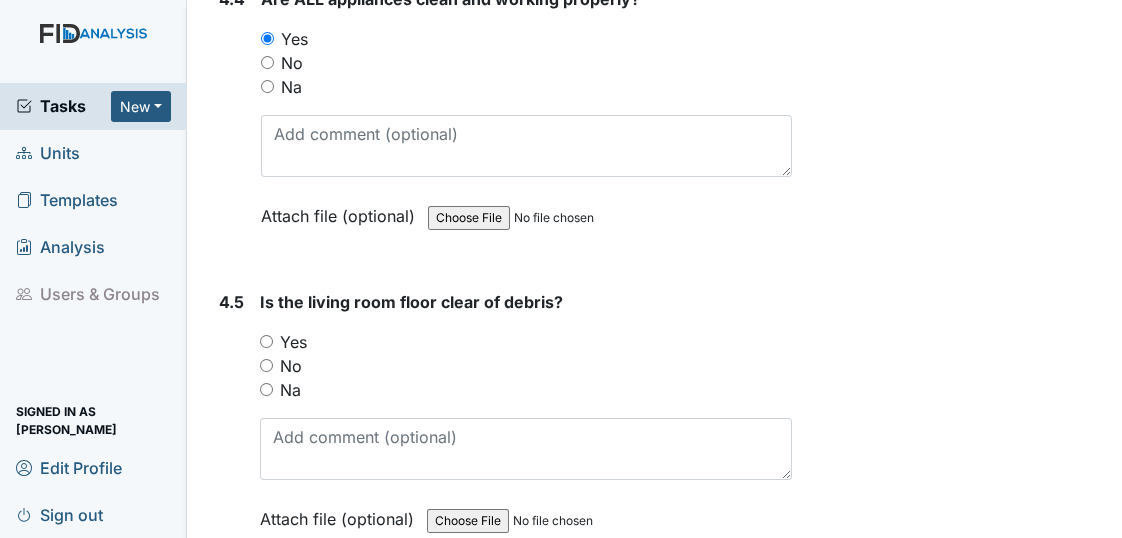click on "Yes" at bounding box center [266, 341] 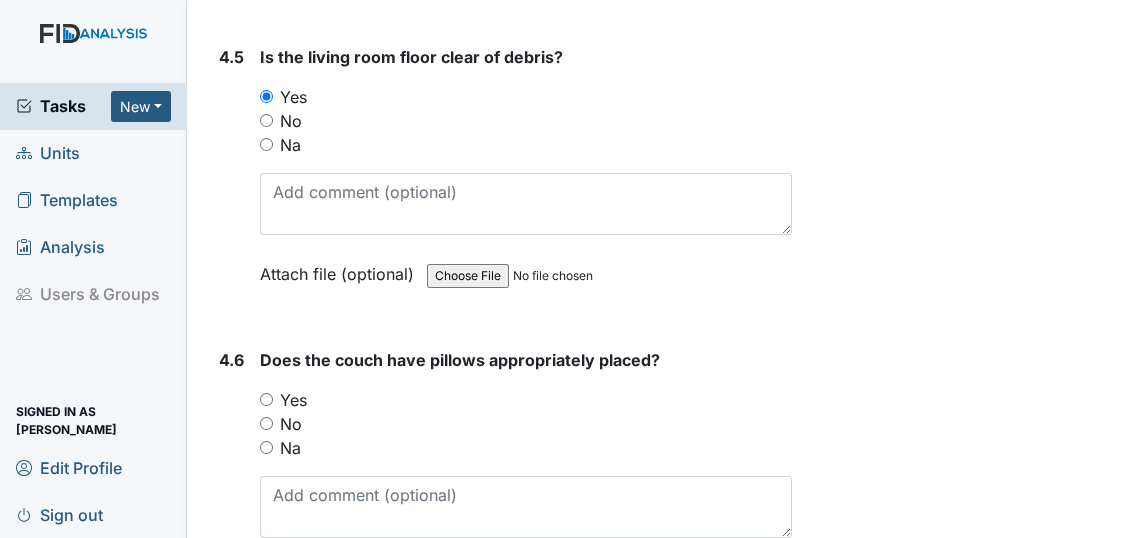 scroll, scrollTop: 8454, scrollLeft: 0, axis: vertical 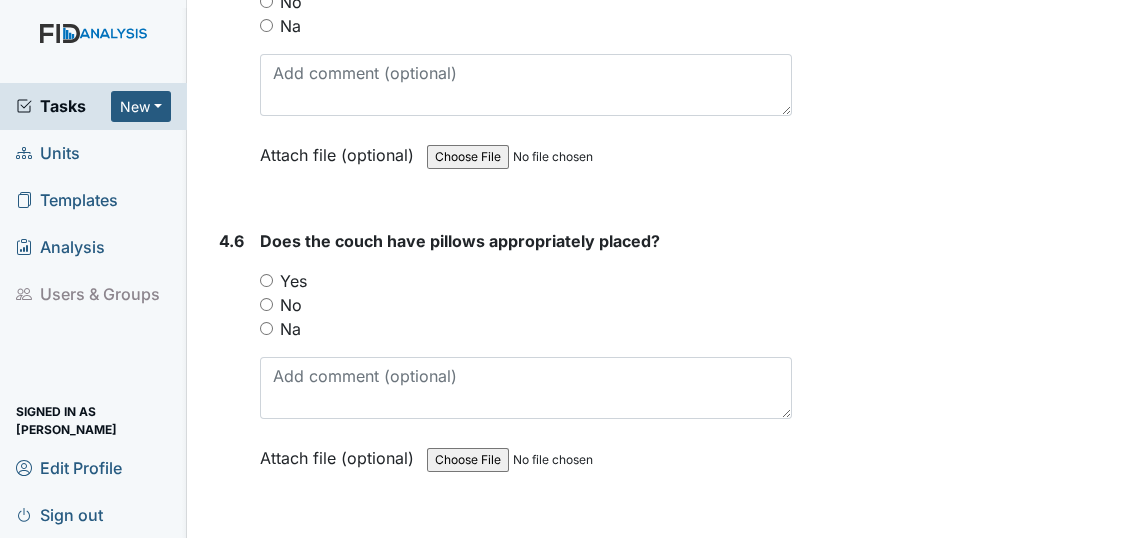click on "Yes" at bounding box center (266, 280) 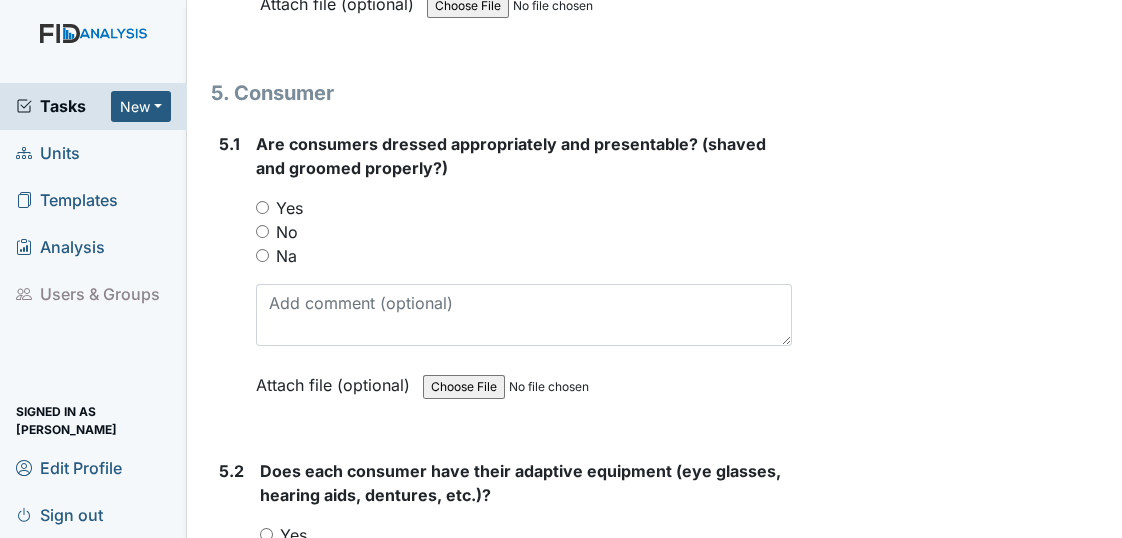 scroll, scrollTop: 8909, scrollLeft: 0, axis: vertical 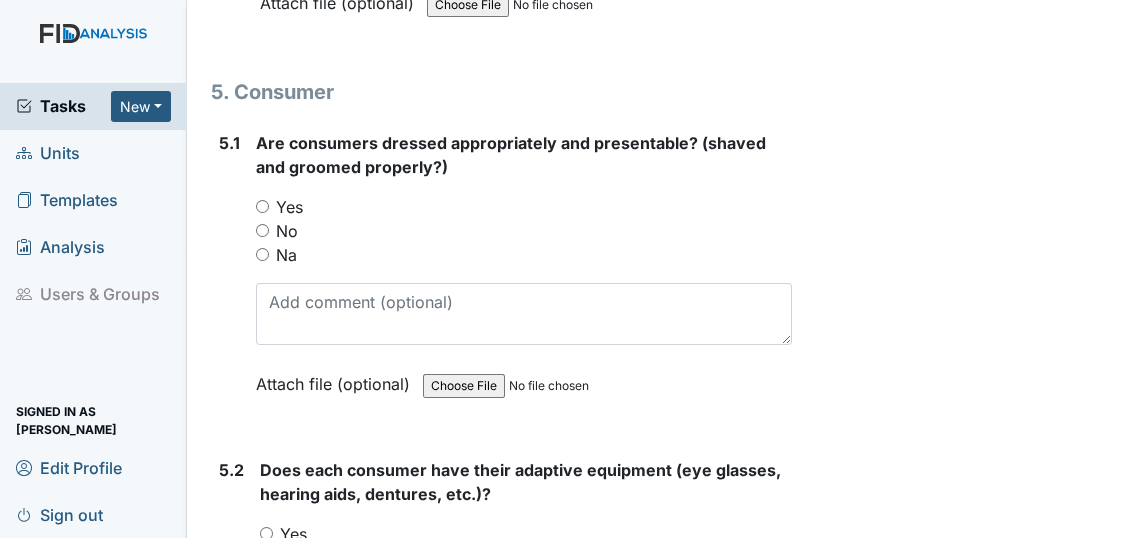 click on "Yes" at bounding box center (262, 206) 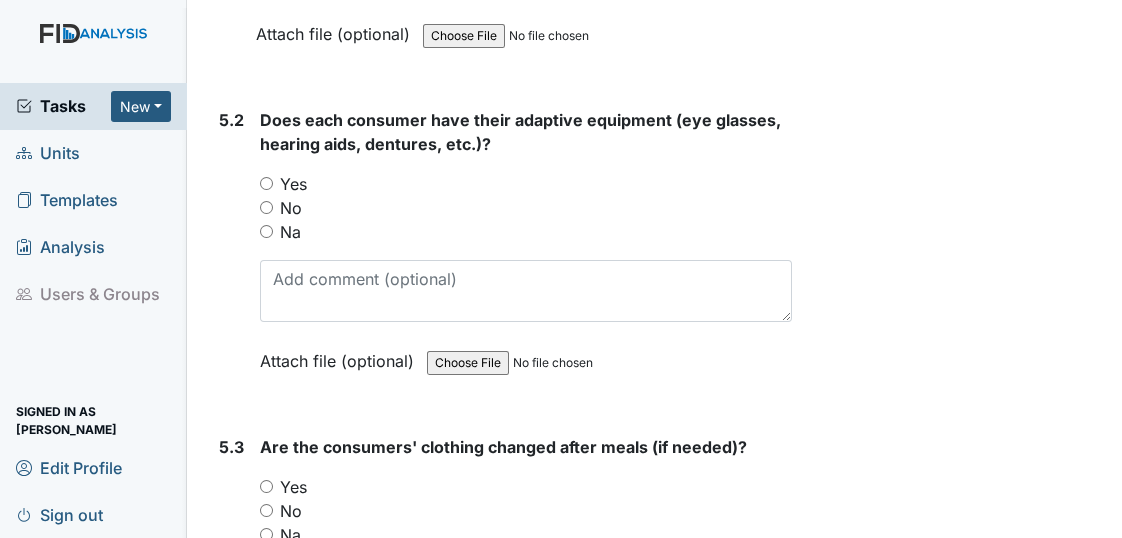 scroll, scrollTop: 9272, scrollLeft: 0, axis: vertical 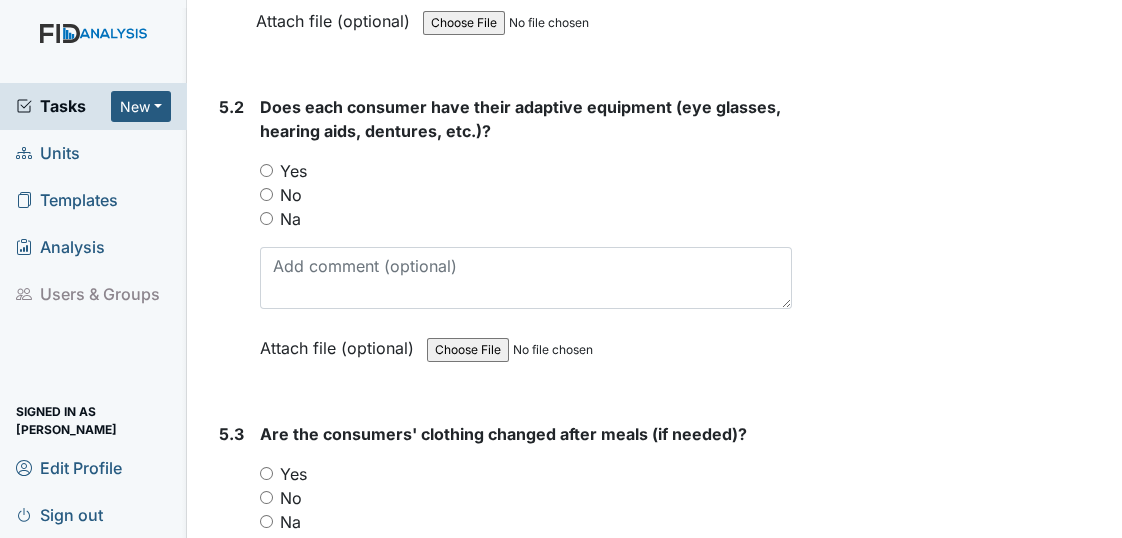 click on "Yes" at bounding box center (266, 170) 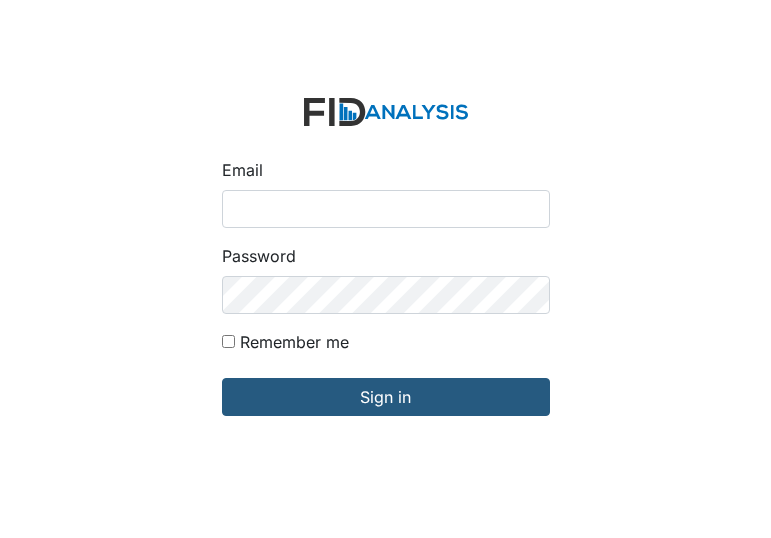 scroll, scrollTop: 0, scrollLeft: 0, axis: both 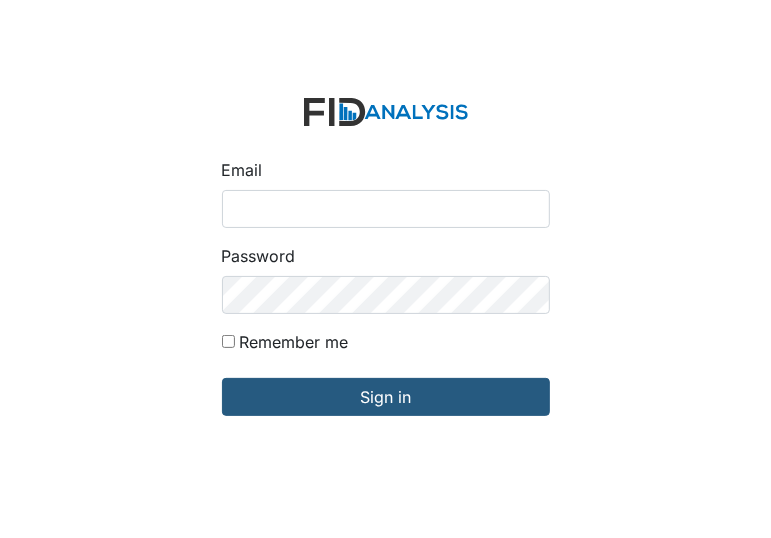 click on "Email" at bounding box center [386, 209] 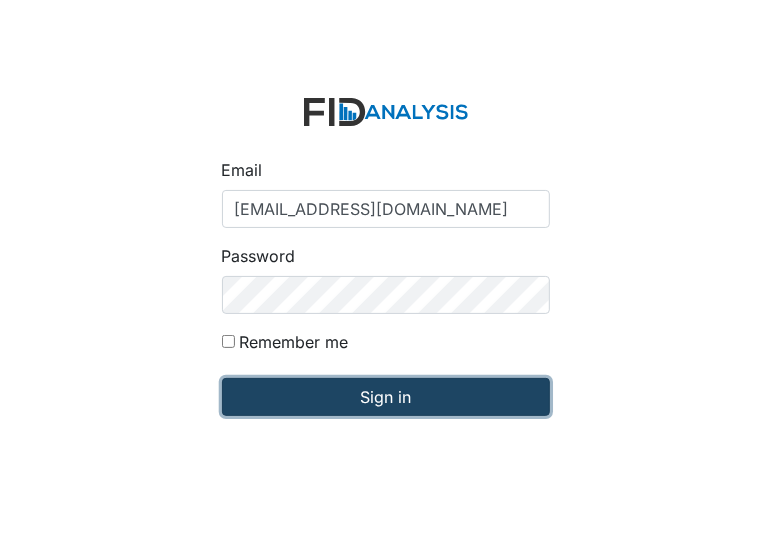 click on "Sign in" at bounding box center (386, 397) 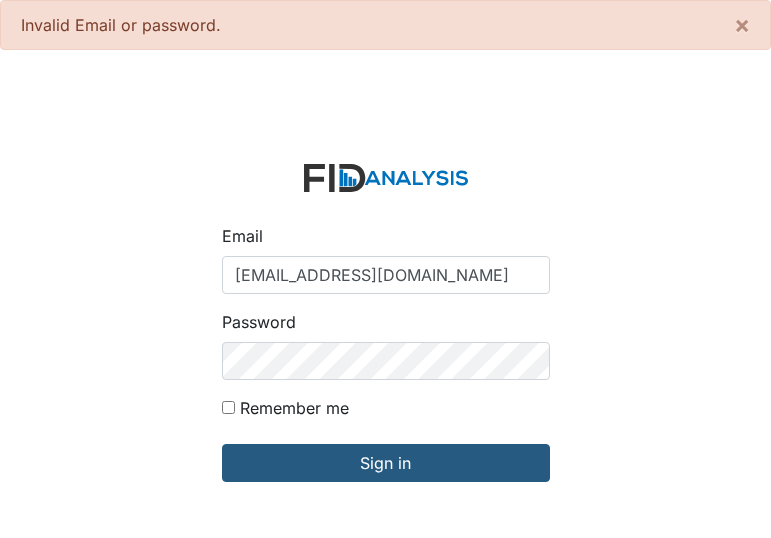 scroll, scrollTop: 0, scrollLeft: 0, axis: both 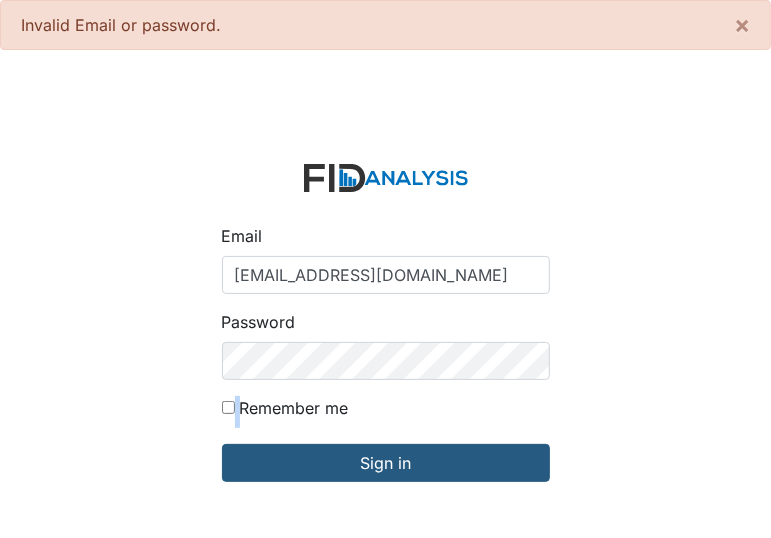 drag, startPoint x: 260, startPoint y: 392, endPoint x: 210, endPoint y: 292, distance: 111.8034 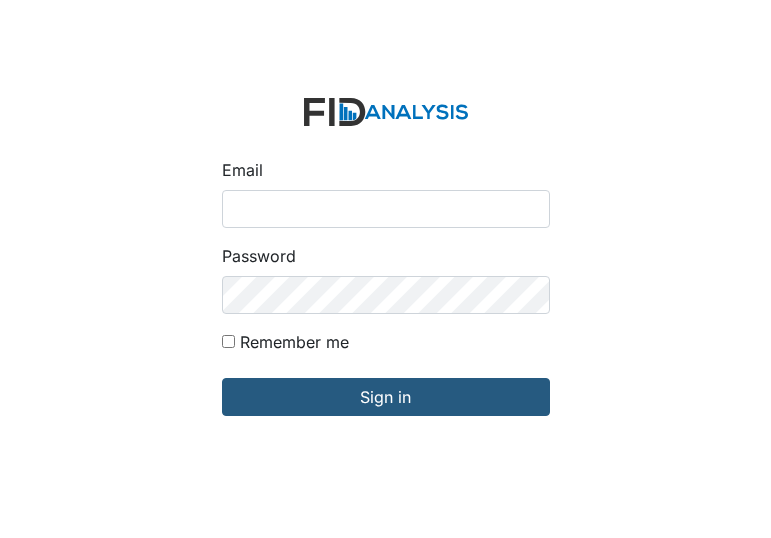 scroll, scrollTop: 0, scrollLeft: 0, axis: both 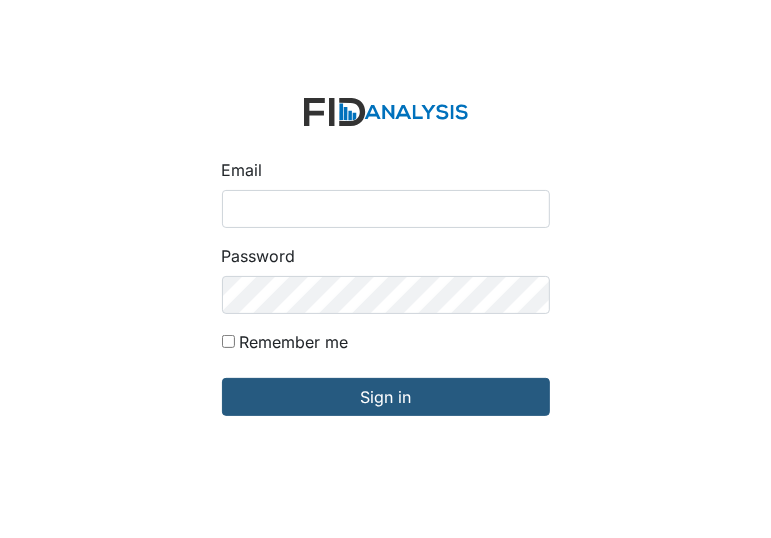click on "Email" at bounding box center [386, 209] 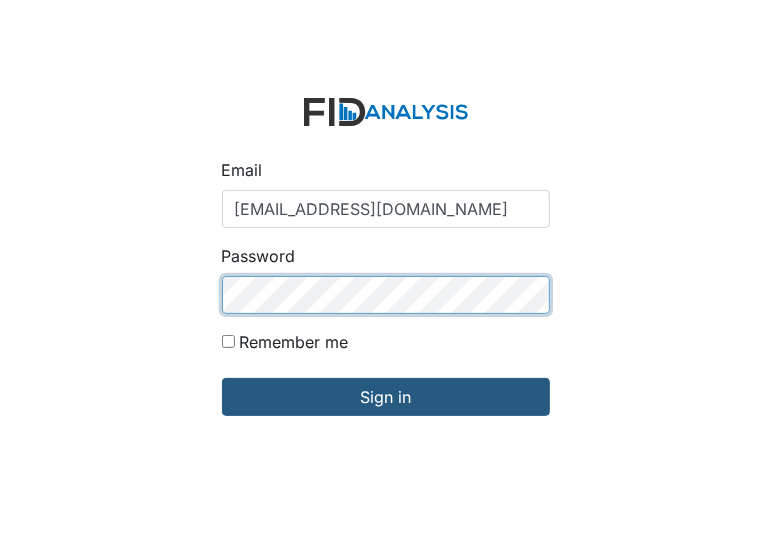 click on "Sign in" at bounding box center [386, 397] 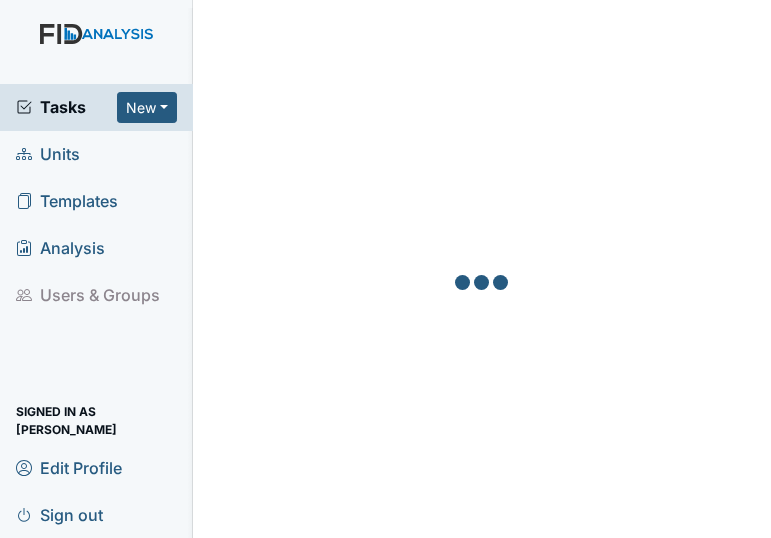 scroll, scrollTop: 0, scrollLeft: 0, axis: both 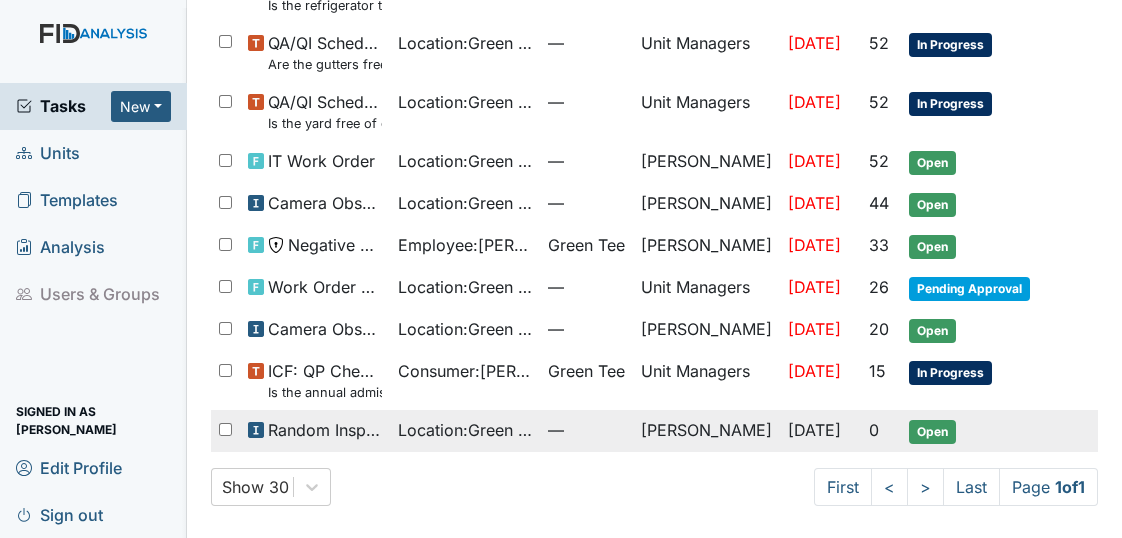click on "Open" at bounding box center [932, 432] 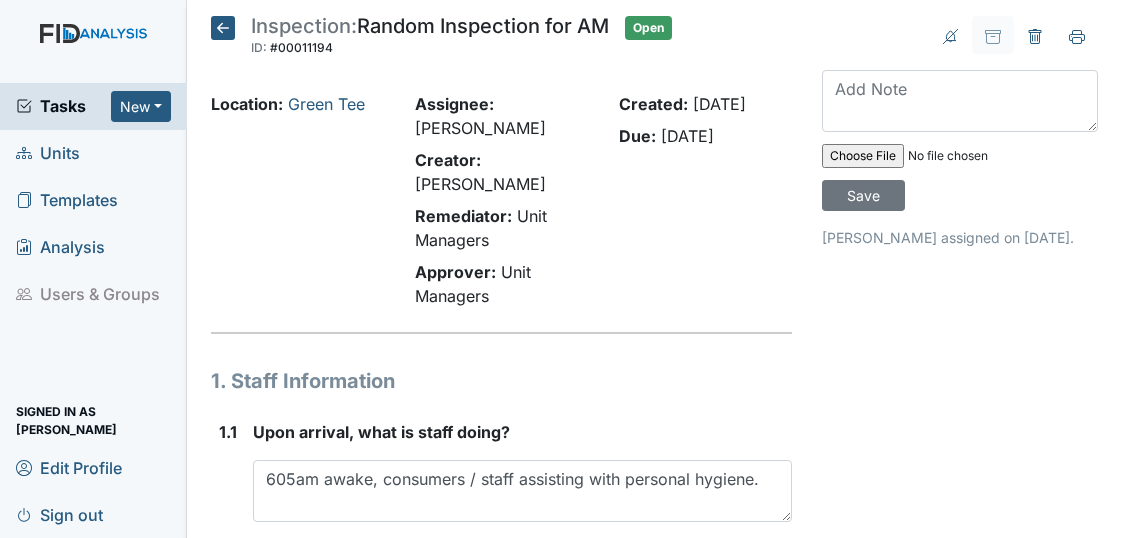 scroll, scrollTop: 0, scrollLeft: 0, axis: both 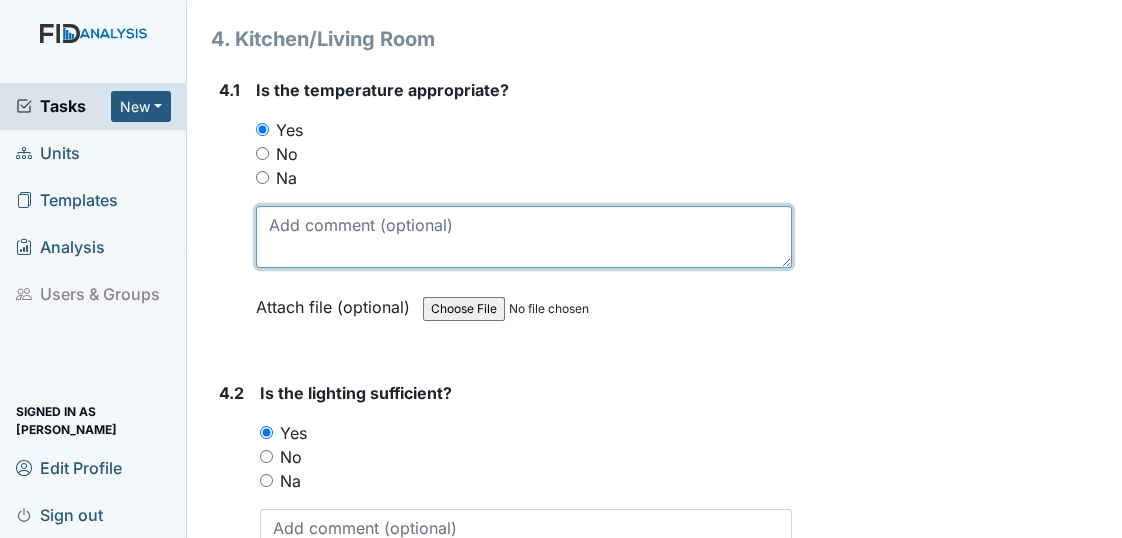 click at bounding box center [524, 237] 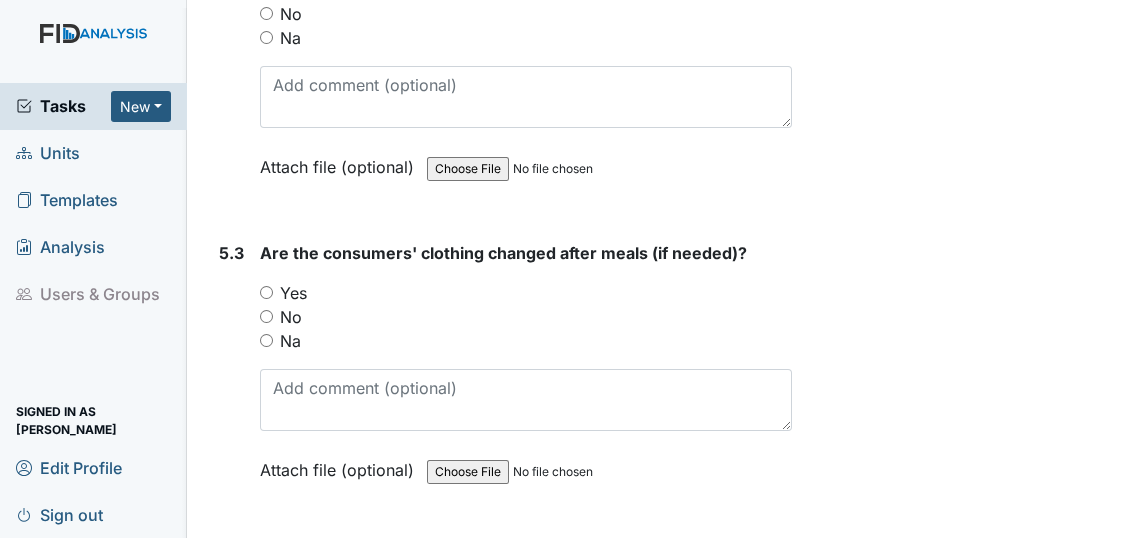 scroll, scrollTop: 9454, scrollLeft: 0, axis: vertical 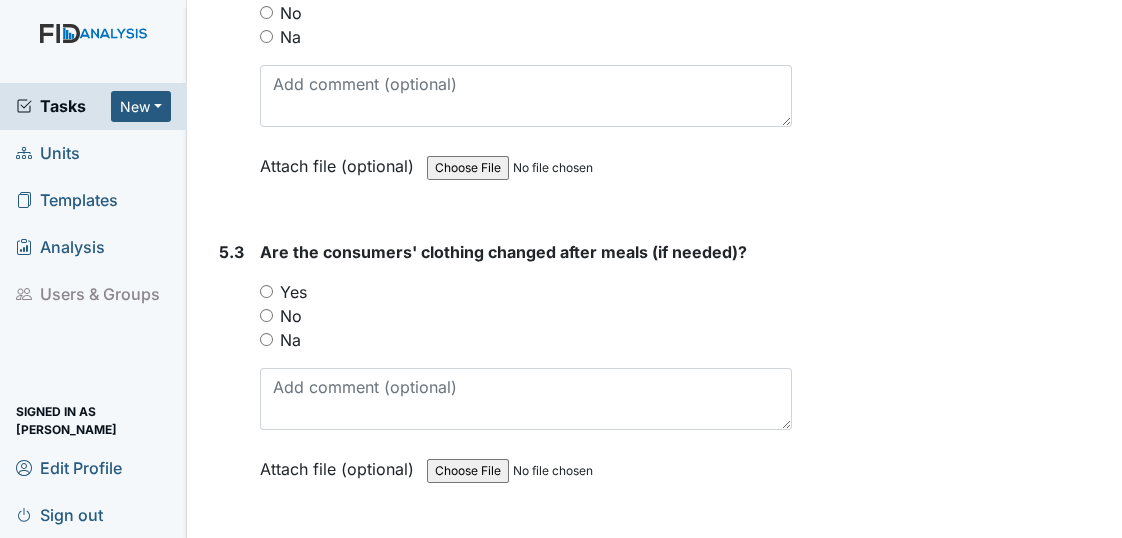 type on "74" 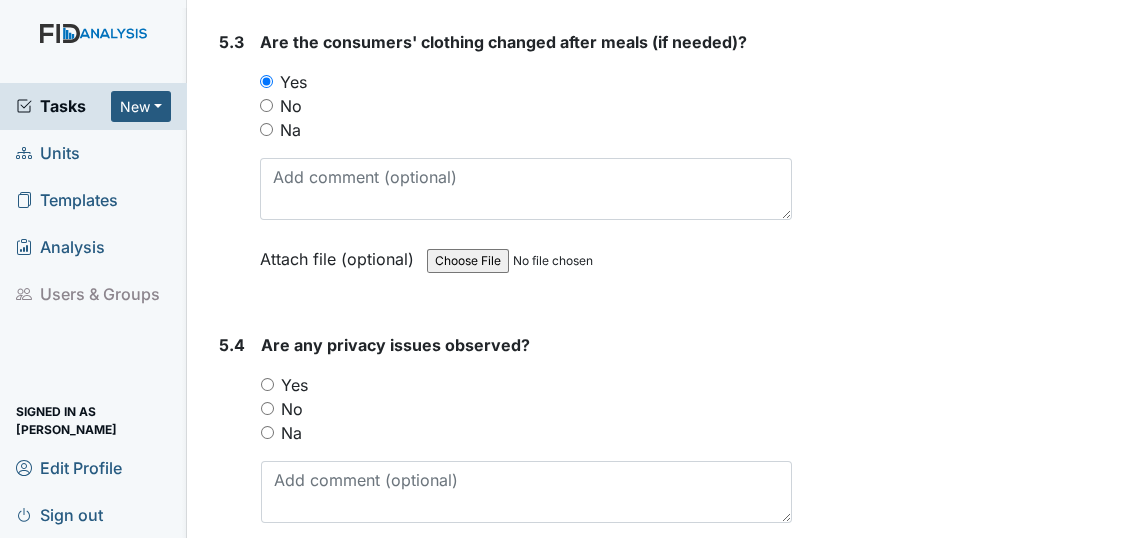 scroll, scrollTop: 9636, scrollLeft: 0, axis: vertical 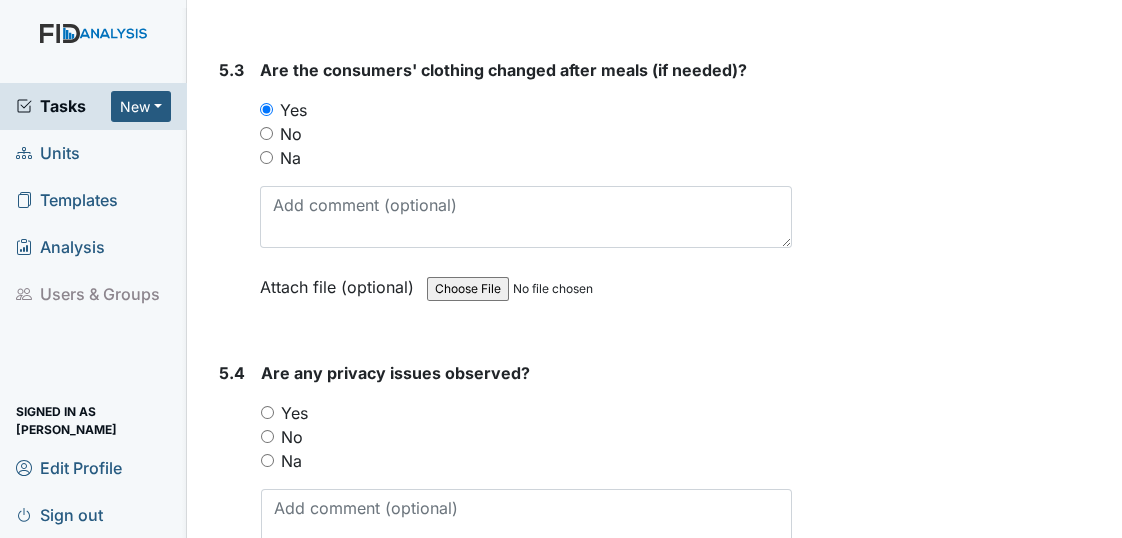 drag, startPoint x: 267, startPoint y: 368, endPoint x: 316, endPoint y: 374, distance: 49.365982 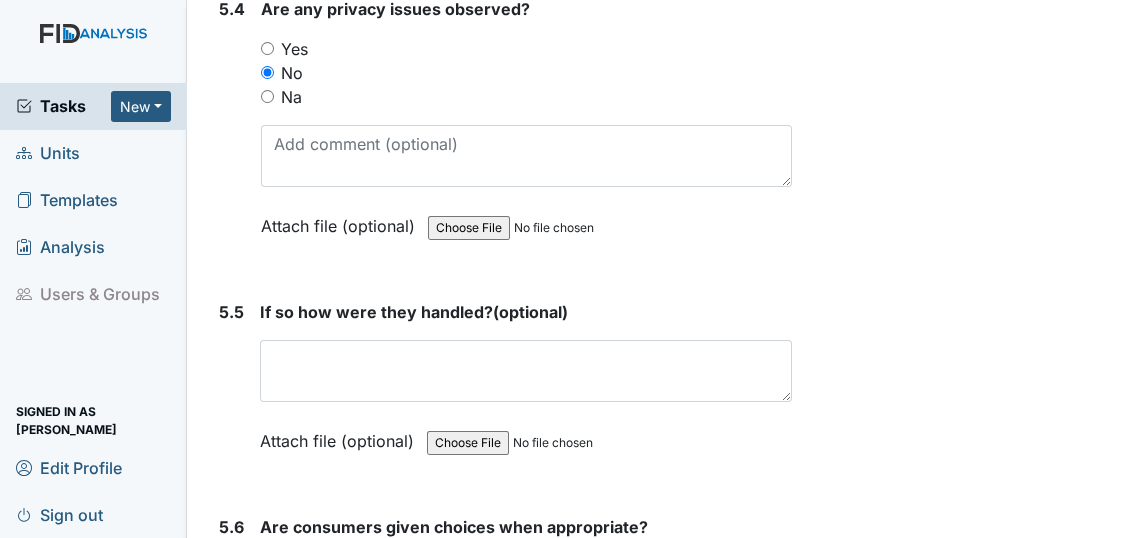 scroll, scrollTop: 9909, scrollLeft: 0, axis: vertical 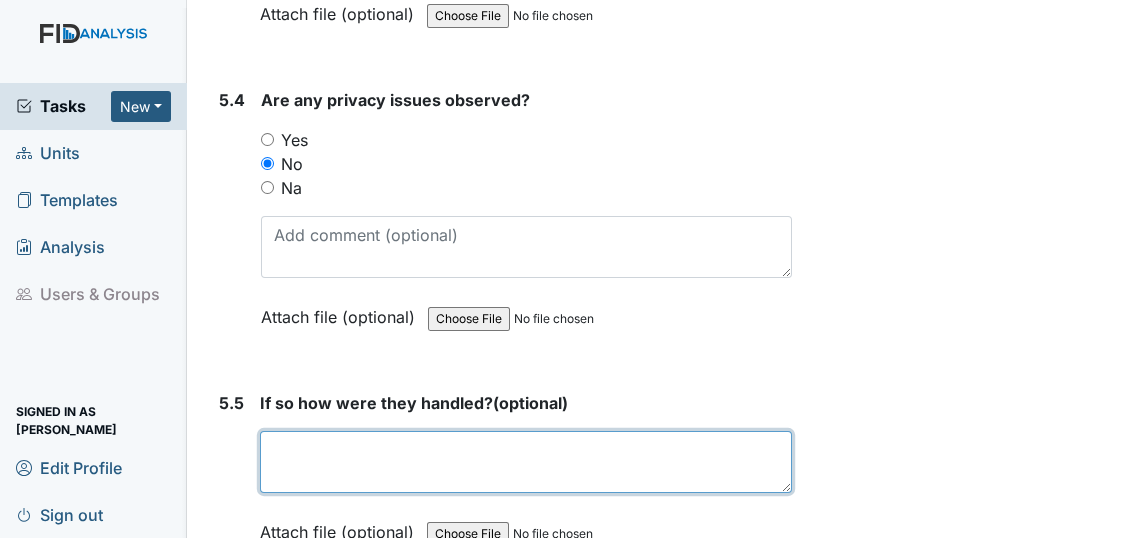 click at bounding box center (526, 462) 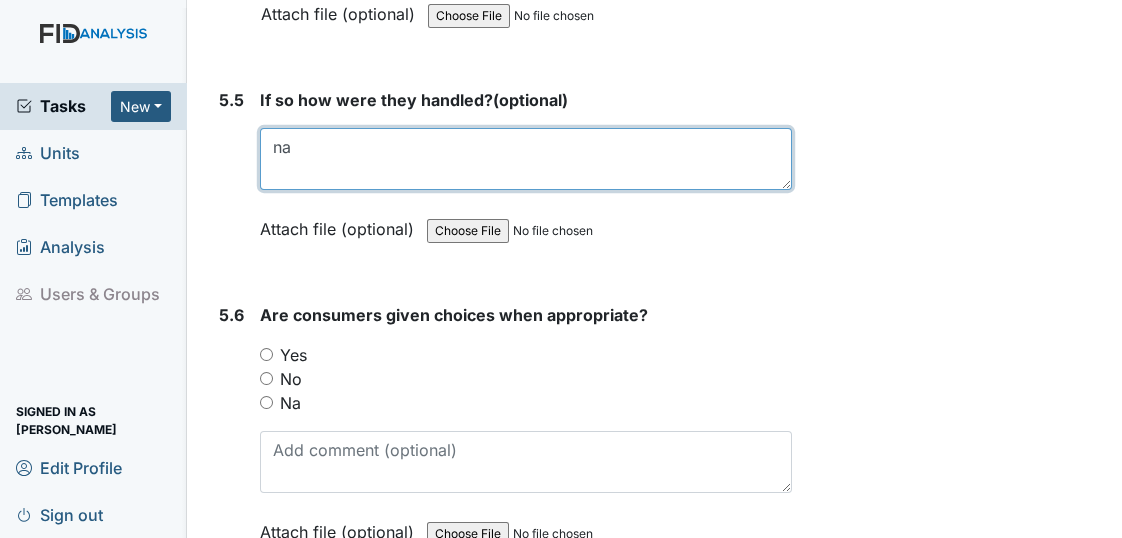 scroll, scrollTop: 10272, scrollLeft: 0, axis: vertical 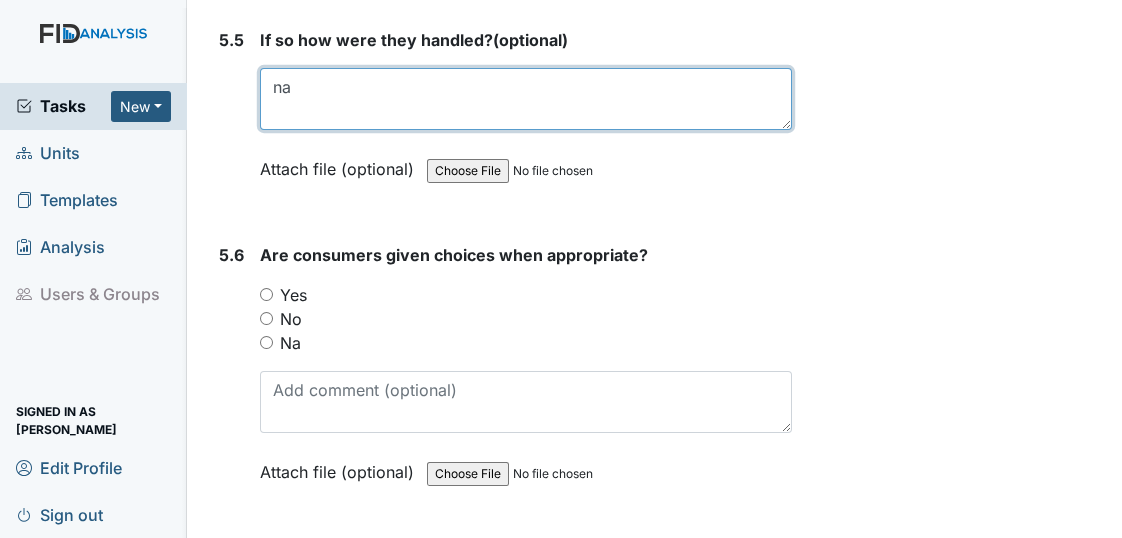 type on "na" 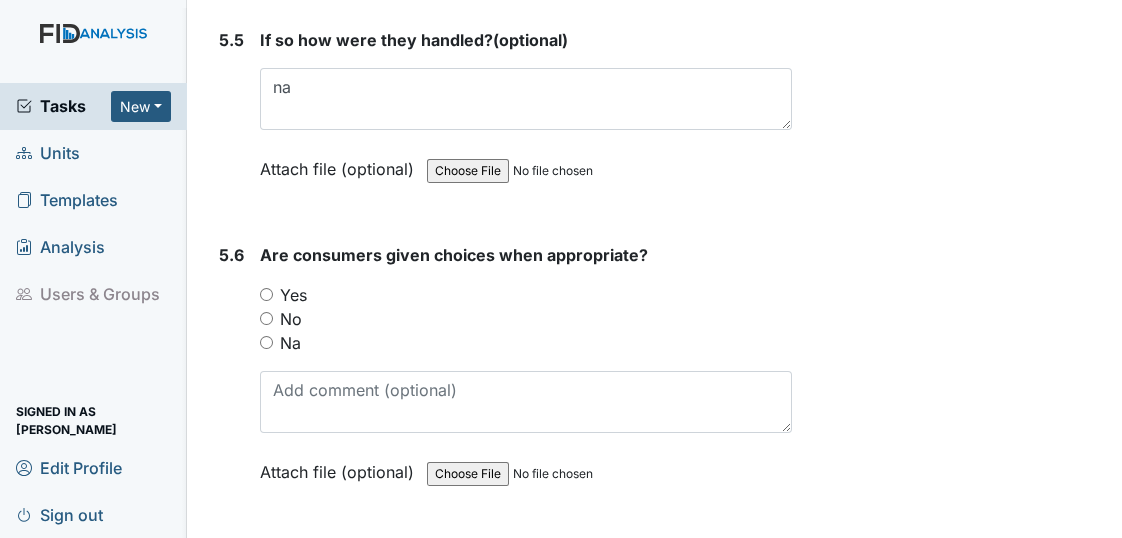 click on "Yes" at bounding box center (266, 294) 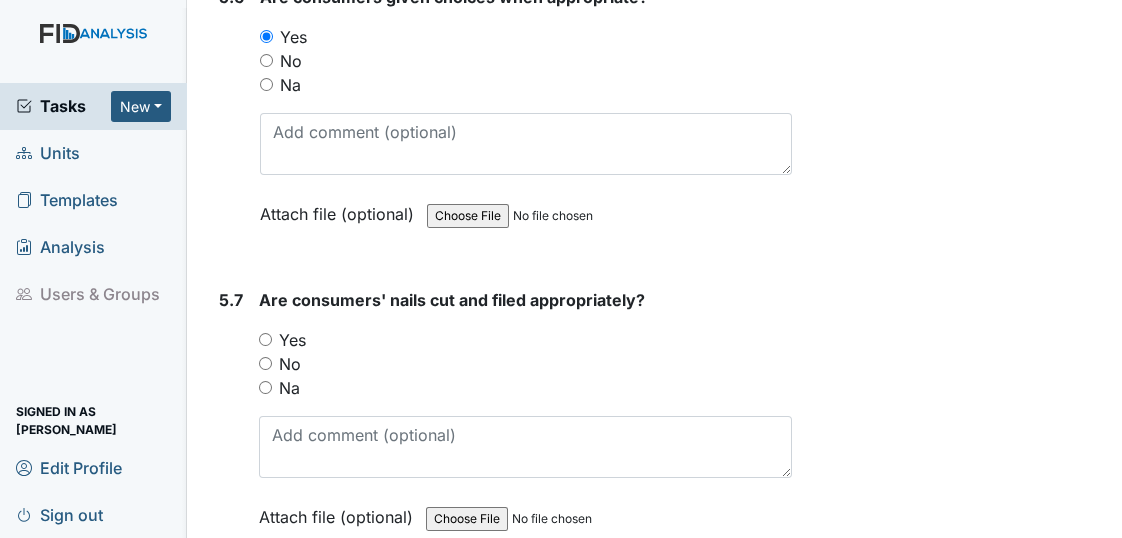 scroll, scrollTop: 10545, scrollLeft: 0, axis: vertical 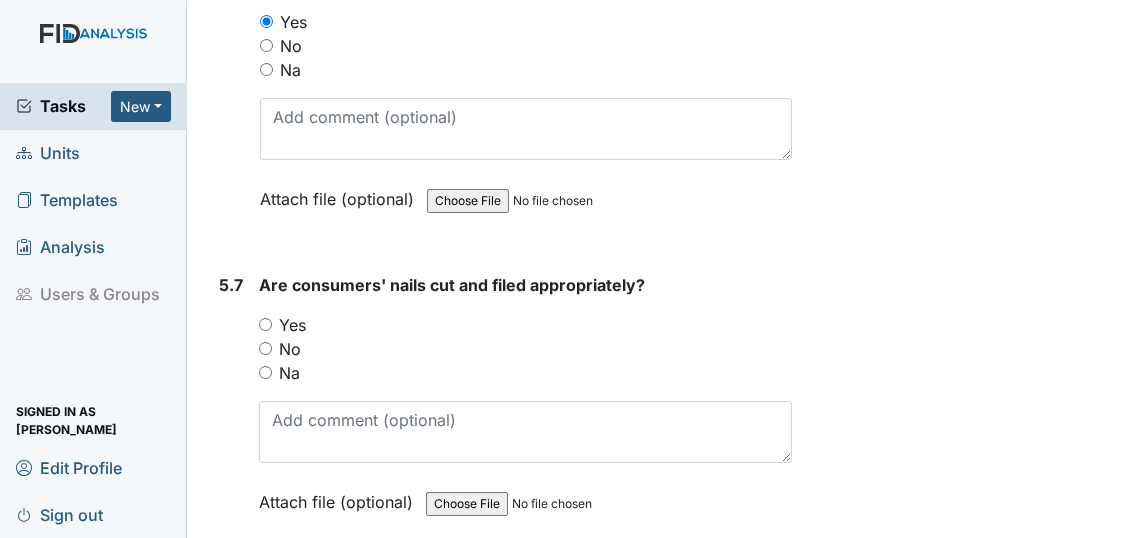 click on "Yes" at bounding box center (265, 324) 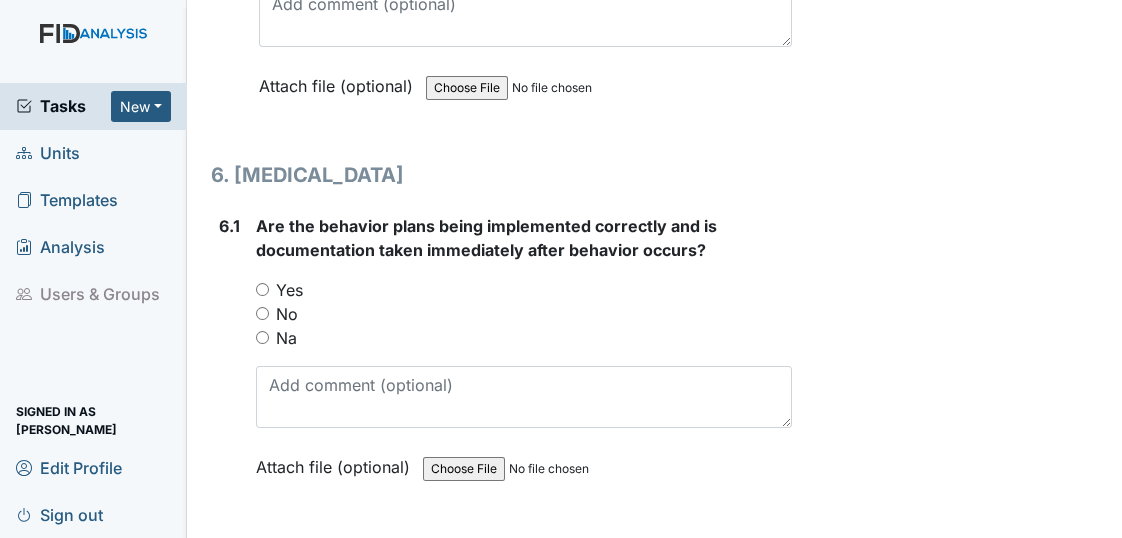 scroll, scrollTop: 11000, scrollLeft: 0, axis: vertical 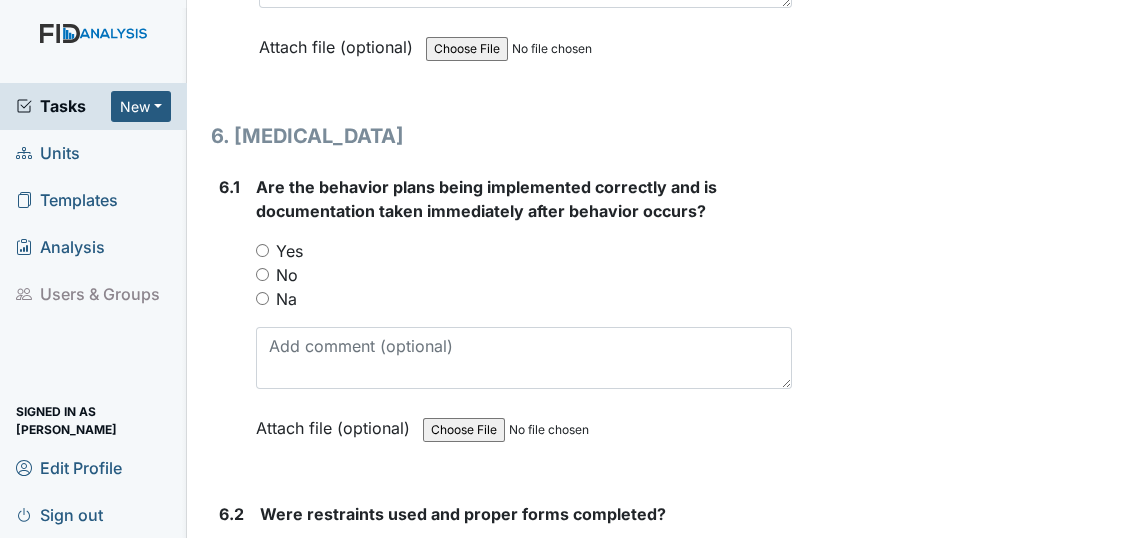 click on "Yes" at bounding box center [262, 250] 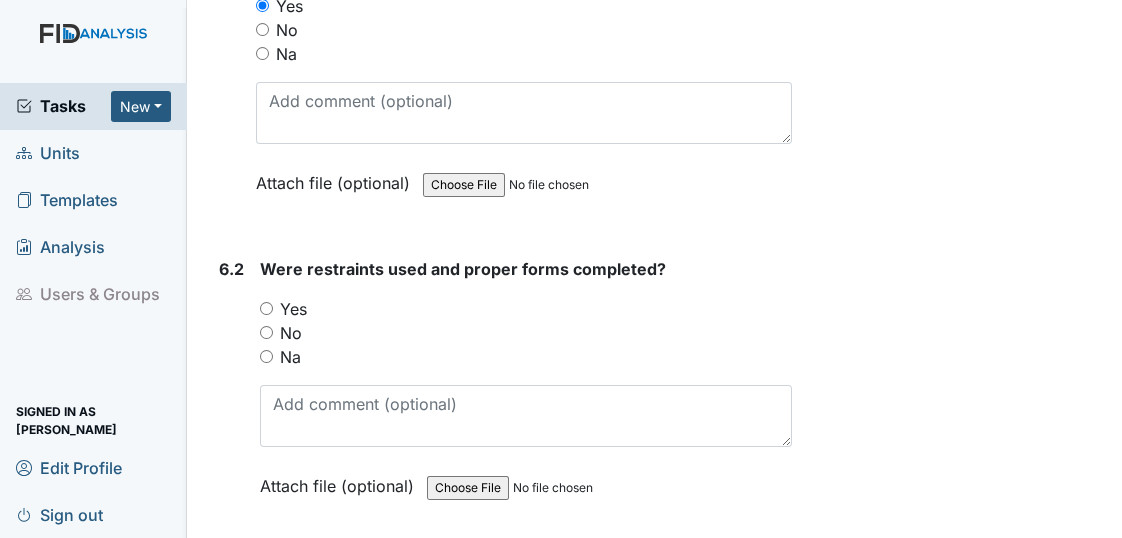 scroll, scrollTop: 11272, scrollLeft: 0, axis: vertical 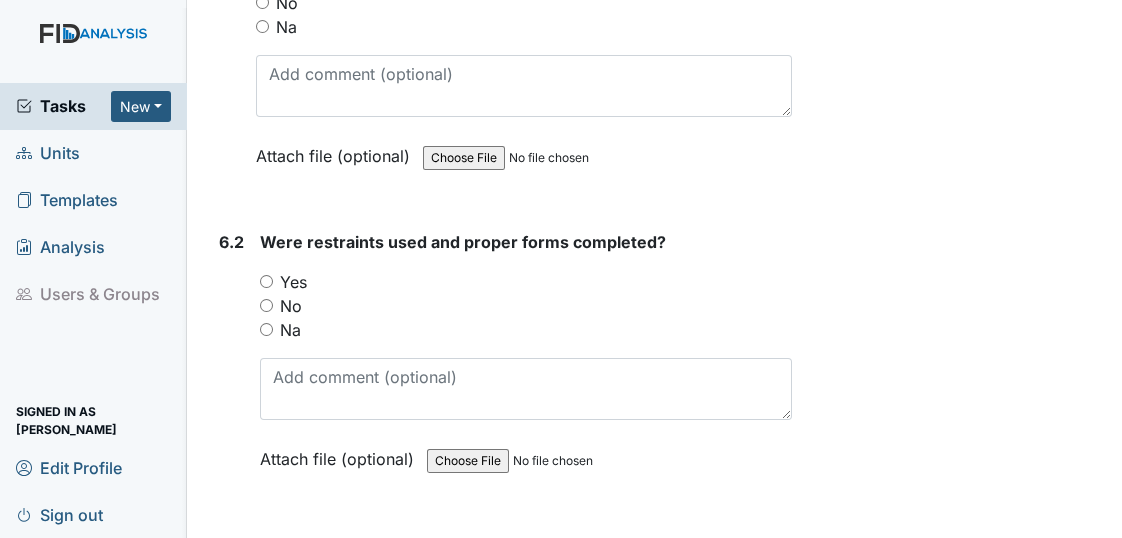 click on "No" at bounding box center (266, 305) 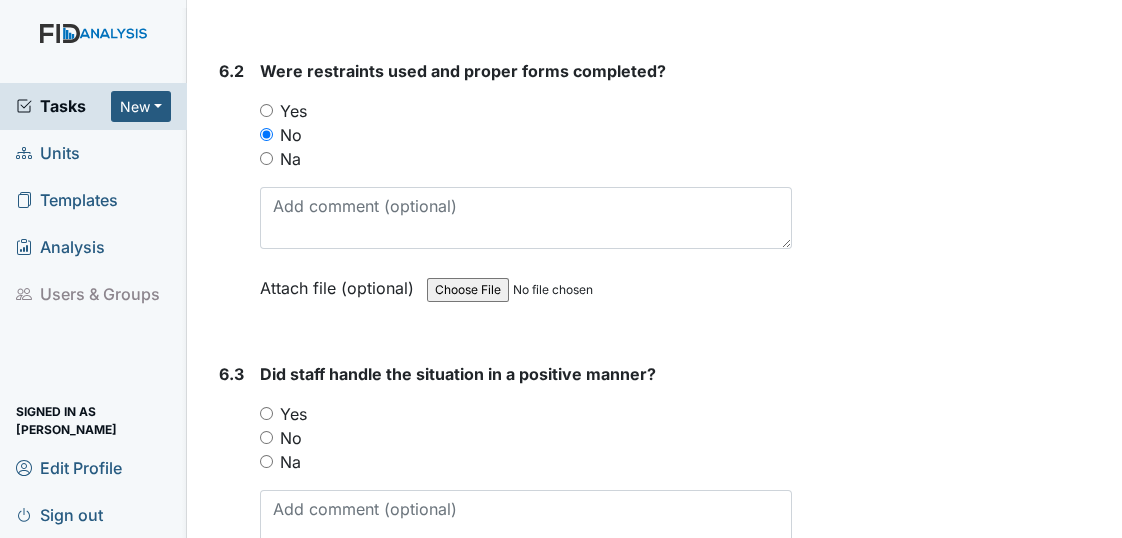 scroll, scrollTop: 11454, scrollLeft: 0, axis: vertical 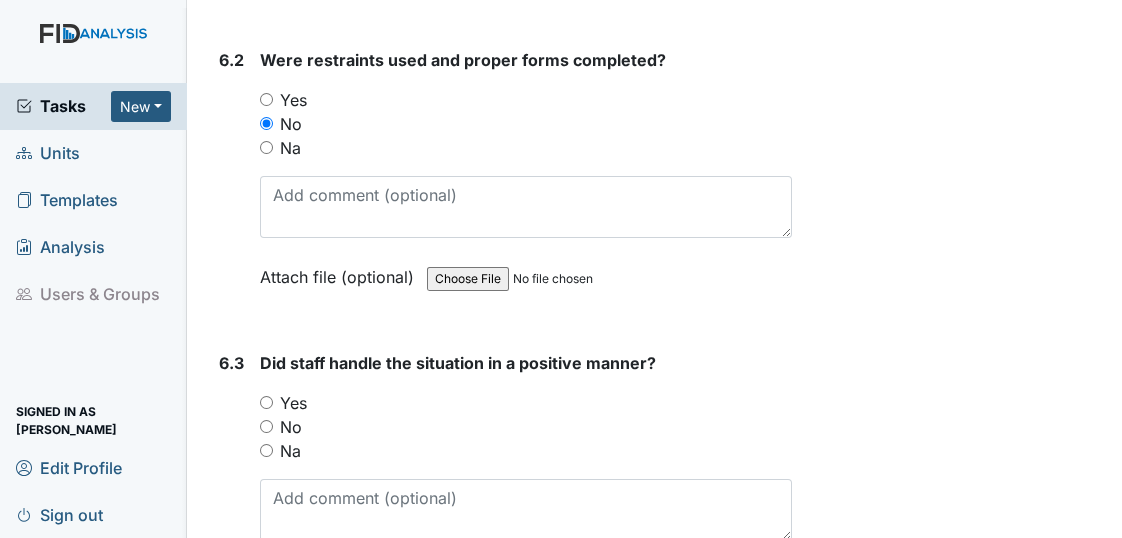 click on "Yes" at bounding box center (266, 402) 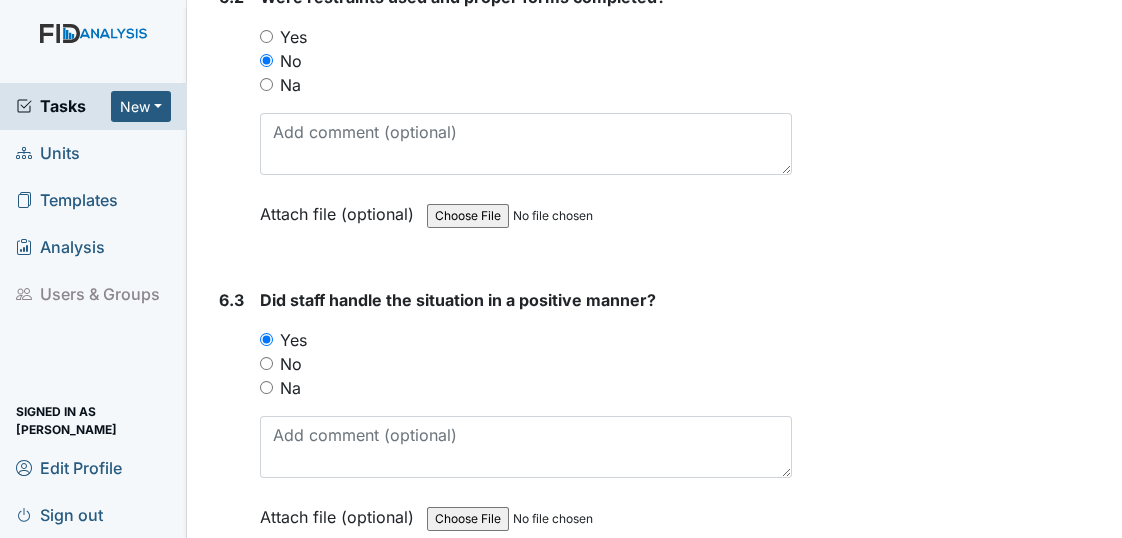 scroll, scrollTop: 11636, scrollLeft: 0, axis: vertical 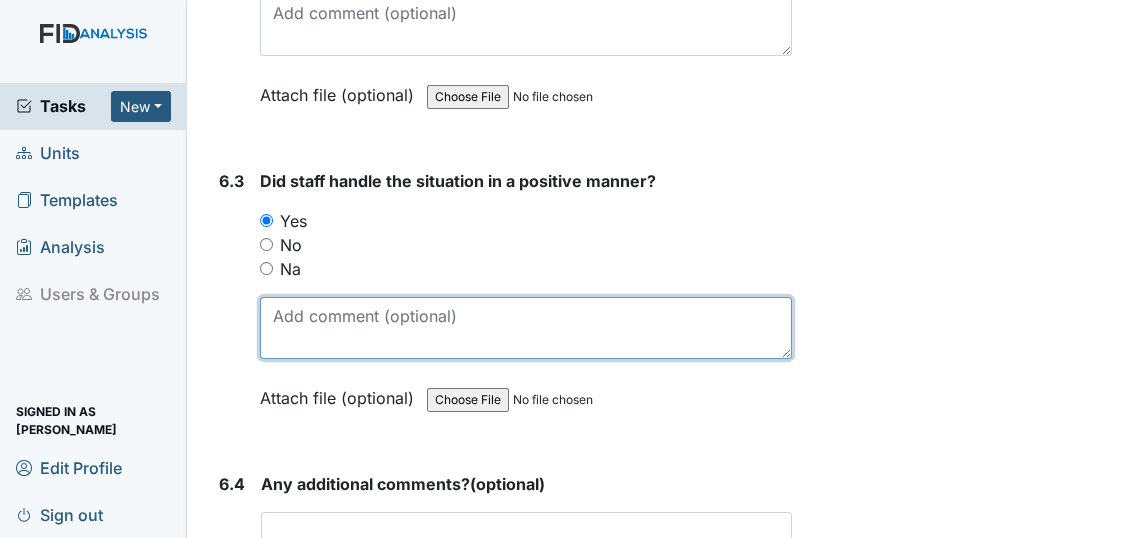 click at bounding box center [526, 328] 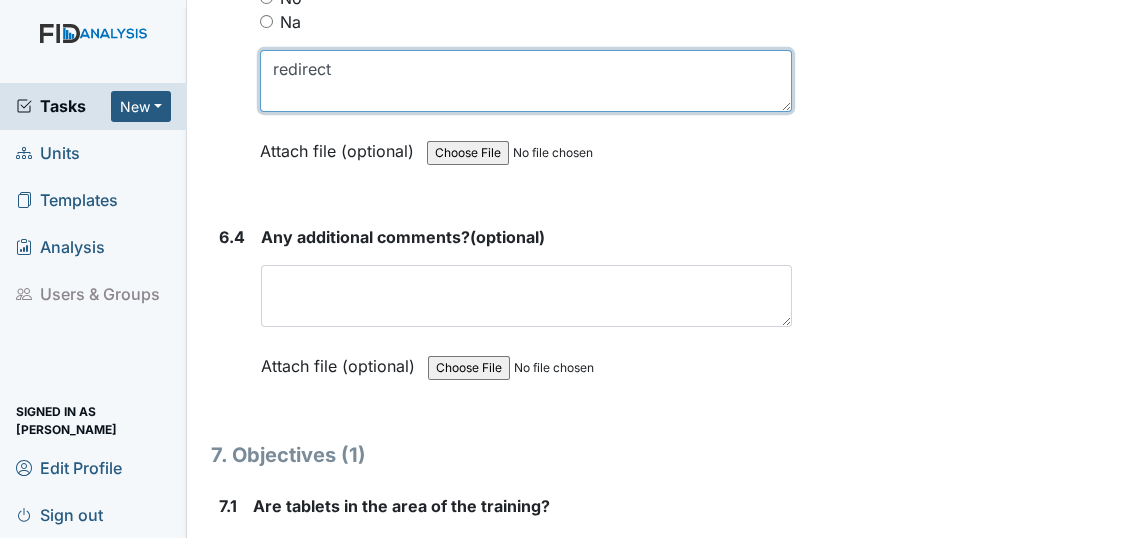 scroll, scrollTop: 11909, scrollLeft: 0, axis: vertical 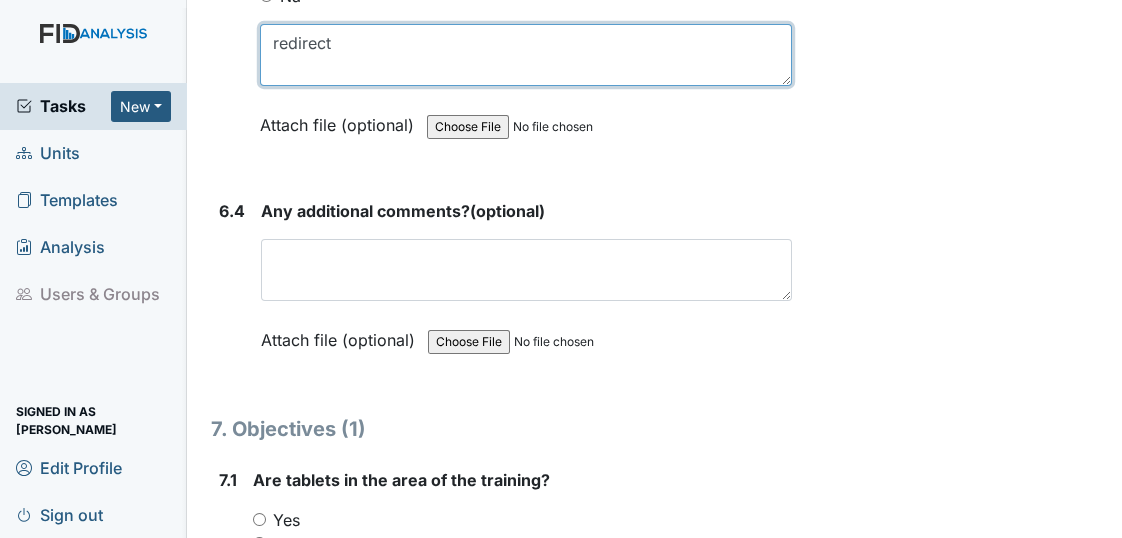 type on "redirect" 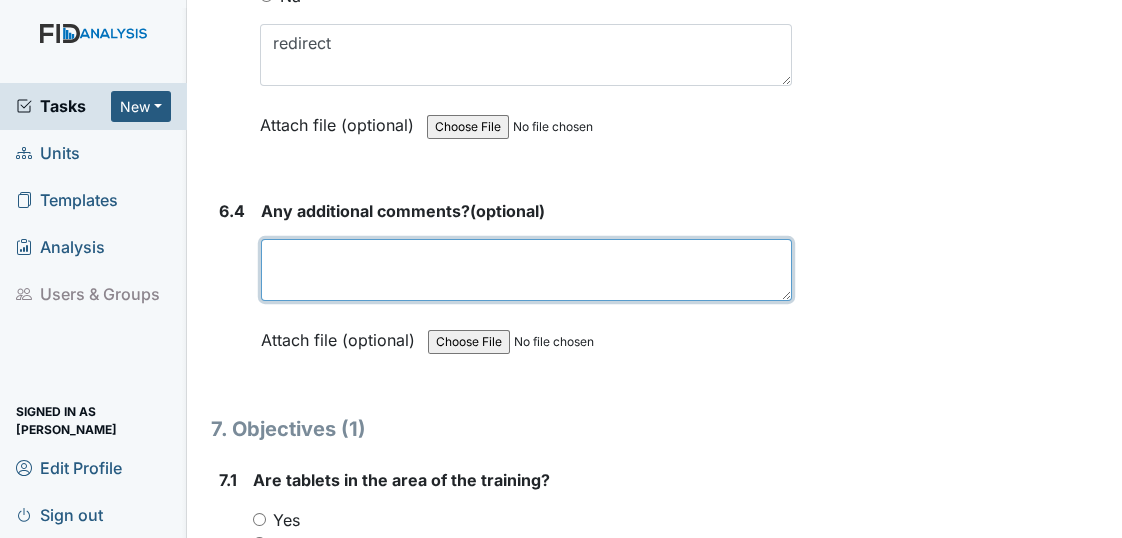 click at bounding box center [526, 270] 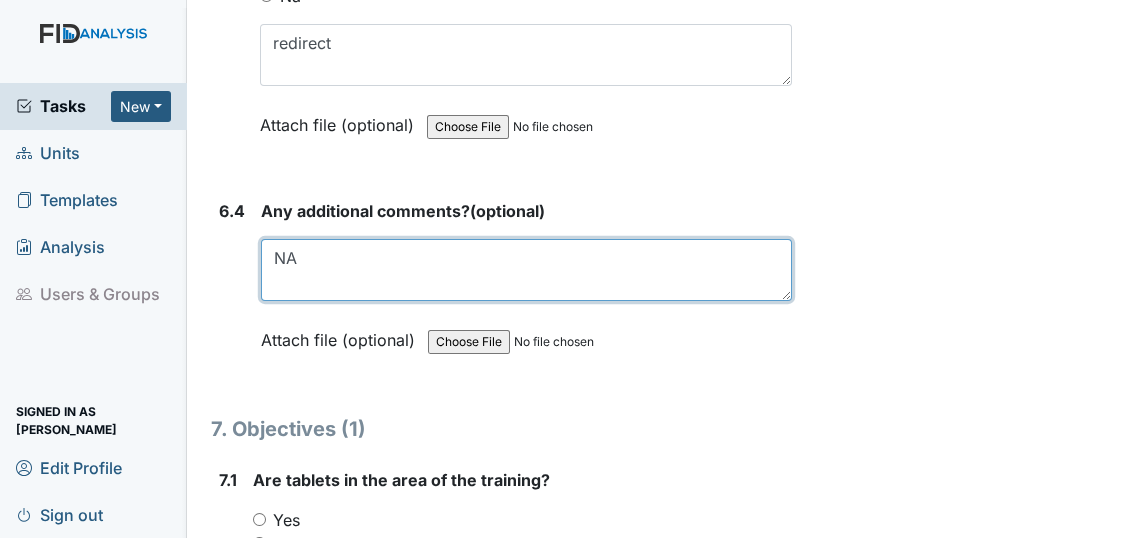 type on "N" 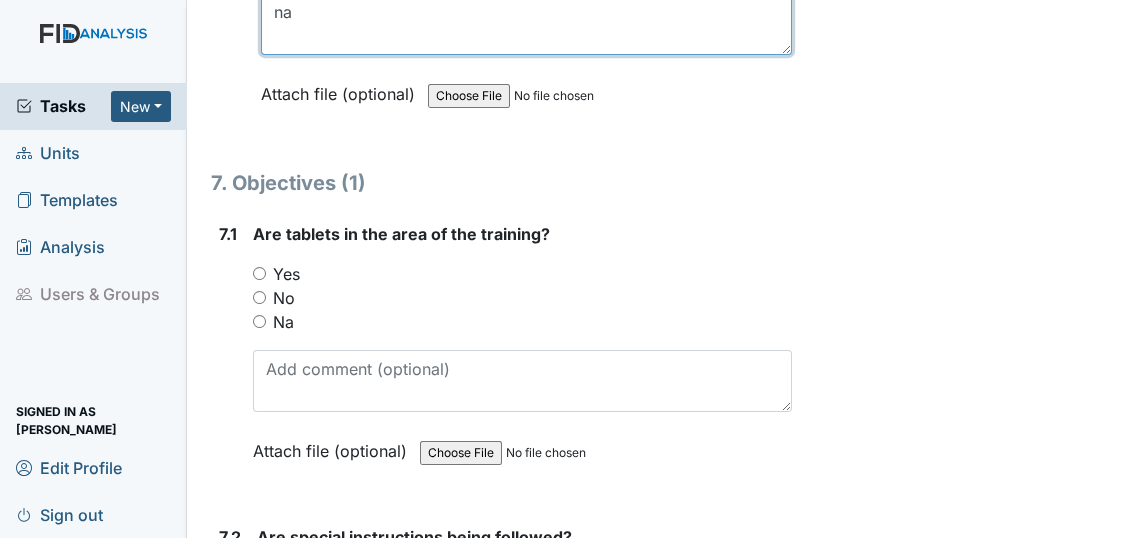 scroll, scrollTop: 12181, scrollLeft: 0, axis: vertical 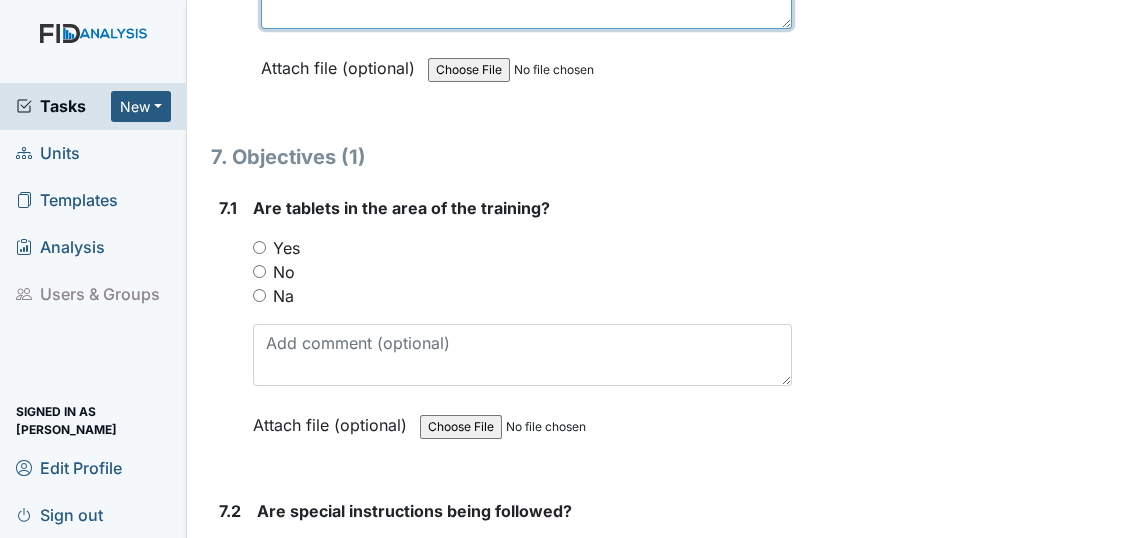 type on "na" 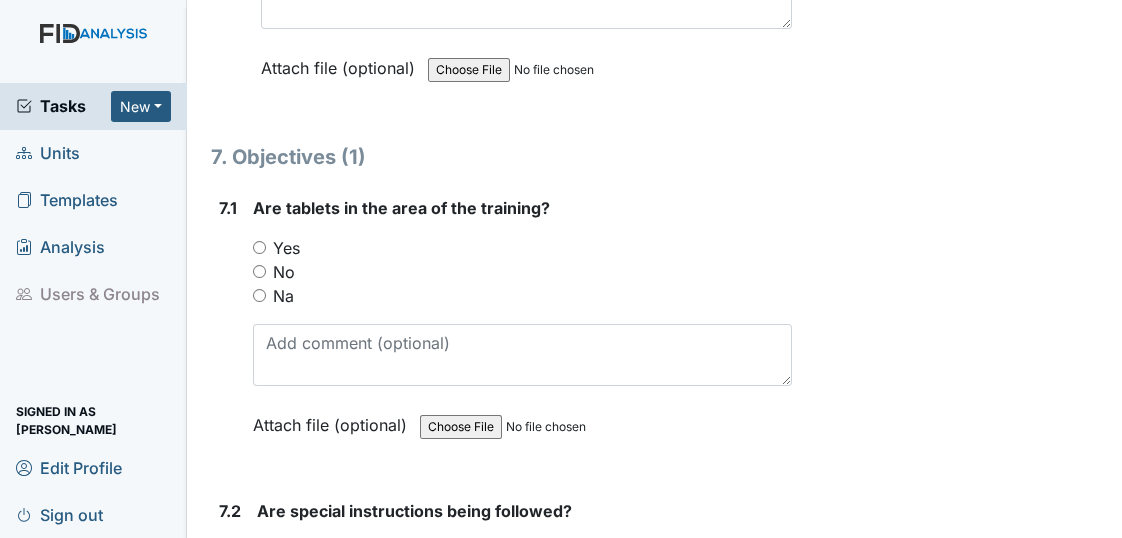 click on "Yes" at bounding box center [259, 247] 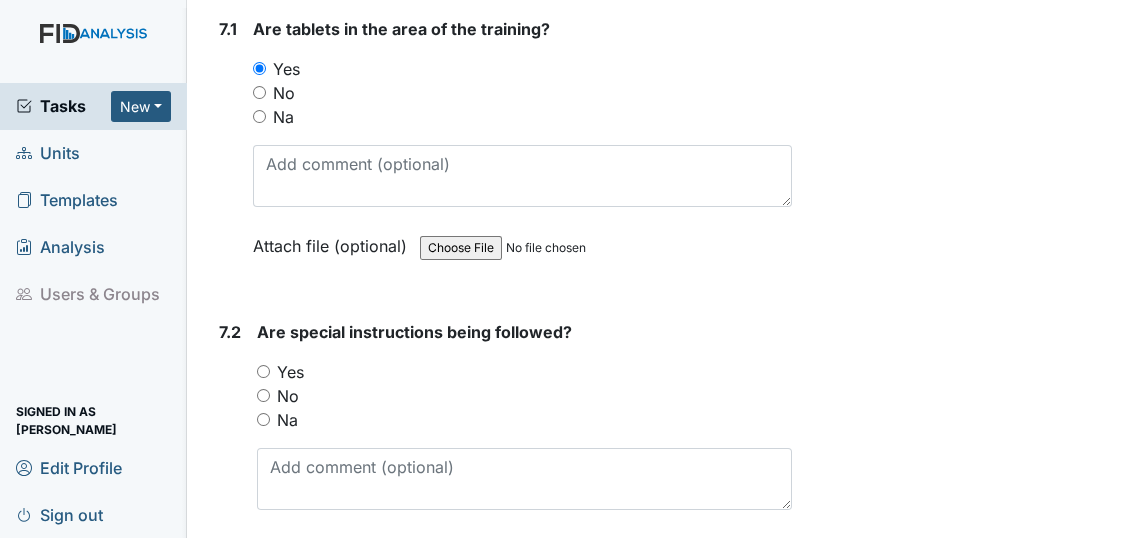 scroll, scrollTop: 12363, scrollLeft: 0, axis: vertical 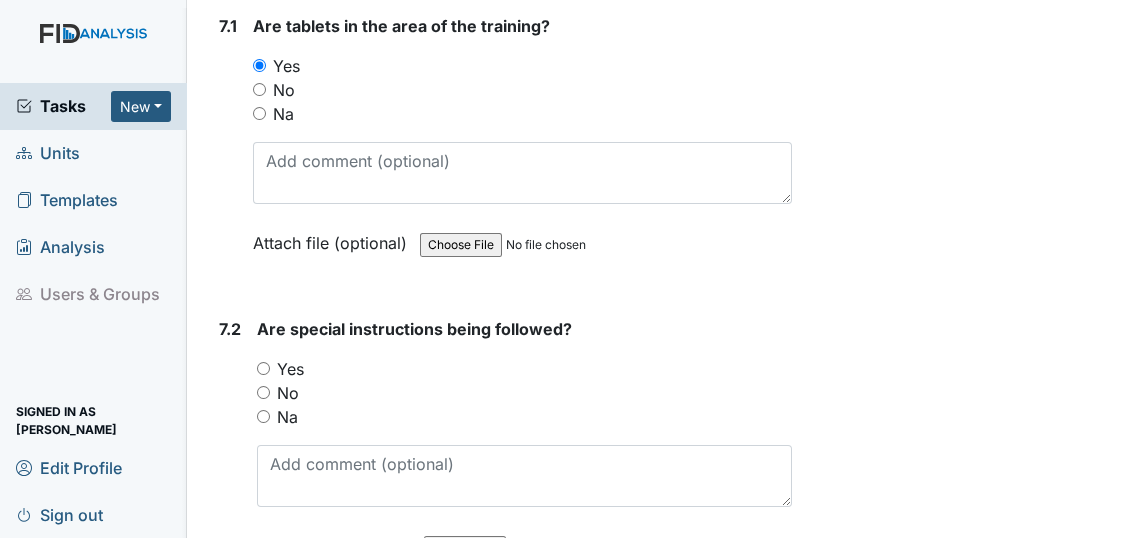 click on "Yes" at bounding box center [263, 368] 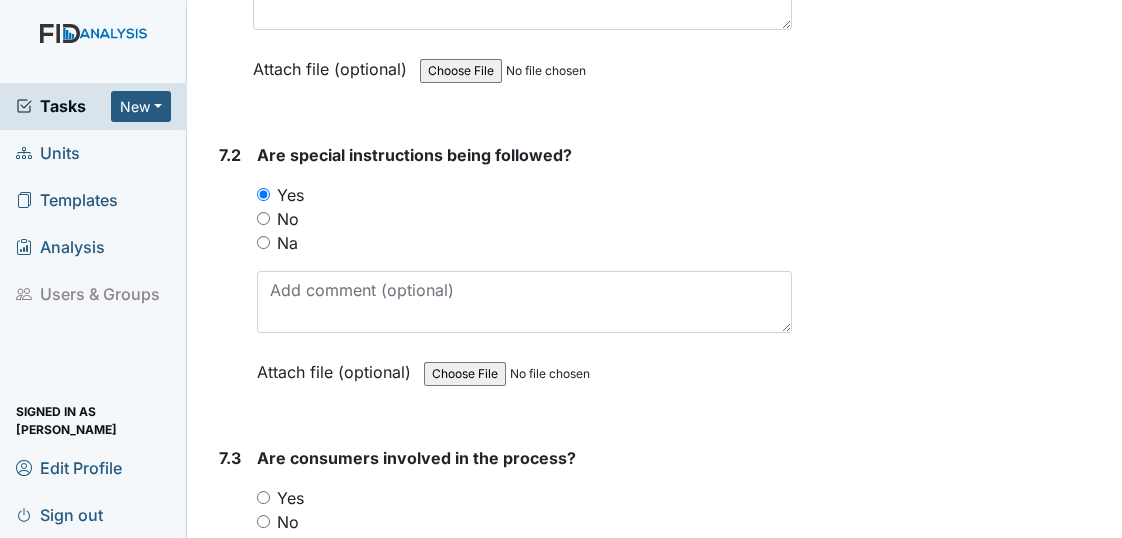 scroll, scrollTop: 12636, scrollLeft: 0, axis: vertical 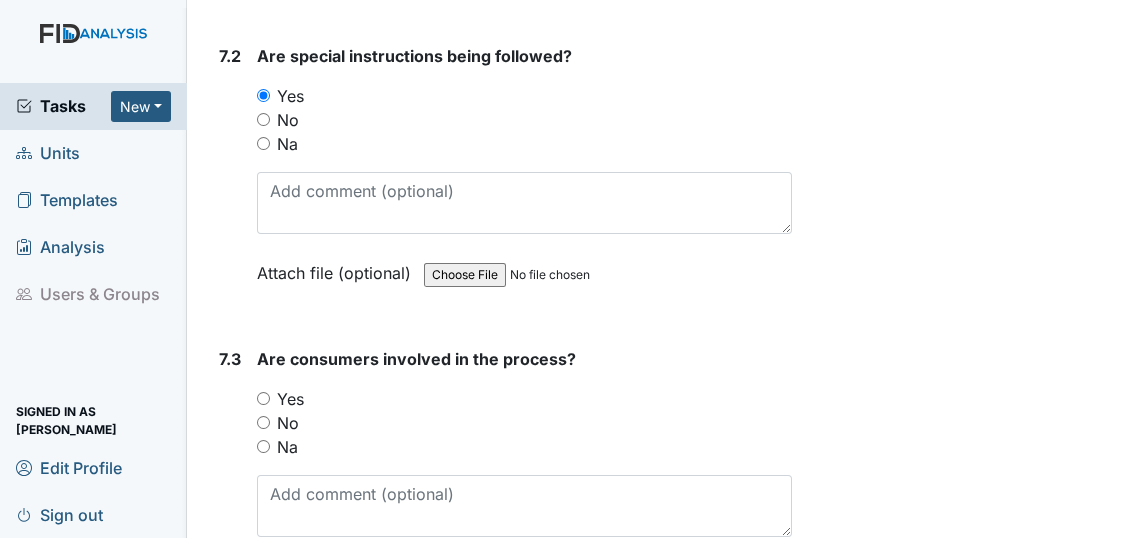 click on "Yes" at bounding box center [263, 398] 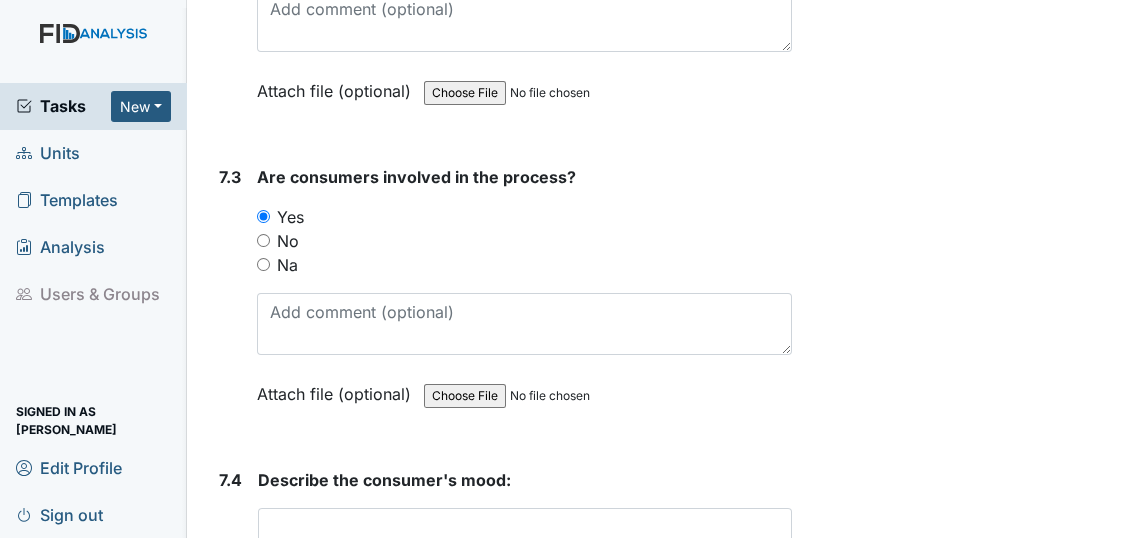 scroll, scrollTop: 12909, scrollLeft: 0, axis: vertical 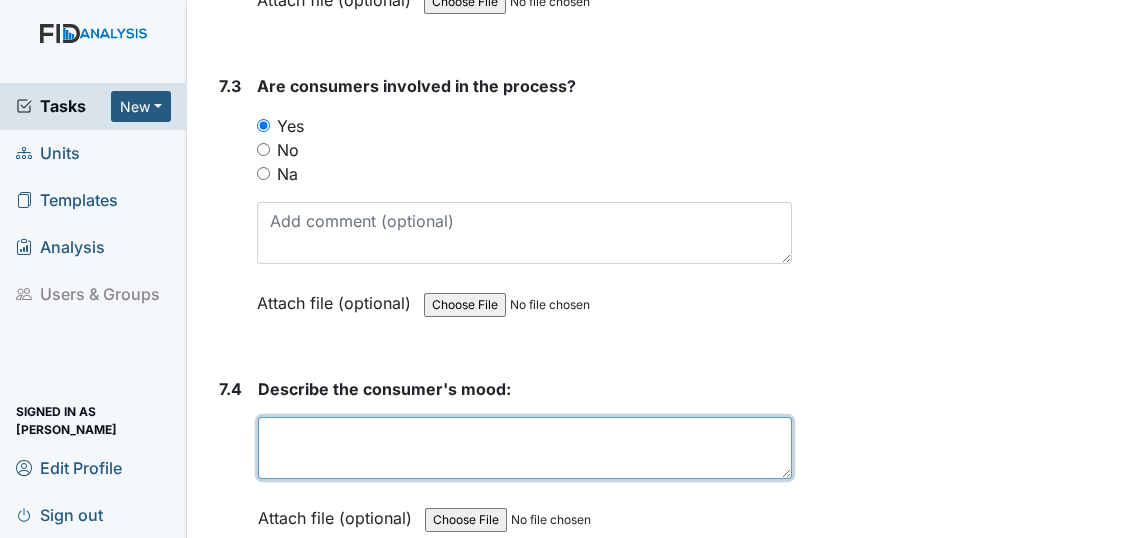click at bounding box center (525, 448) 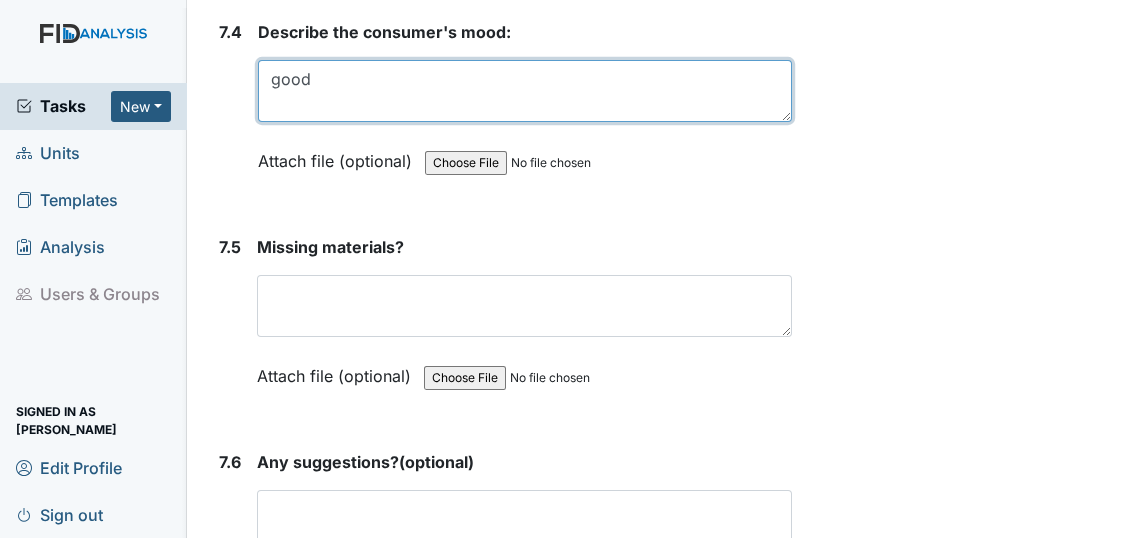 scroll, scrollTop: 13272, scrollLeft: 0, axis: vertical 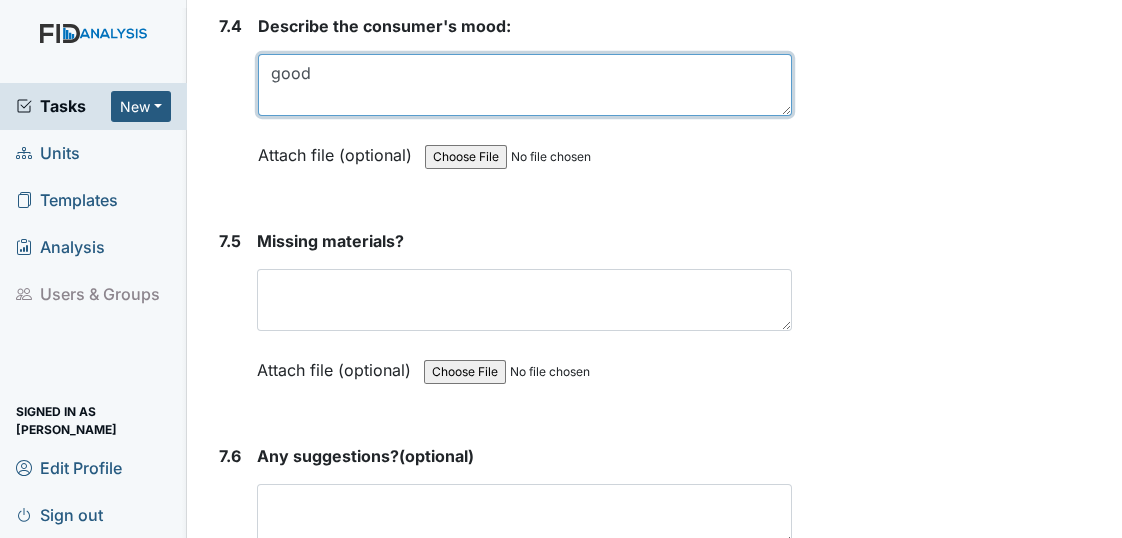 type on "good" 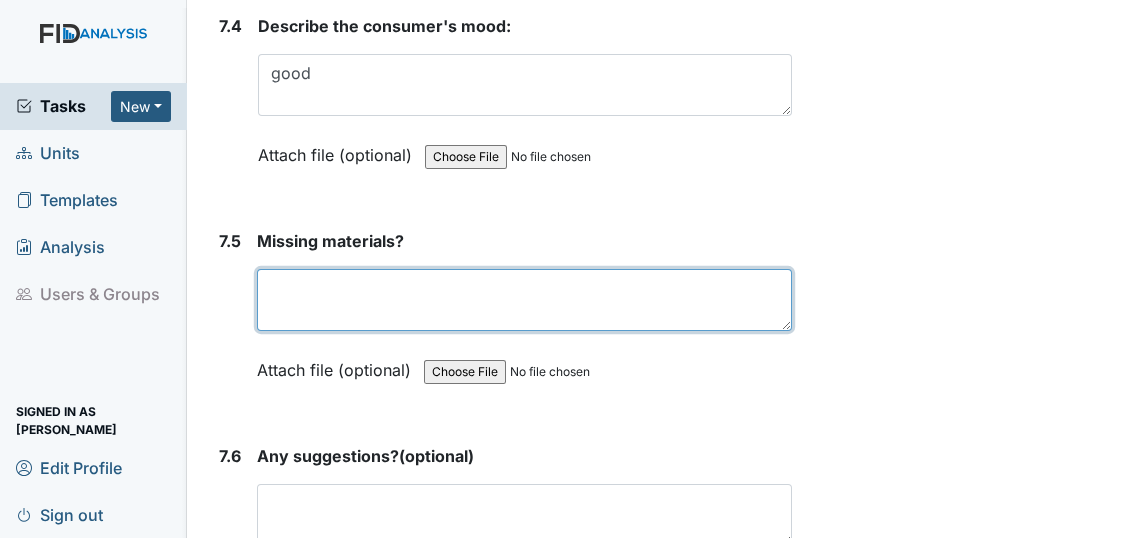 click at bounding box center [524, 300] 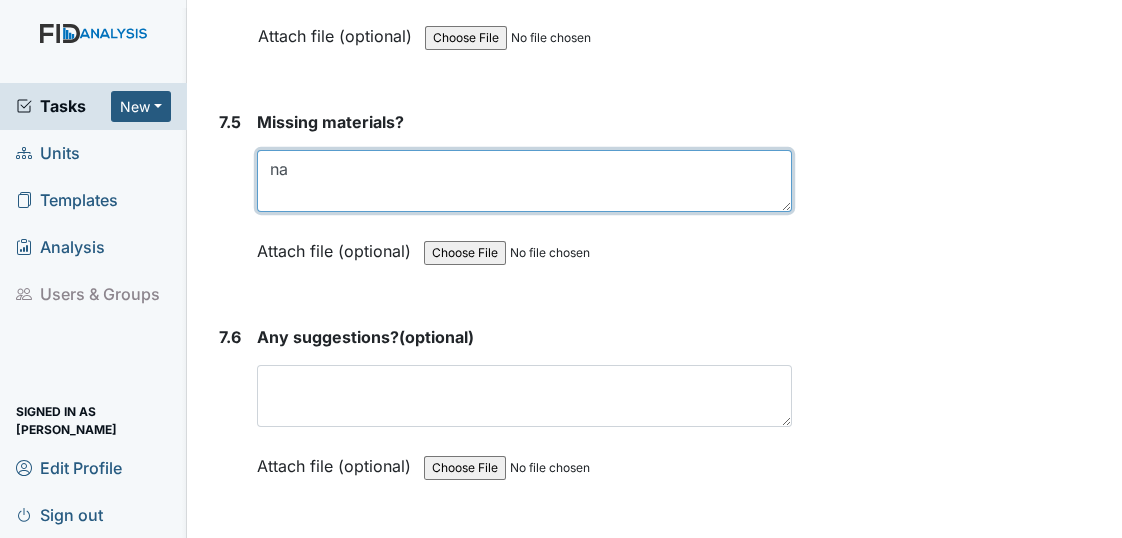 type on "na" 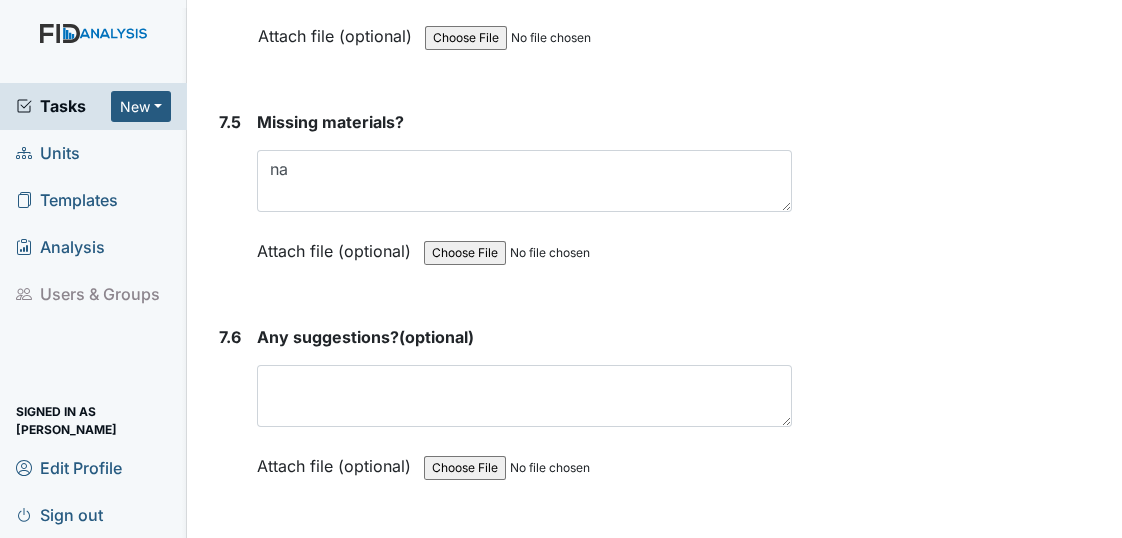scroll, scrollTop: 13363, scrollLeft: 0, axis: vertical 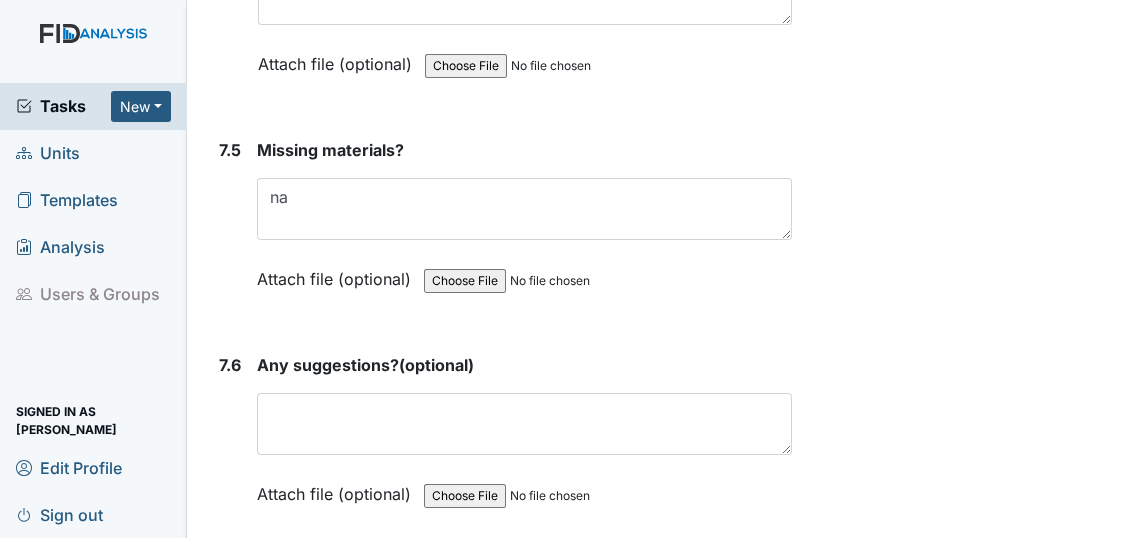 click on "1. Staff Information
1.1
Upon arrival, what is staff doing?
605am awake, consumers / staff assisting with personal hygiene.
This field is required.
Attach file (optional)
You can upload .pdf, .txt, .jpg, .jpeg, .png, .csv, .xls, or .doc files under 100MB.
1.2
Did staff communicate with coworkers appropriately?
You must select one of the below options.
Yes
No
Na
Attach file (optional)
You can upload .pdf, .txt, .jpg, .jpeg, .png, .csv, .xls, or .doc files under 100MB.
1.3
Did staff communicate in a positive demeanor with consumers?
You must select one of the below options.
Yes
No
Na
Attach file (optional)
You can upload .pdf, .txt, .jpg, .jpeg, .png, .csv, .xls, or .doc files under 100MB.
1.4
Did you observe staff using sign language, communication board or pictures as needed?" at bounding box center (501, 6679) 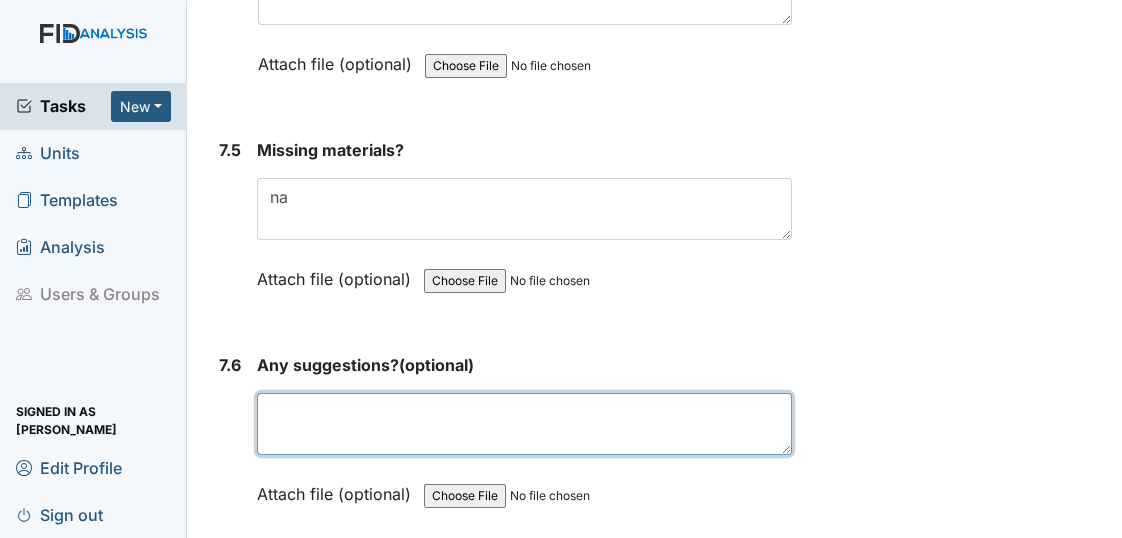 click at bounding box center [524, 424] 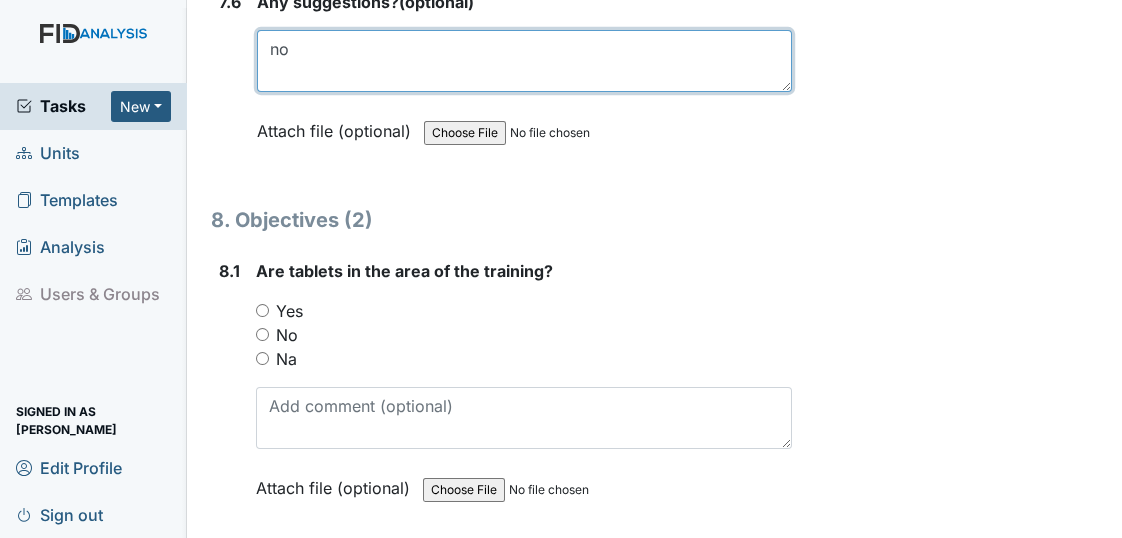 scroll, scrollTop: 13727, scrollLeft: 0, axis: vertical 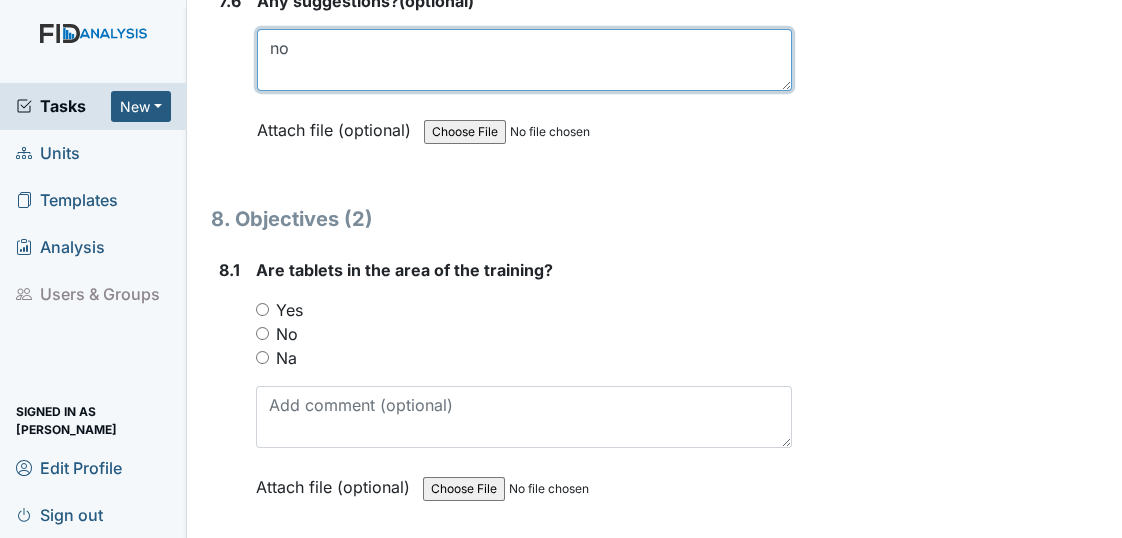 type on "no" 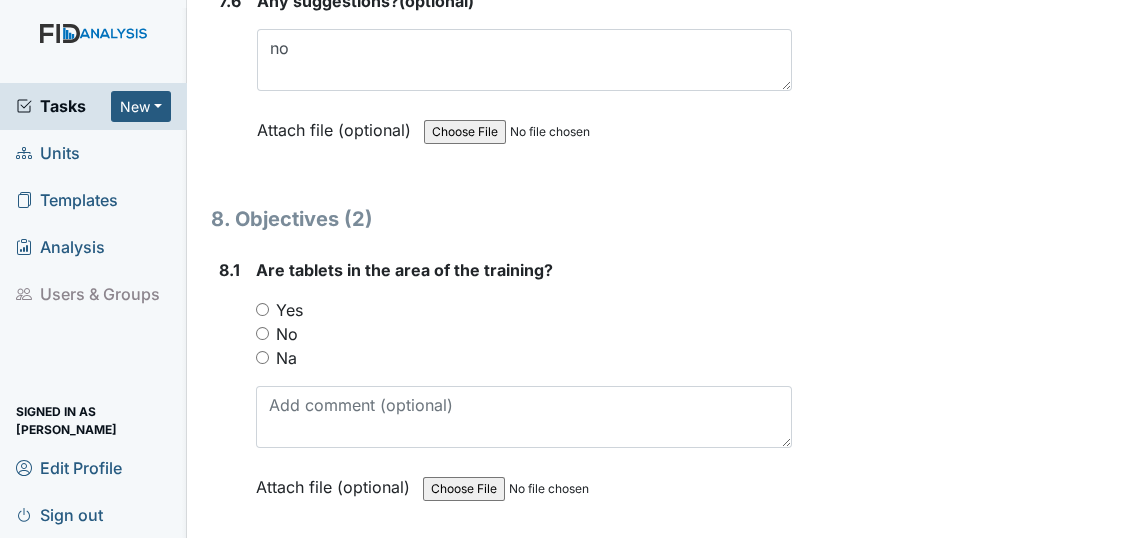 click on "Yes" at bounding box center (262, 309) 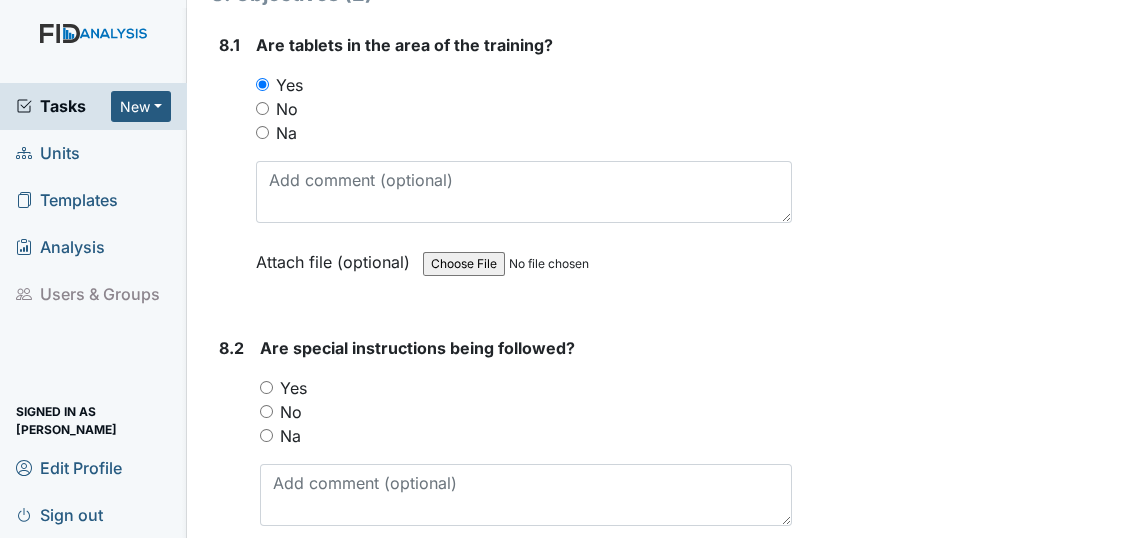 scroll, scrollTop: 14000, scrollLeft: 0, axis: vertical 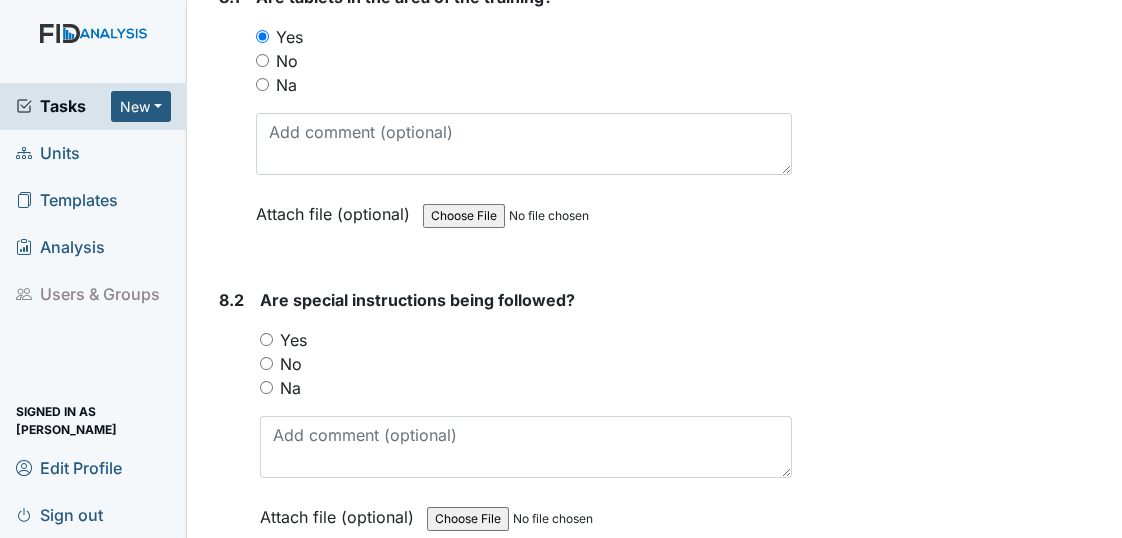 click on "Yes" at bounding box center (266, 339) 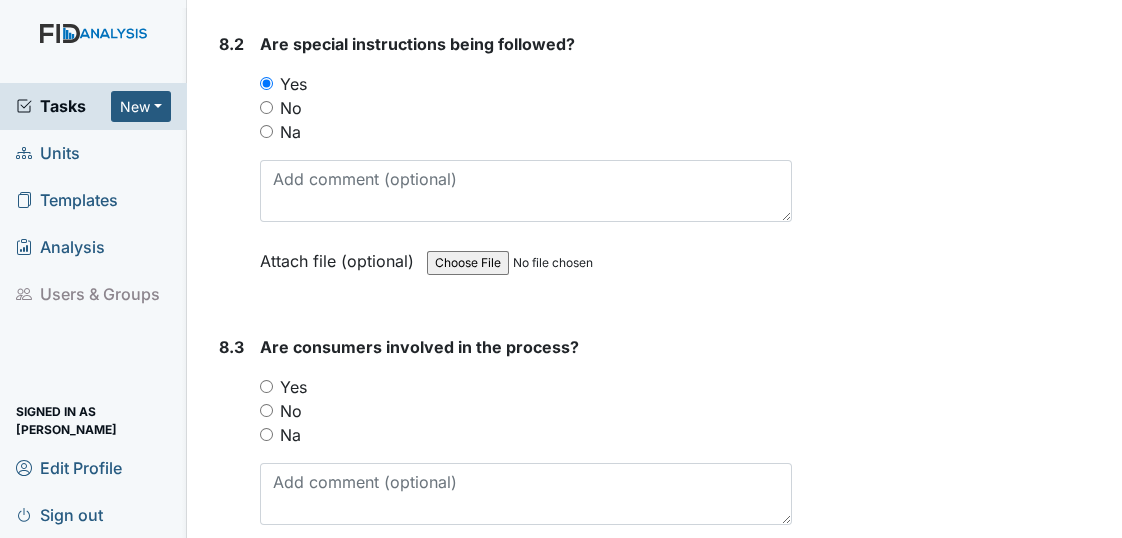 scroll, scrollTop: 14272, scrollLeft: 0, axis: vertical 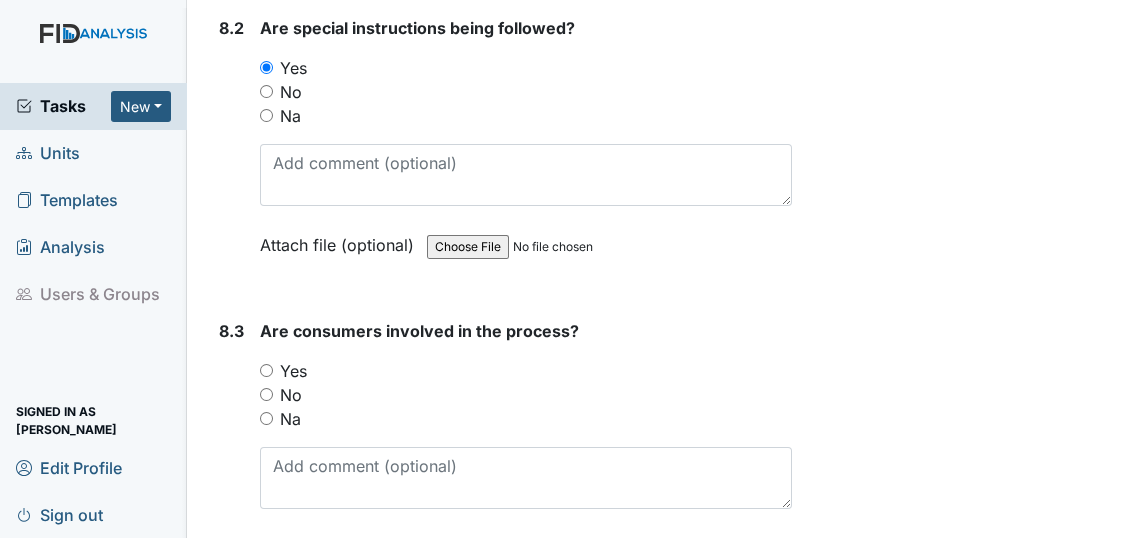 click on "Yes" at bounding box center [266, 370] 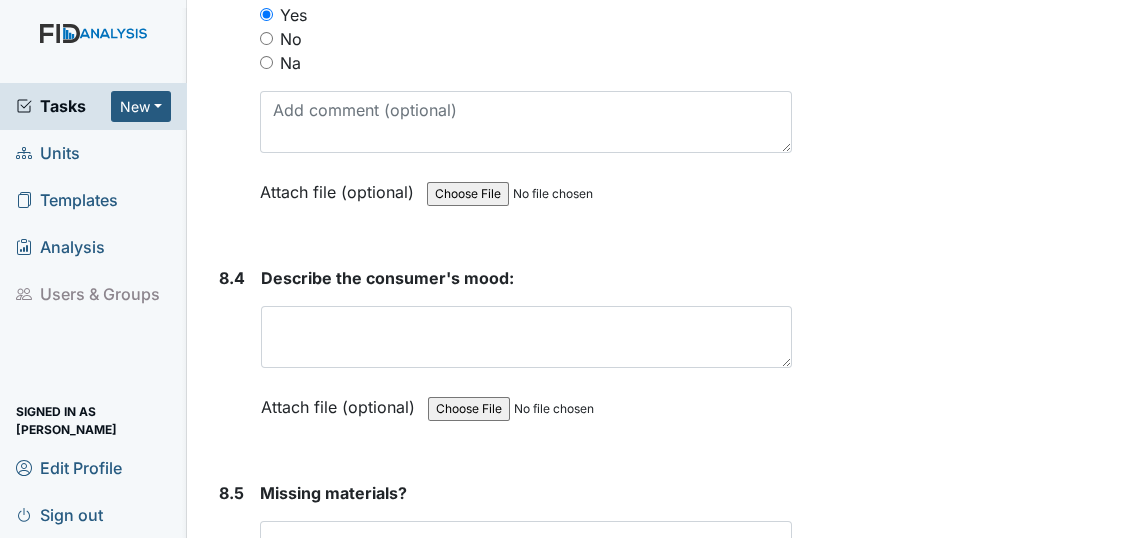 scroll, scrollTop: 14636, scrollLeft: 0, axis: vertical 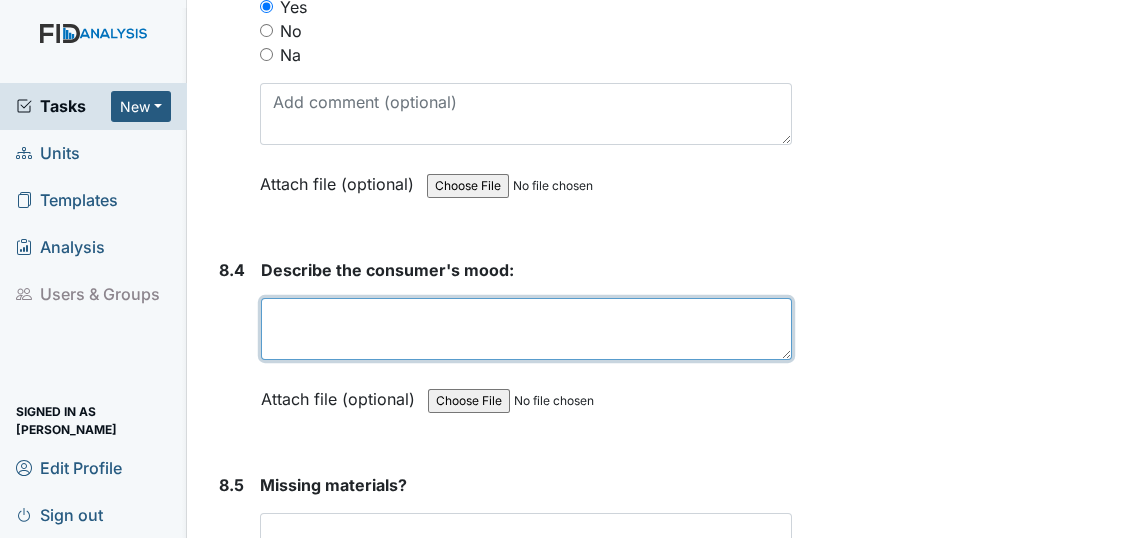 click at bounding box center [526, 329] 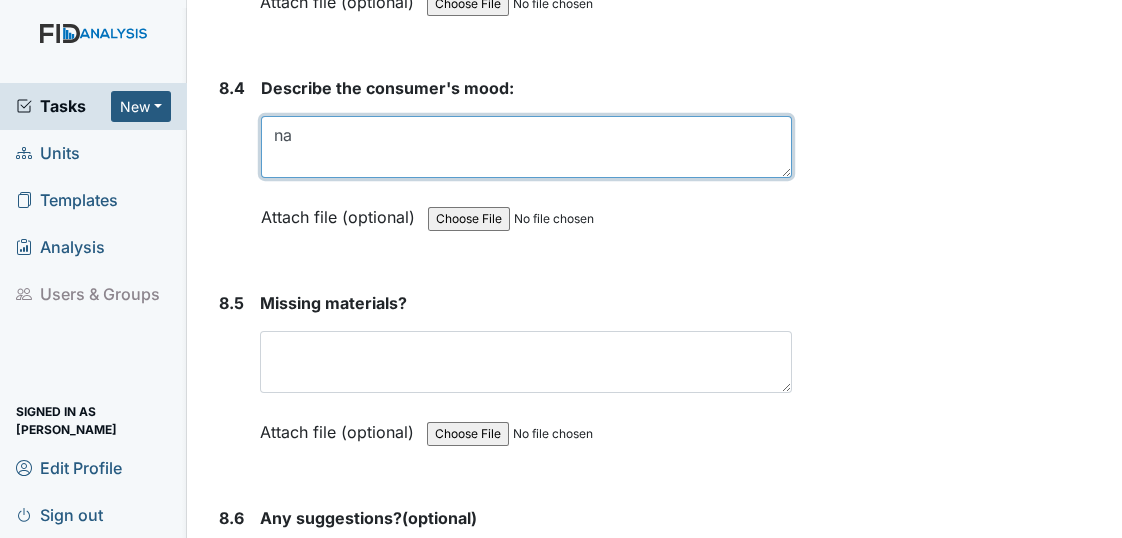 scroll, scrollTop: 14727, scrollLeft: 0, axis: vertical 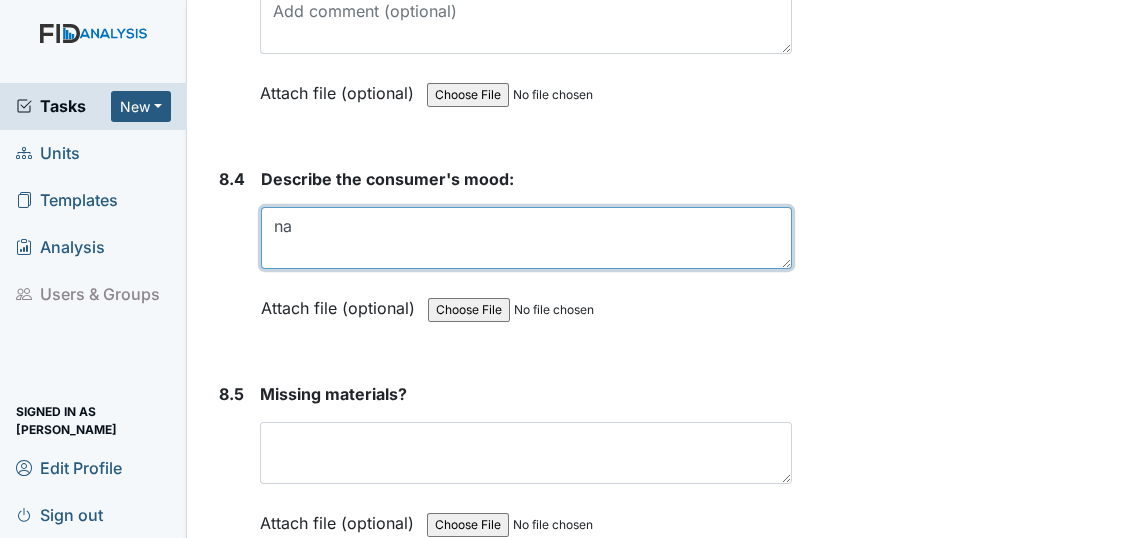 type on "na" 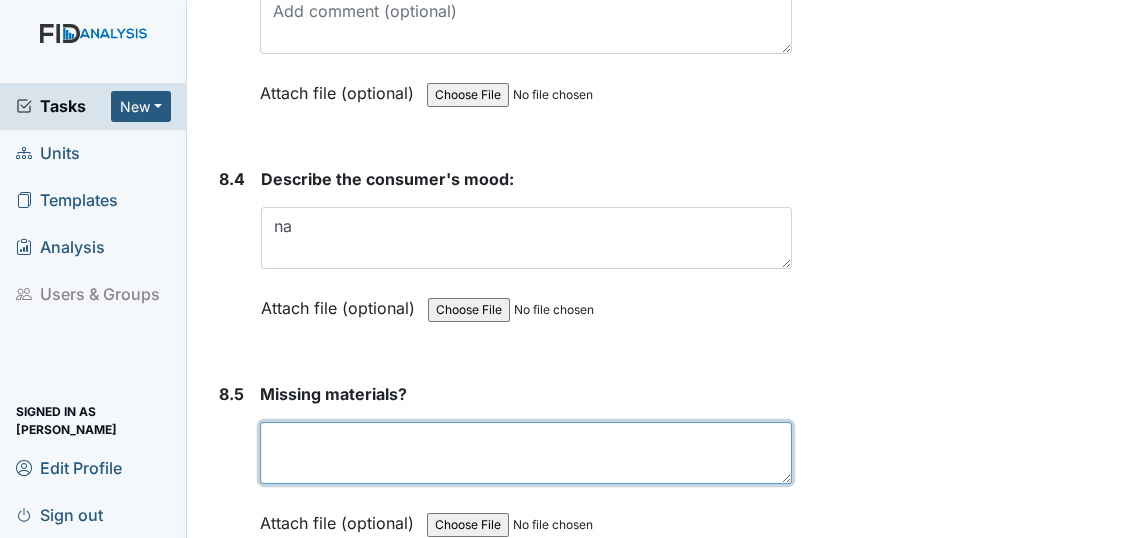 click at bounding box center [526, 453] 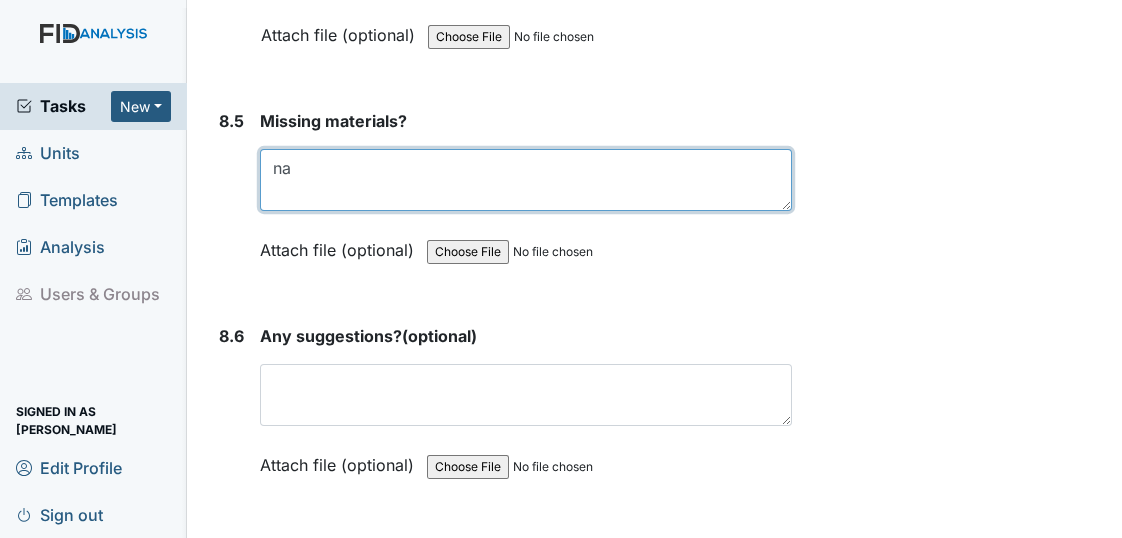 scroll, scrollTop: 15090, scrollLeft: 0, axis: vertical 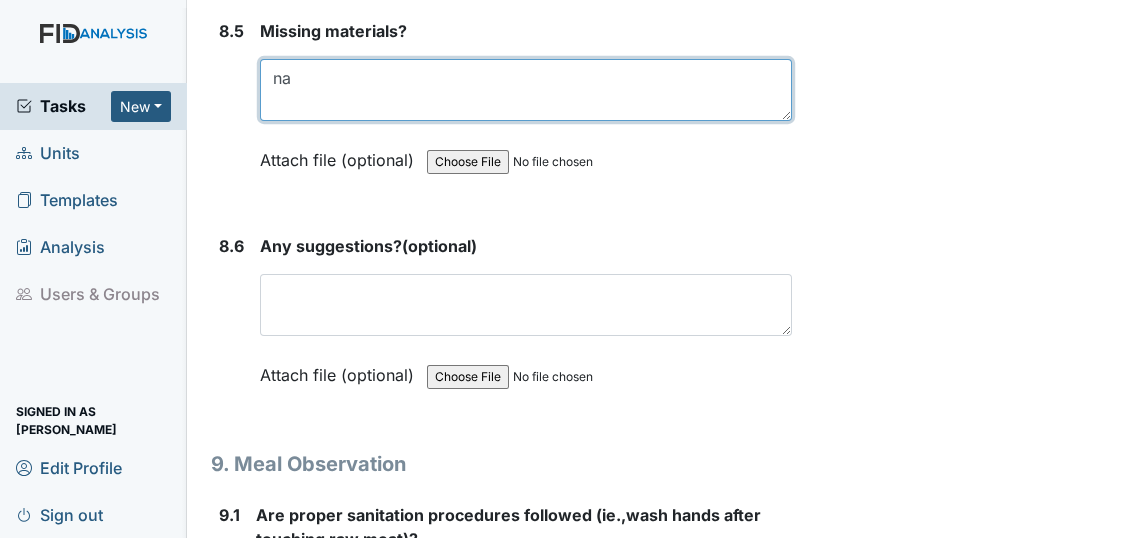 type on "na" 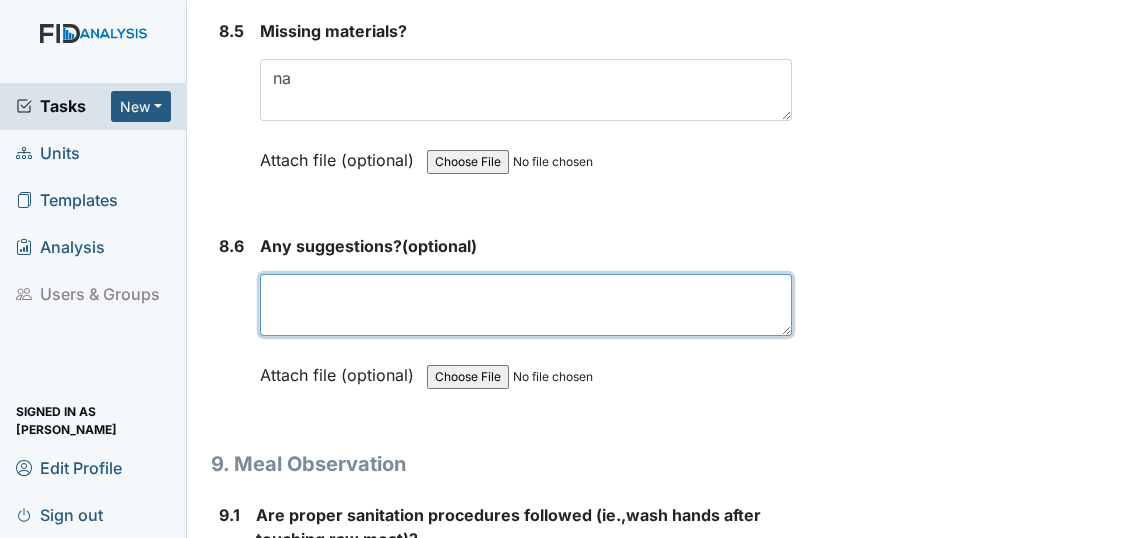 click at bounding box center [526, 305] 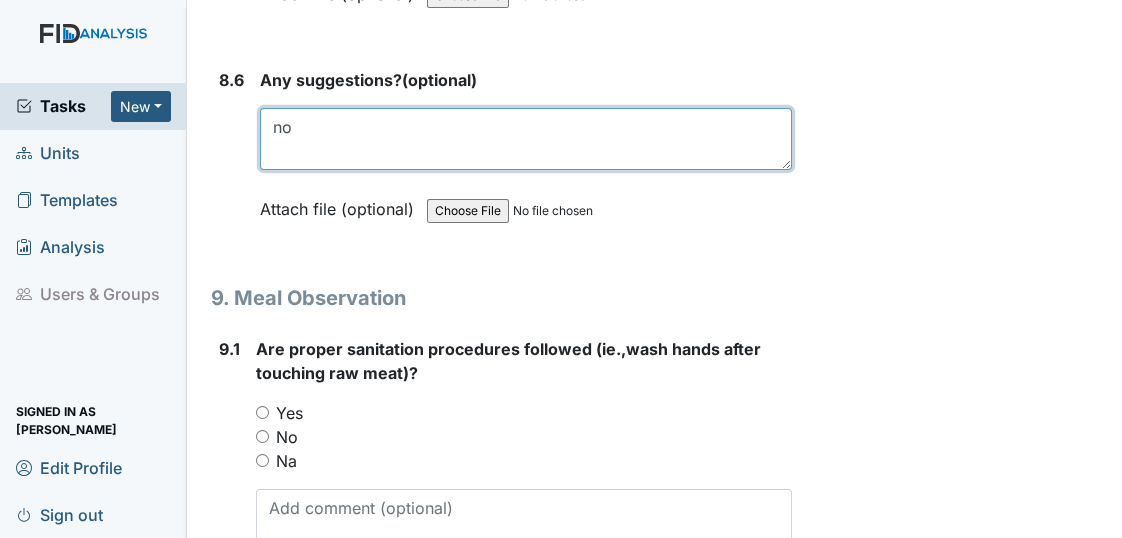 scroll, scrollTop: 15272, scrollLeft: 0, axis: vertical 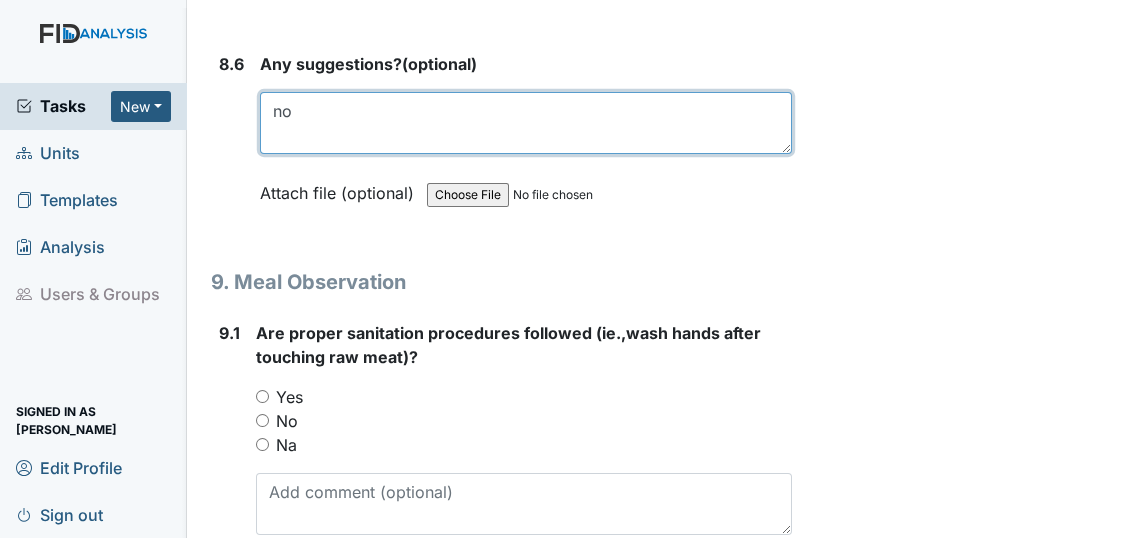 type on "no" 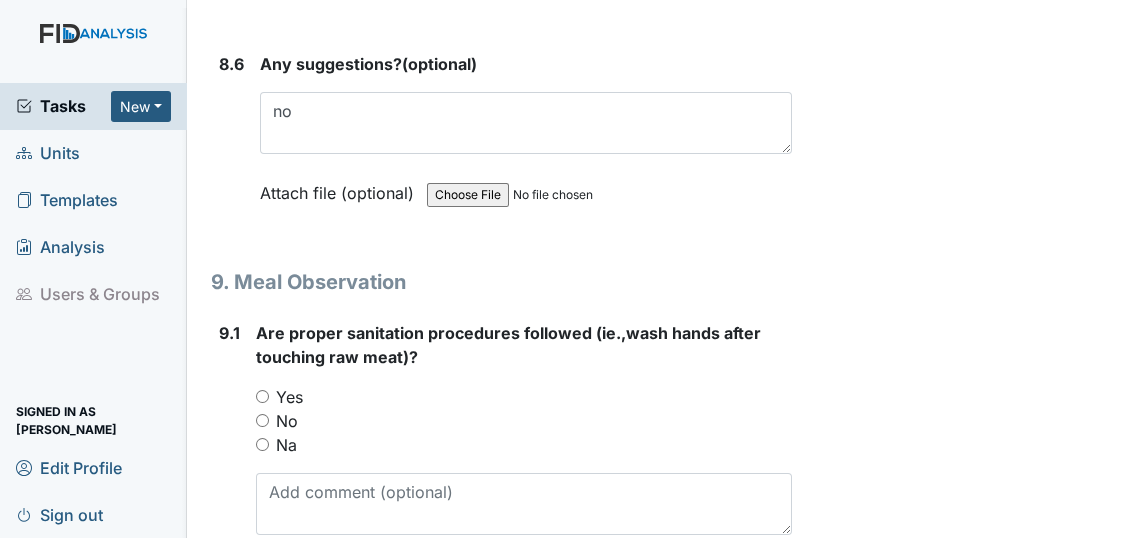 drag, startPoint x: 259, startPoint y: 285, endPoint x: 263, endPoint y: 306, distance: 21.377558 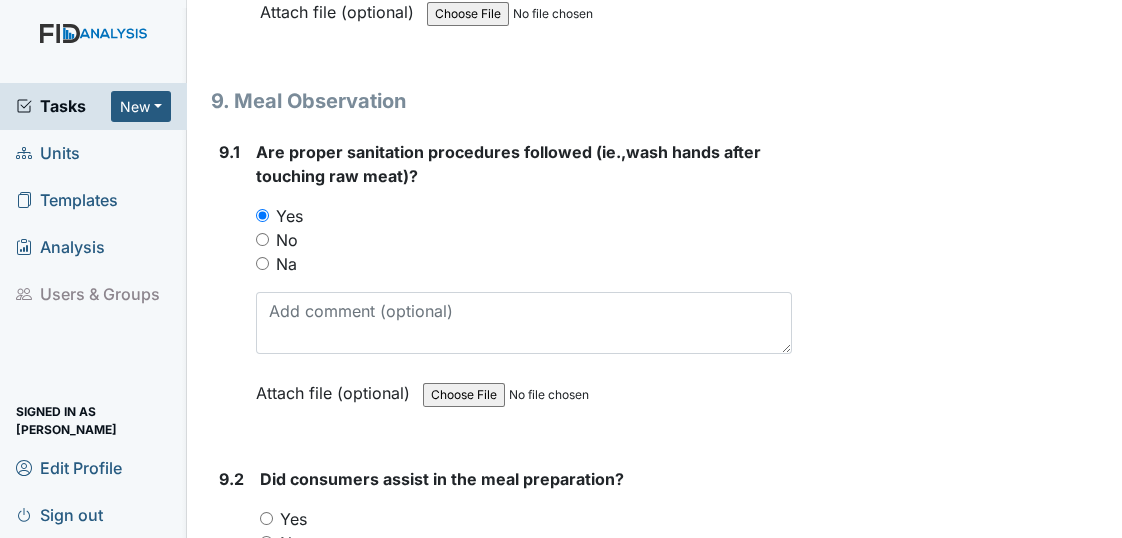 scroll, scrollTop: 15454, scrollLeft: 0, axis: vertical 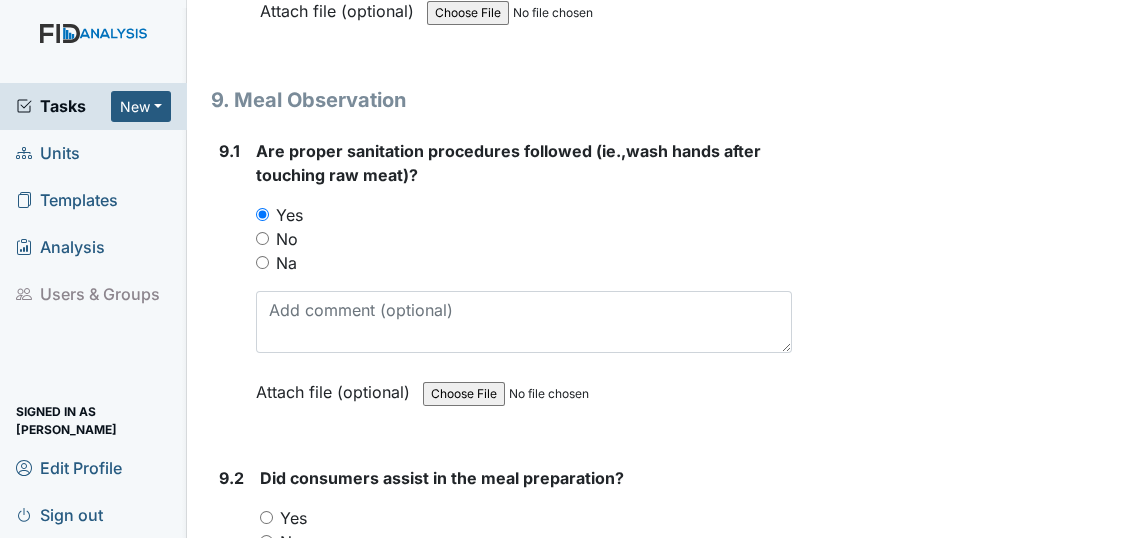 click on "Yes" at bounding box center [266, 517] 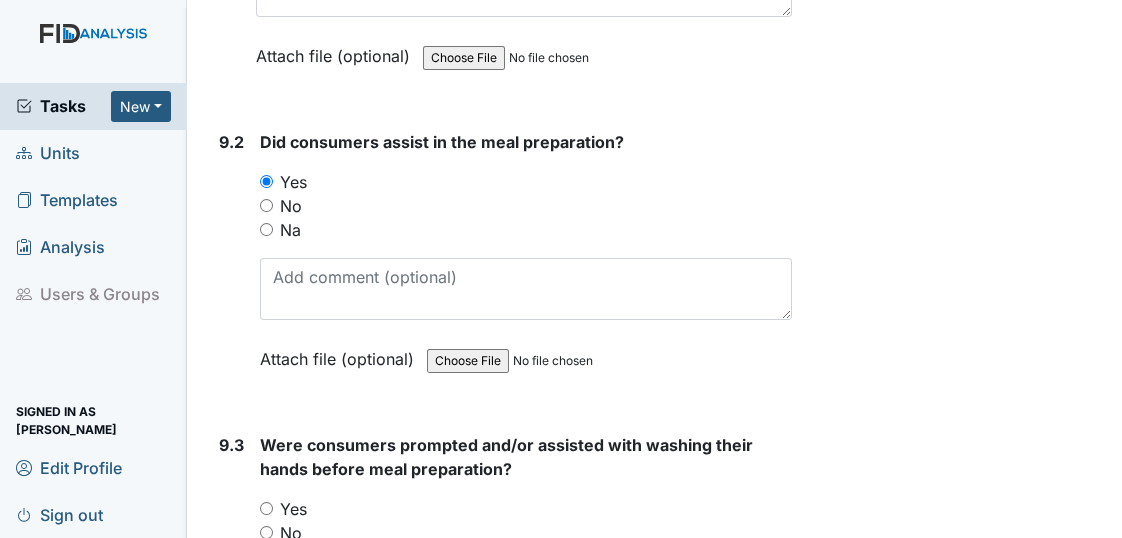 scroll, scrollTop: 15818, scrollLeft: 0, axis: vertical 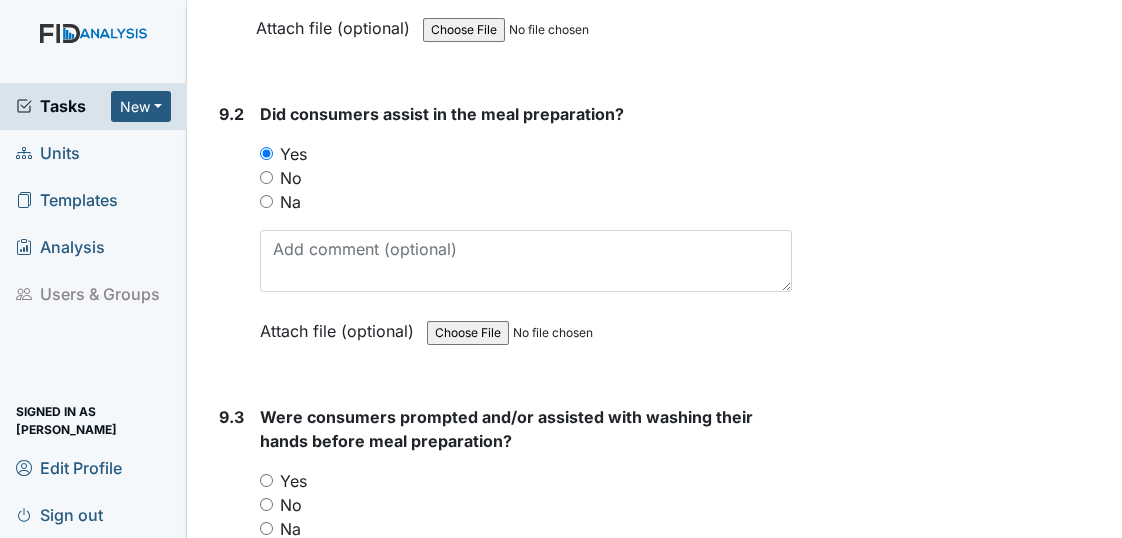 click on "Yes" at bounding box center [266, 480] 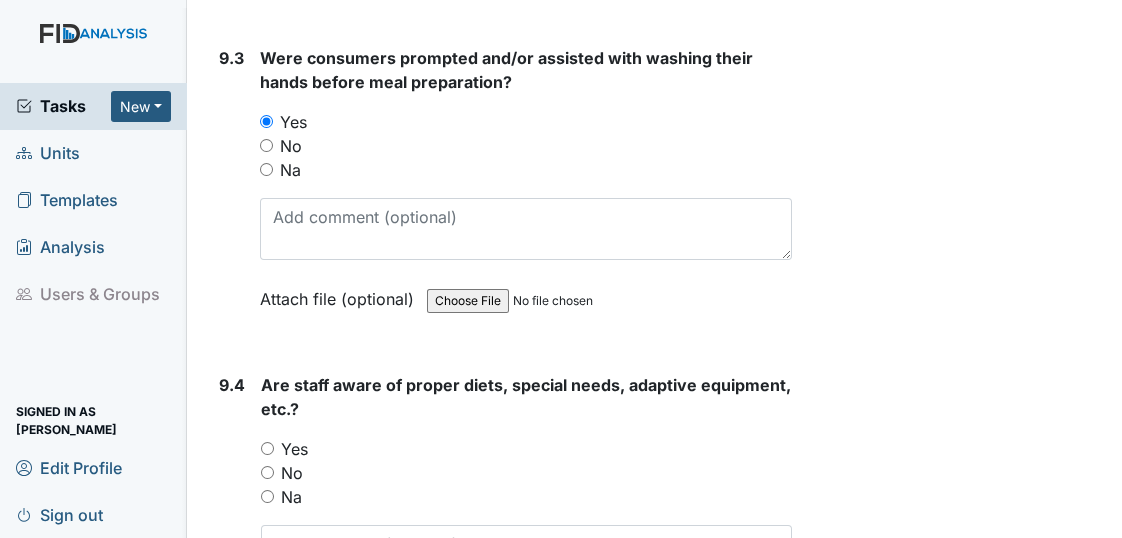 scroll, scrollTop: 16181, scrollLeft: 0, axis: vertical 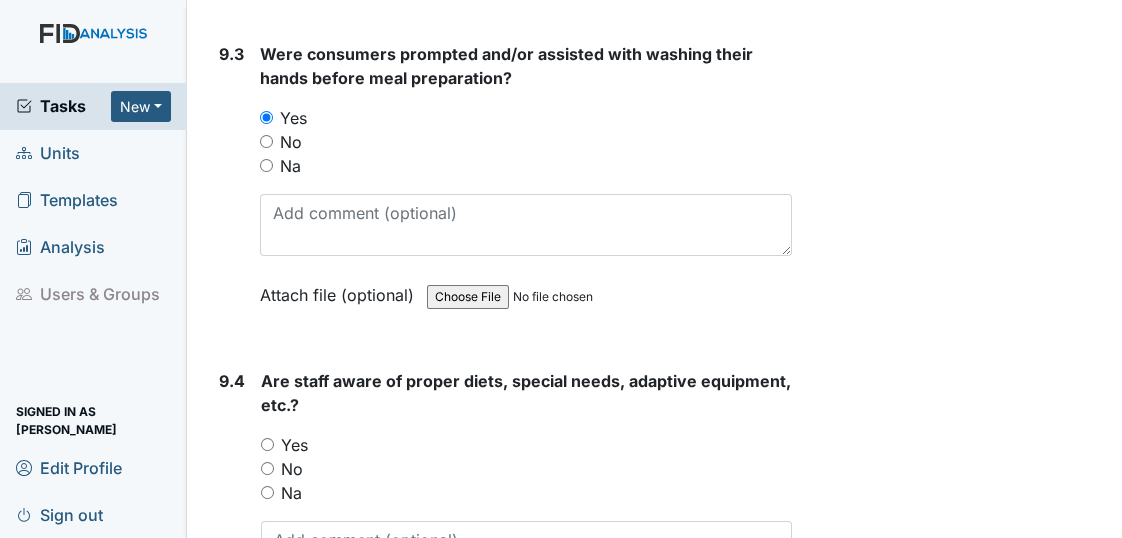 click on "Yes" at bounding box center (267, 444) 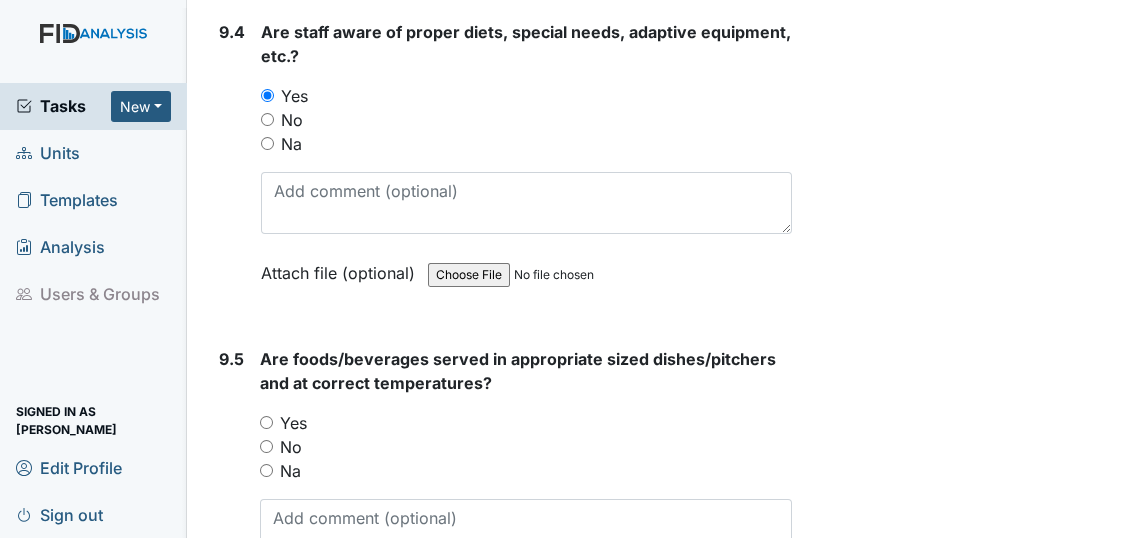 scroll, scrollTop: 16545, scrollLeft: 0, axis: vertical 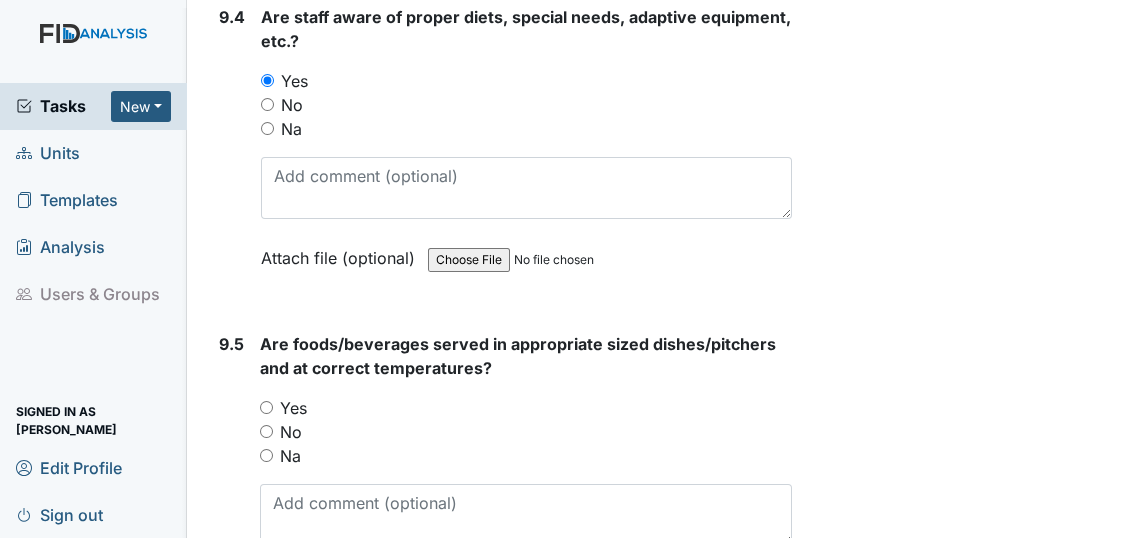 click on "Yes" at bounding box center [266, 407] 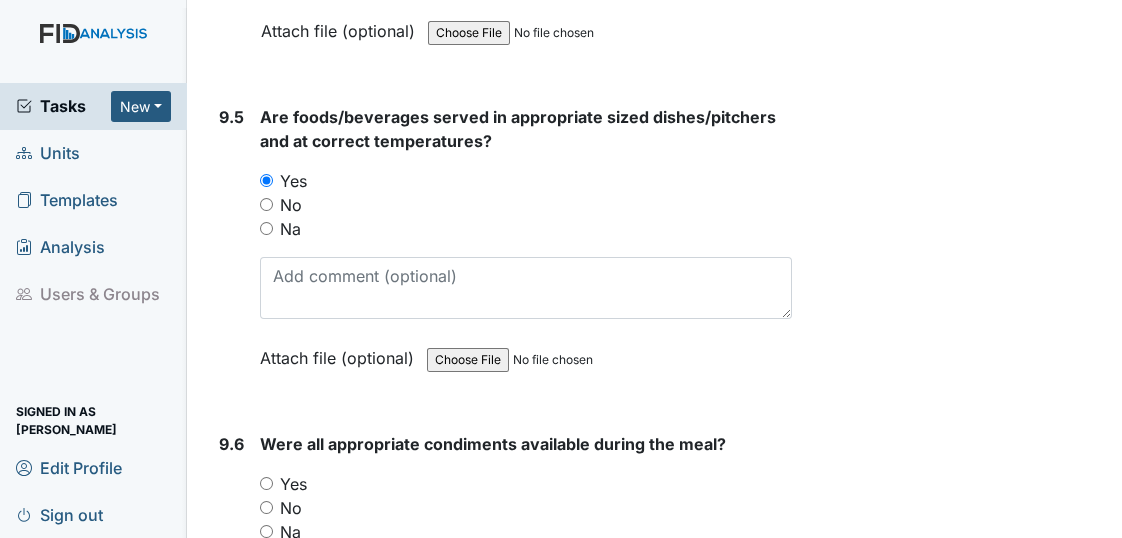 scroll, scrollTop: 16818, scrollLeft: 0, axis: vertical 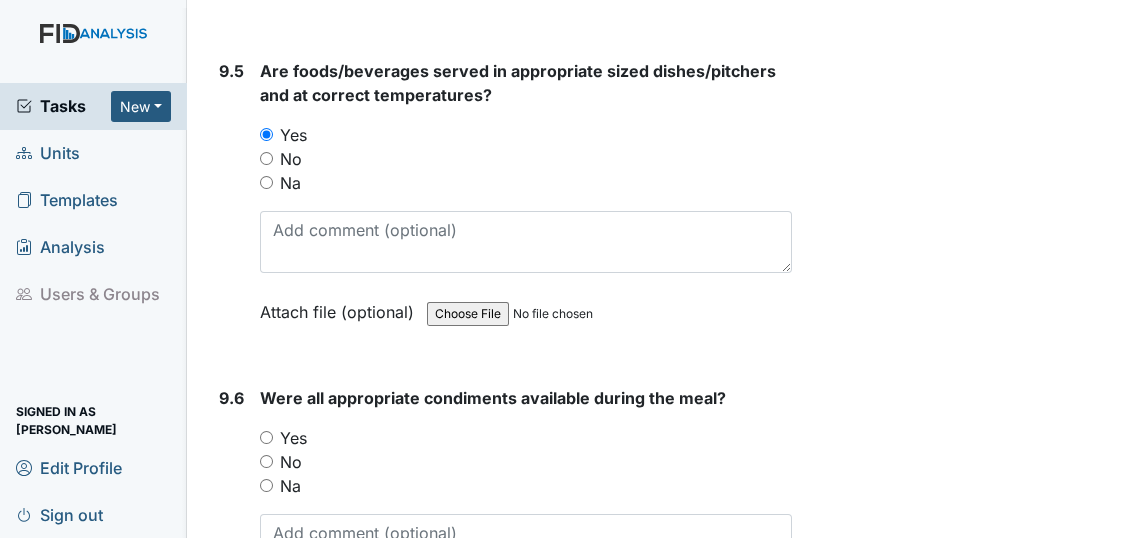 click on "Yes" at bounding box center (266, 437) 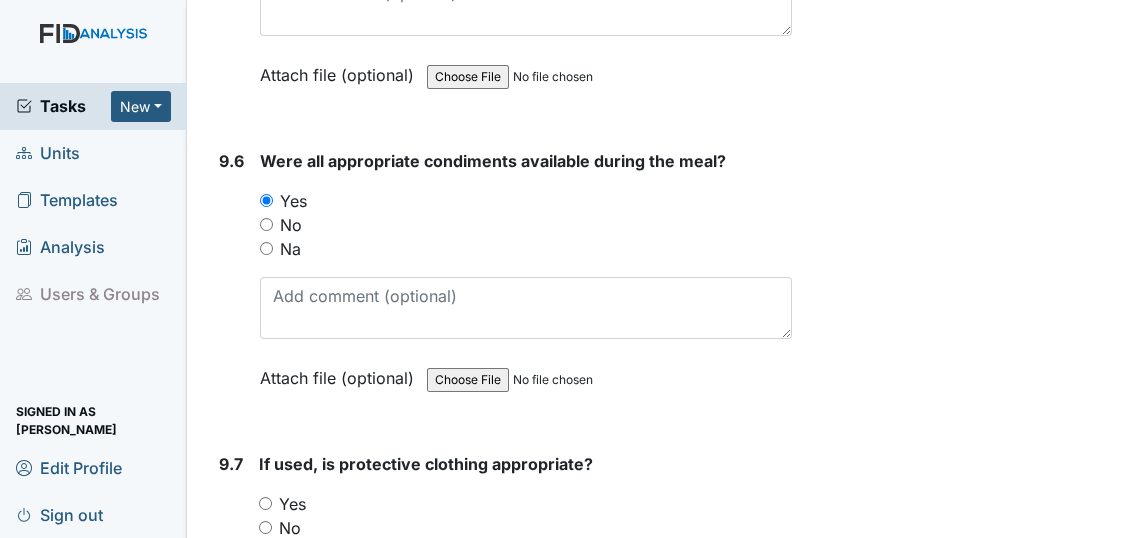 scroll, scrollTop: 17090, scrollLeft: 0, axis: vertical 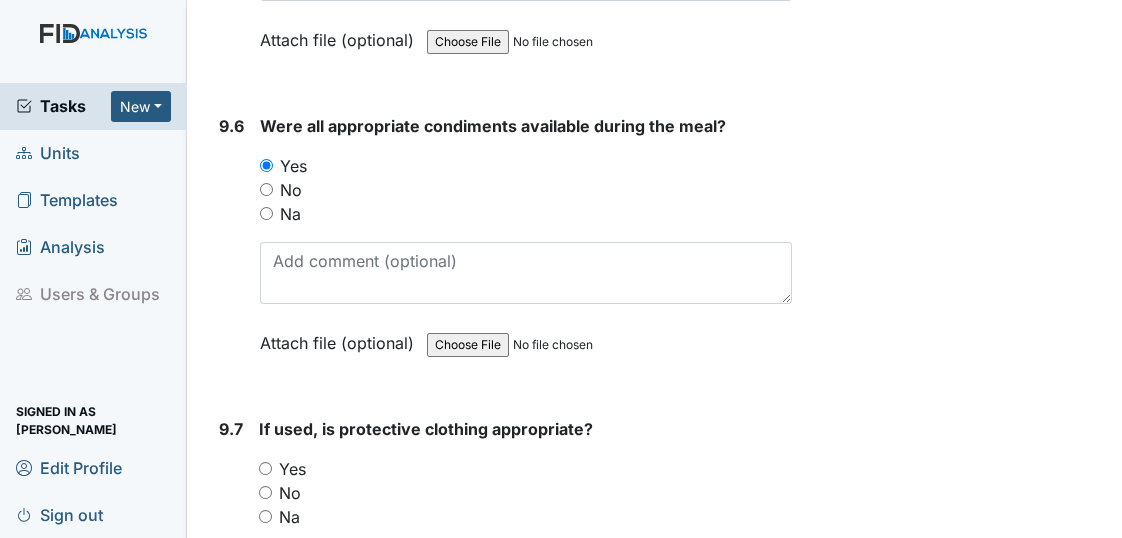 drag, startPoint x: 262, startPoint y: 348, endPoint x: 272, endPoint y: 350, distance: 10.198039 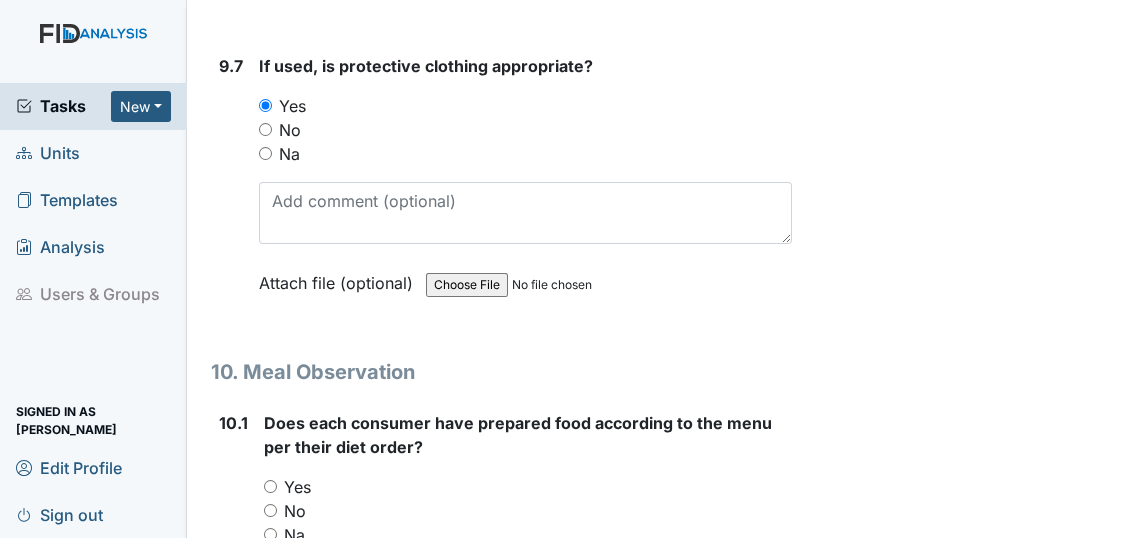 scroll, scrollTop: 17454, scrollLeft: 0, axis: vertical 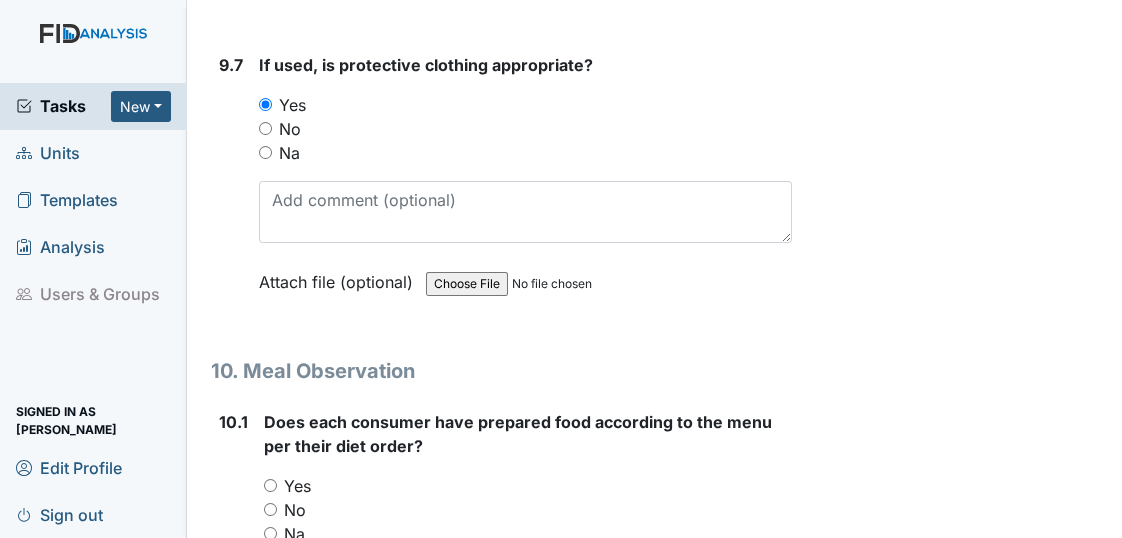 click on "Yes" at bounding box center [270, 485] 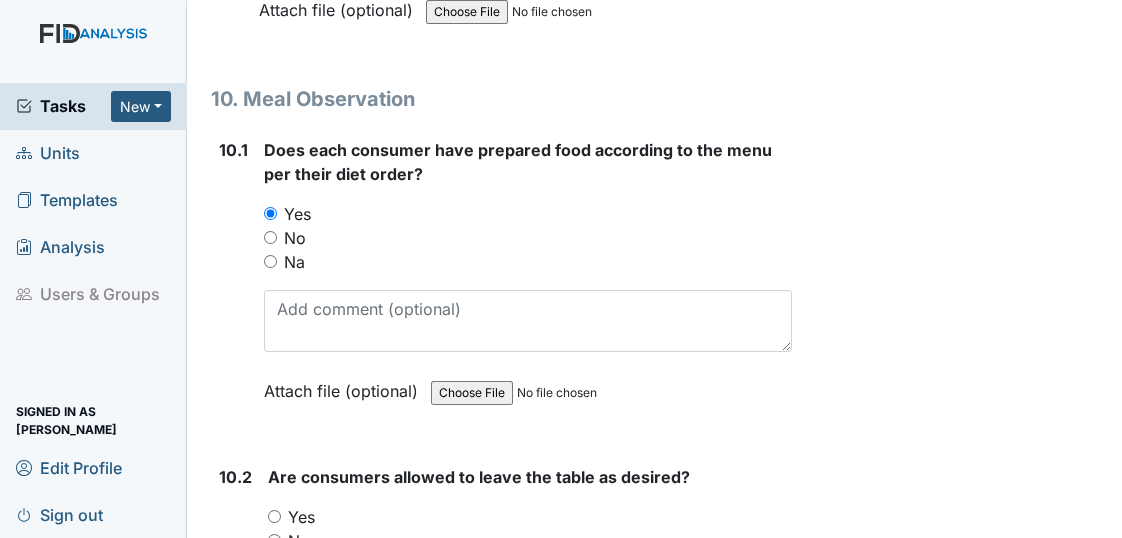 scroll, scrollTop: 17727, scrollLeft: 0, axis: vertical 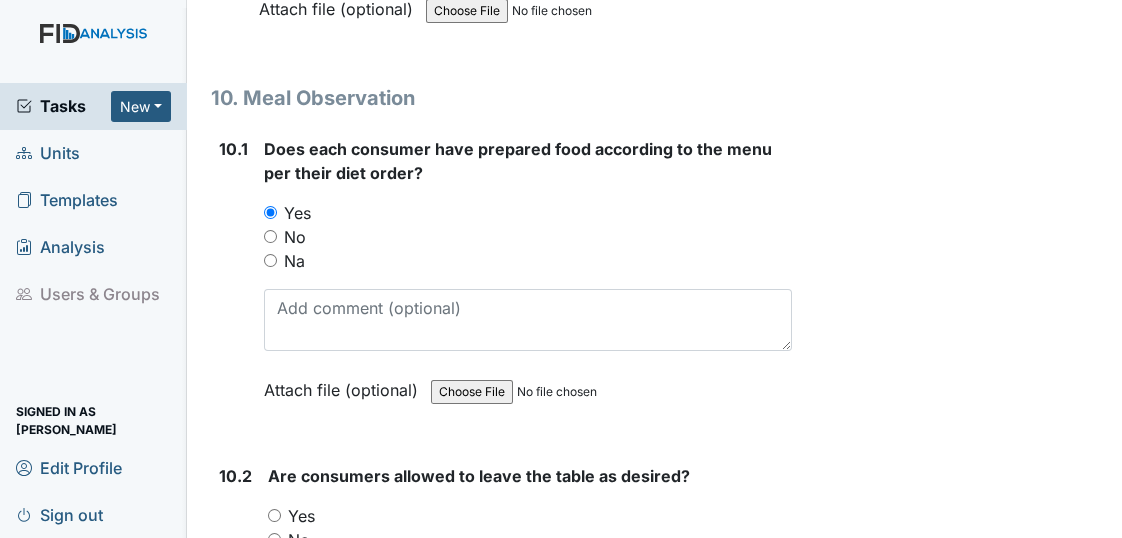 click on "Yes" at bounding box center (274, 515) 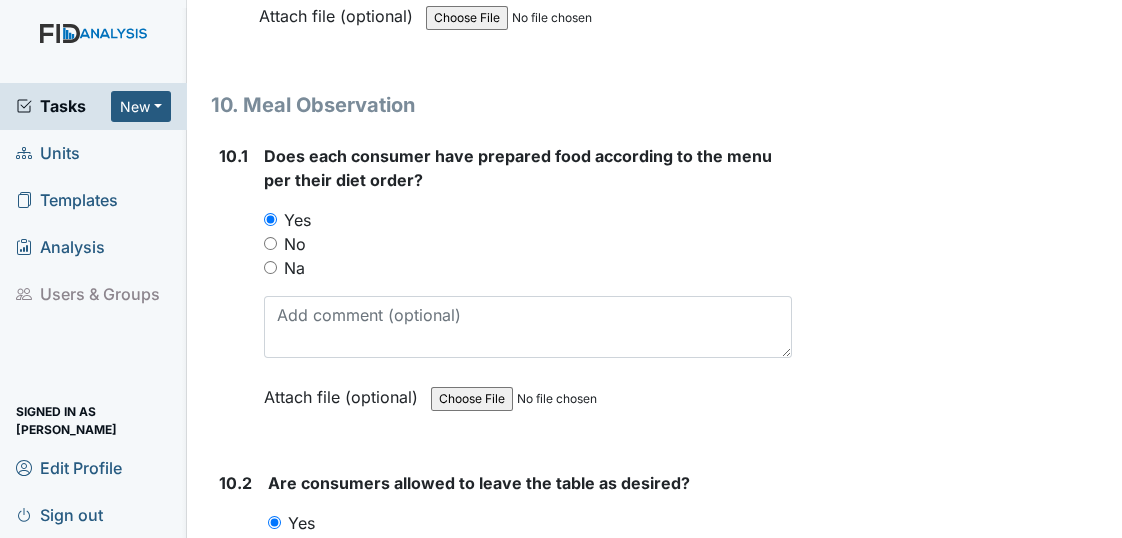 scroll, scrollTop: 17727, scrollLeft: 0, axis: vertical 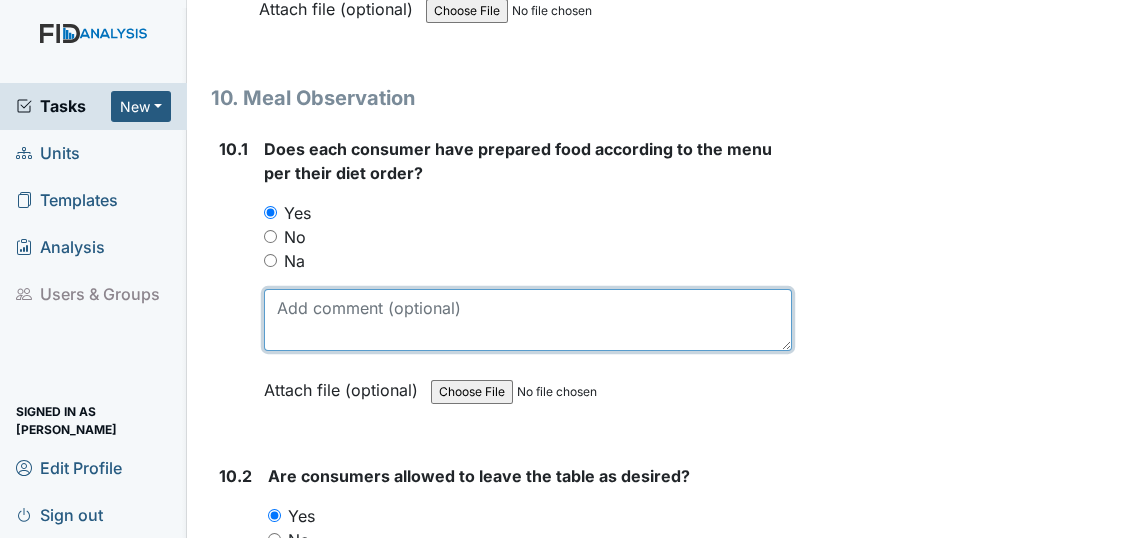 click at bounding box center (528, 320) 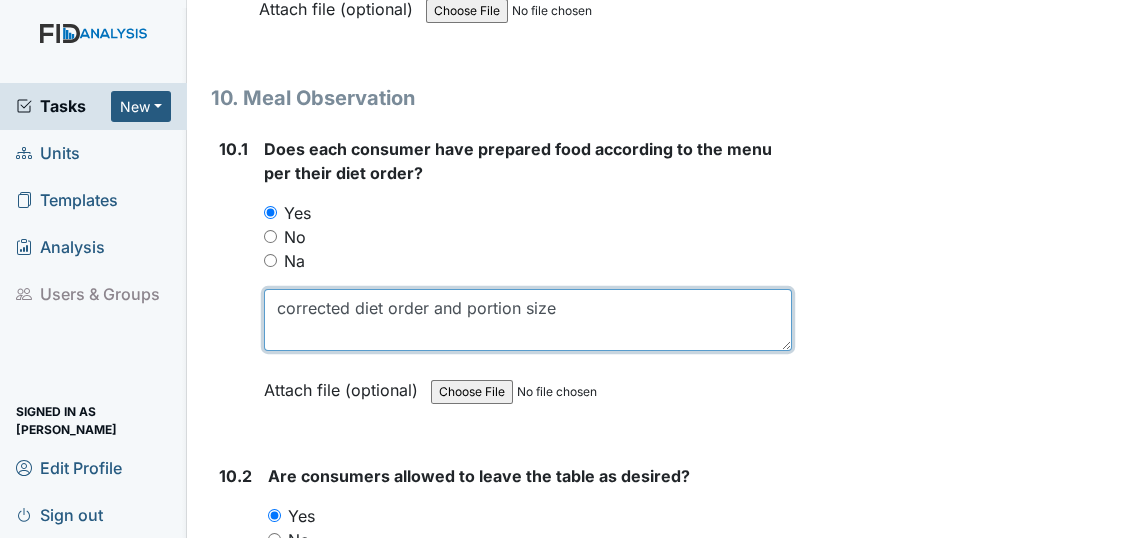 click on "corrected diet order and portion size" at bounding box center (528, 320) 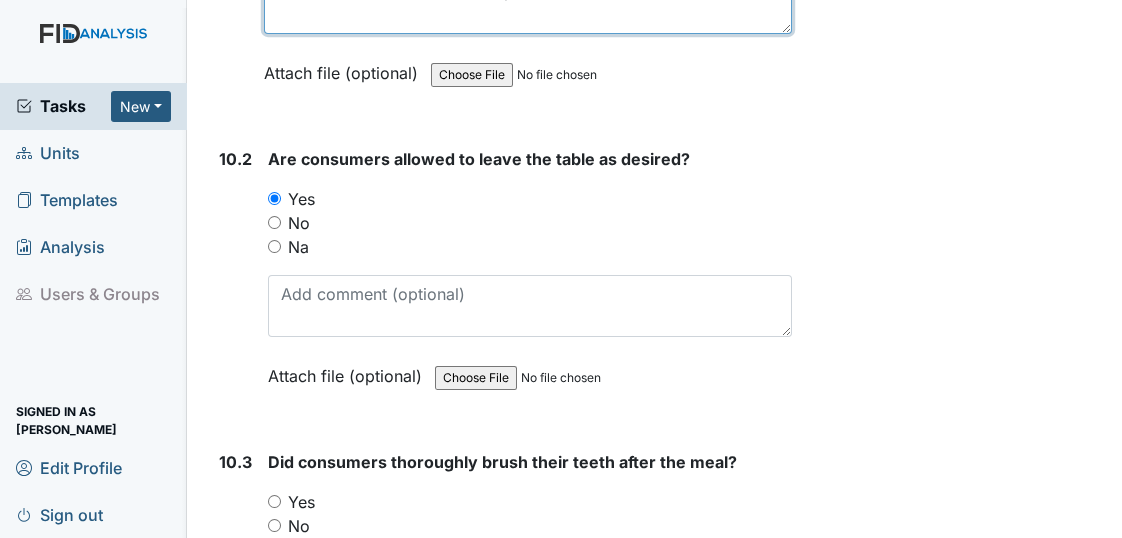 scroll, scrollTop: 18090, scrollLeft: 0, axis: vertical 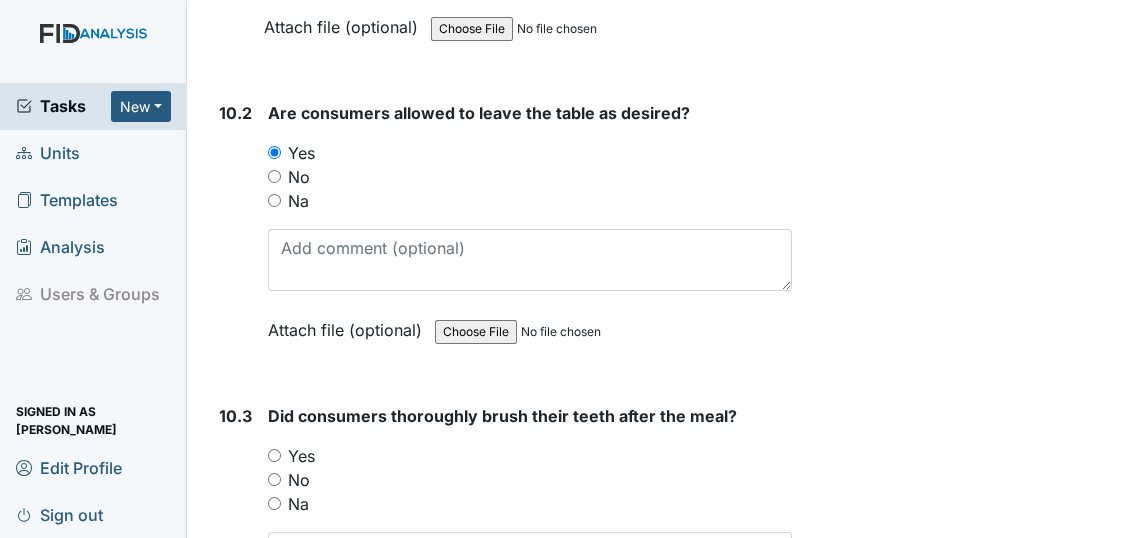 type on "Was corrected diet order and portion size" 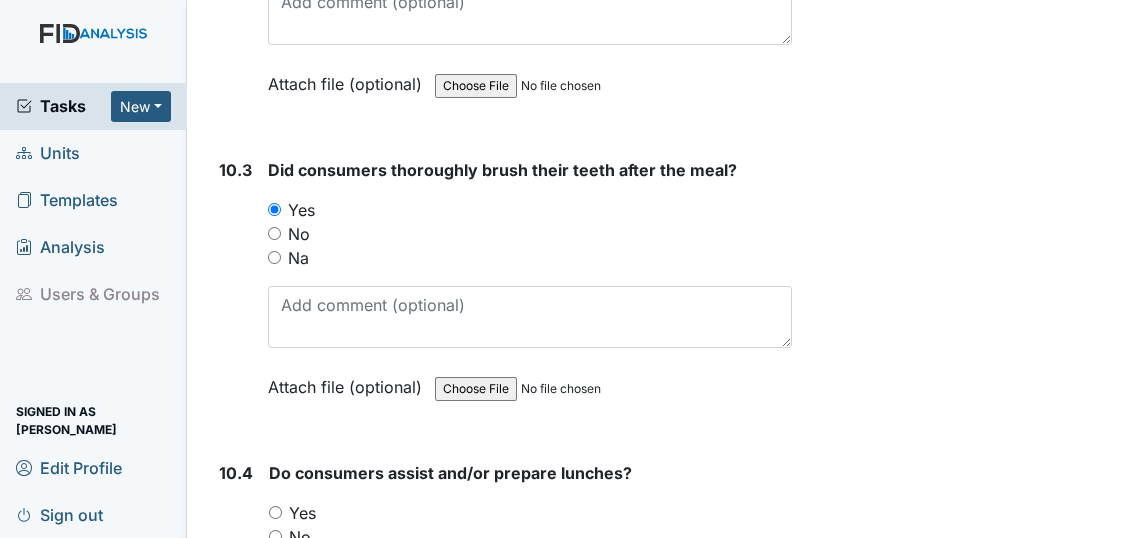 scroll, scrollTop: 18363, scrollLeft: 0, axis: vertical 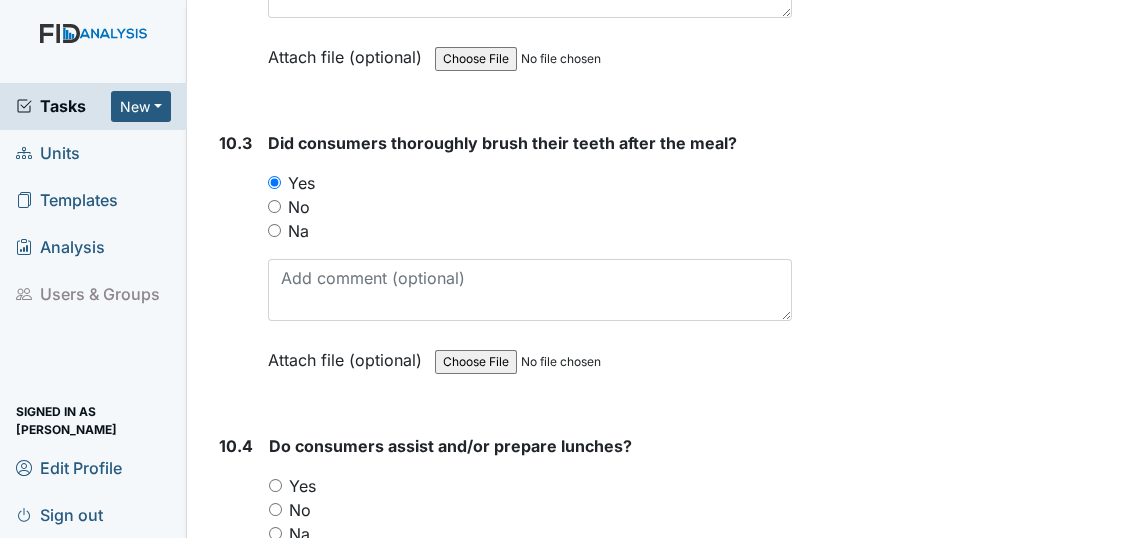 click on "Yes" at bounding box center (275, 485) 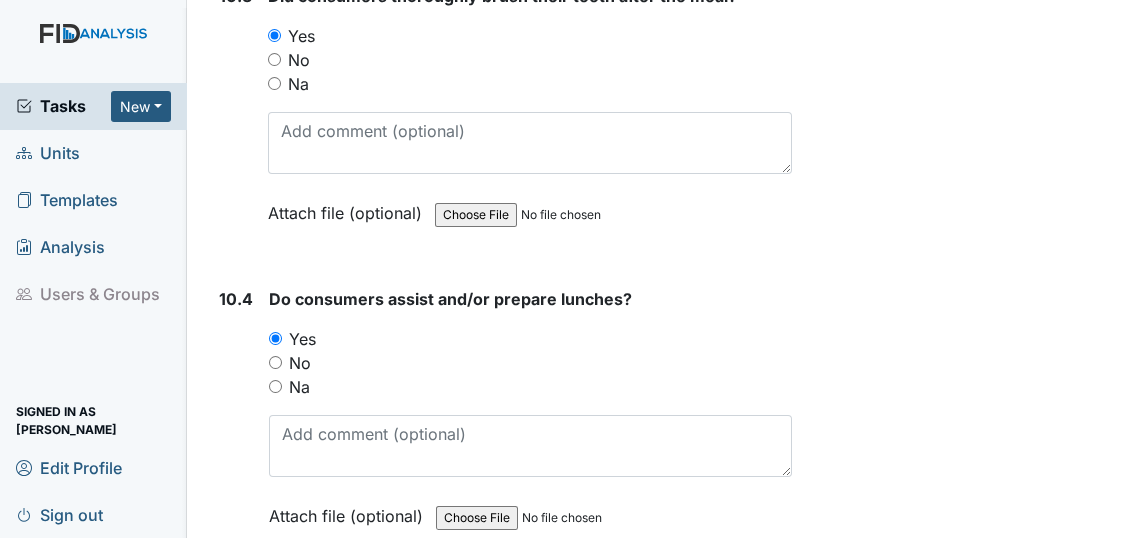 scroll, scrollTop: 18545, scrollLeft: 0, axis: vertical 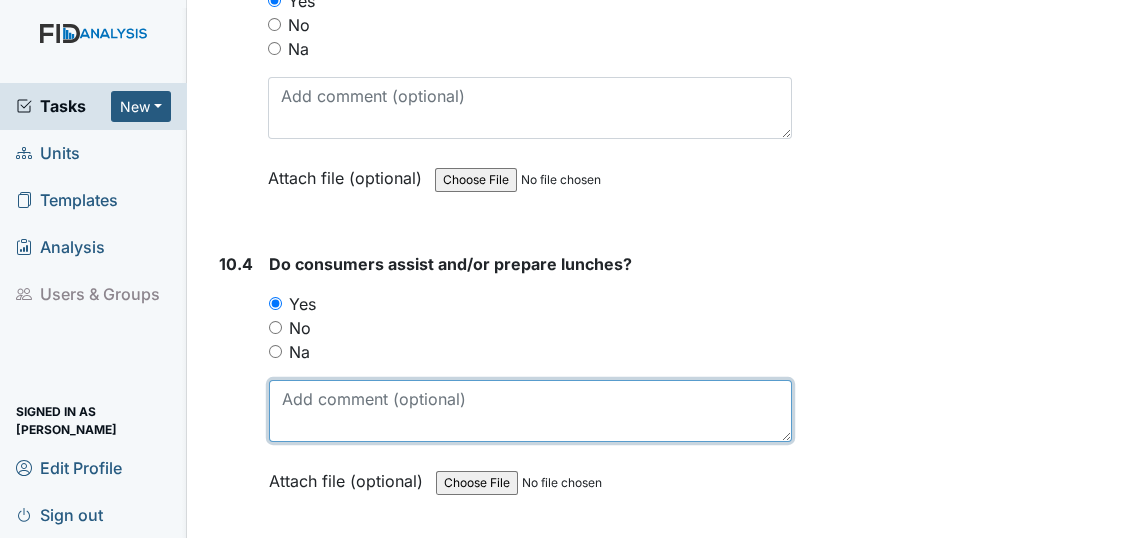 click at bounding box center (530, 411) 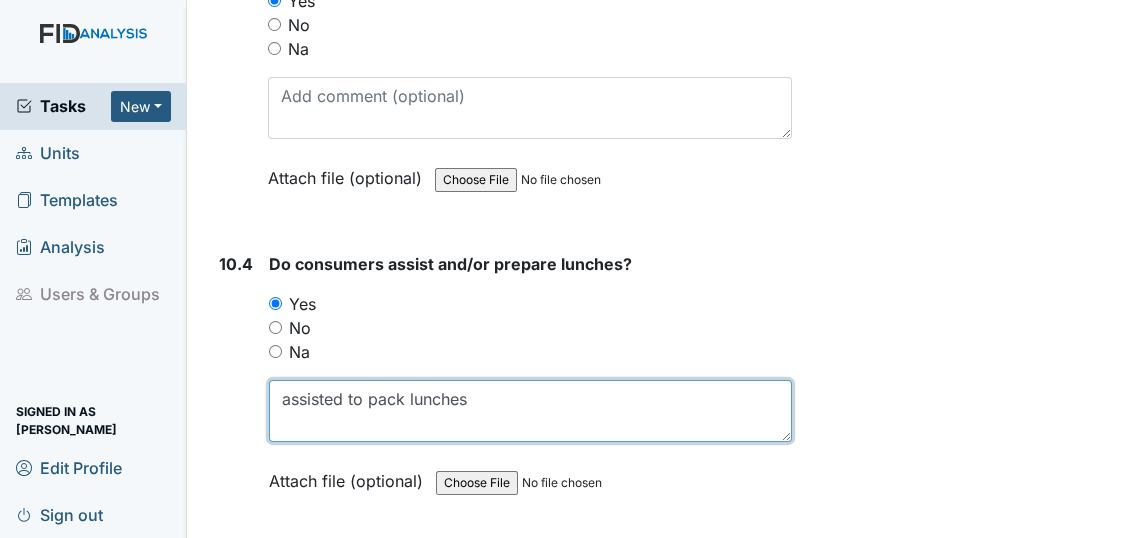 type on "assisted to pack lunches" 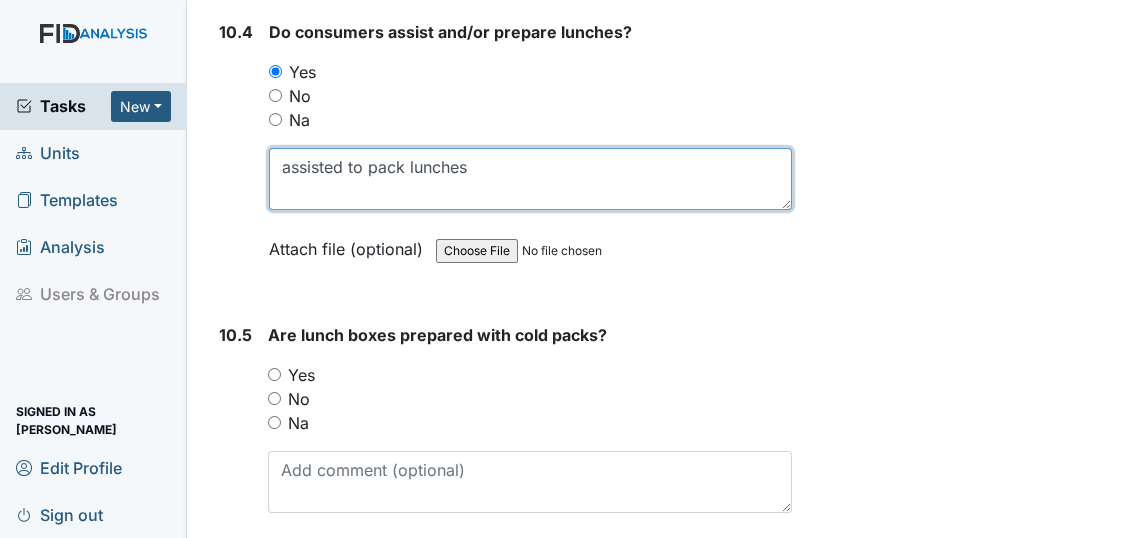 scroll, scrollTop: 18818, scrollLeft: 0, axis: vertical 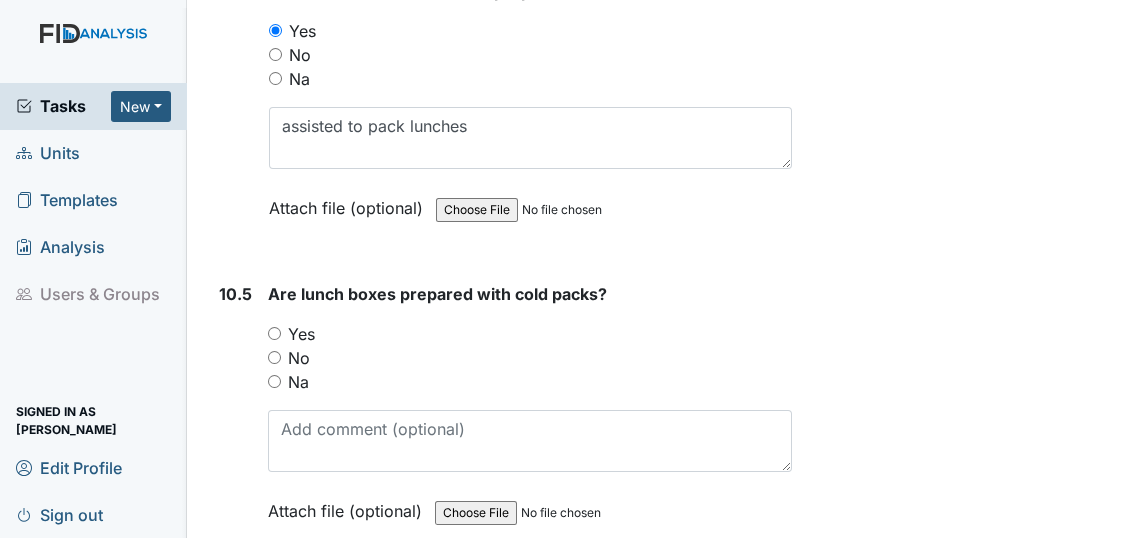 click on "Yes" at bounding box center (274, 333) 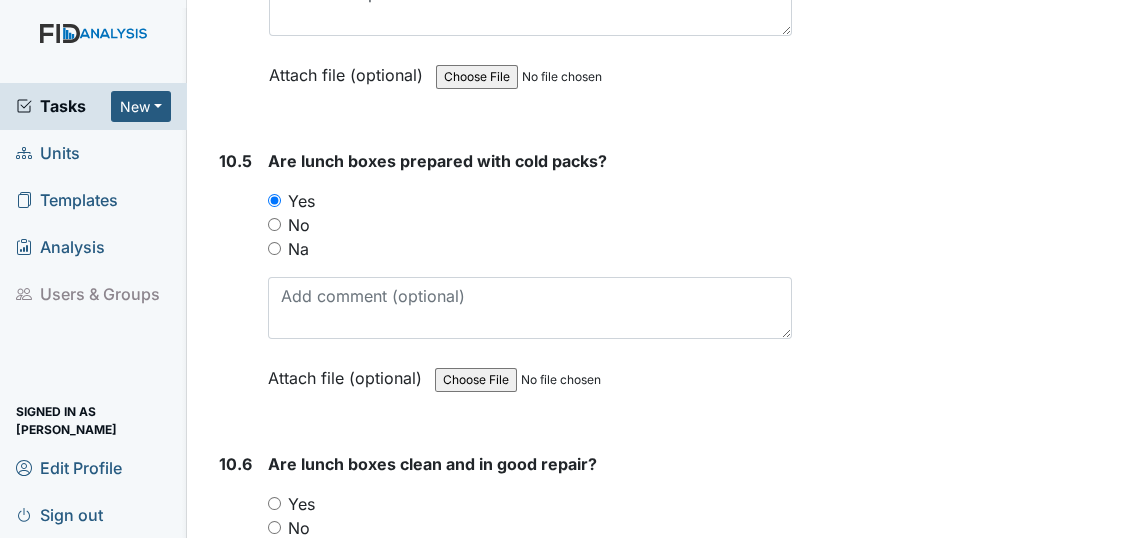 scroll, scrollTop: 19181, scrollLeft: 0, axis: vertical 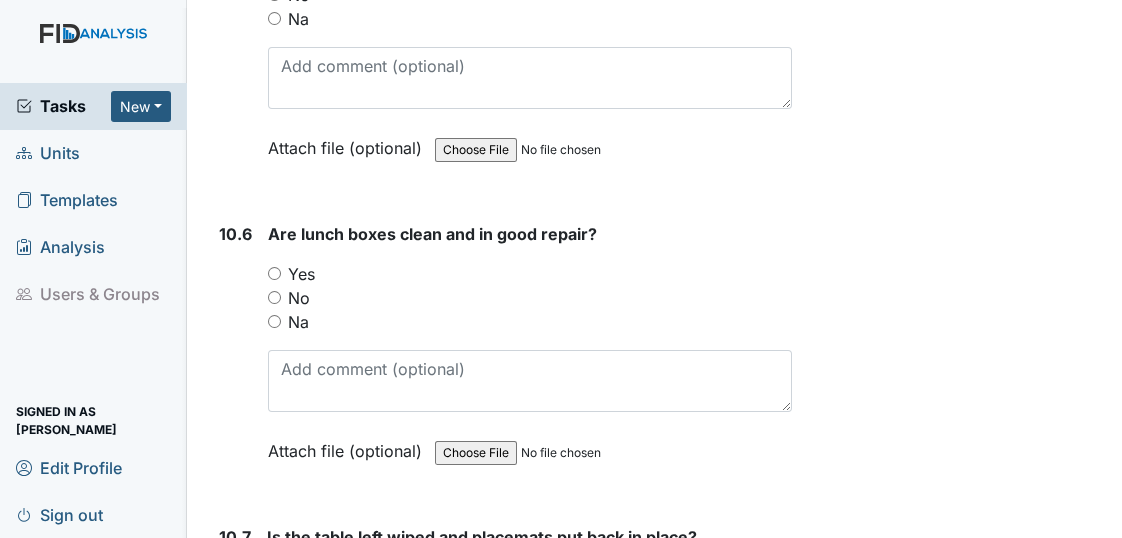 click on "Yes" at bounding box center [274, 273] 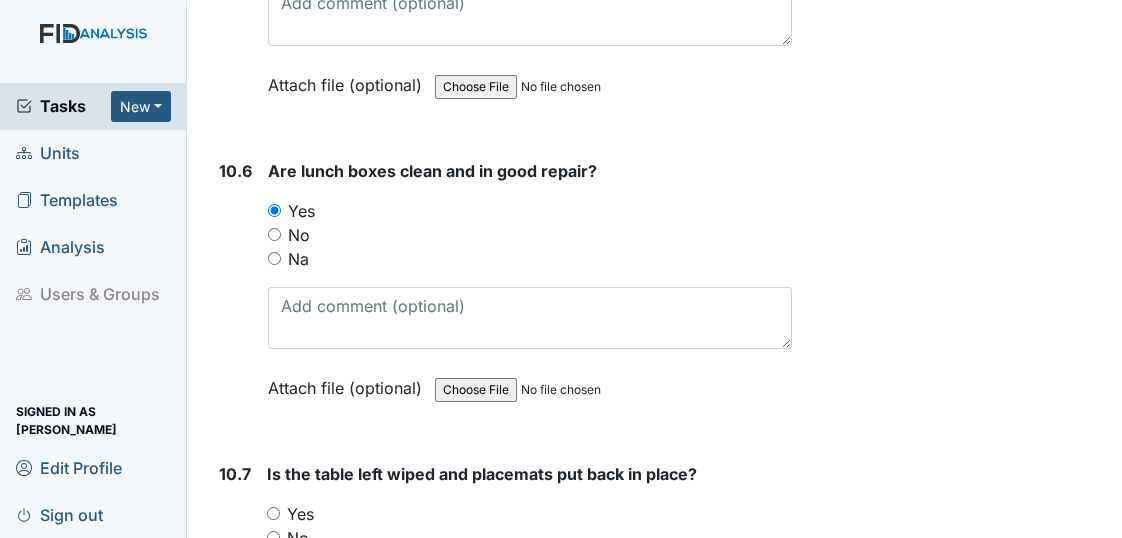 scroll, scrollTop: 19363, scrollLeft: 0, axis: vertical 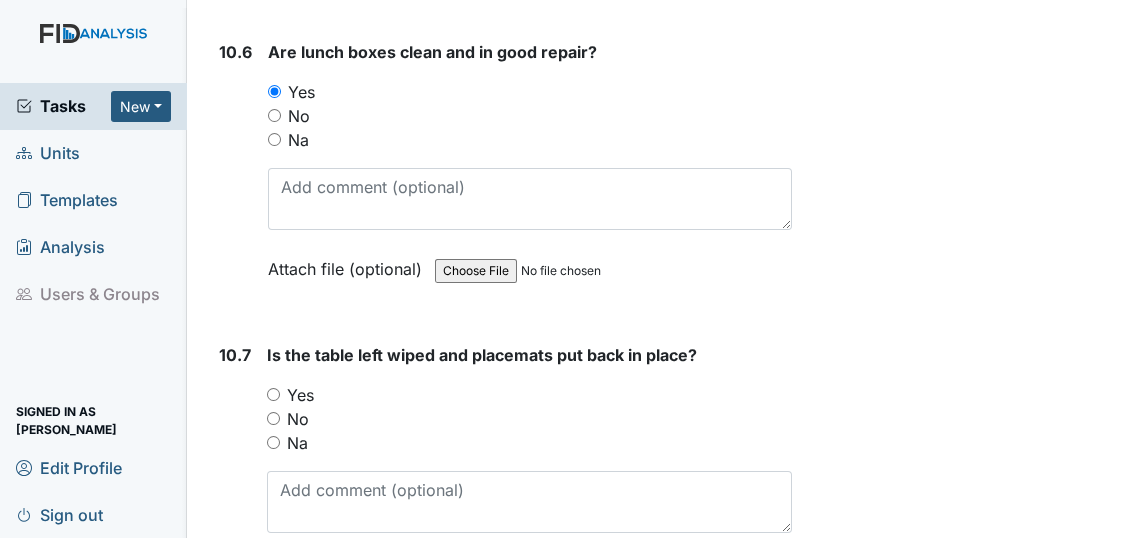 click on "Yes" at bounding box center (273, 394) 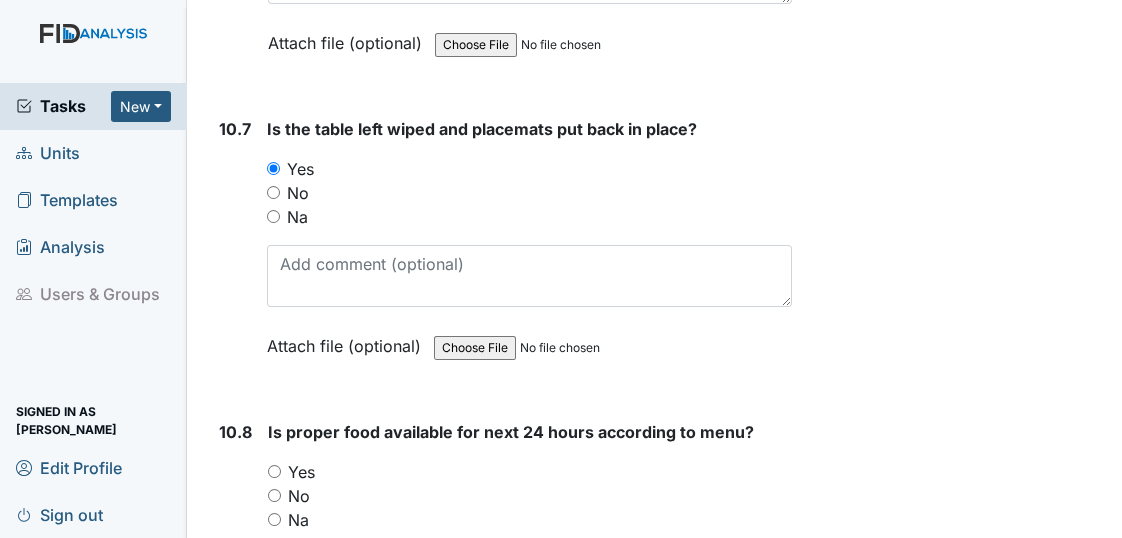 scroll, scrollTop: 19636, scrollLeft: 0, axis: vertical 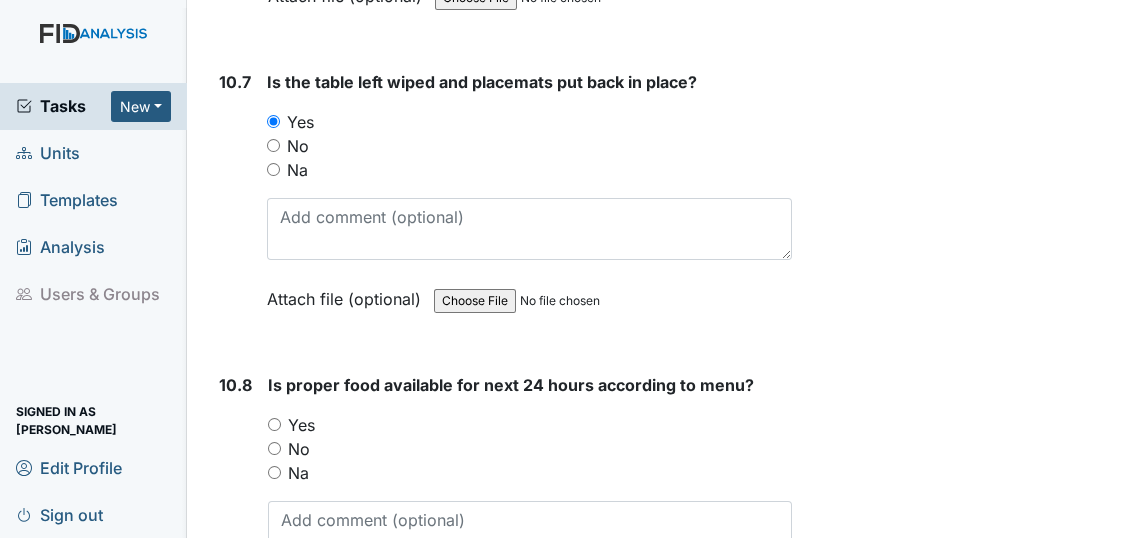 click on "Yes" at bounding box center (274, 424) 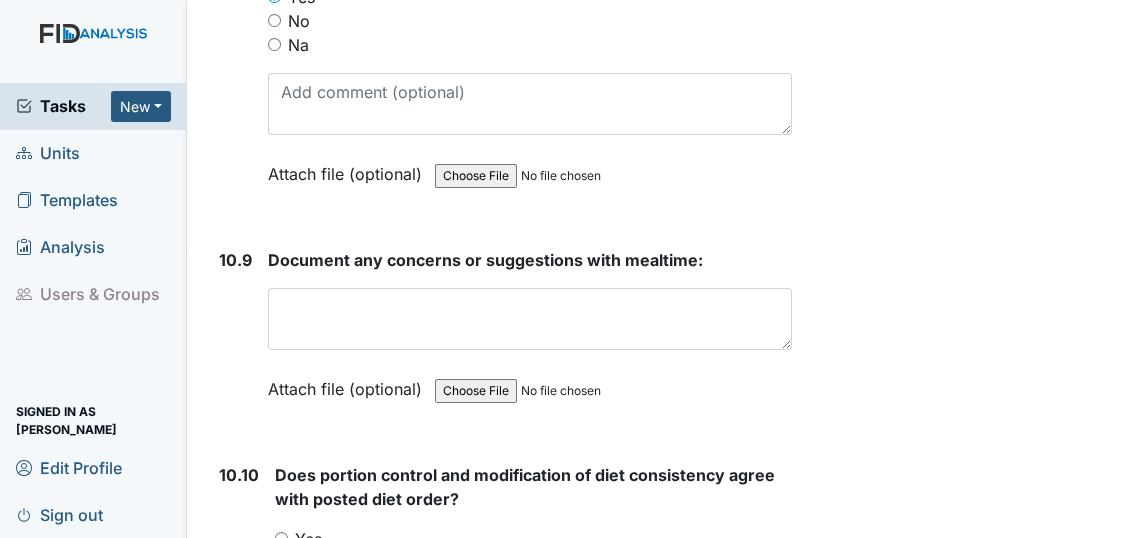 scroll, scrollTop: 20090, scrollLeft: 0, axis: vertical 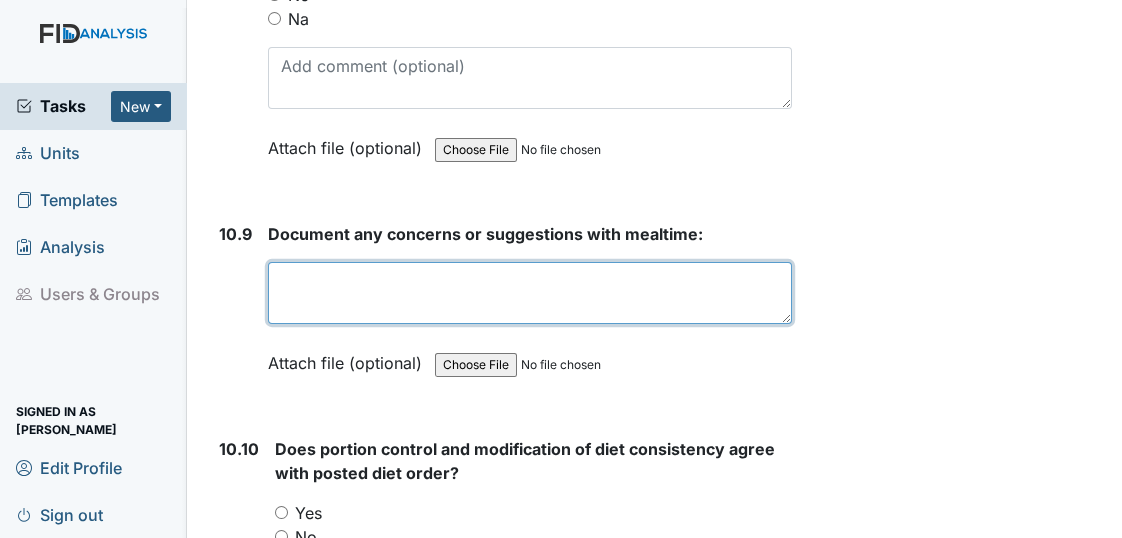 click at bounding box center (530, 293) 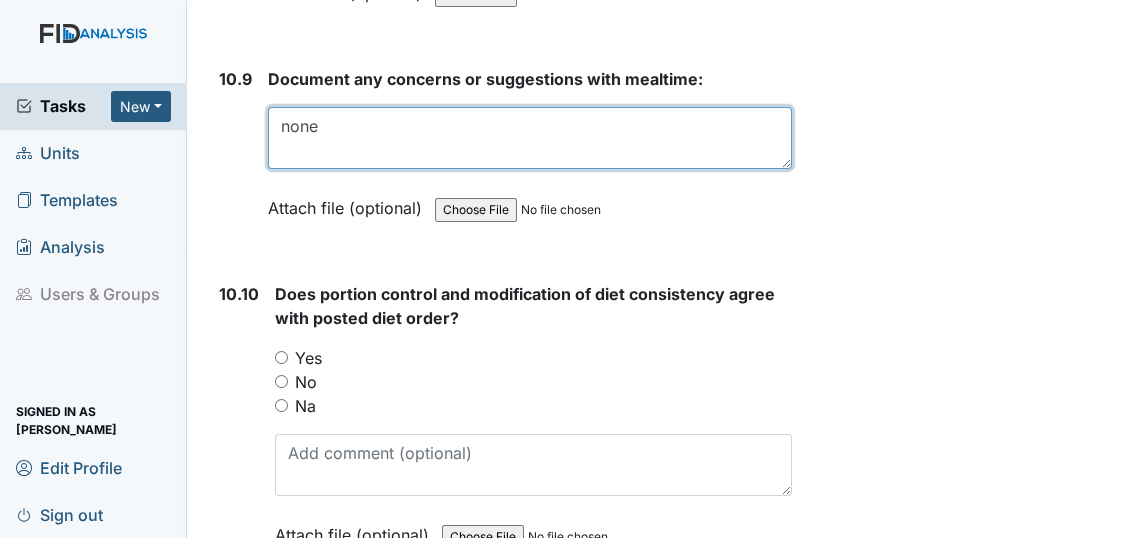 scroll, scrollTop: 20272, scrollLeft: 0, axis: vertical 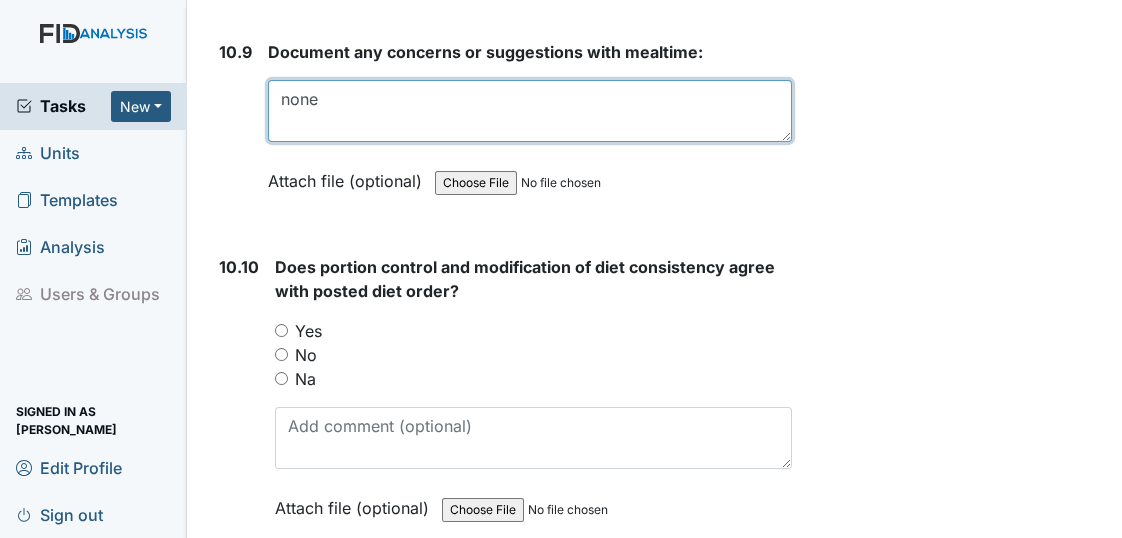 type on "none" 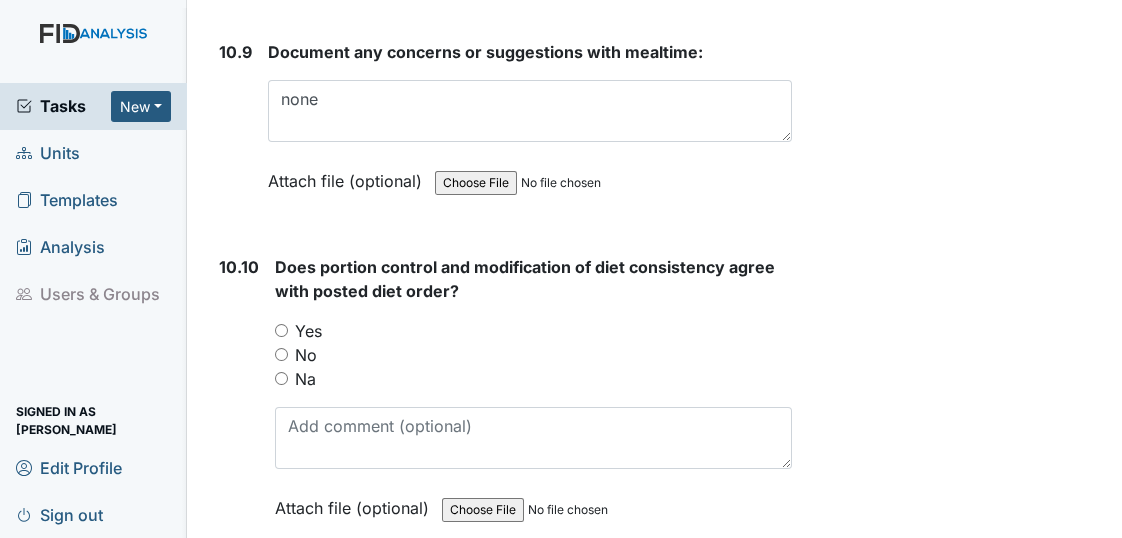 click on "Yes" at bounding box center (281, 330) 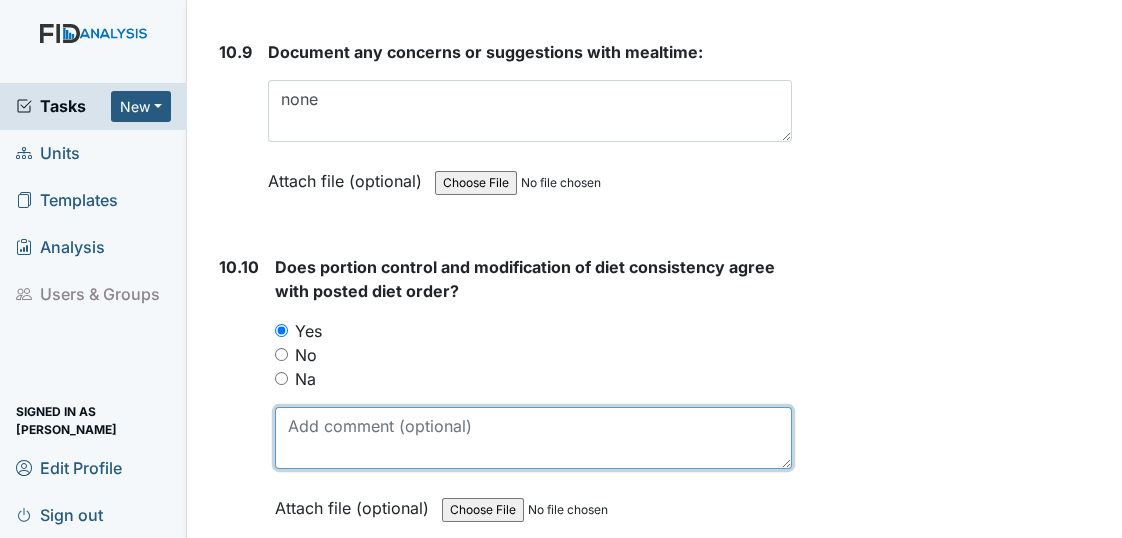 click at bounding box center [533, 438] 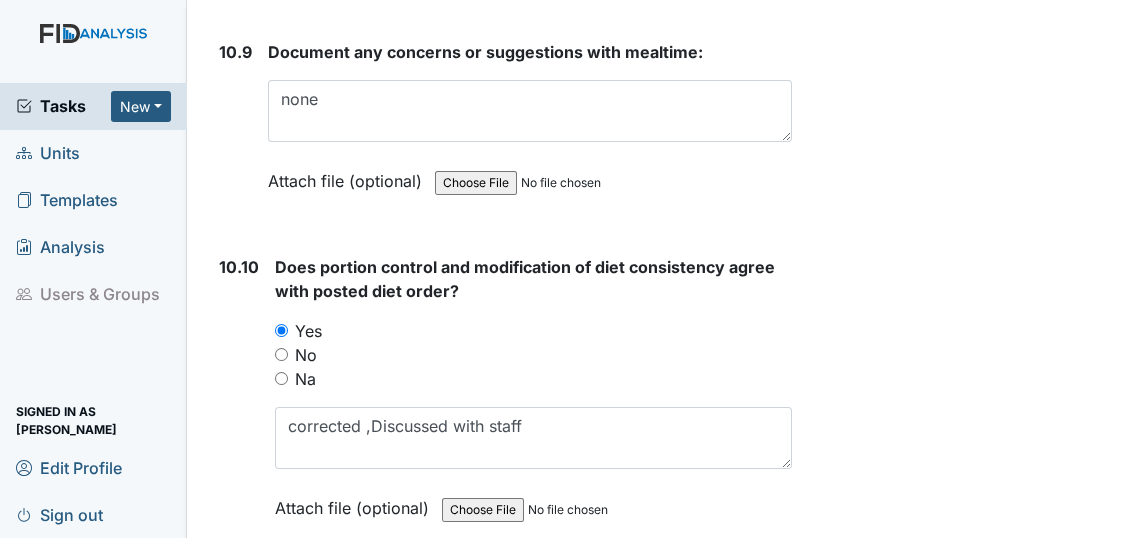 drag, startPoint x: 510, startPoint y: 201, endPoint x: 523, endPoint y: 180, distance: 24.698177 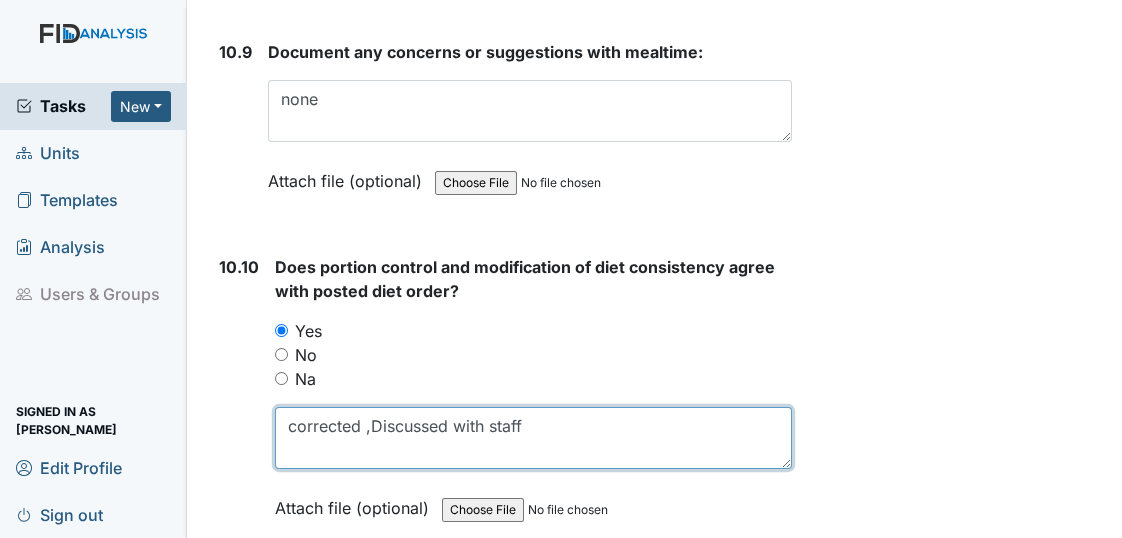 click on "corrected ,Discussed with staff" at bounding box center (533, 438) 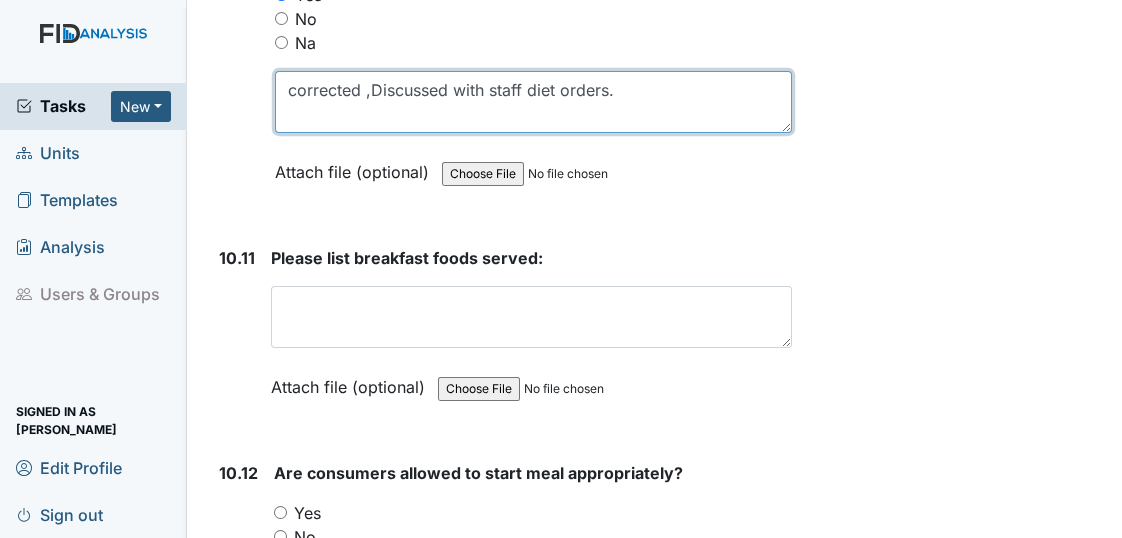 scroll, scrollTop: 20636, scrollLeft: 0, axis: vertical 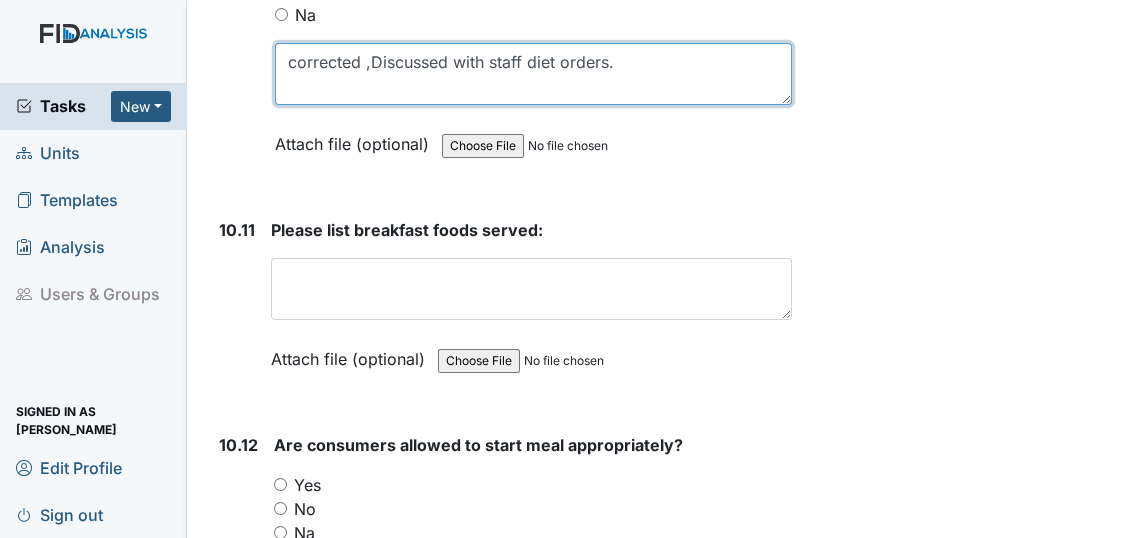 type on "corrected ,Discussed with staff diet orders." 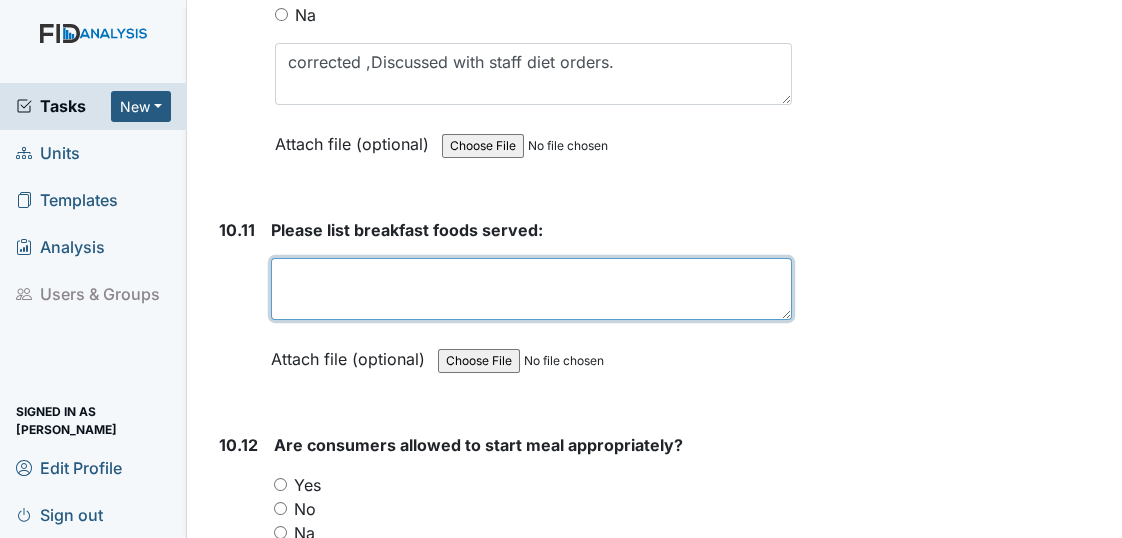 click at bounding box center [531, 289] 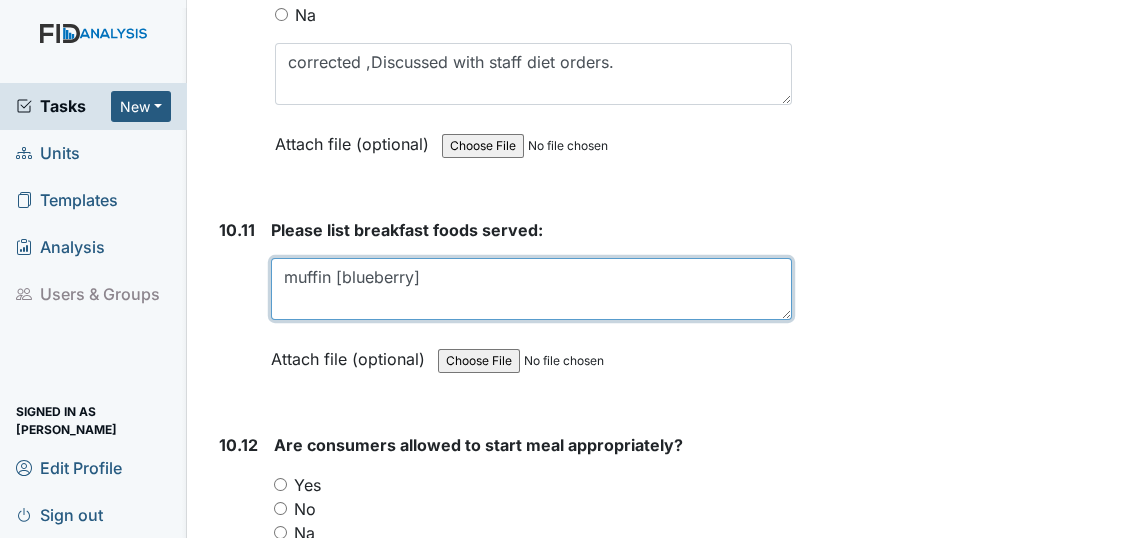 click on "muffin [blueberry]" at bounding box center (531, 289) 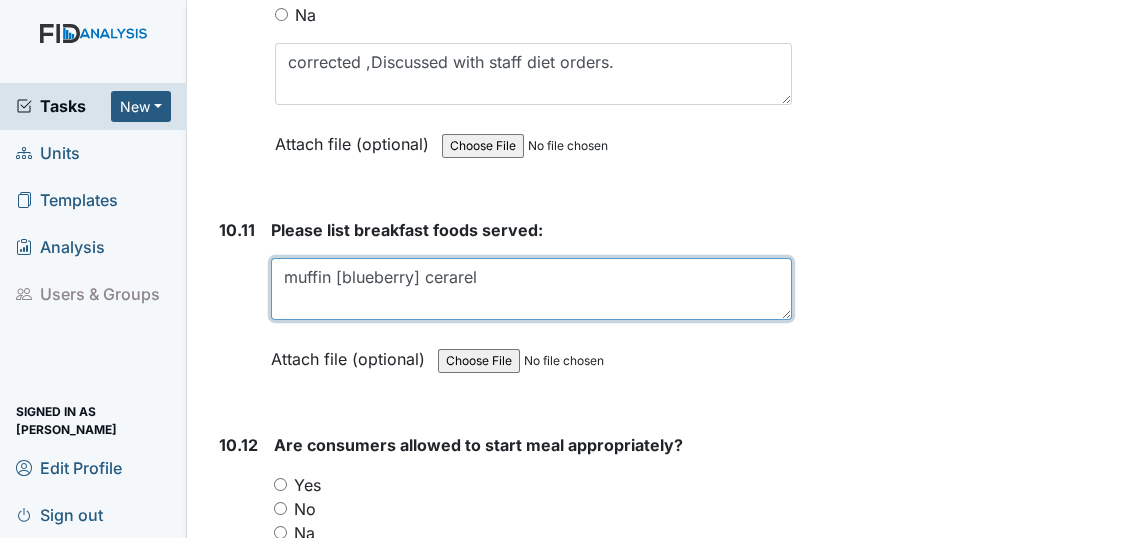 drag, startPoint x: 446, startPoint y: 136, endPoint x: 612, endPoint y: 151, distance: 166.67633 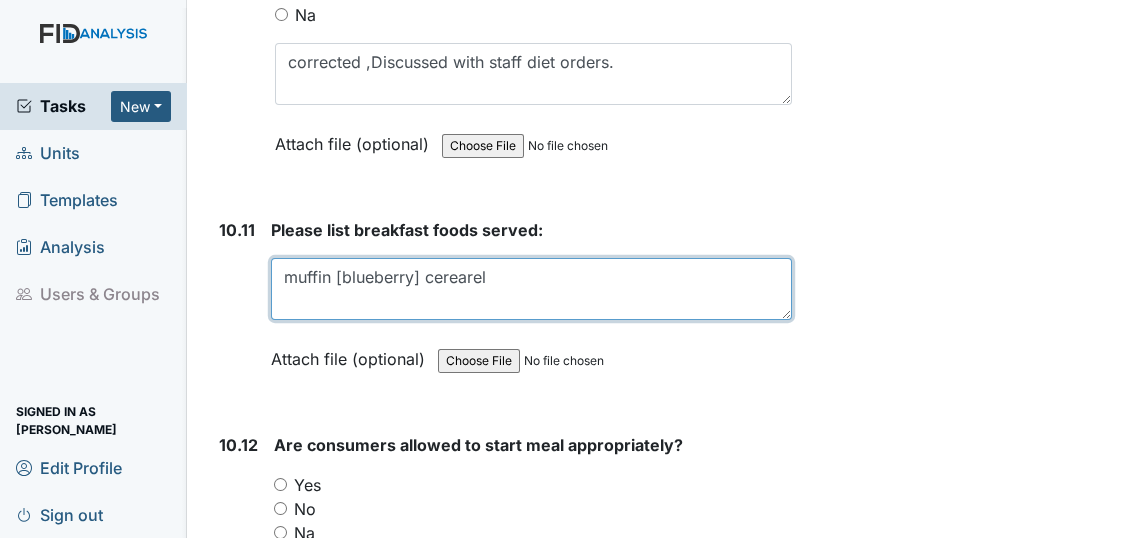 click on "muffin [blueberry] cerearel" at bounding box center [531, 289] 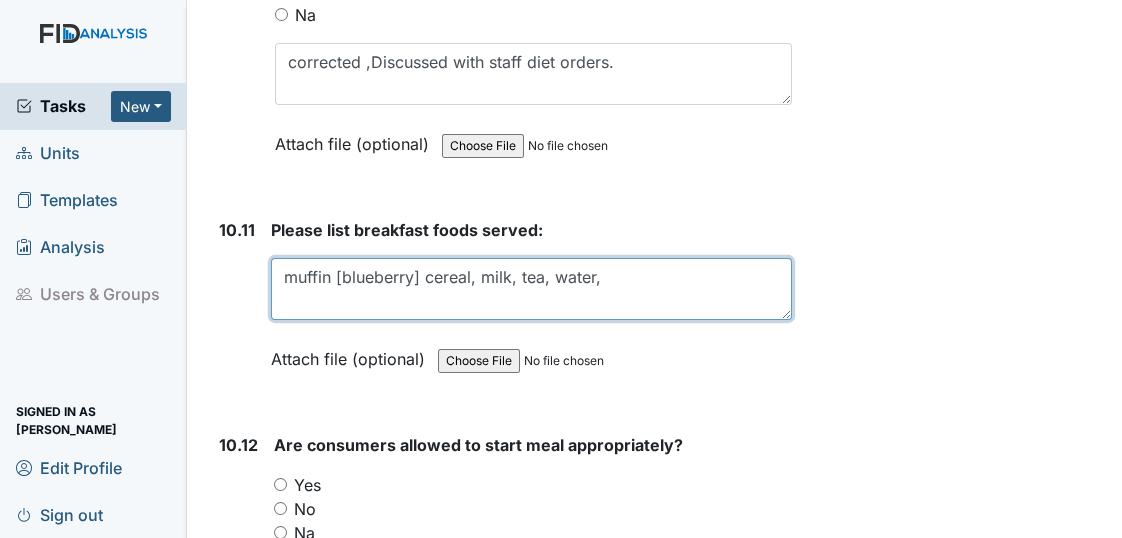 type on "muffin [blueberry] cereal, milk, tea, water," 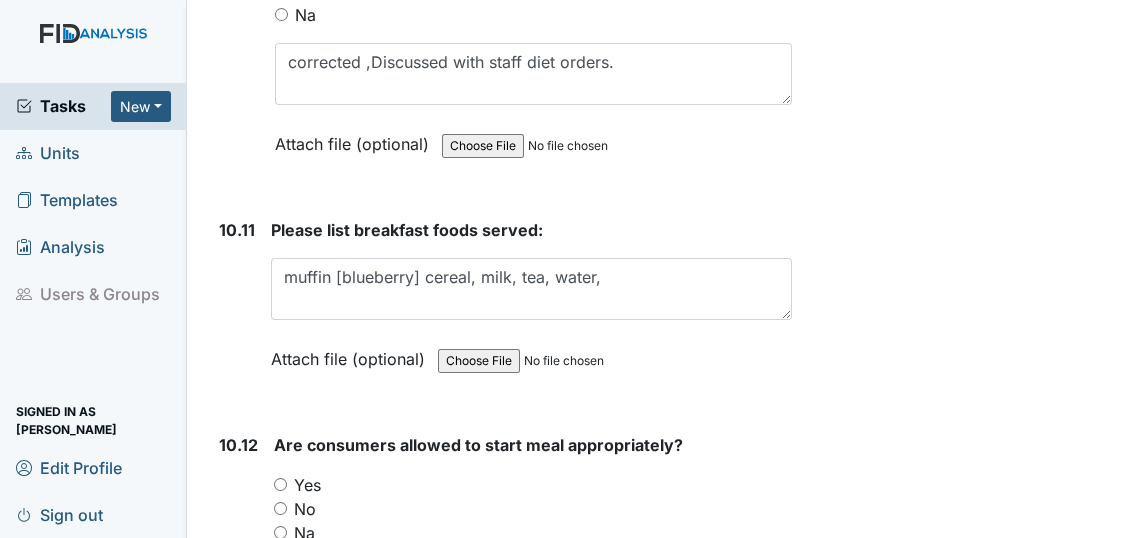click on "Yes" at bounding box center [280, 484] 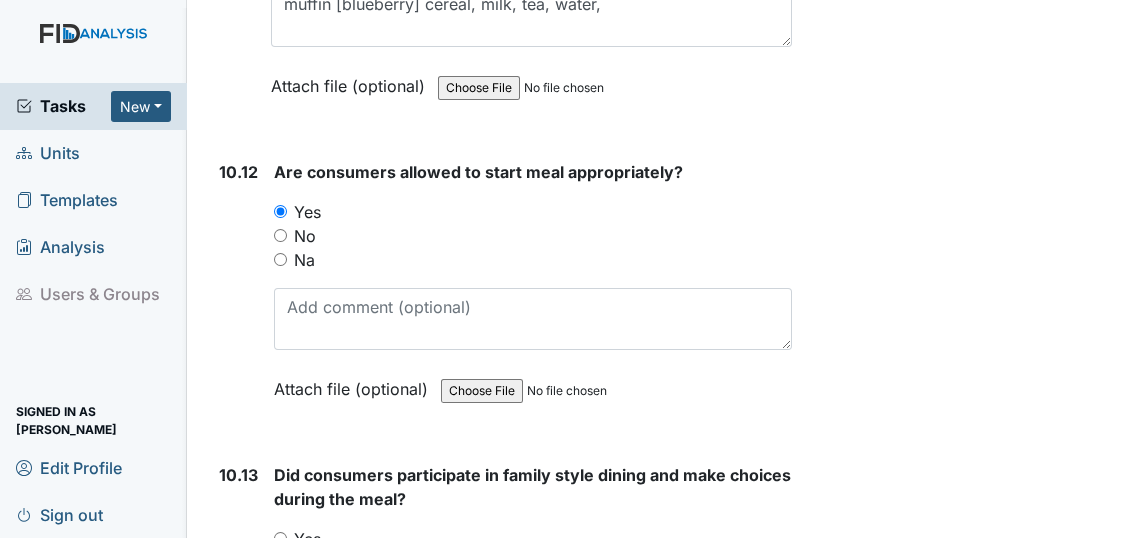 scroll, scrollTop: 21000, scrollLeft: 0, axis: vertical 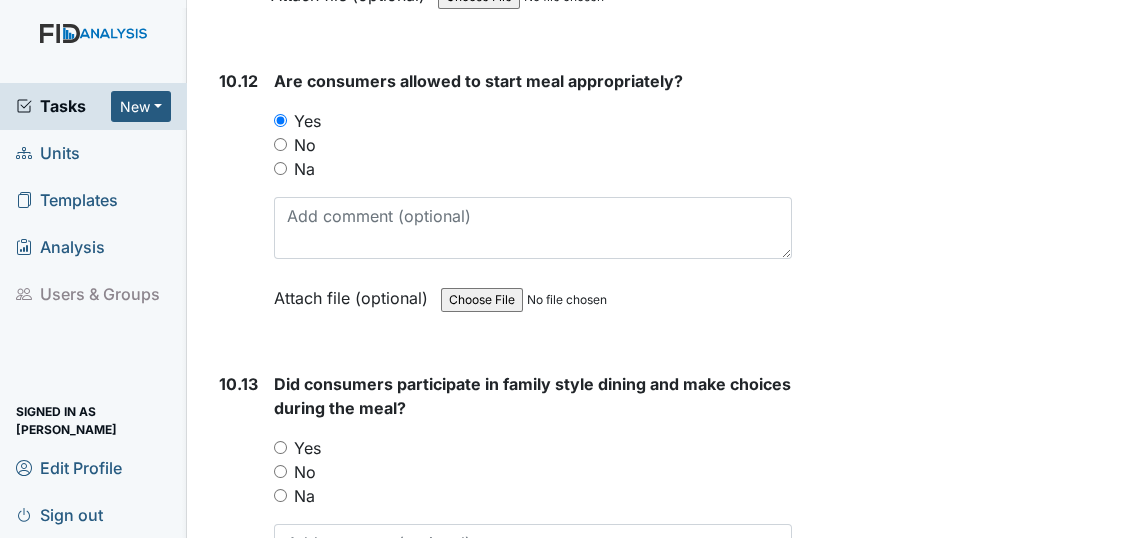 click on "Yes" at bounding box center [280, 447] 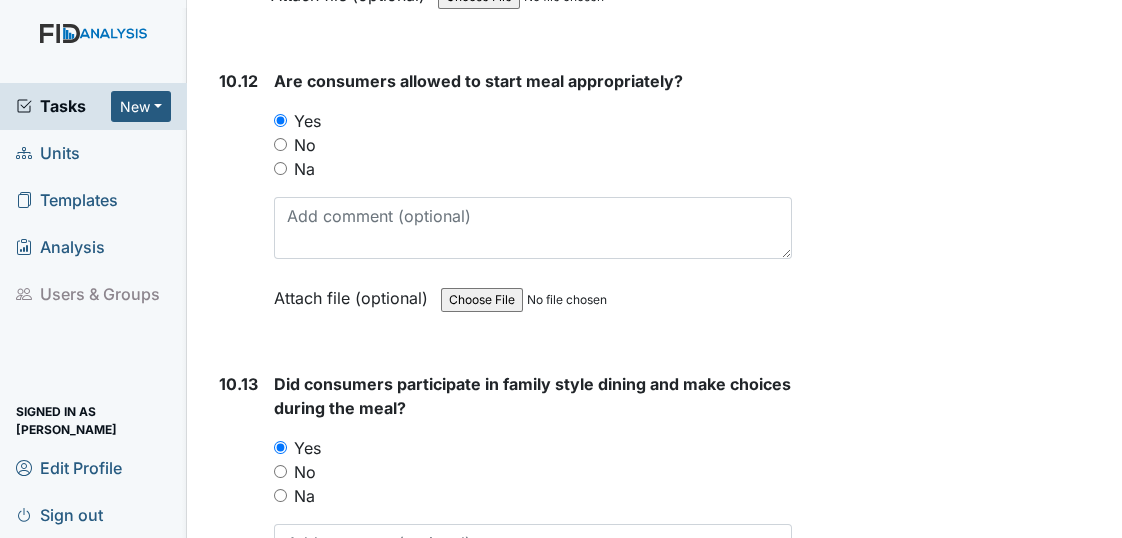 scroll, scrollTop: 21090, scrollLeft: 0, axis: vertical 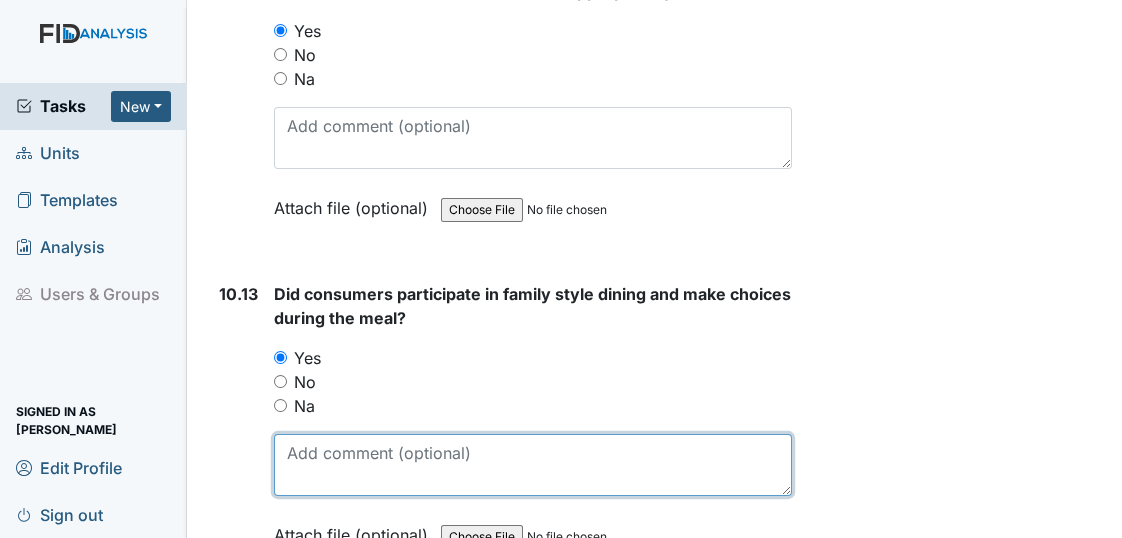 click at bounding box center (533, 465) 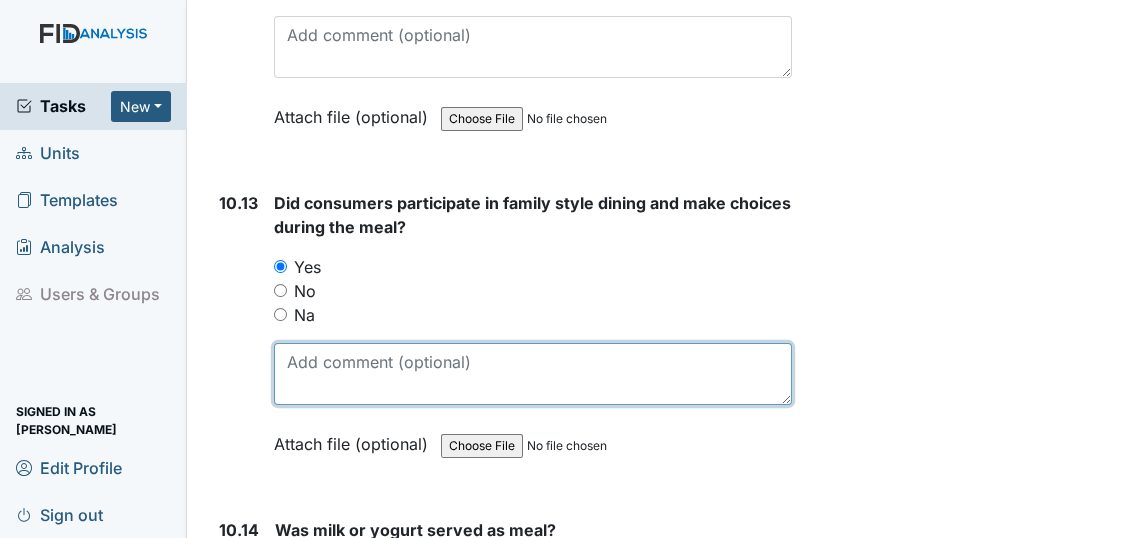 scroll, scrollTop: 21363, scrollLeft: 0, axis: vertical 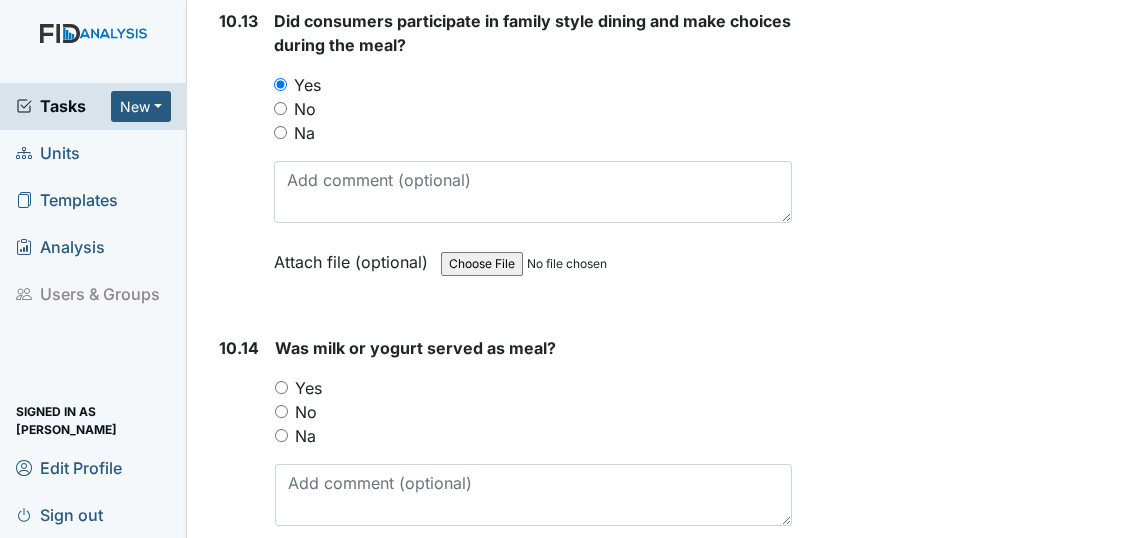 click on "Yes" at bounding box center (281, 387) 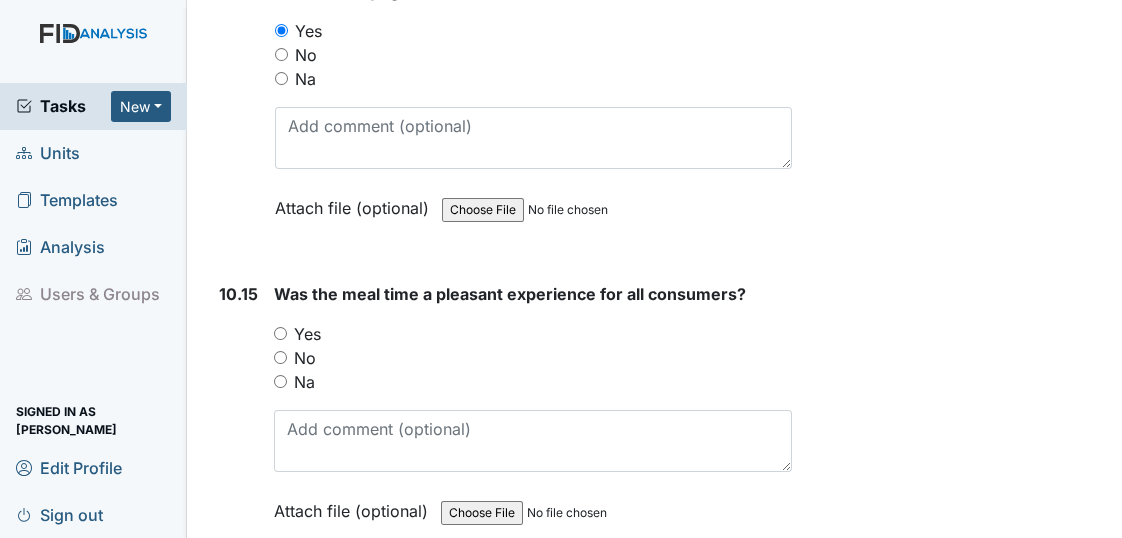 scroll, scrollTop: 21727, scrollLeft: 0, axis: vertical 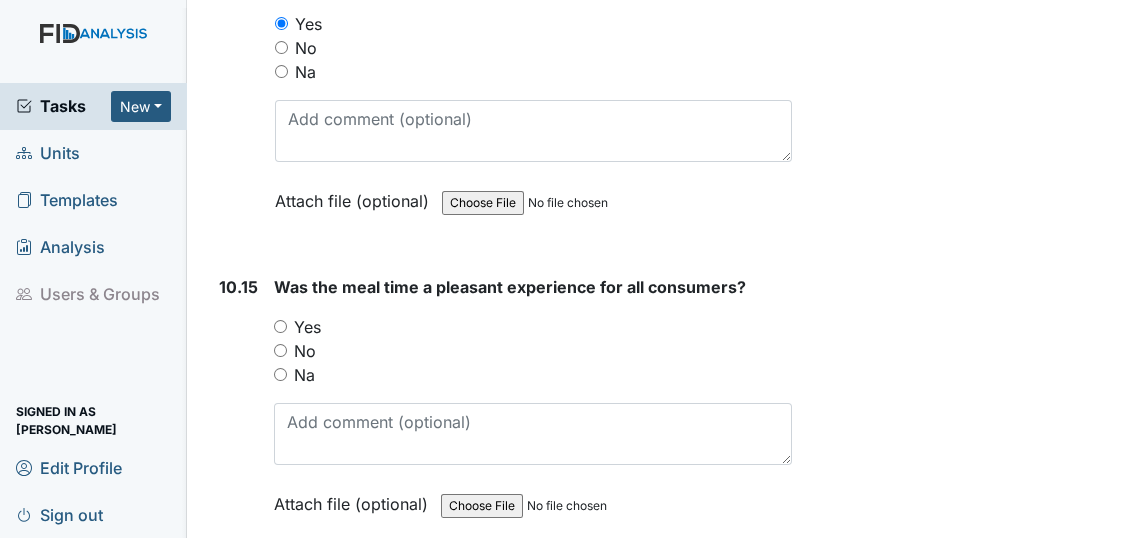 click on "Yes" at bounding box center [280, 326] 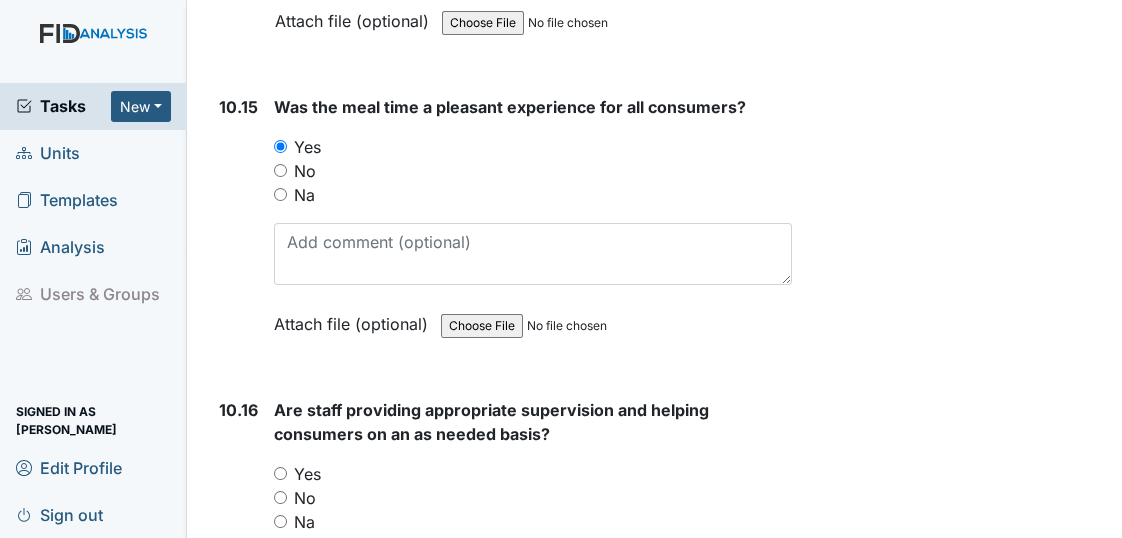 scroll, scrollTop: 21909, scrollLeft: 0, axis: vertical 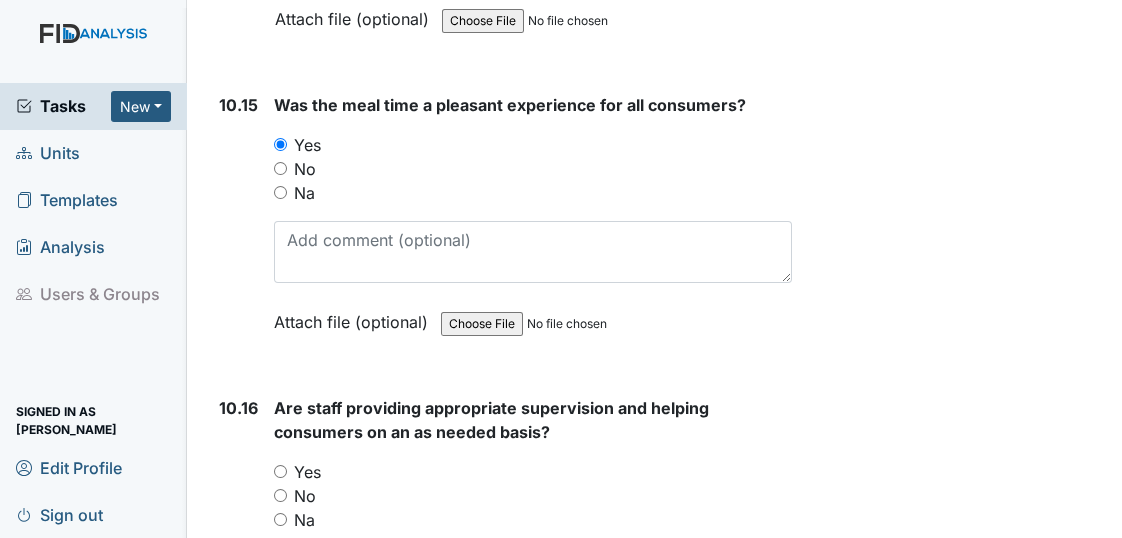 drag, startPoint x: 278, startPoint y: 318, endPoint x: 334, endPoint y: 324, distance: 56.32051 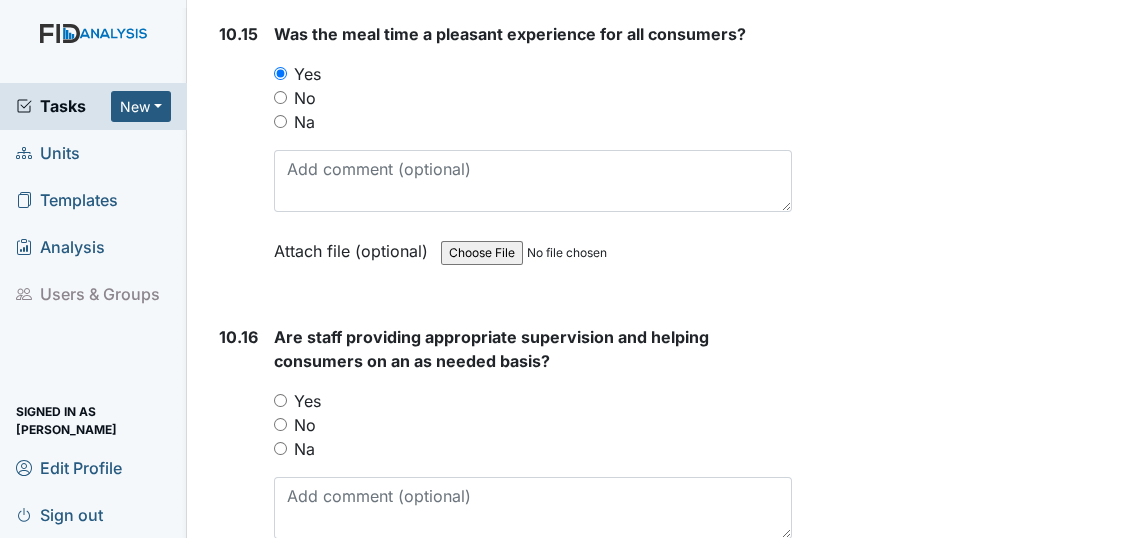 scroll, scrollTop: 22090, scrollLeft: 0, axis: vertical 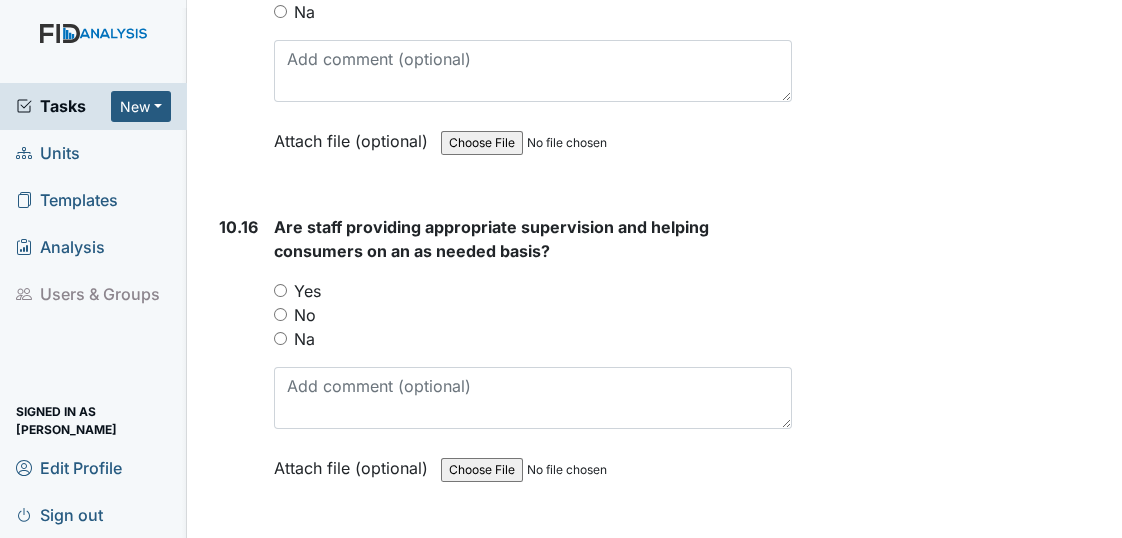 click on "Yes" at bounding box center [280, 290] 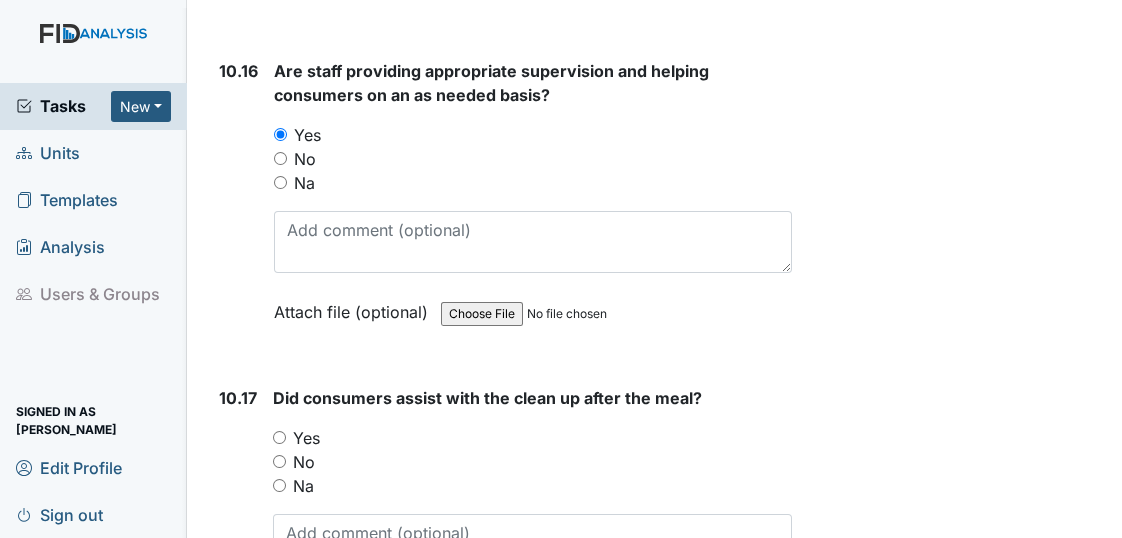 scroll, scrollTop: 22272, scrollLeft: 0, axis: vertical 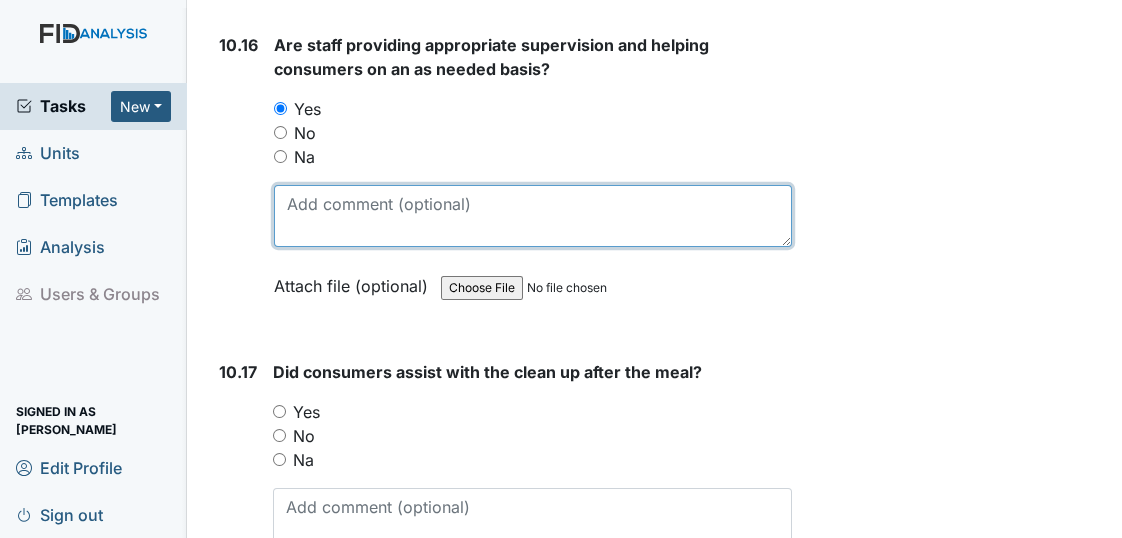 click at bounding box center [533, 216] 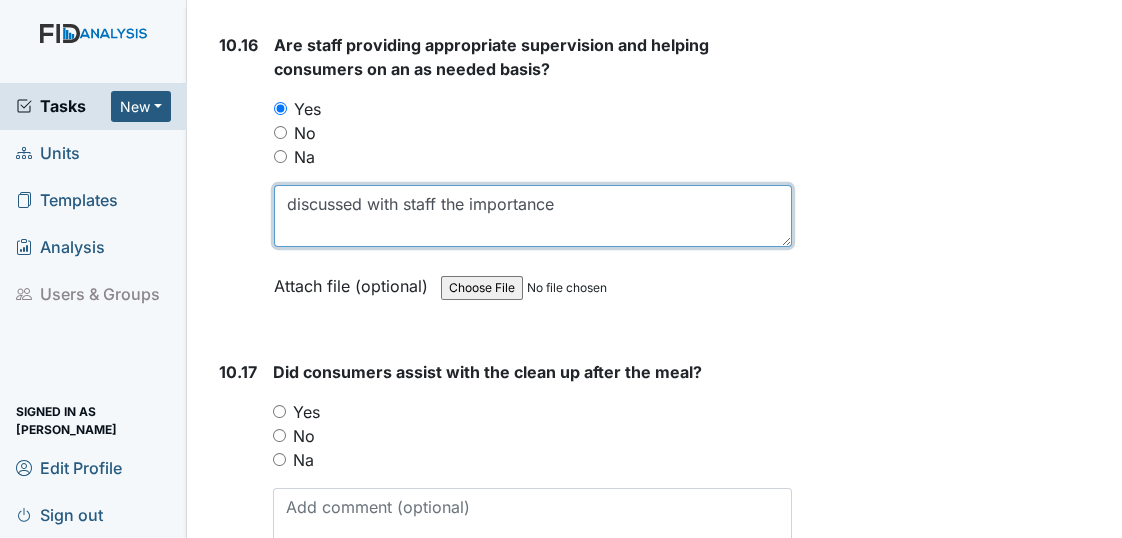 click on "discussed with staff the importance" at bounding box center (533, 216) 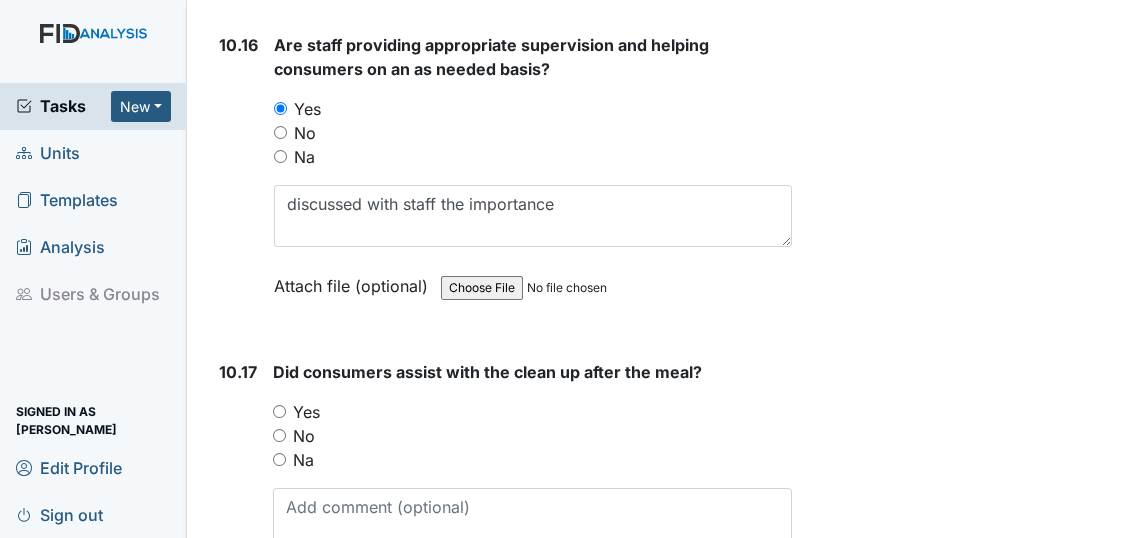 click on "Are staff providing appropriate supervision and helping consumers on an as needed basis?
You must select one of the below options.
Yes
No
Na
discussed with staff the importance
Attach file (optional)
You can upload .pdf, .txt, .jpg, .jpeg, .png, .csv, .xls, or .doc files under 100MB." at bounding box center [533, 172] 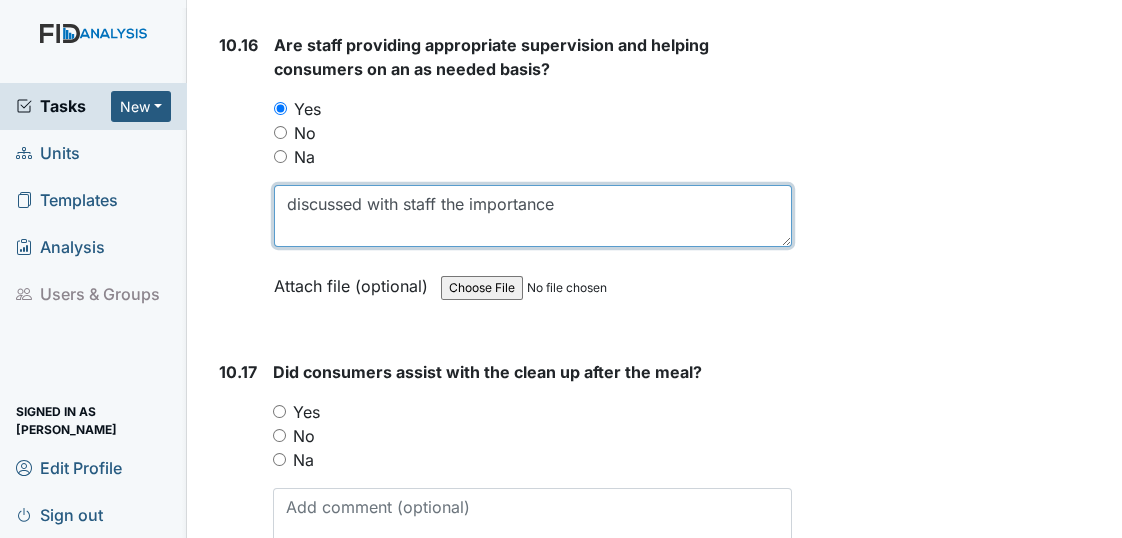 click on "discussed with staff the importance" at bounding box center (533, 216) 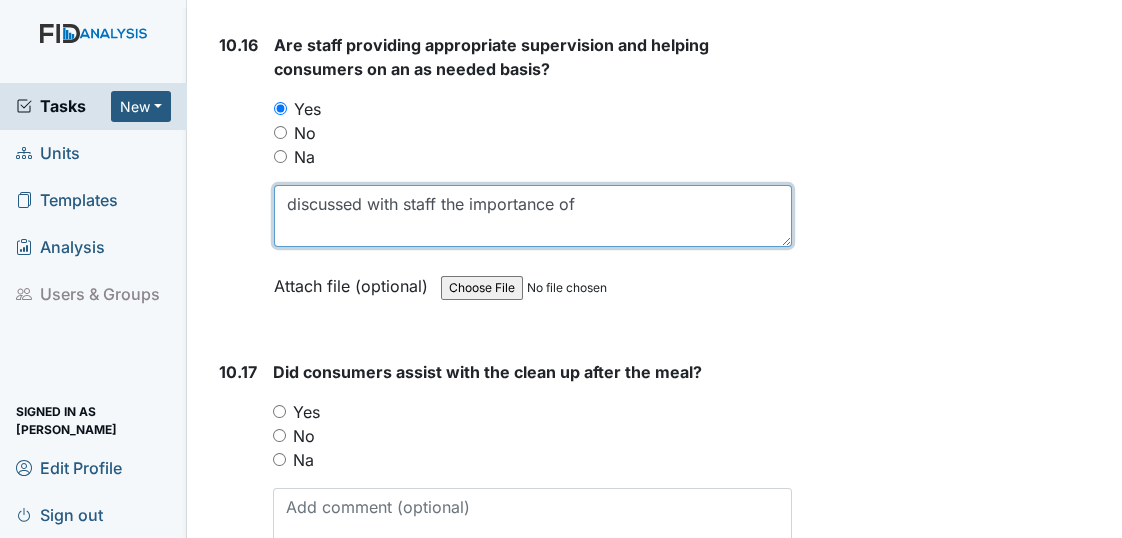 click on "discussed with staff the importance of" at bounding box center [533, 216] 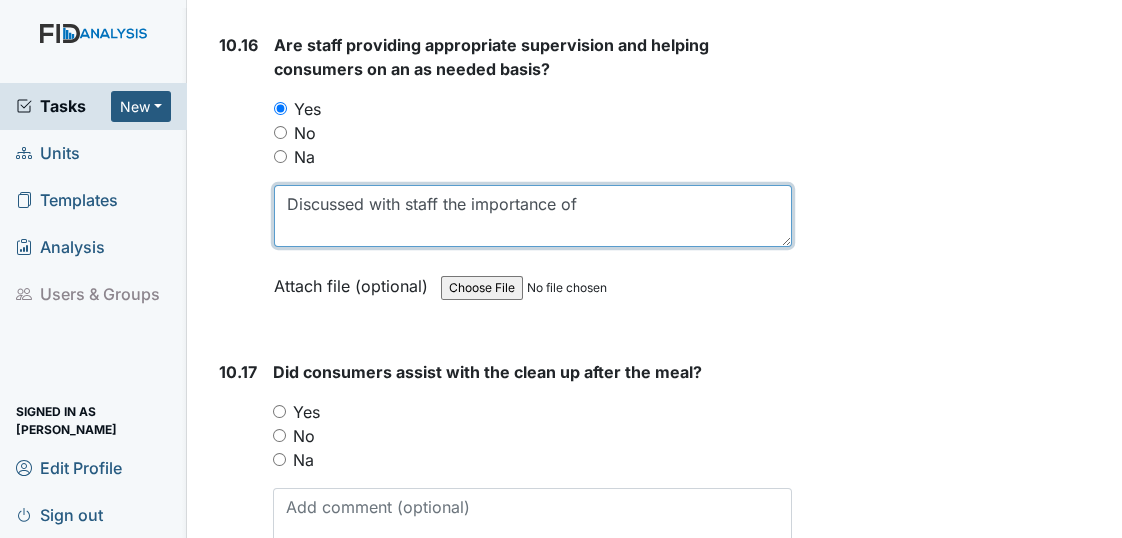 click on "Discussed with staff the importance of" at bounding box center [533, 216] 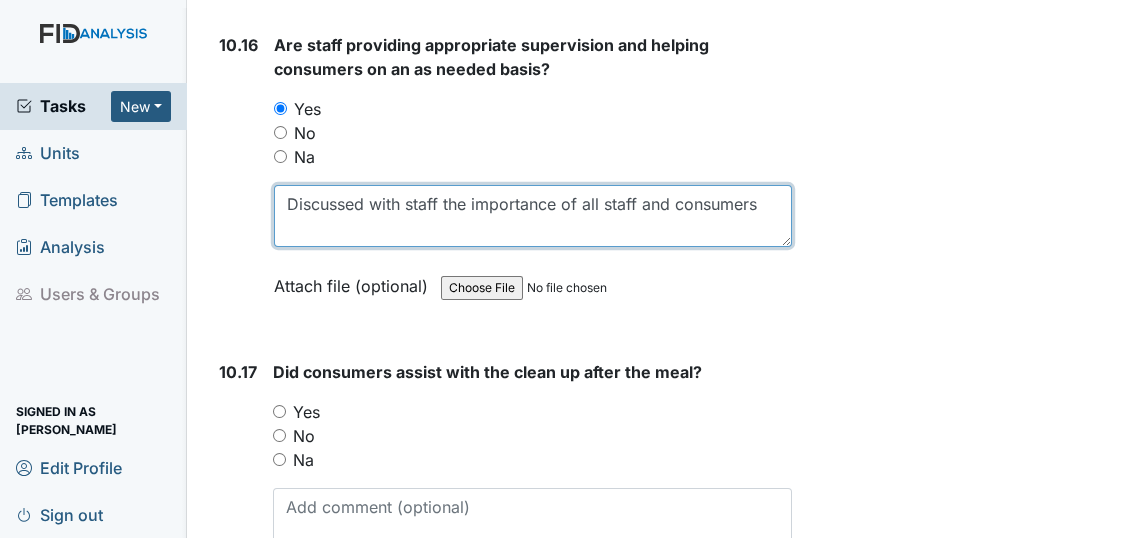 click on "Discussed with staff the importance of all staff and consumers" at bounding box center [533, 216] 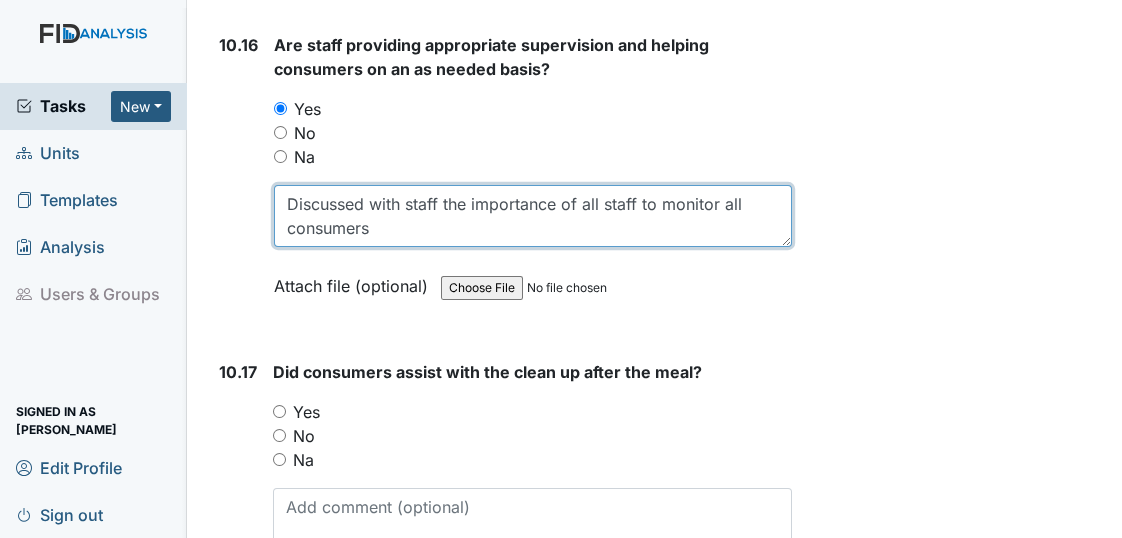 click on "Discussed with staff the importance of all staff to monitor all consumers" at bounding box center (533, 216) 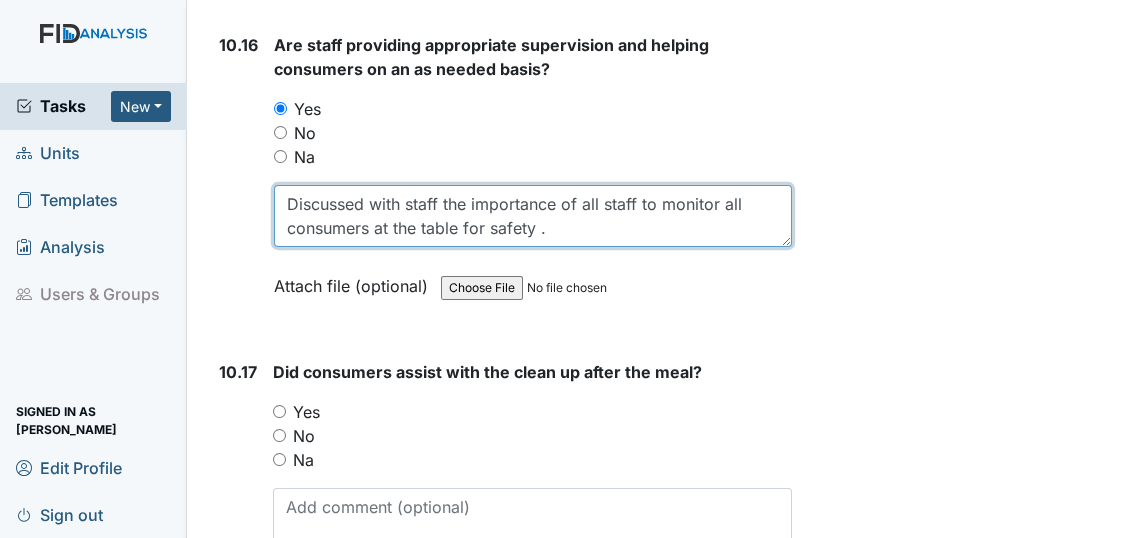 type on "Discussed with staff the importance of all staff to monitor all consumers at the table for safety ." 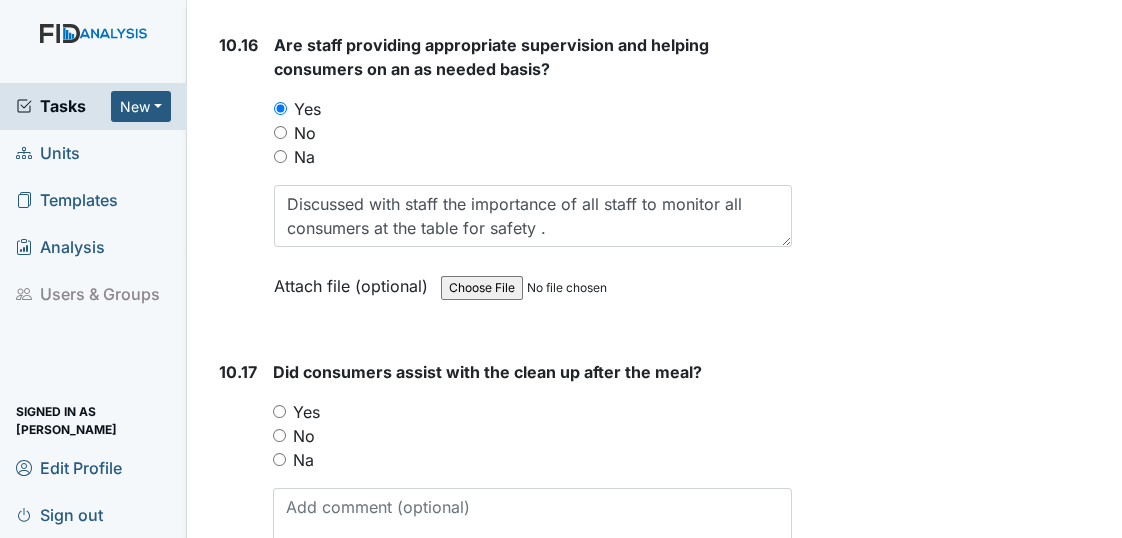 click on "Yes" at bounding box center (279, 411) 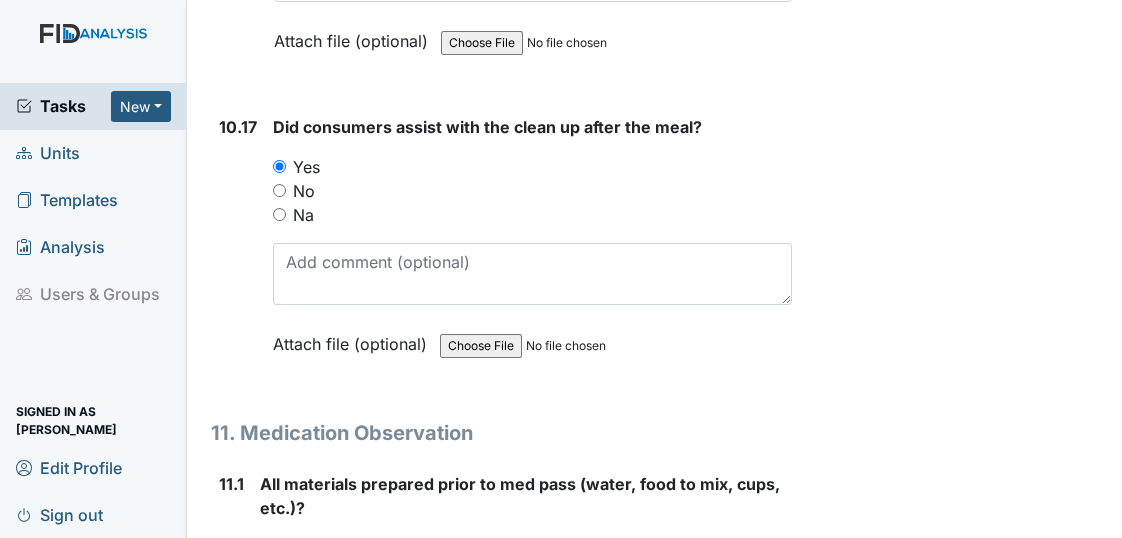 scroll, scrollTop: 22545, scrollLeft: 0, axis: vertical 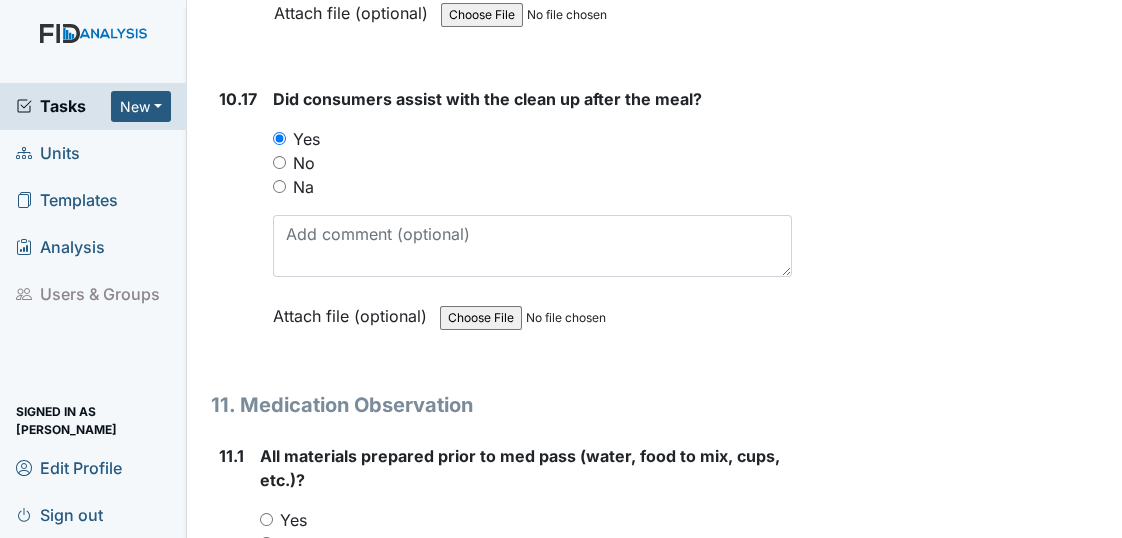 click on "Yes" at bounding box center [266, 519] 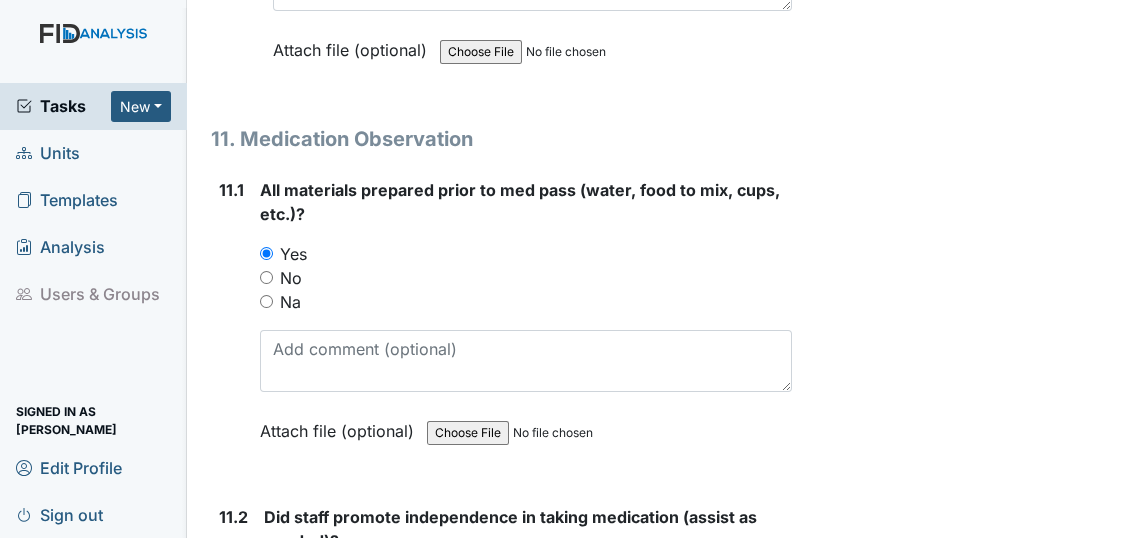 scroll, scrollTop: 23000, scrollLeft: 0, axis: vertical 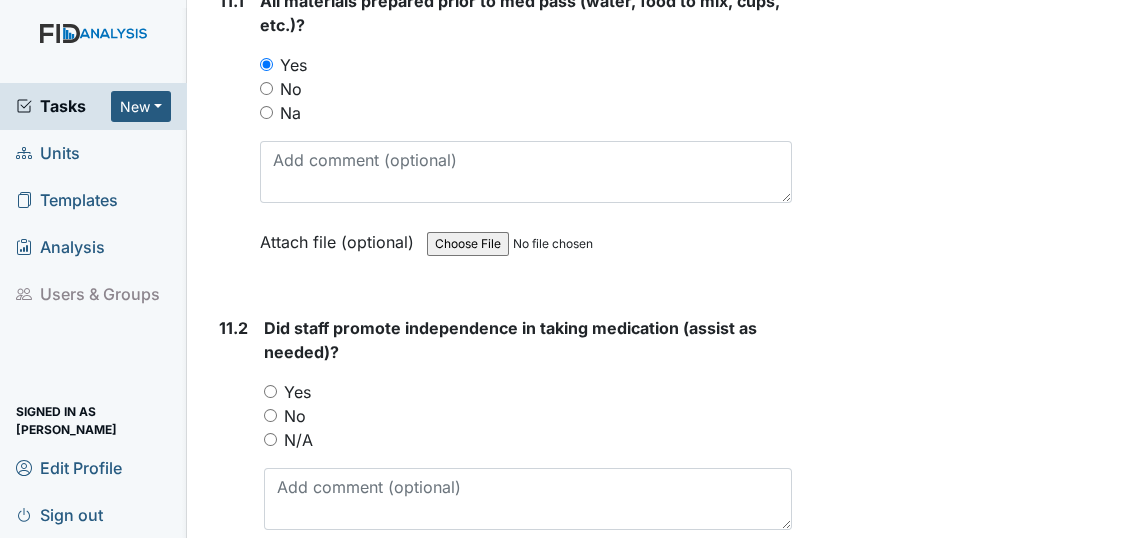 click on "Yes" at bounding box center (270, 391) 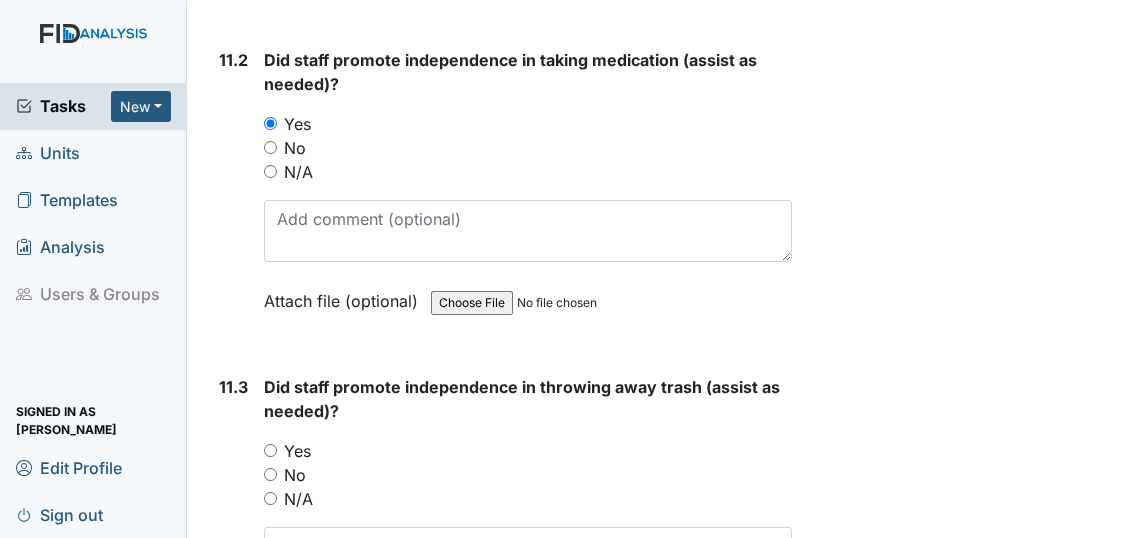 scroll, scrollTop: 23272, scrollLeft: 0, axis: vertical 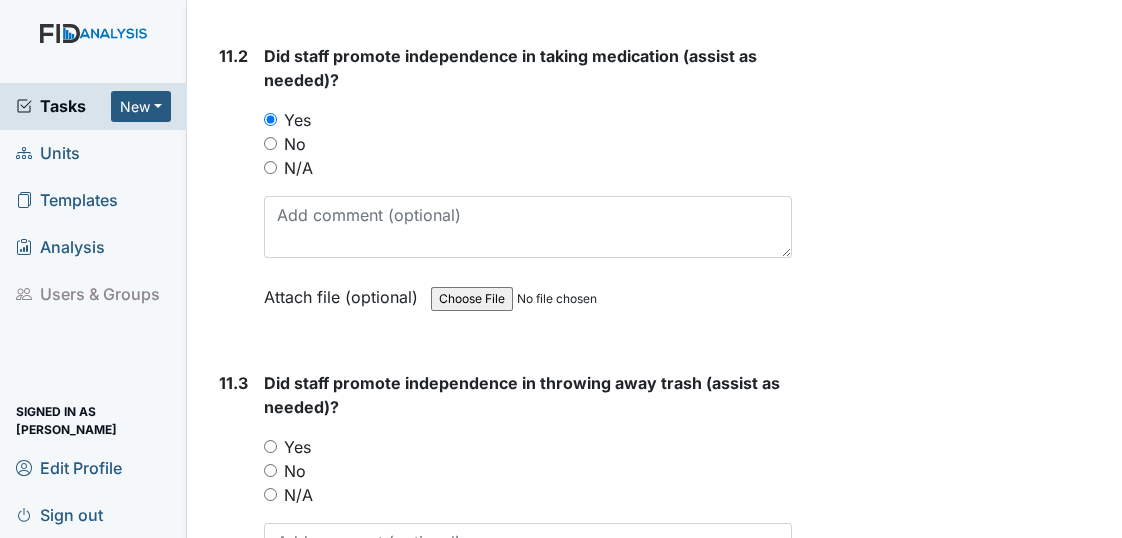 click on "Yes" at bounding box center (270, 446) 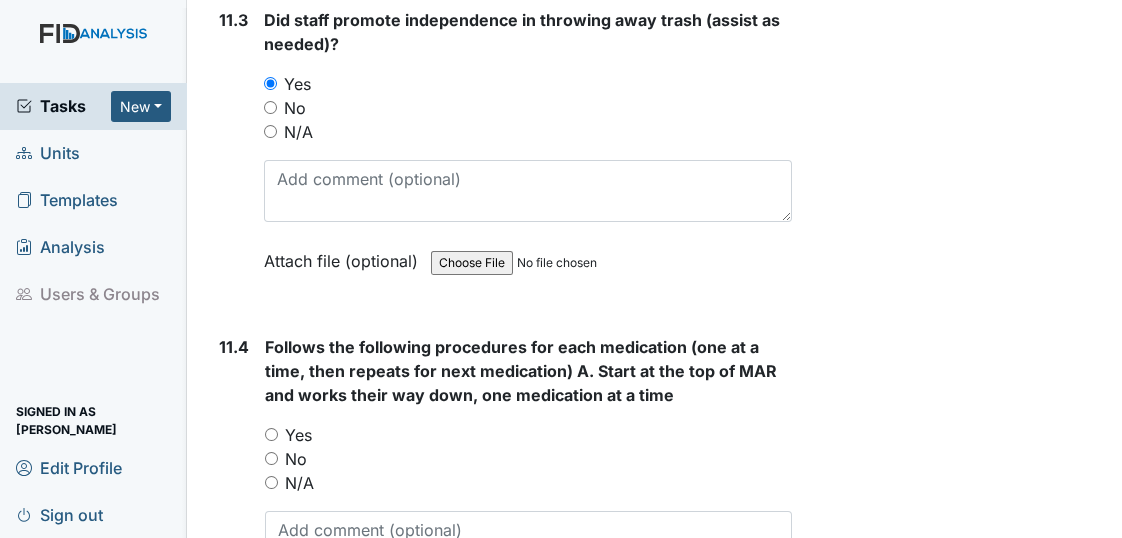 scroll, scrollTop: 23636, scrollLeft: 0, axis: vertical 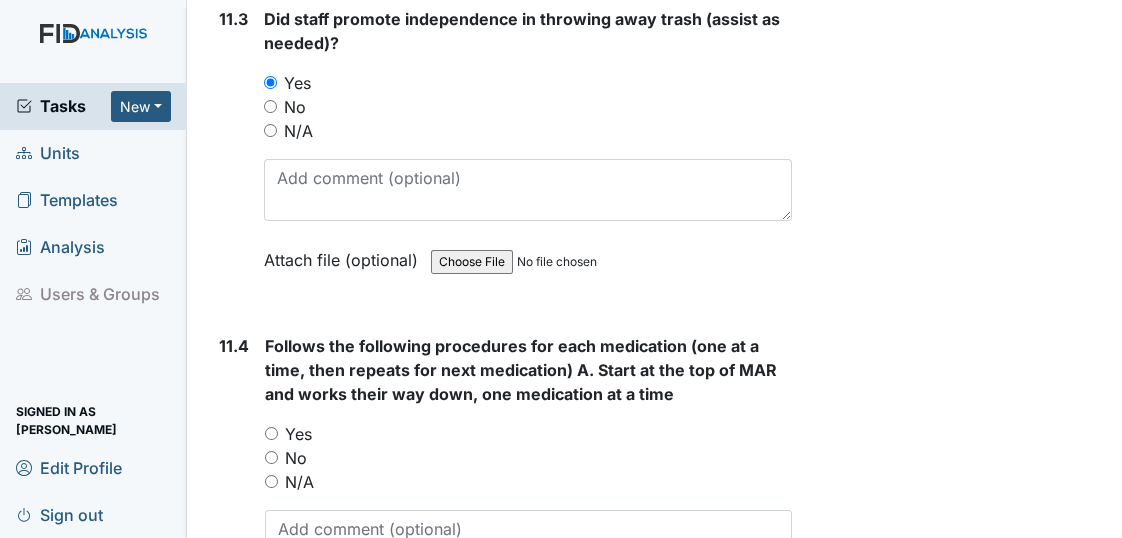 click on "Yes" at bounding box center [271, 433] 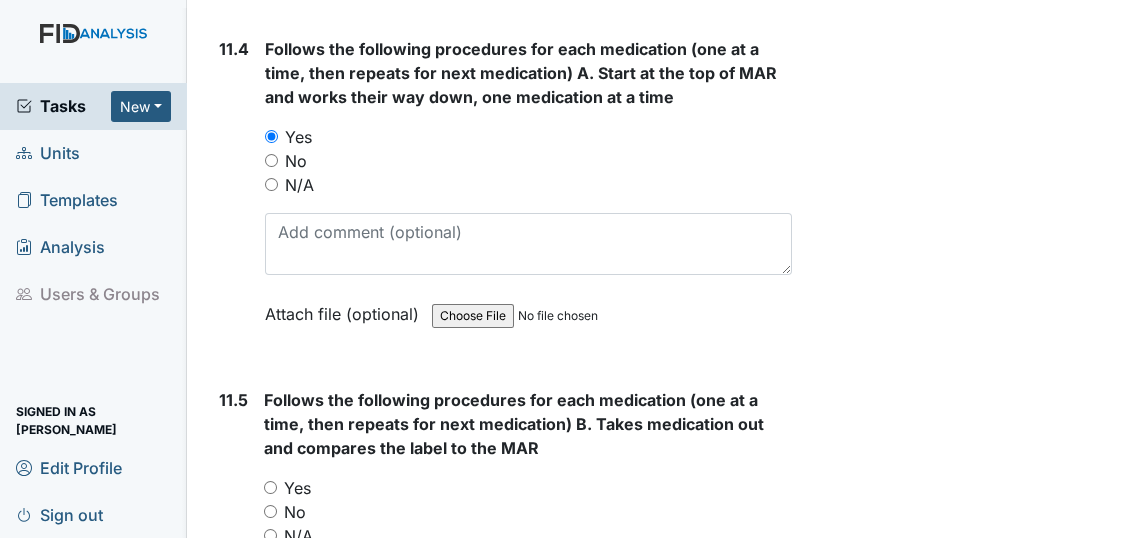 scroll, scrollTop: 24000, scrollLeft: 0, axis: vertical 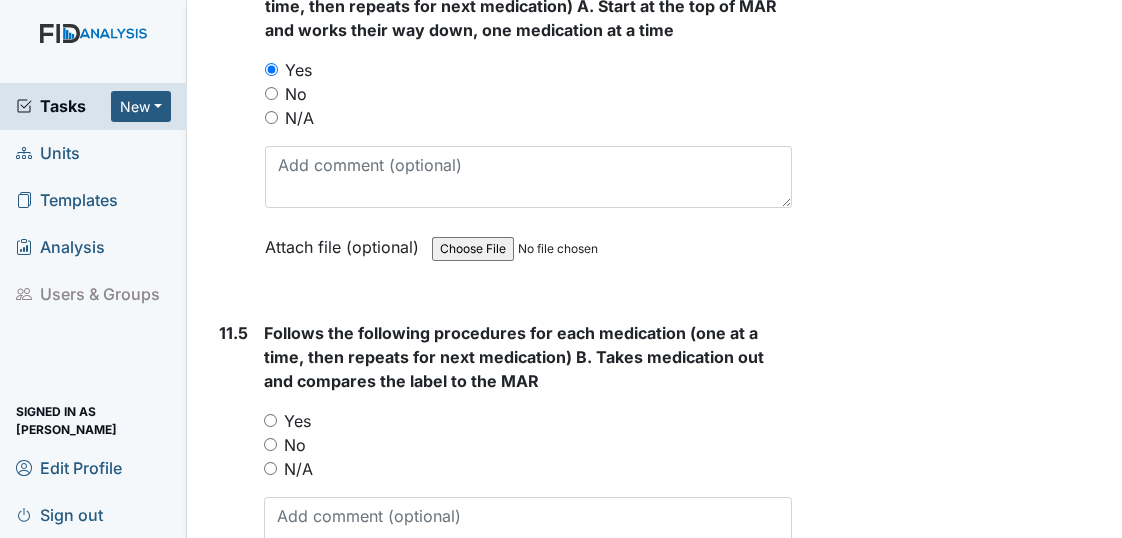 click on "Yes" at bounding box center [270, 420] 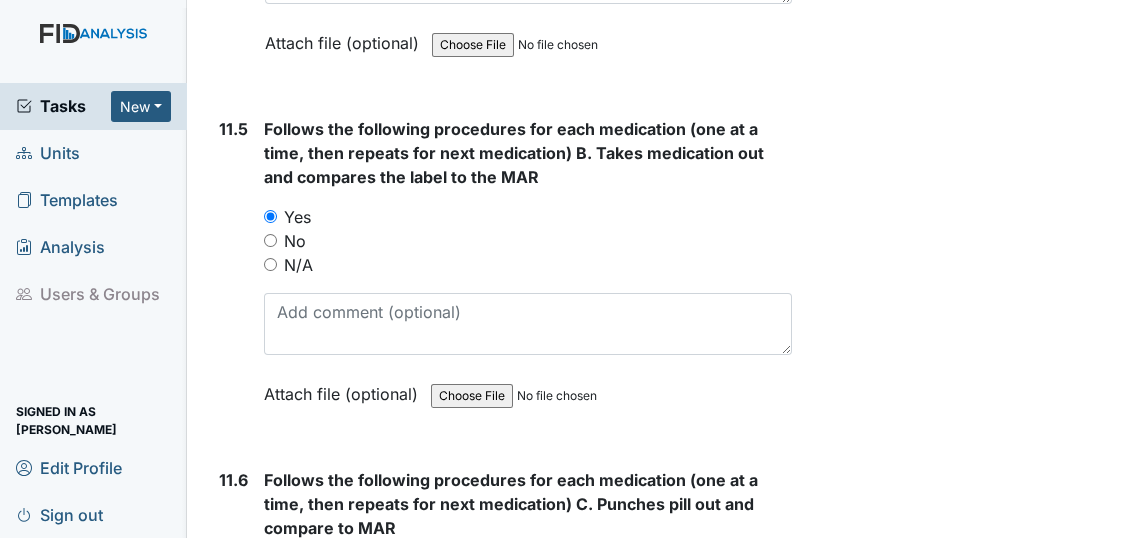 scroll, scrollTop: 24272, scrollLeft: 0, axis: vertical 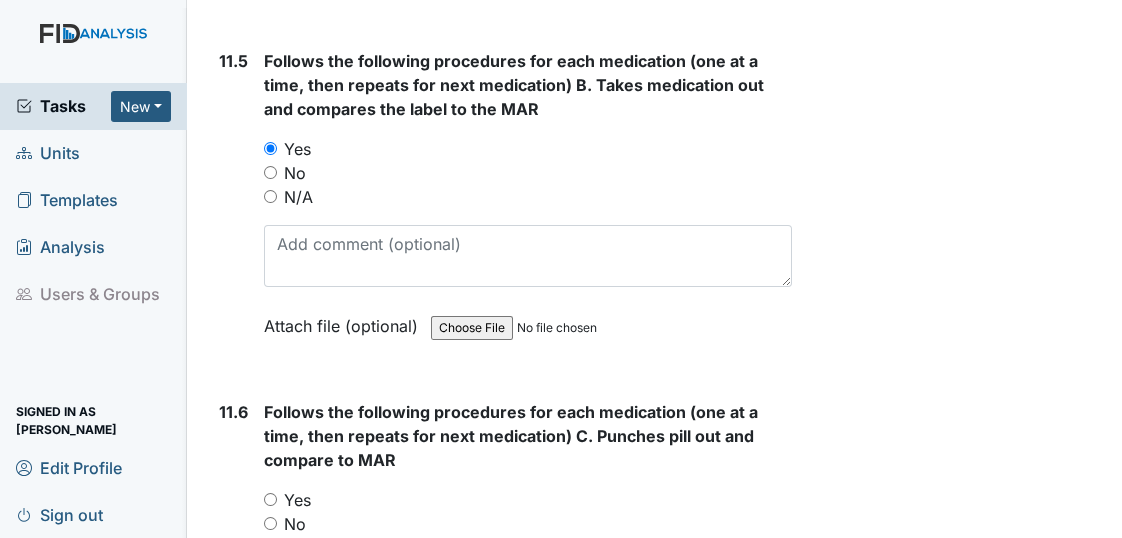 click on "Yes" at bounding box center [270, 499] 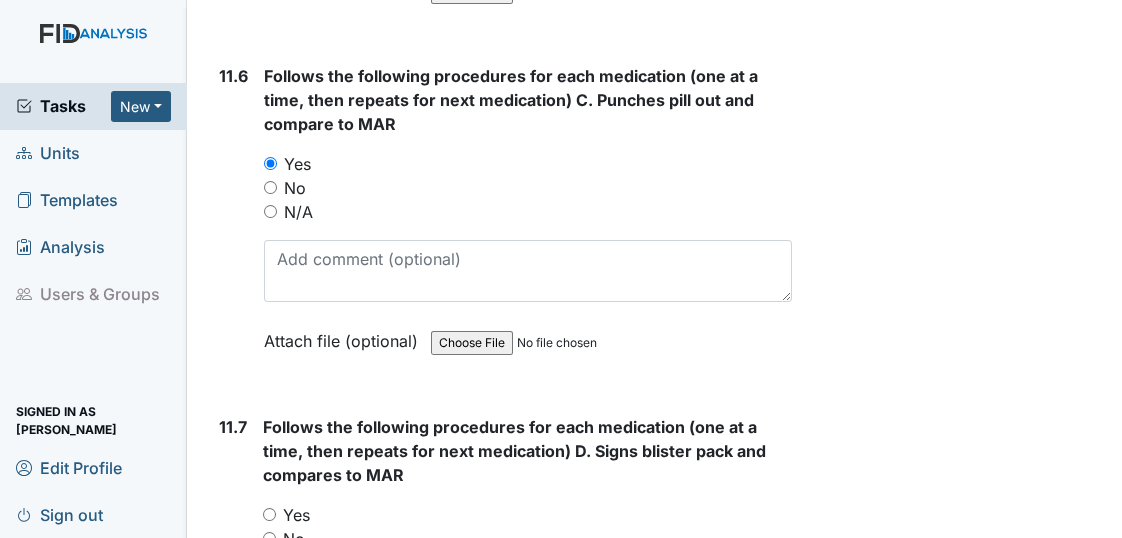 scroll, scrollTop: 24636, scrollLeft: 0, axis: vertical 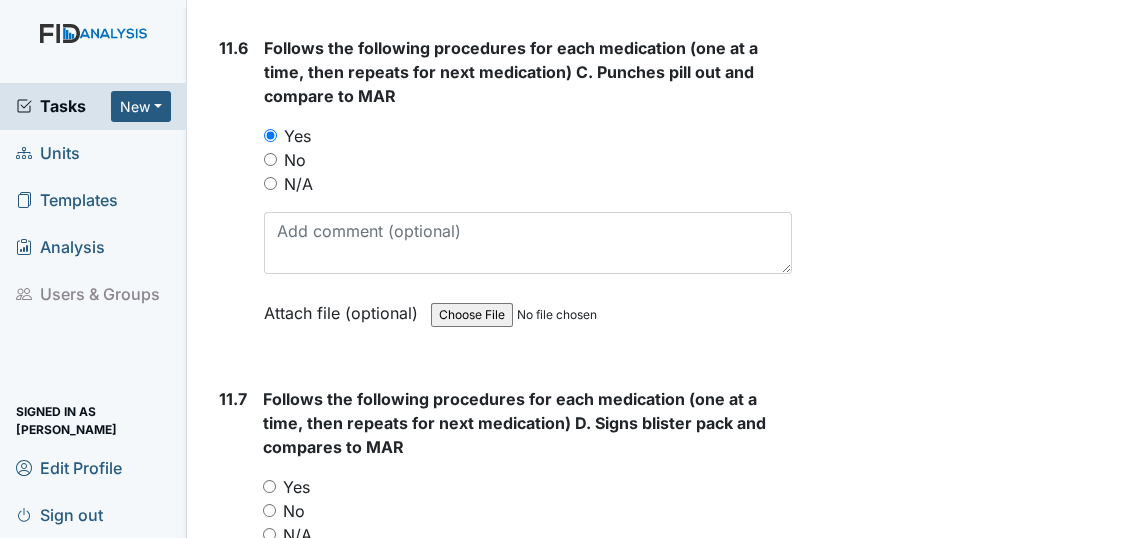 click on "Yes" at bounding box center [269, 486] 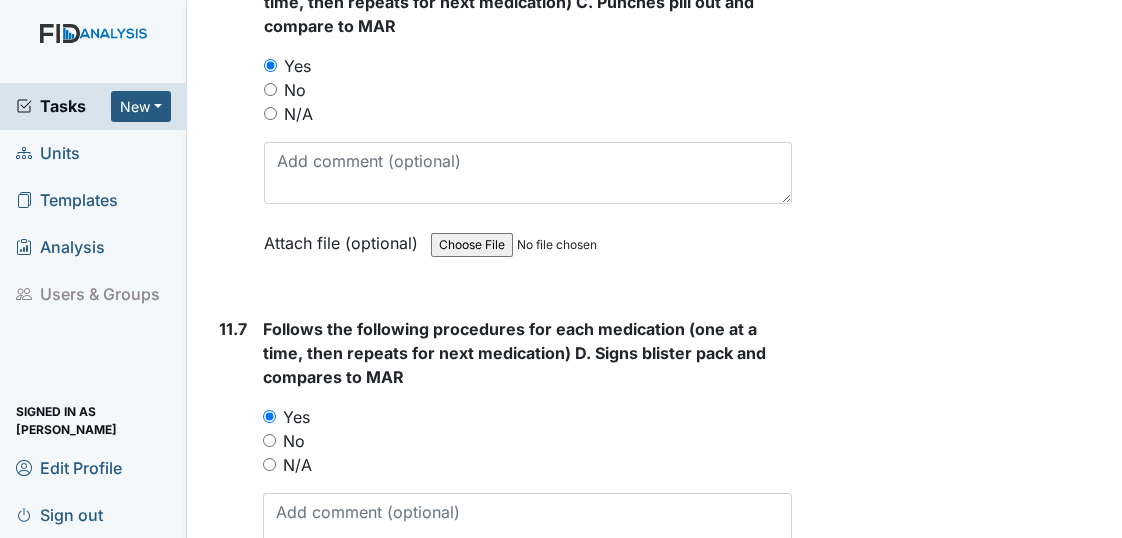 scroll, scrollTop: 24909, scrollLeft: 0, axis: vertical 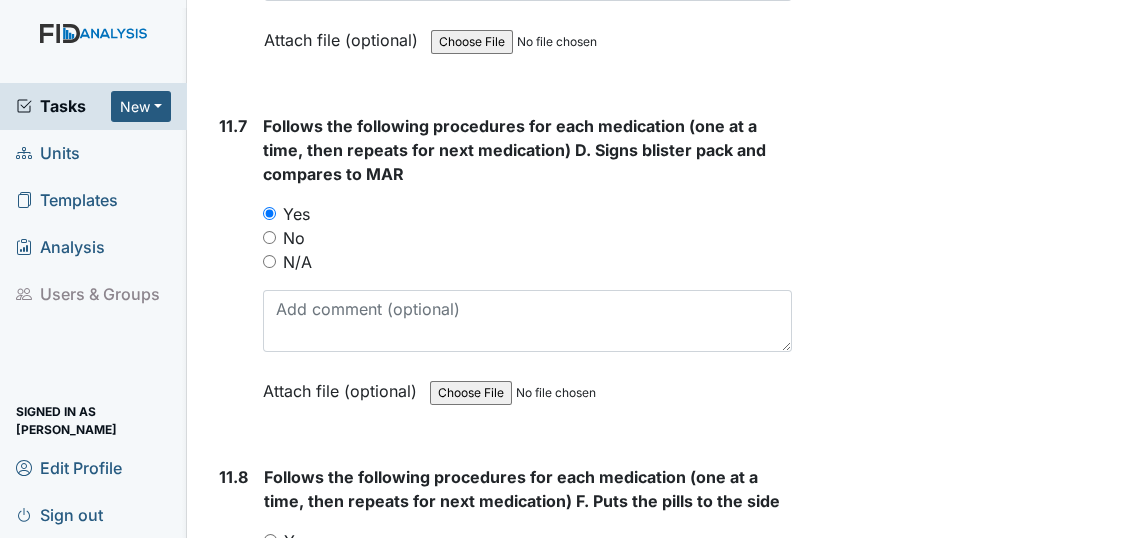 click on "Yes" at bounding box center (270, 540) 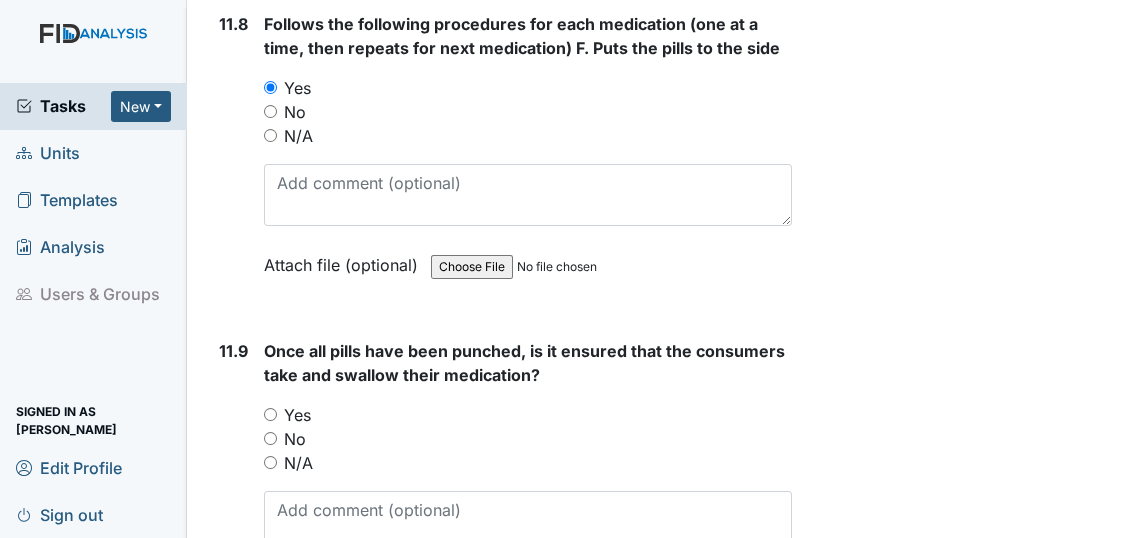 scroll, scrollTop: 25363, scrollLeft: 0, axis: vertical 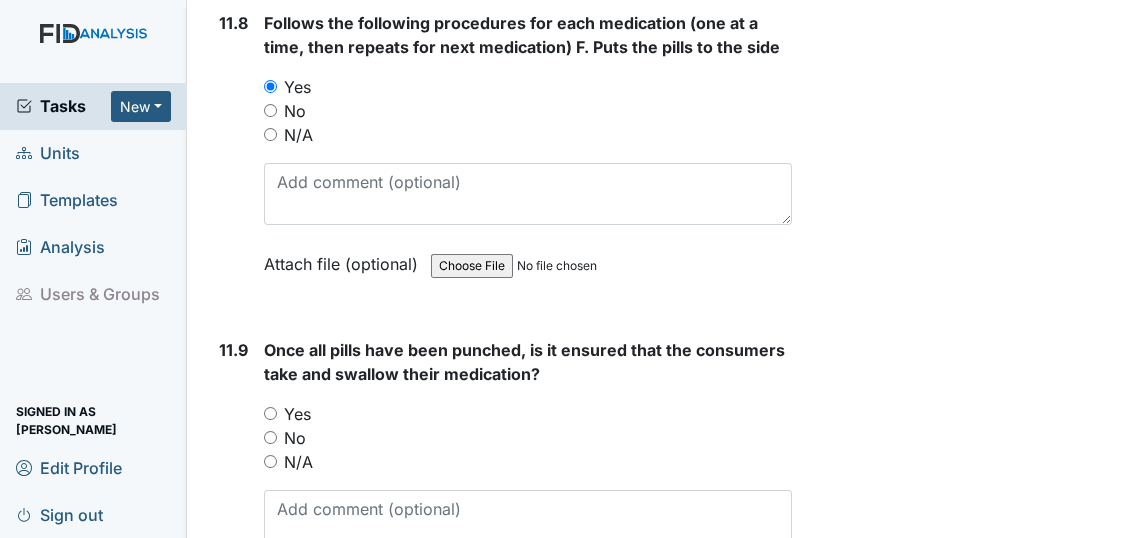 click on "Yes" at bounding box center (270, 413) 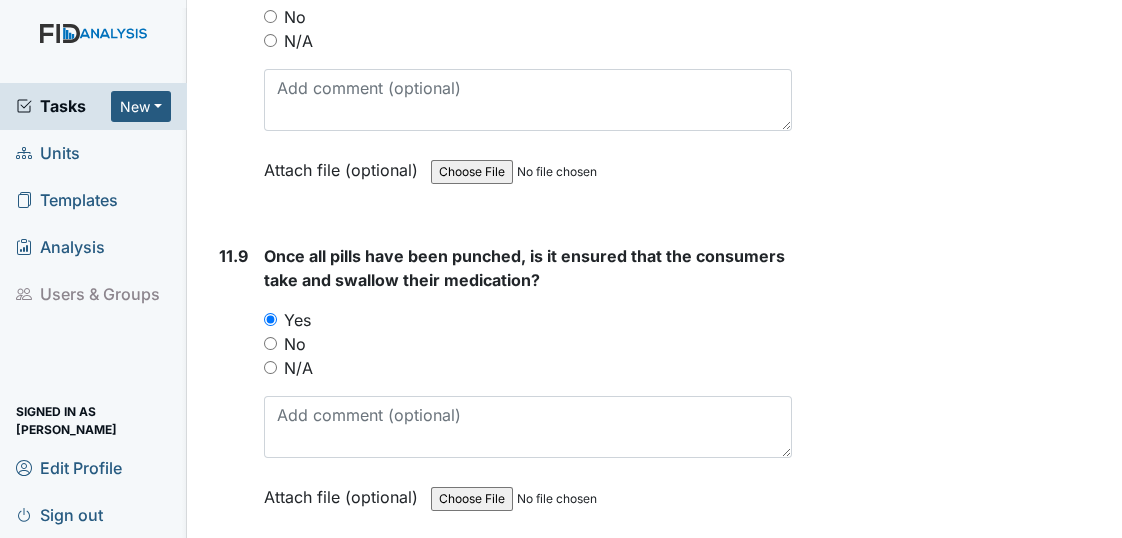 scroll, scrollTop: 25636, scrollLeft: 0, axis: vertical 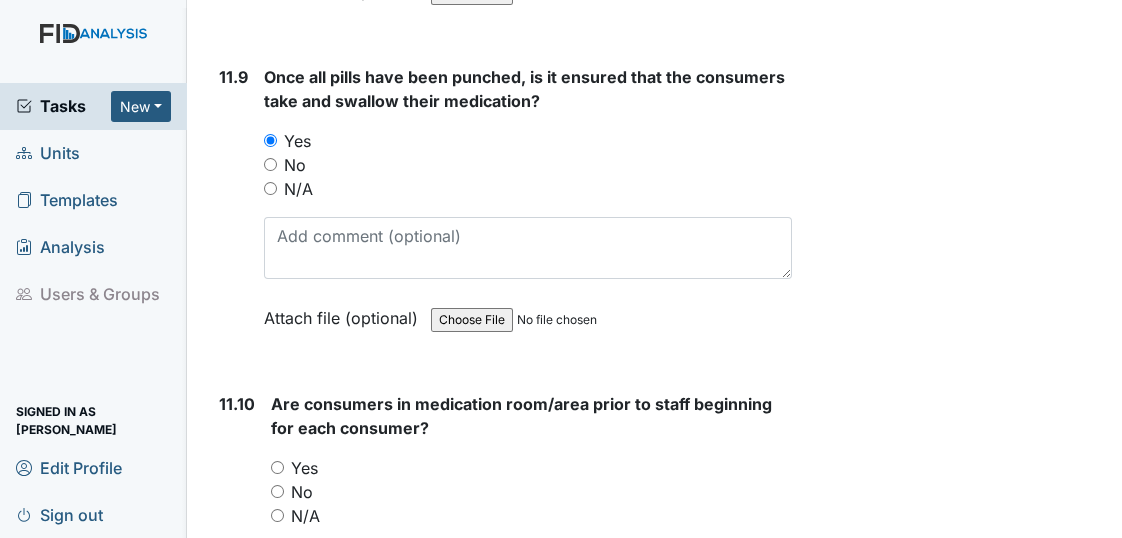 drag, startPoint x: 276, startPoint y: 290, endPoint x: 290, endPoint y: 286, distance: 14.56022 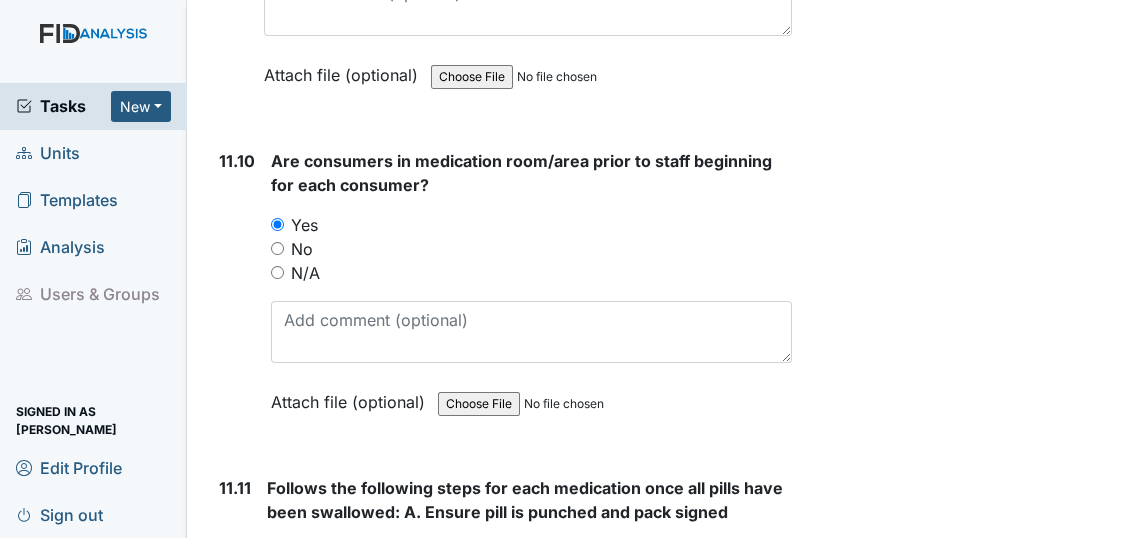 scroll, scrollTop: 25909, scrollLeft: 0, axis: vertical 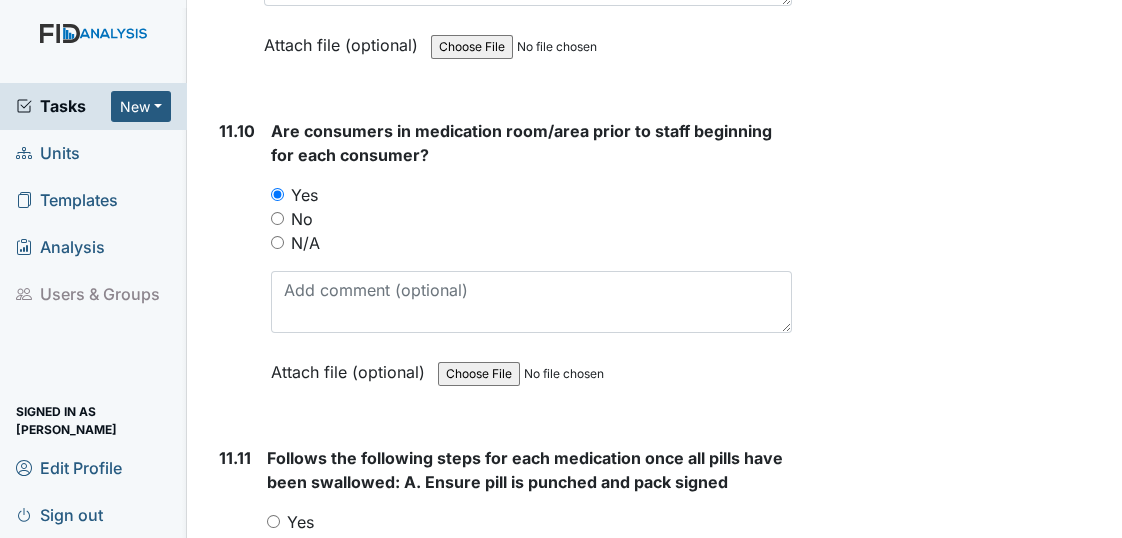 drag, startPoint x: 272, startPoint y: 341, endPoint x: 352, endPoint y: 330, distance: 80.75271 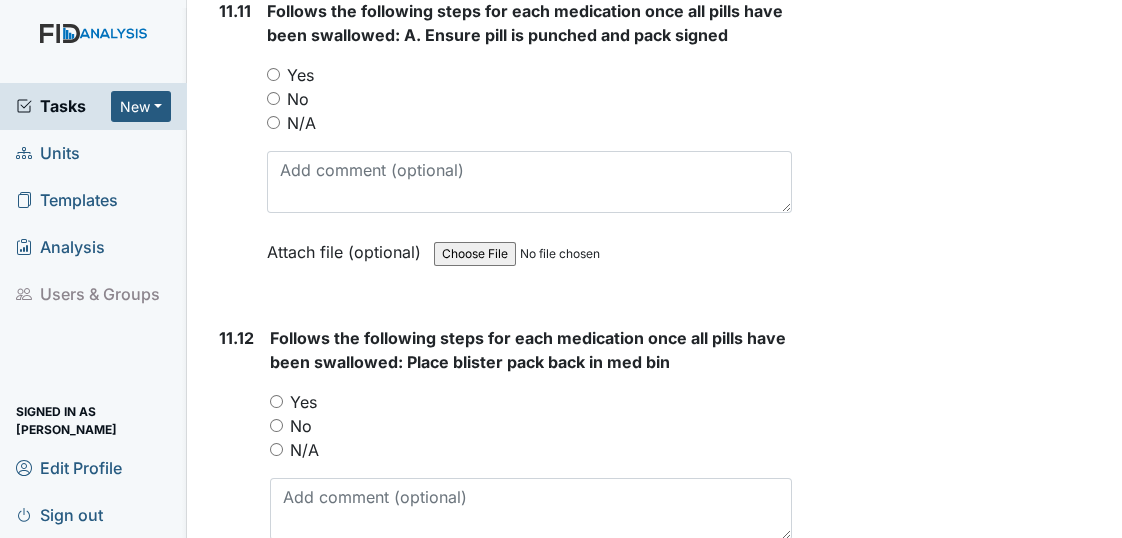 scroll, scrollTop: 26363, scrollLeft: 0, axis: vertical 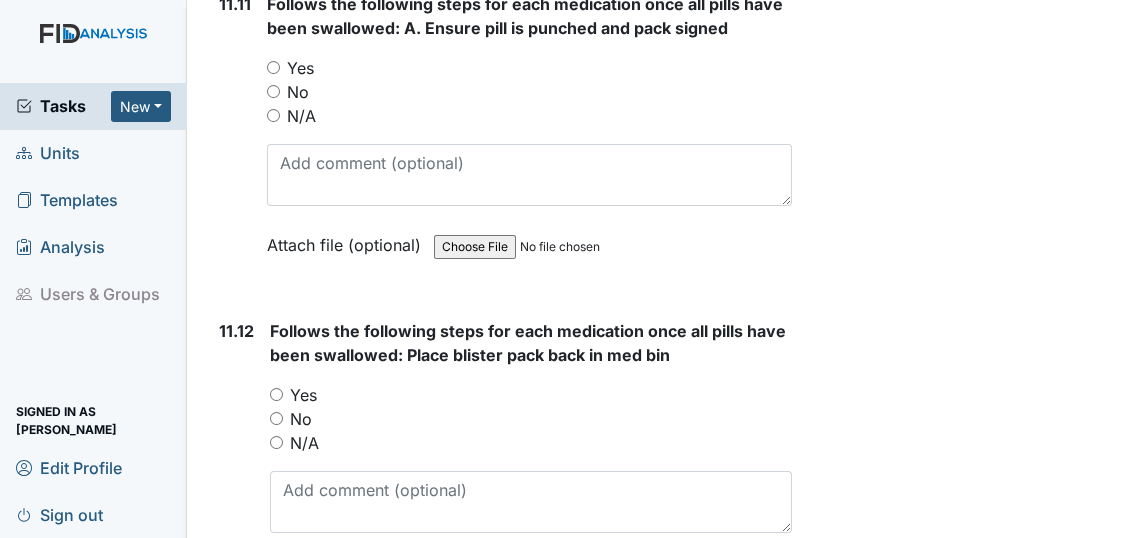 drag, startPoint x: 273, startPoint y: 216, endPoint x: 285, endPoint y: 212, distance: 12.649111 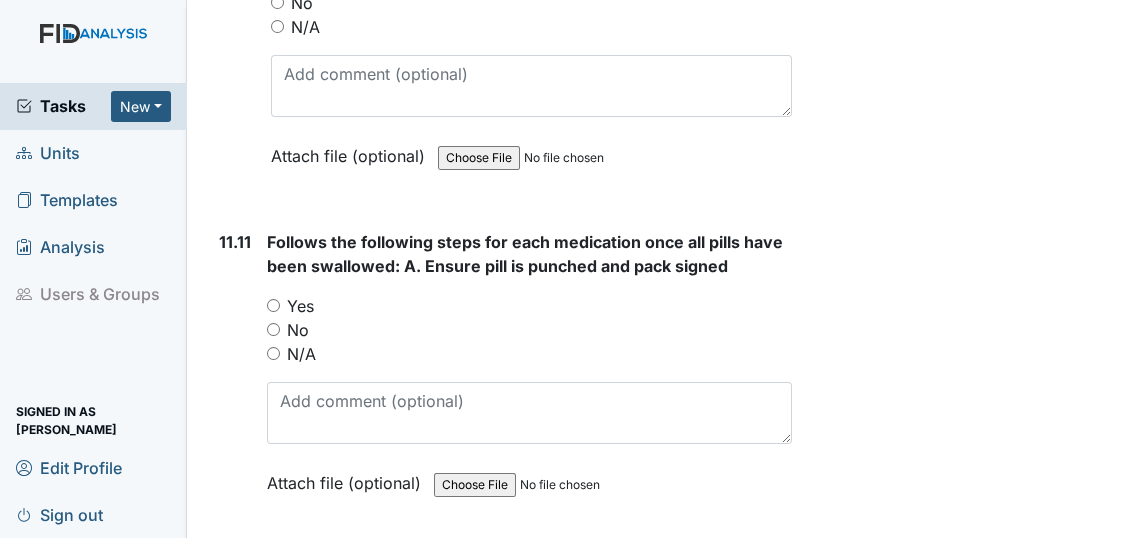 scroll, scrollTop: 26090, scrollLeft: 0, axis: vertical 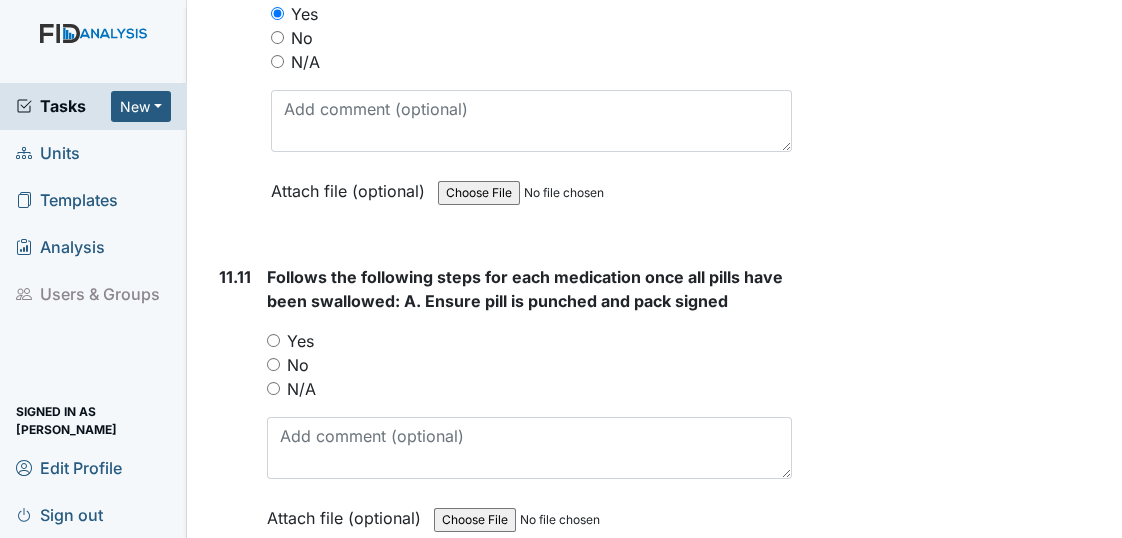 click on "Yes" at bounding box center [273, 340] 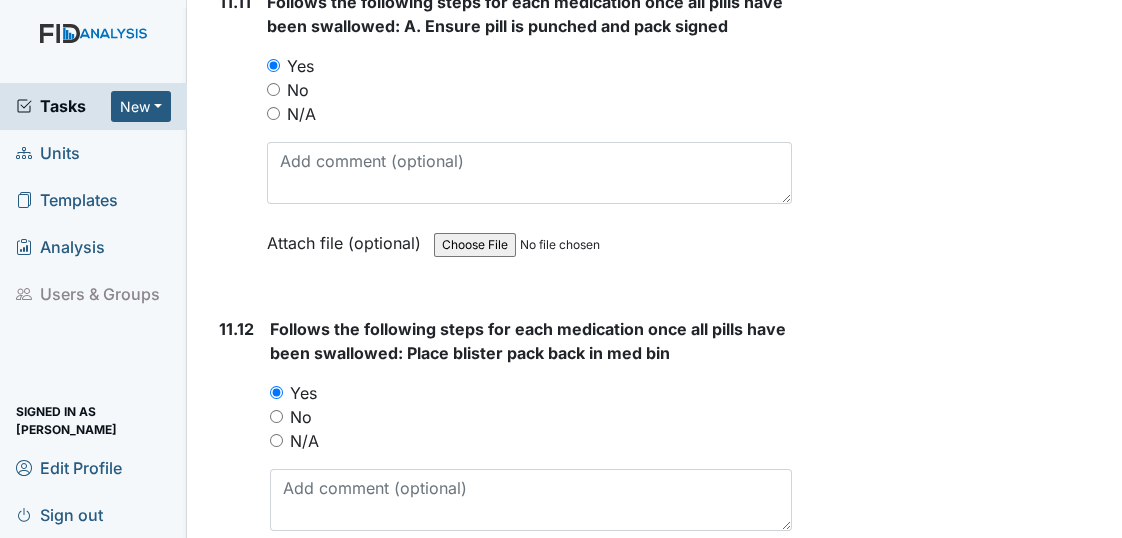 scroll, scrollTop: 26454, scrollLeft: 0, axis: vertical 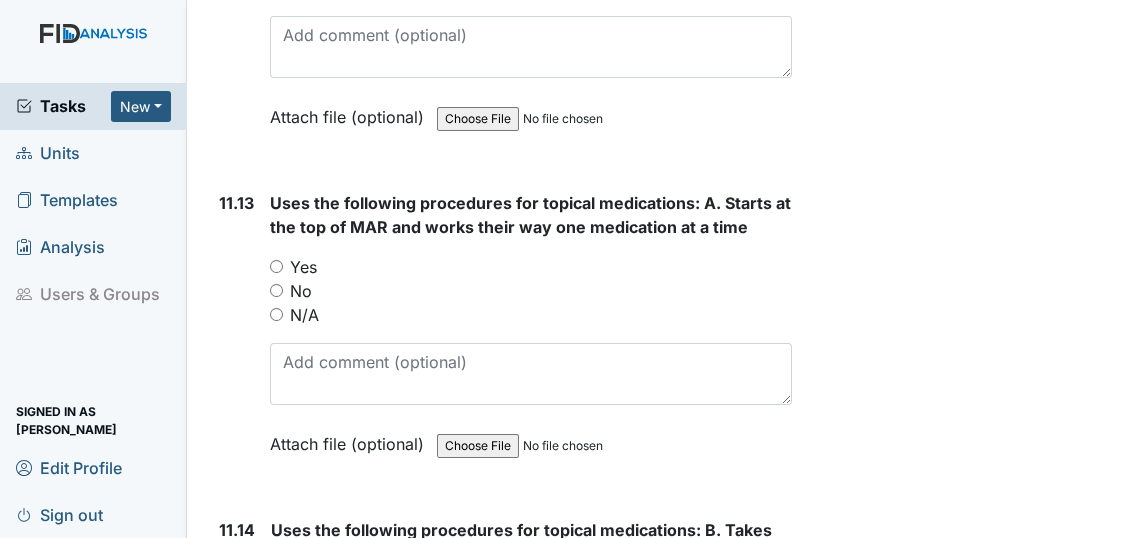 drag, startPoint x: 275, startPoint y: 85, endPoint x: 280, endPoint y: 94, distance: 10.29563 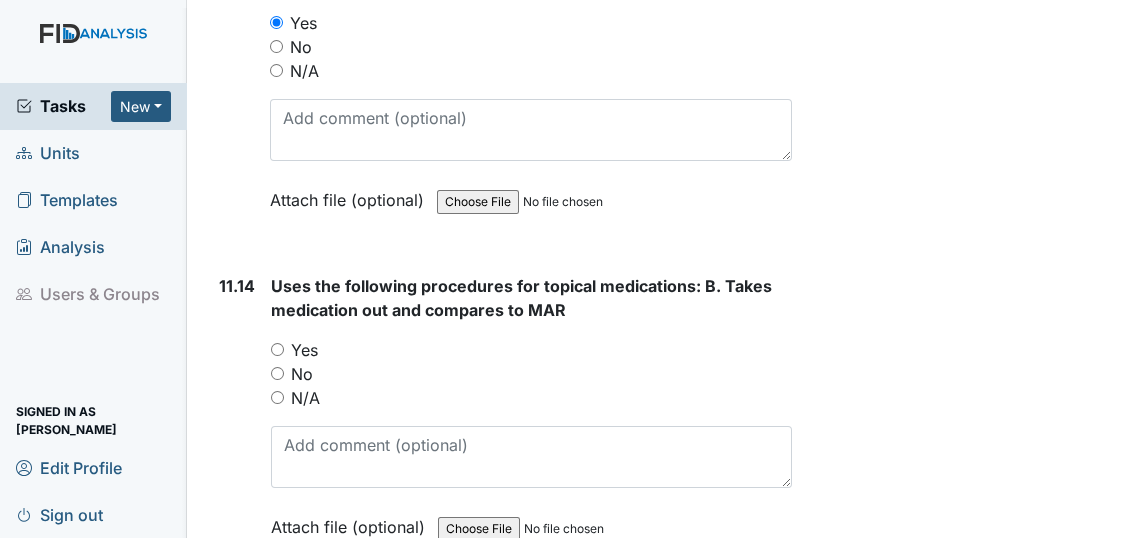 scroll, scrollTop: 27090, scrollLeft: 0, axis: vertical 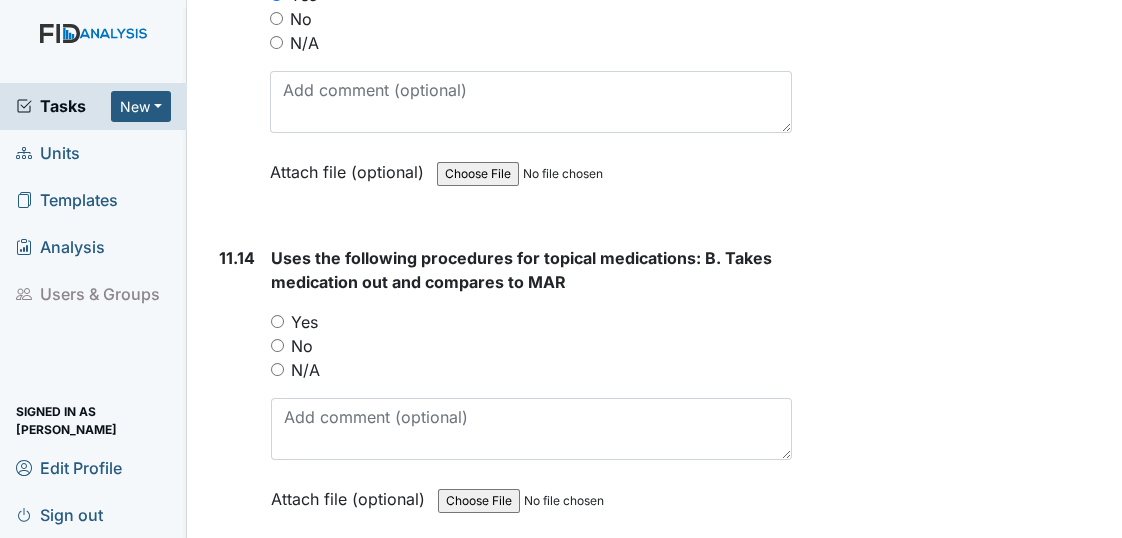 click on "Yes" at bounding box center (277, 321) 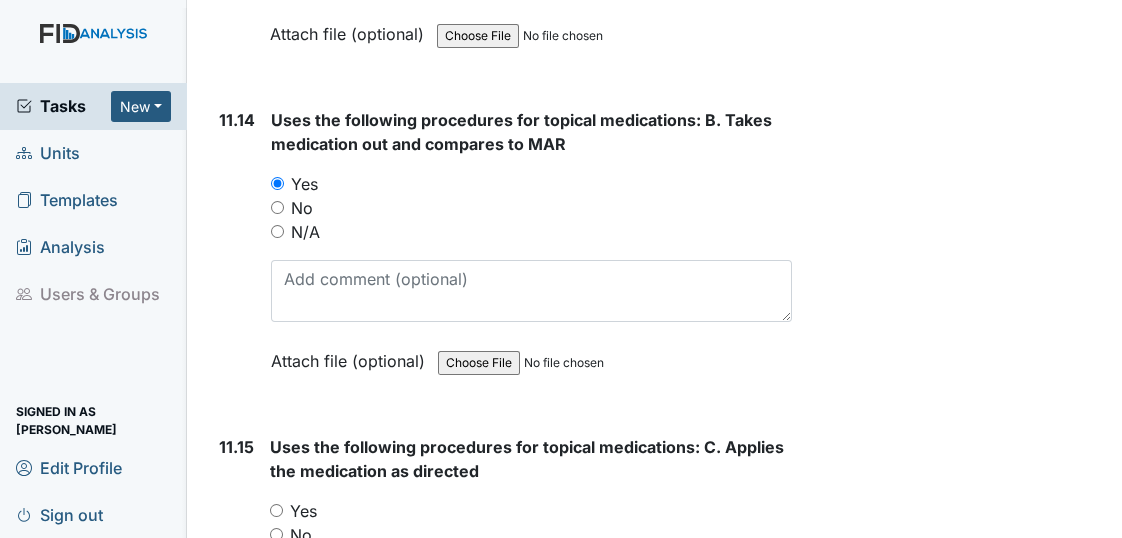 scroll, scrollTop: 27363, scrollLeft: 0, axis: vertical 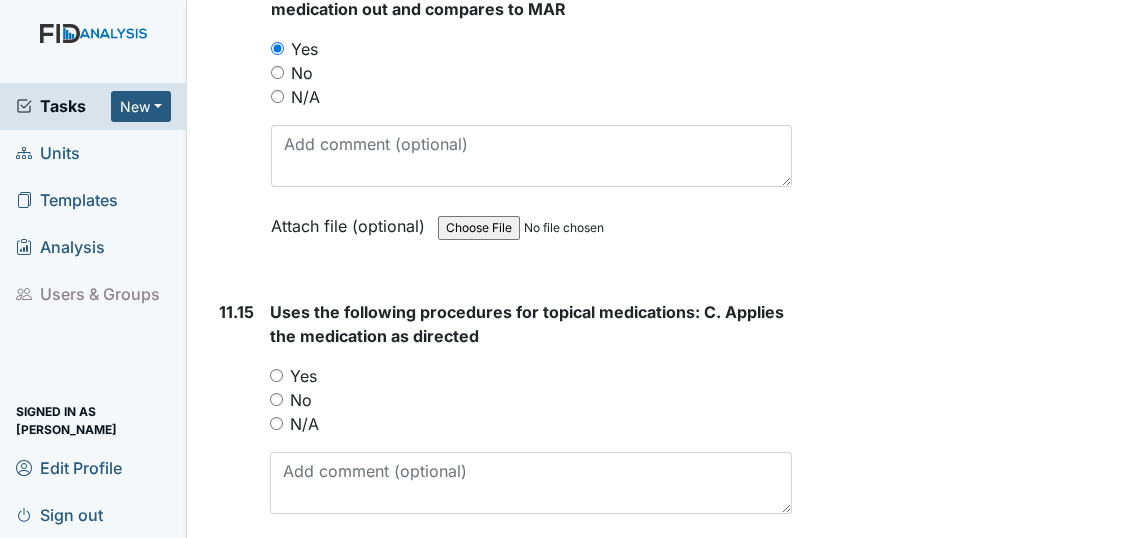 click on "Yes" at bounding box center (276, 375) 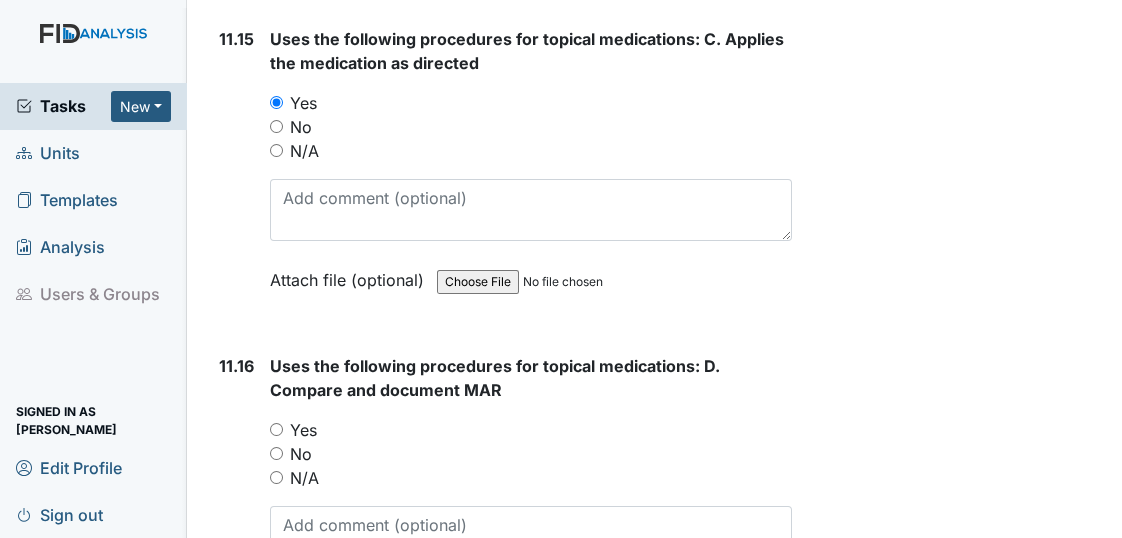 scroll, scrollTop: 27727, scrollLeft: 0, axis: vertical 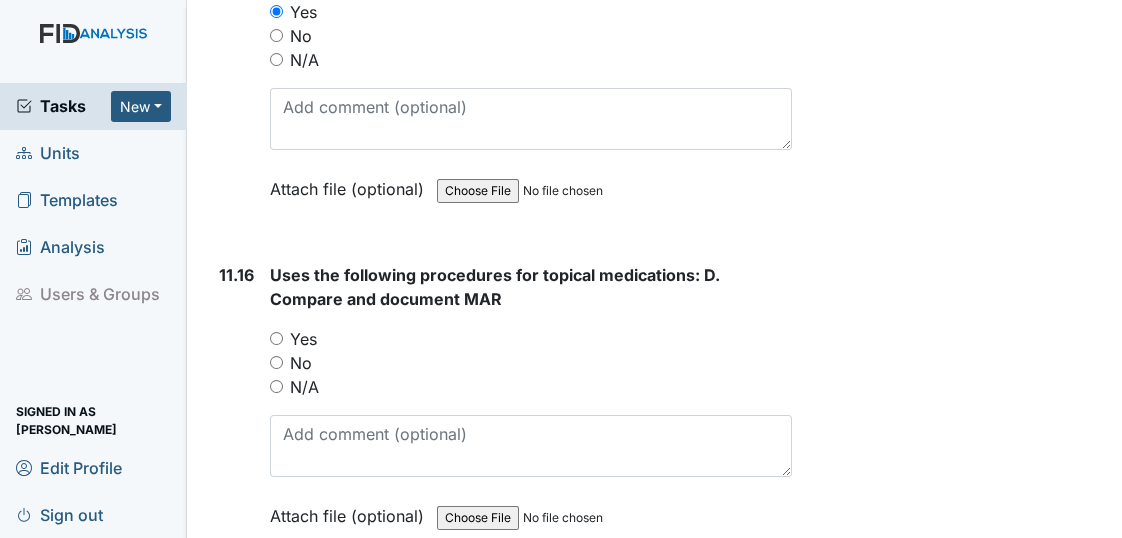 click on "Yes" at bounding box center [276, 338] 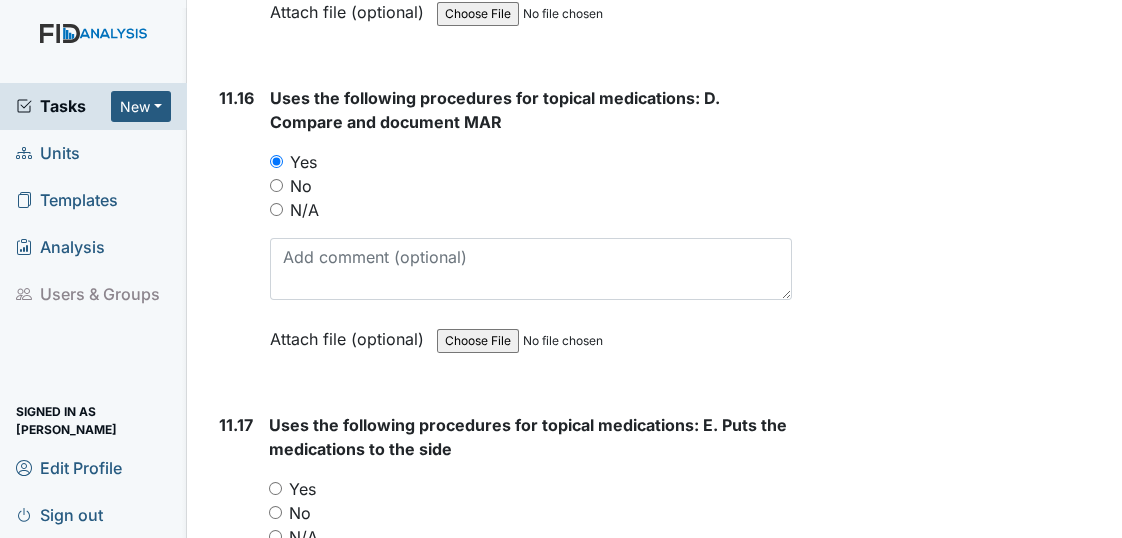 scroll, scrollTop: 28000, scrollLeft: 0, axis: vertical 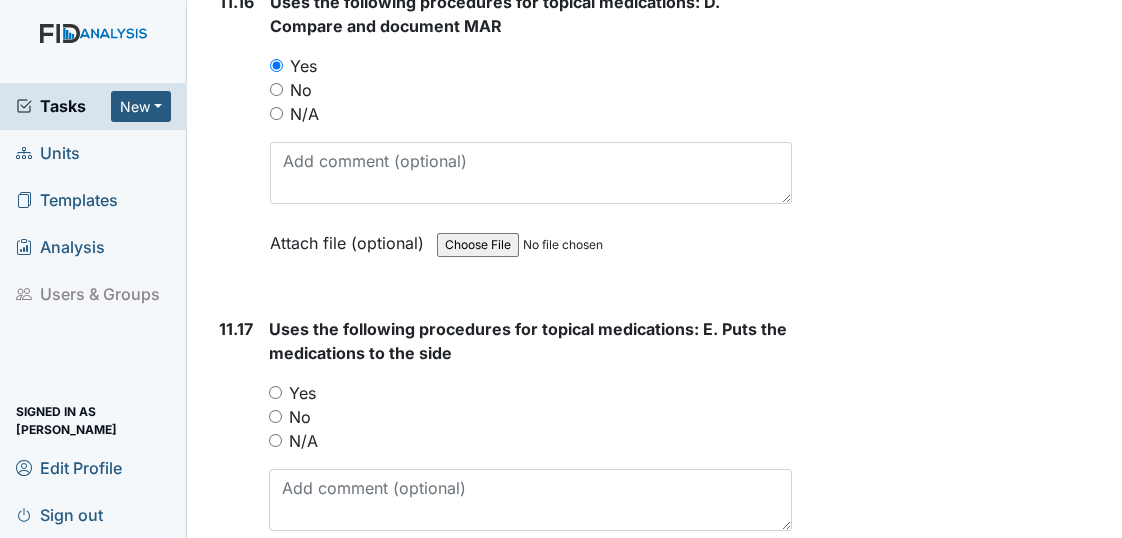 click on "Yes" at bounding box center (275, 392) 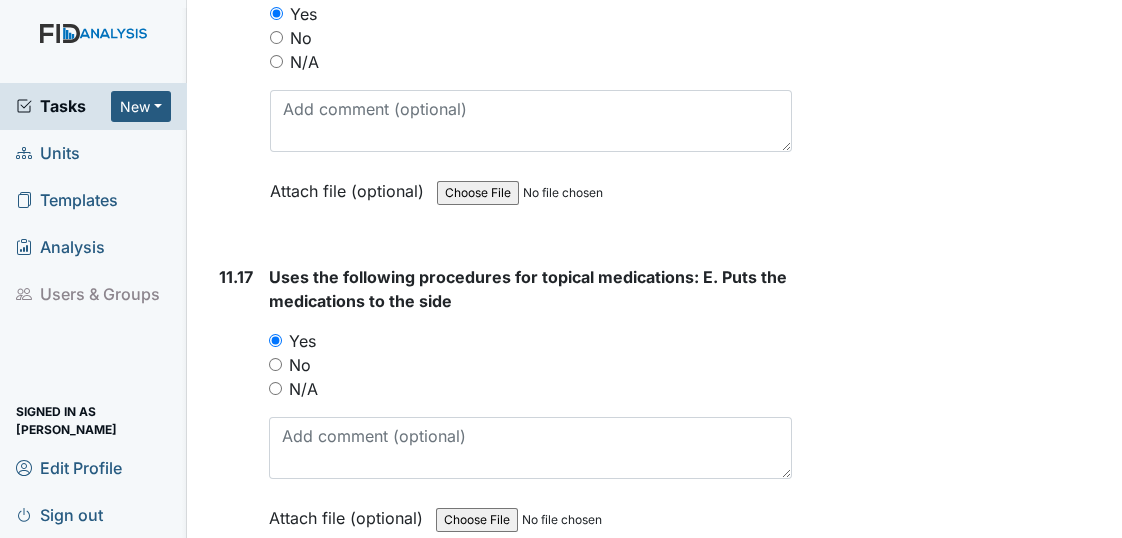 scroll, scrollTop: 28272, scrollLeft: 0, axis: vertical 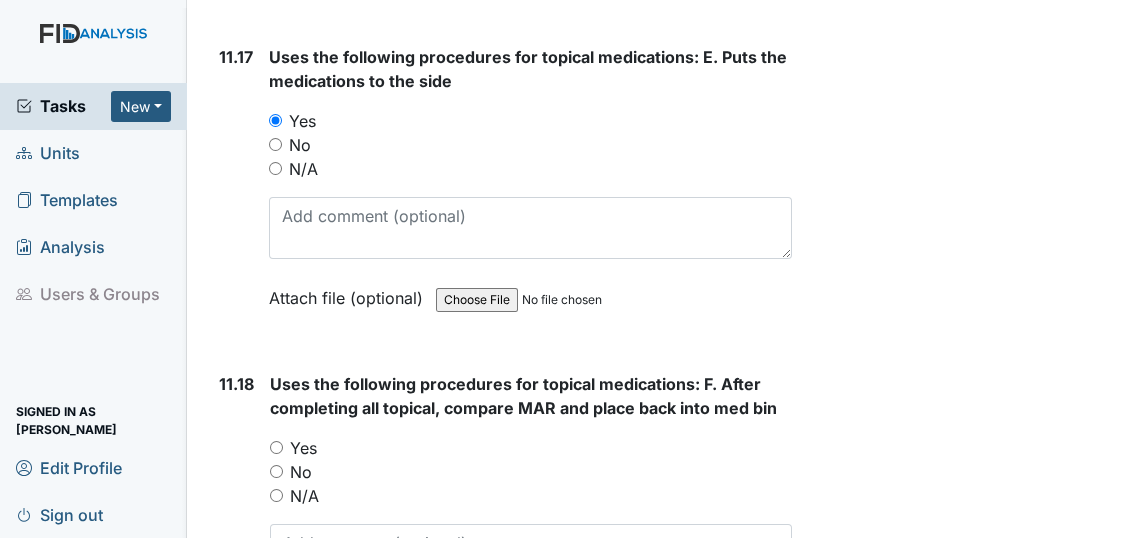 click on "Yes" at bounding box center [276, 447] 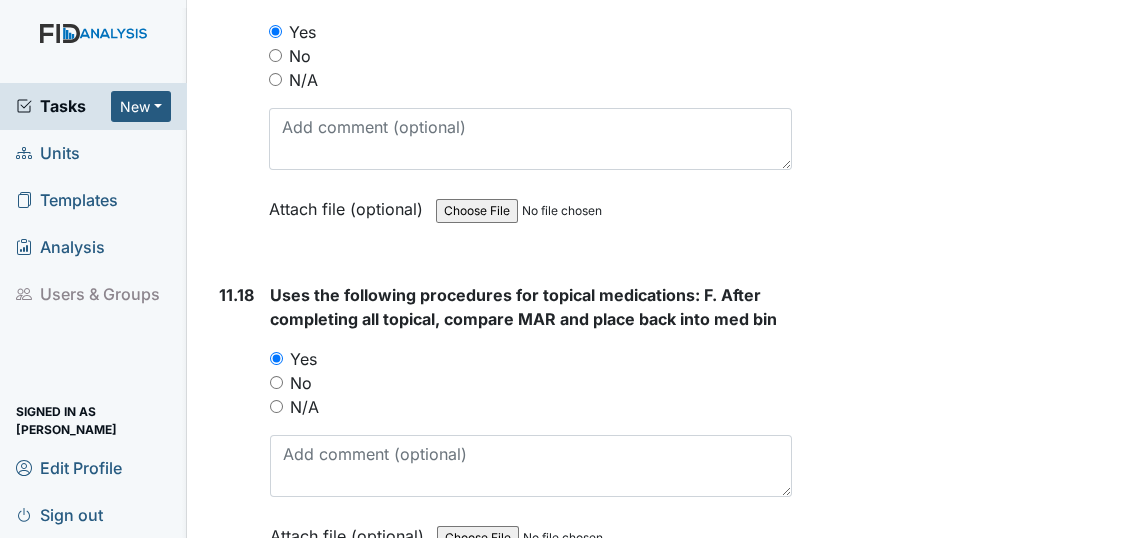 scroll, scrollTop: 28545, scrollLeft: 0, axis: vertical 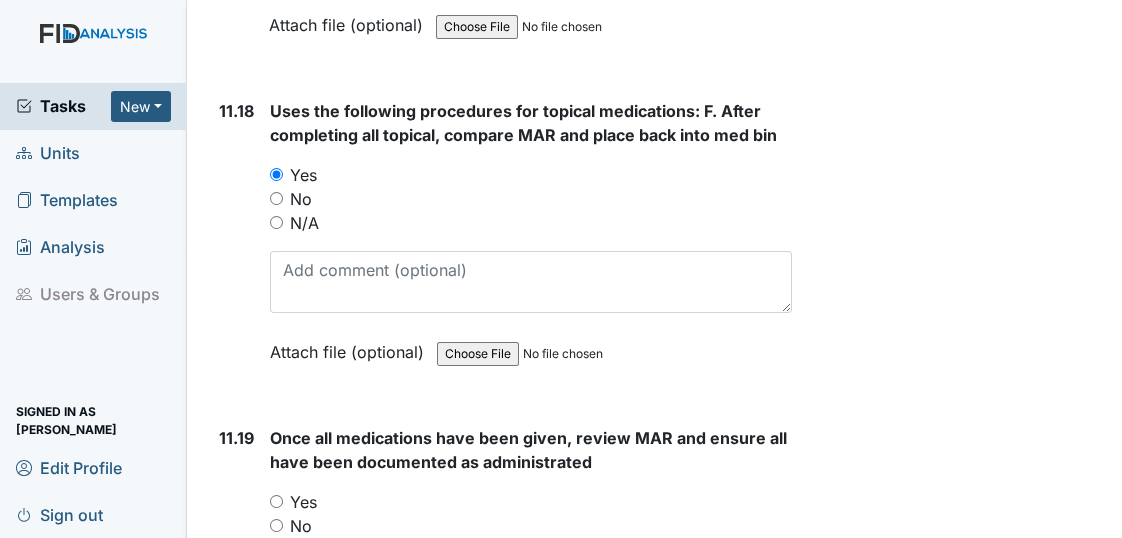 click on "Yes" at bounding box center [276, 501] 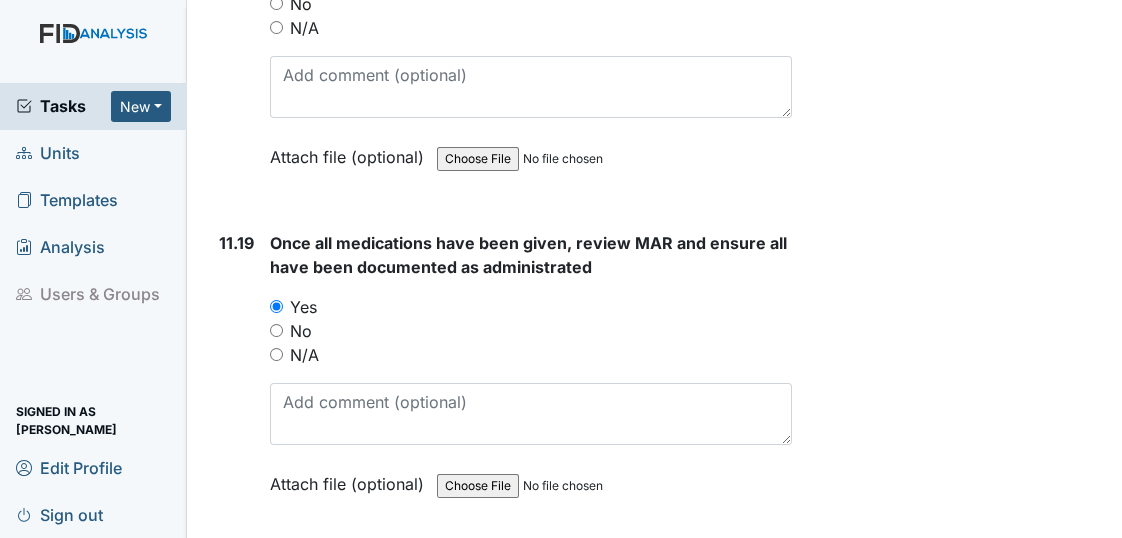 scroll, scrollTop: 28818, scrollLeft: 0, axis: vertical 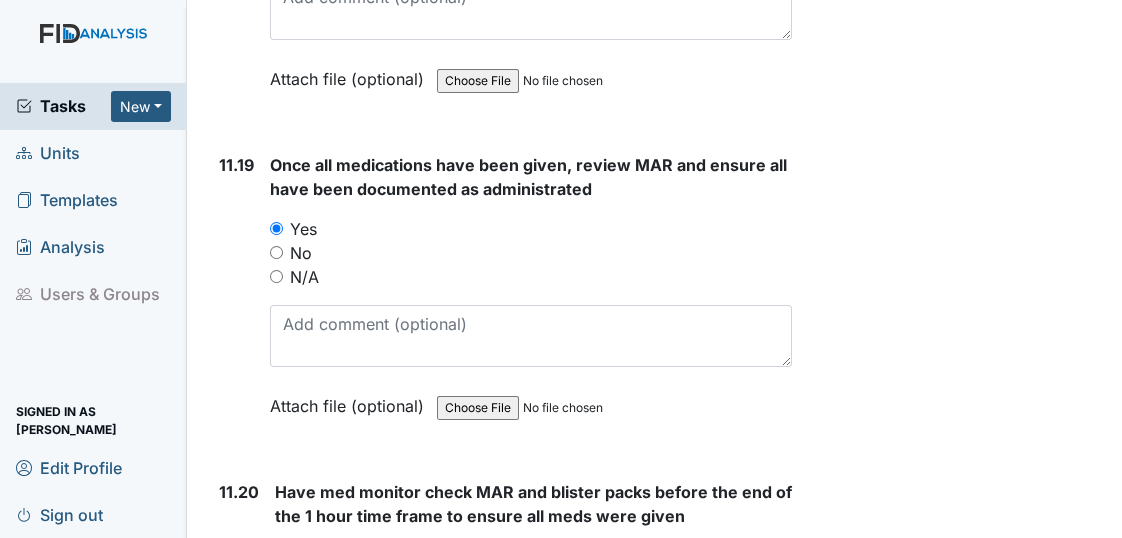 click on "Yes" at bounding box center (281, 555) 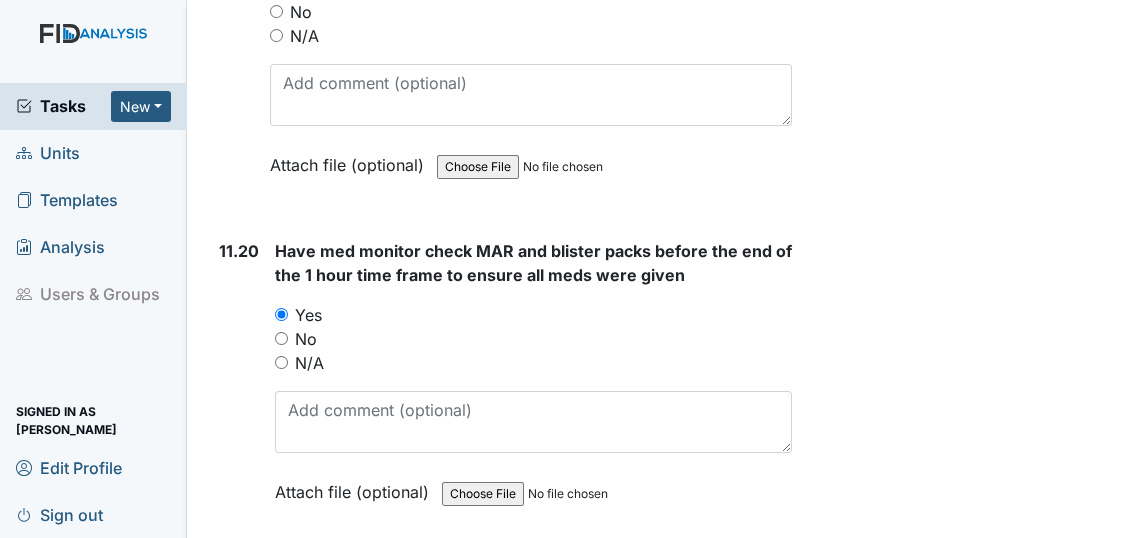 scroll, scrollTop: 29090, scrollLeft: 0, axis: vertical 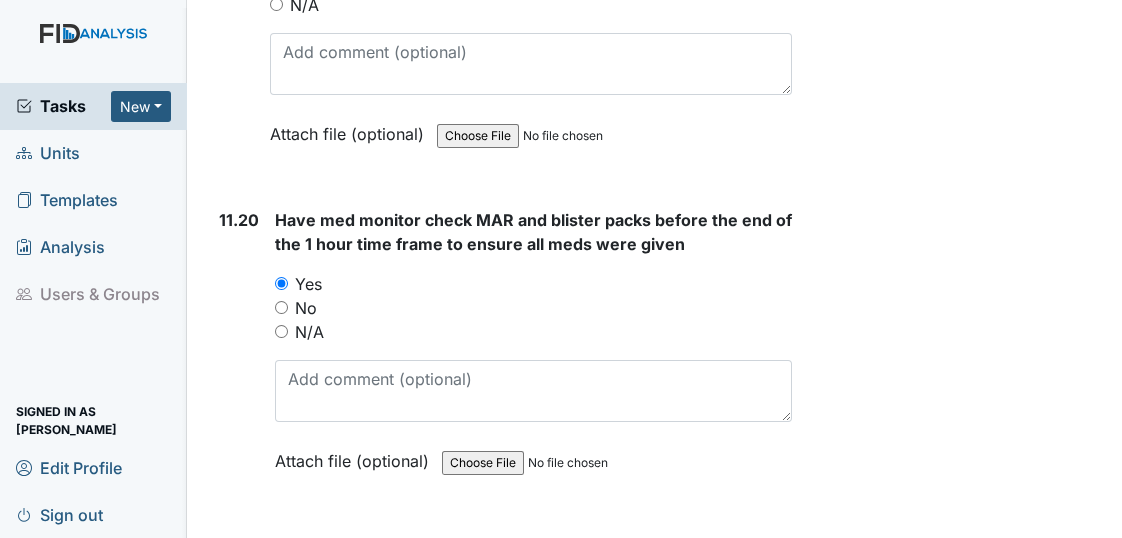 drag, startPoint x: 279, startPoint y: 412, endPoint x: 296, endPoint y: 412, distance: 17 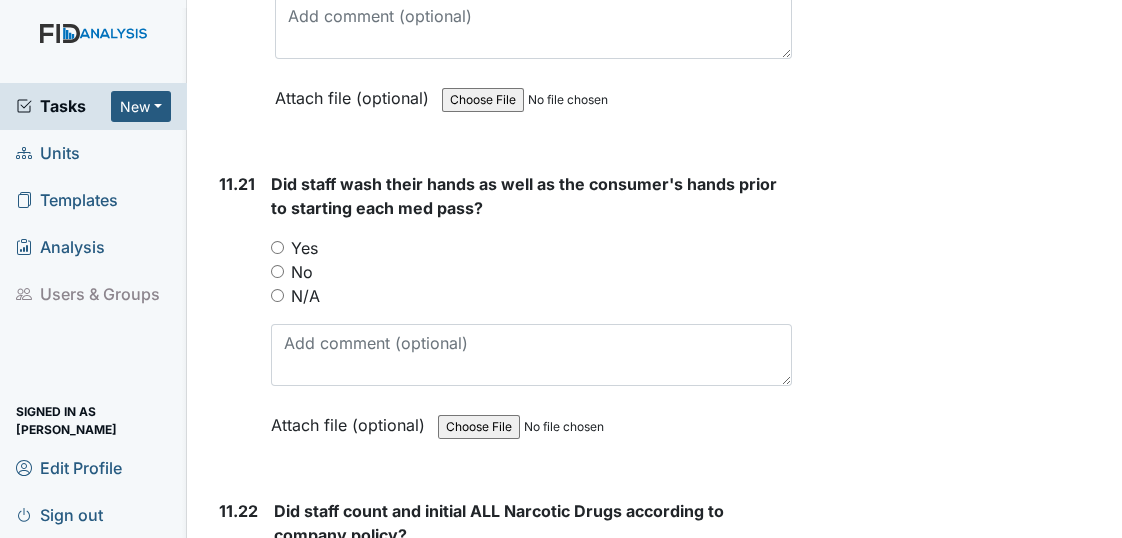 scroll, scrollTop: 29454, scrollLeft: 0, axis: vertical 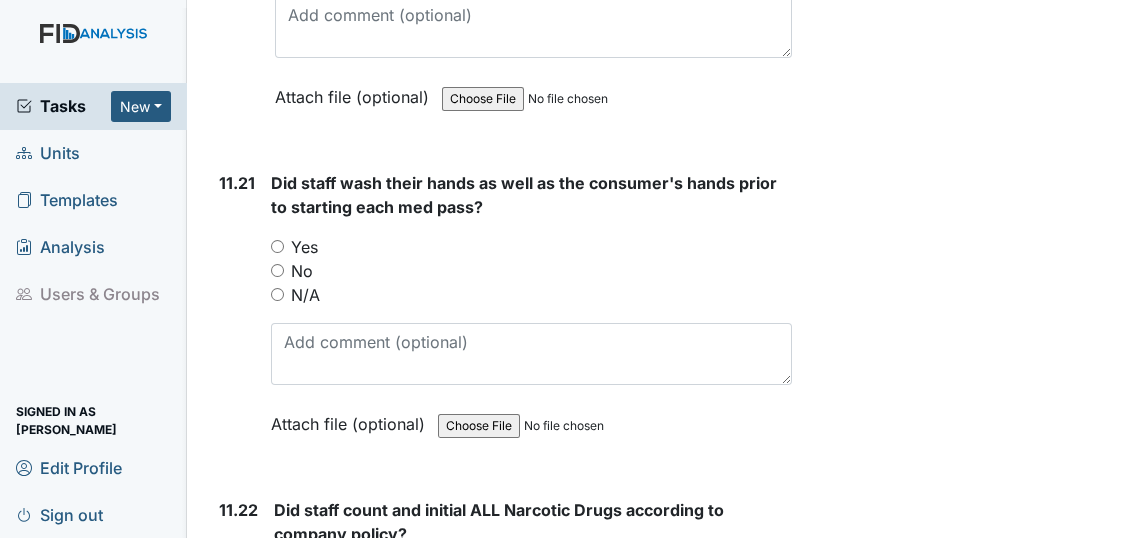 click on "Yes" at bounding box center (277, 246) 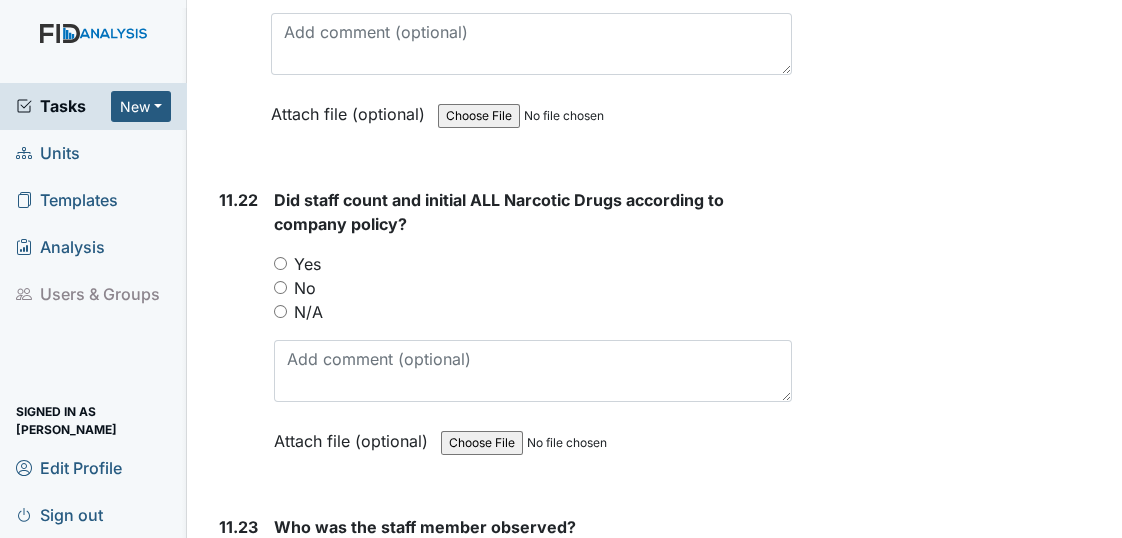 scroll, scrollTop: 29727, scrollLeft: 0, axis: vertical 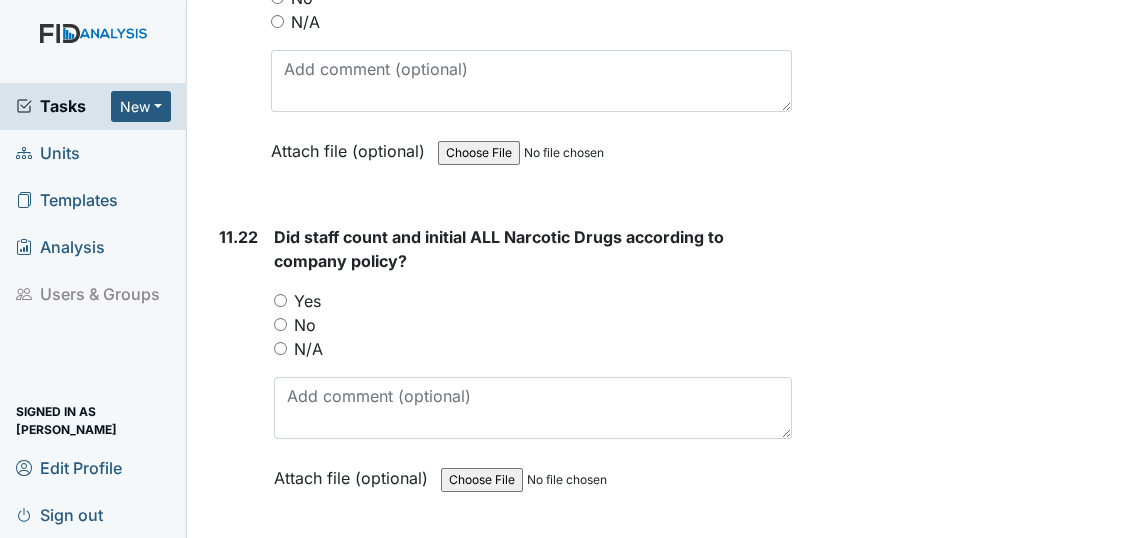 drag, startPoint x: 281, startPoint y: 100, endPoint x: 350, endPoint y: 127, distance: 74.094536 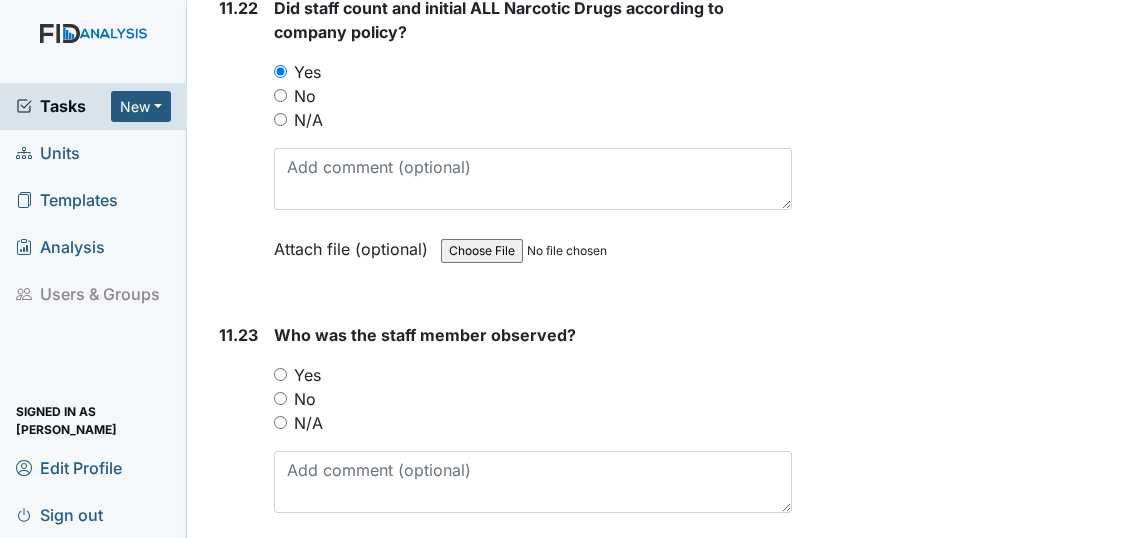 scroll, scrollTop: 30000, scrollLeft: 0, axis: vertical 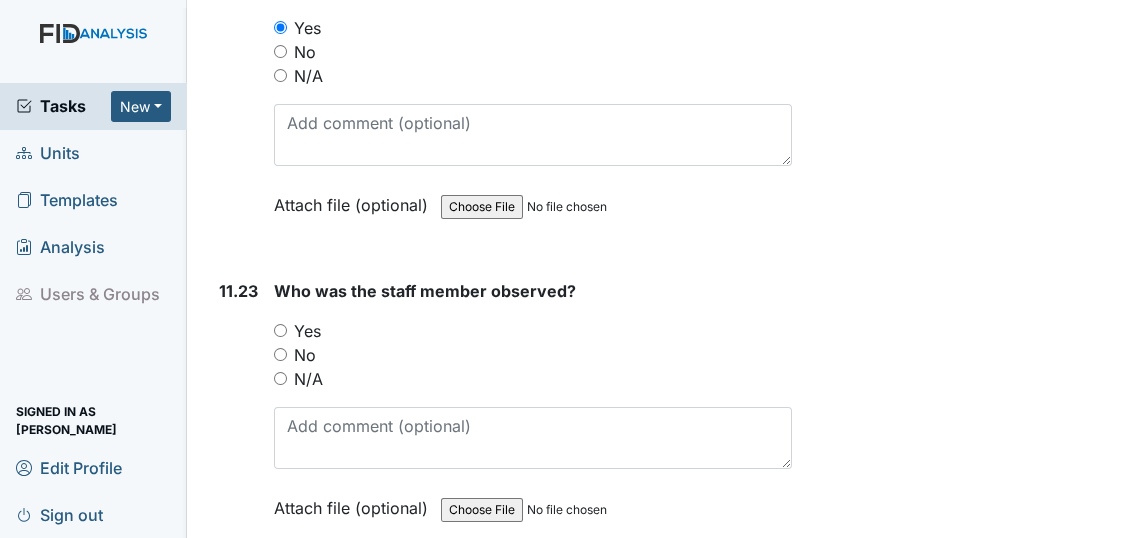 drag, startPoint x: 282, startPoint y: 130, endPoint x: 286, endPoint y: 143, distance: 13.601471 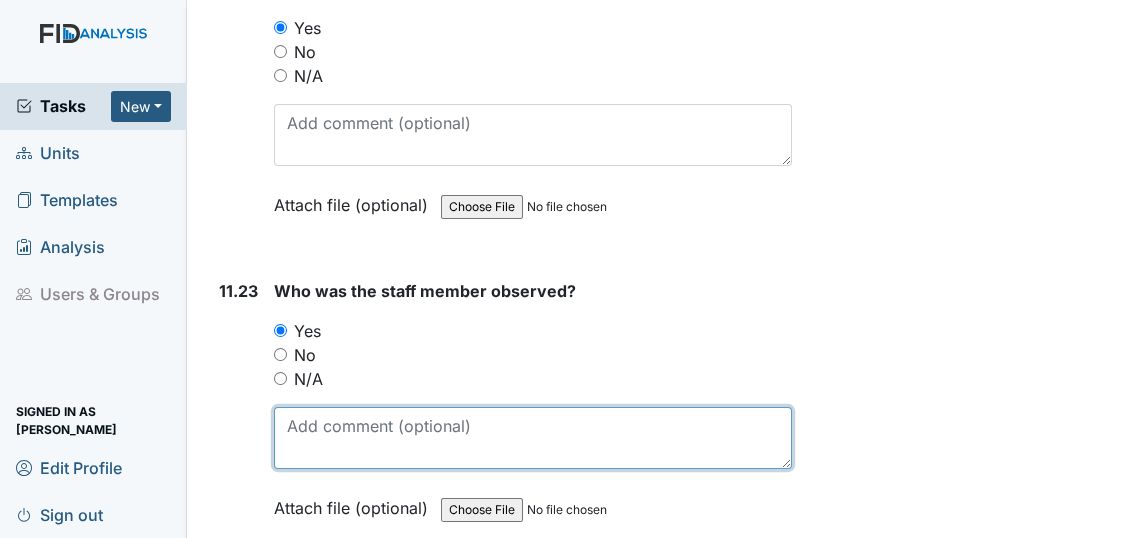 click at bounding box center [533, 438] 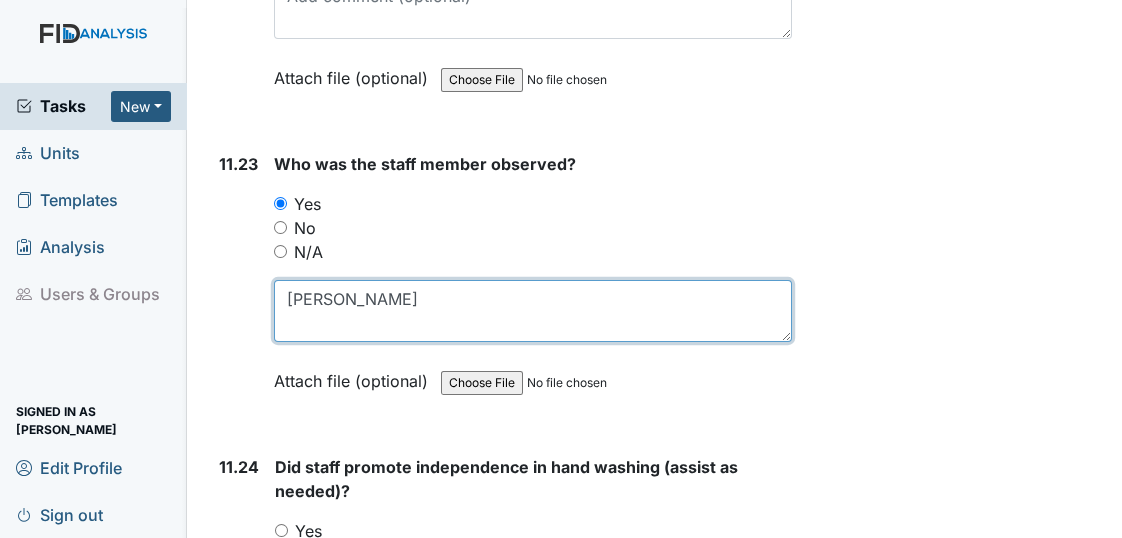 scroll, scrollTop: 30181, scrollLeft: 0, axis: vertical 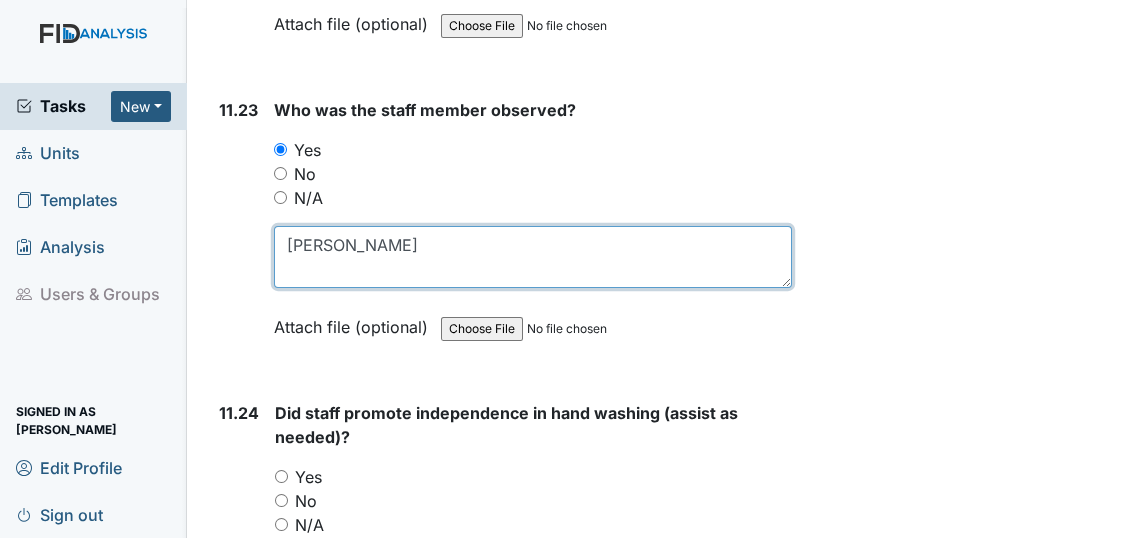 type on "Ella William" 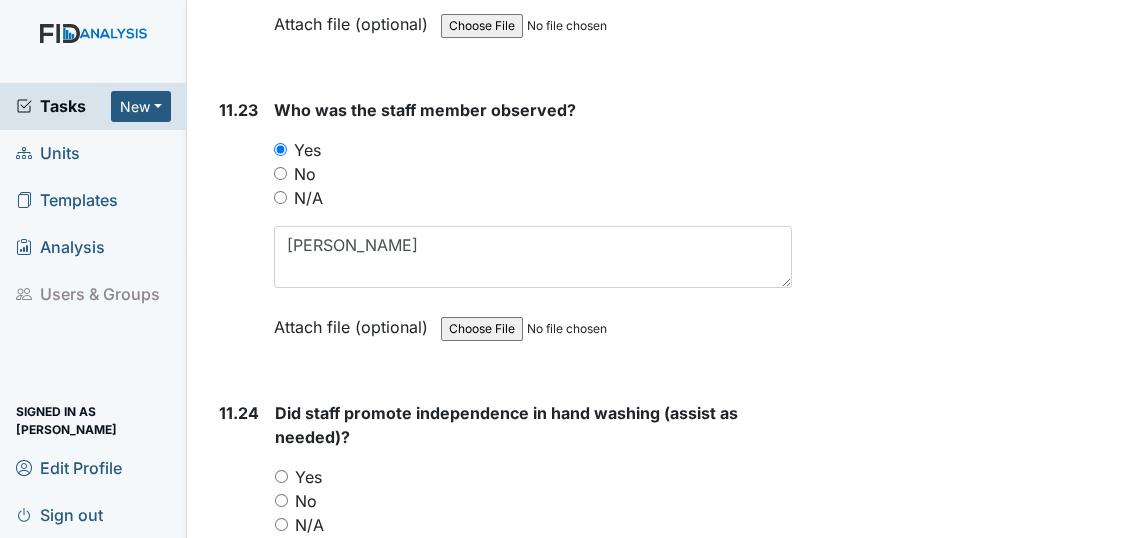 click on "Yes" at bounding box center (281, 476) 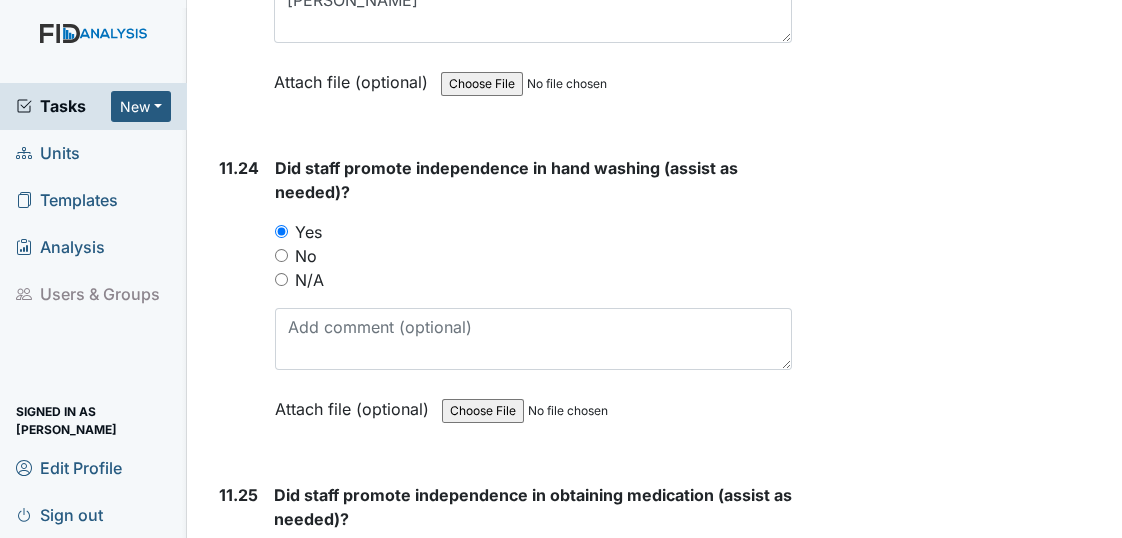 scroll, scrollTop: 30454, scrollLeft: 0, axis: vertical 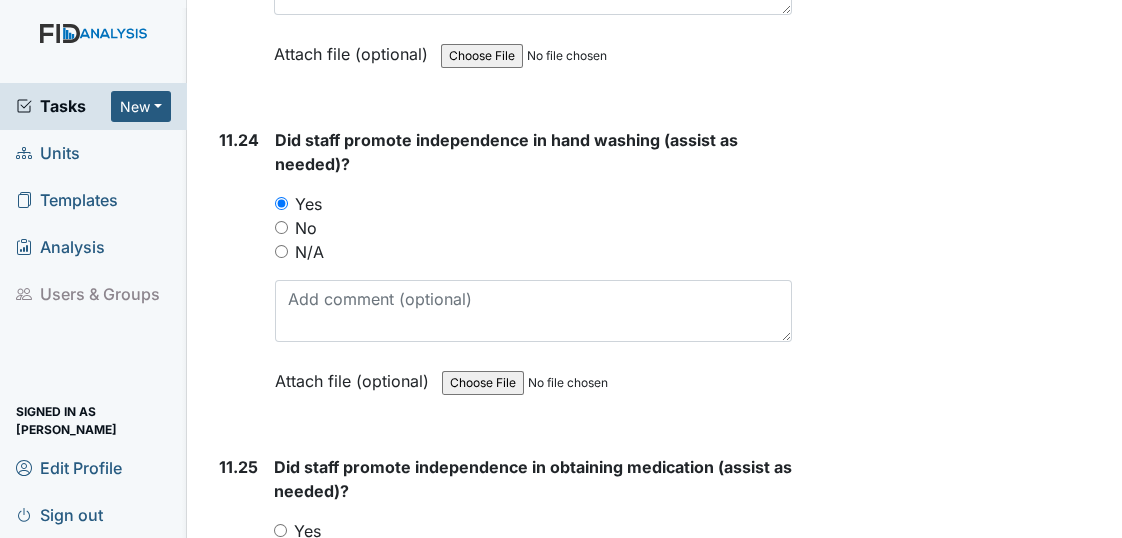 drag, startPoint x: 279, startPoint y: 321, endPoint x: 345, endPoint y: 316, distance: 66.189125 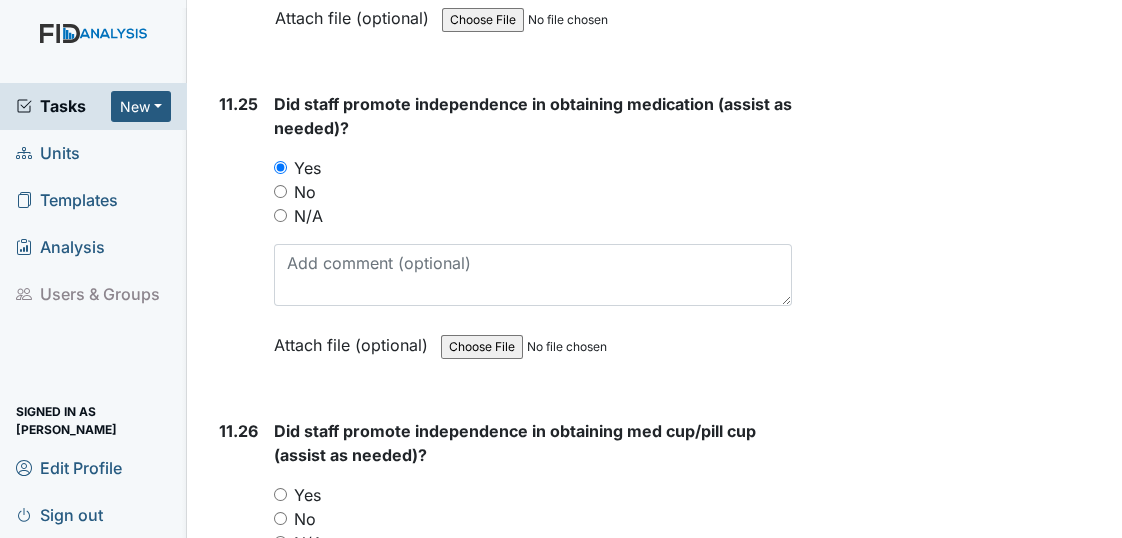 scroll, scrollTop: 30818, scrollLeft: 0, axis: vertical 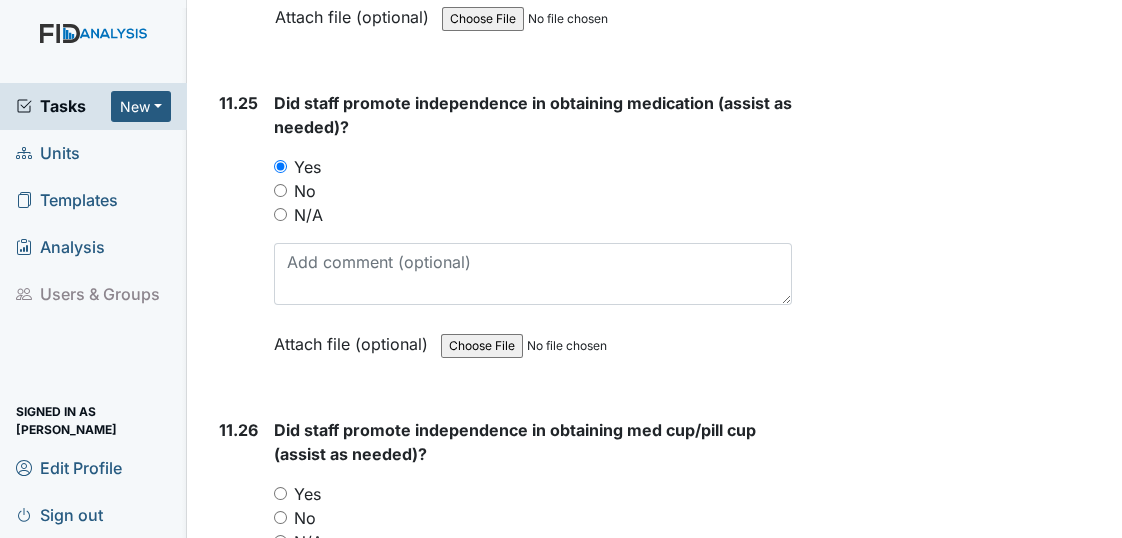 click on "Yes" at bounding box center (280, 493) 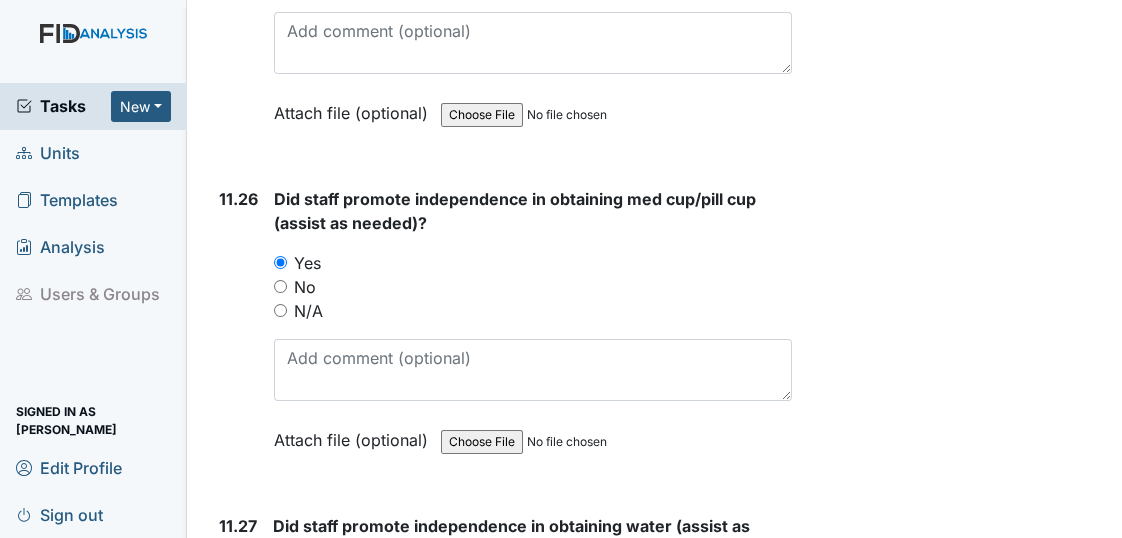 scroll, scrollTop: 31090, scrollLeft: 0, axis: vertical 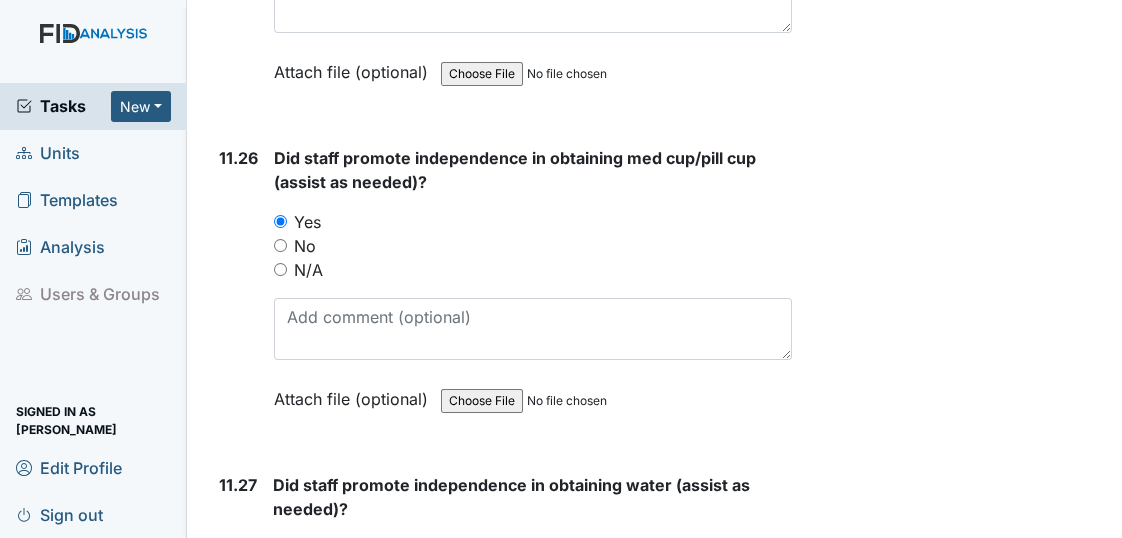 click on "Yes" at bounding box center (279, 548) 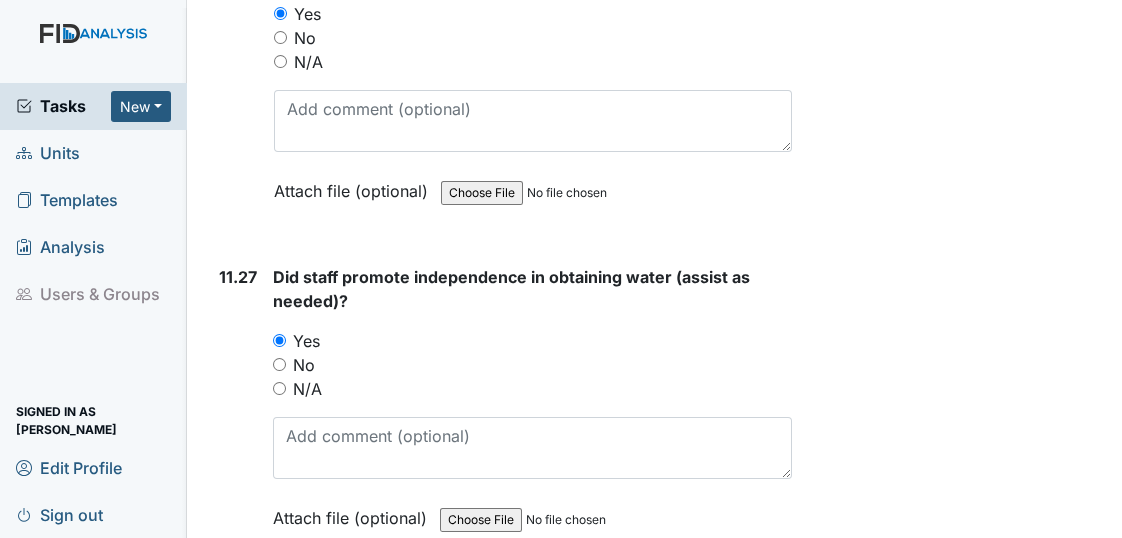 scroll, scrollTop: 31363, scrollLeft: 0, axis: vertical 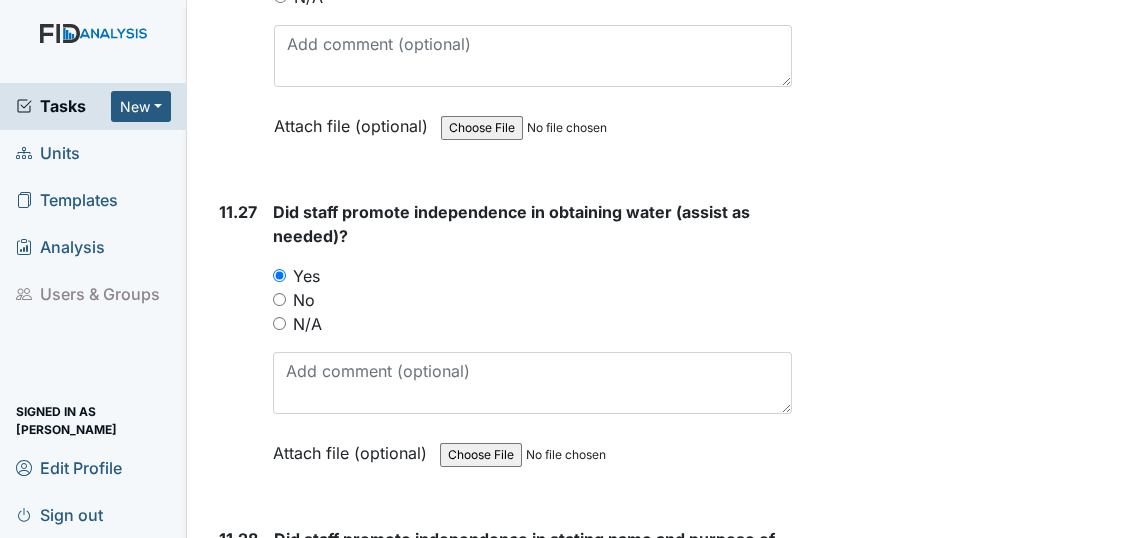 click on "Yes" at bounding box center (280, 602) 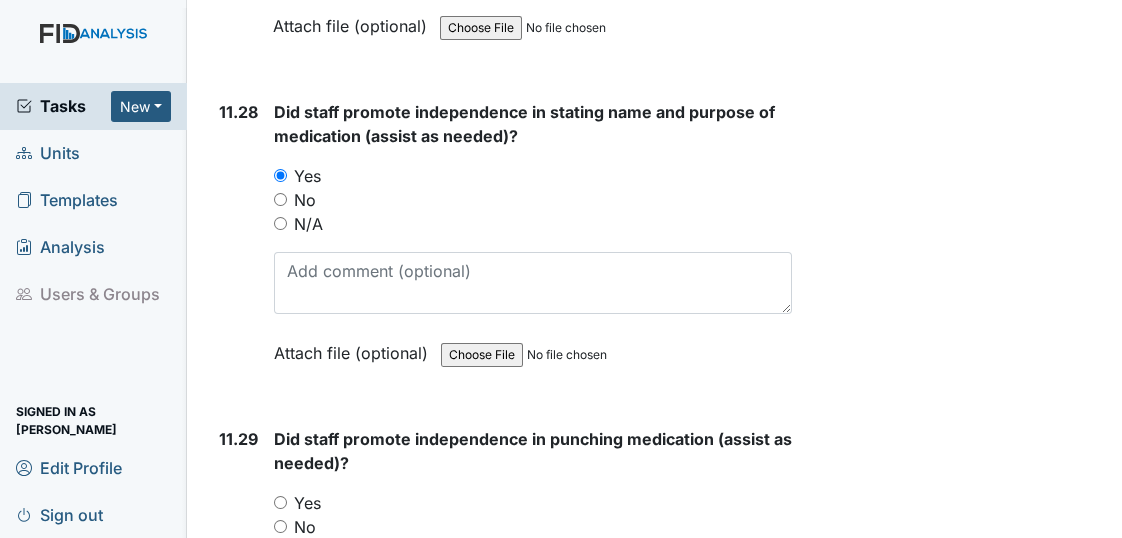 scroll, scrollTop: 31818, scrollLeft: 0, axis: vertical 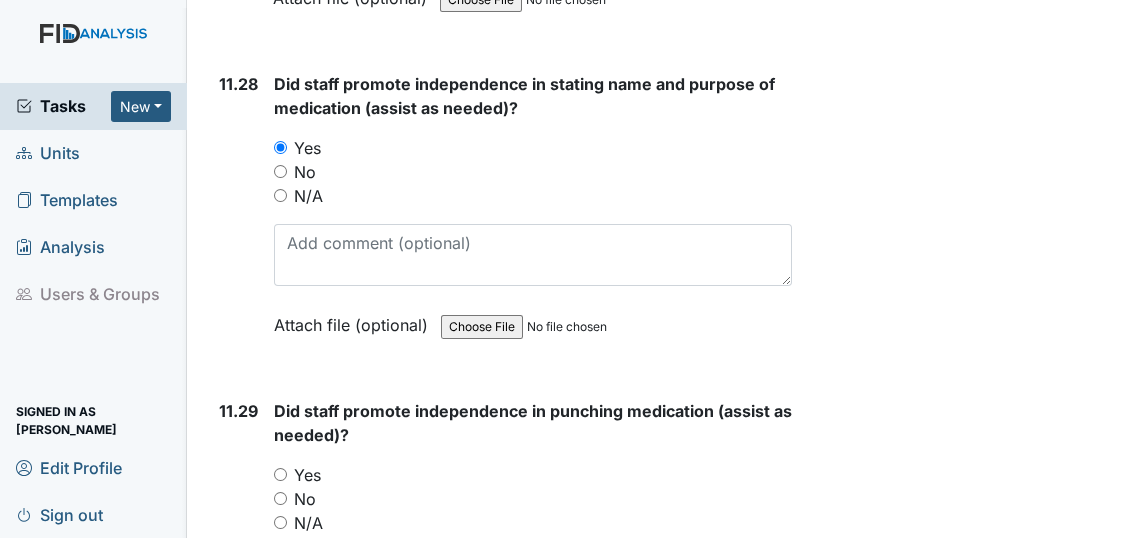 click on "Yes" at bounding box center [280, 474] 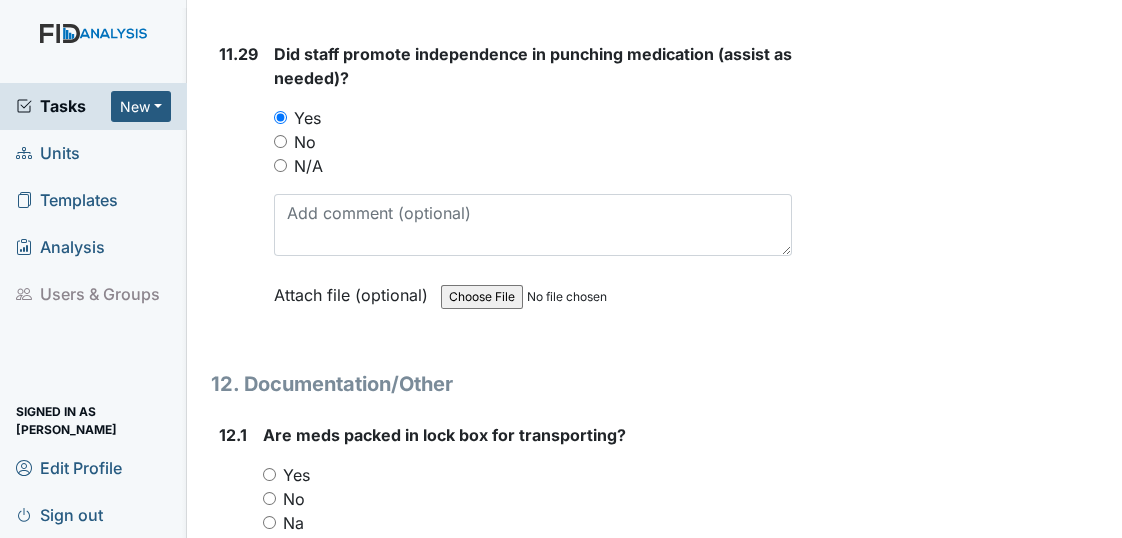 scroll, scrollTop: 32181, scrollLeft: 0, axis: vertical 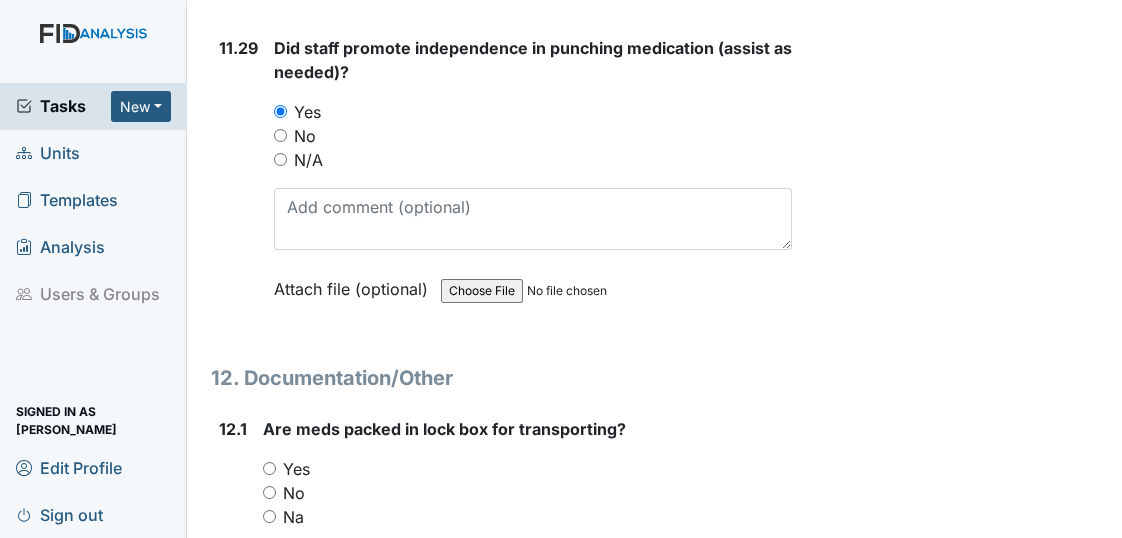 click on "Yes" at bounding box center [269, 468] 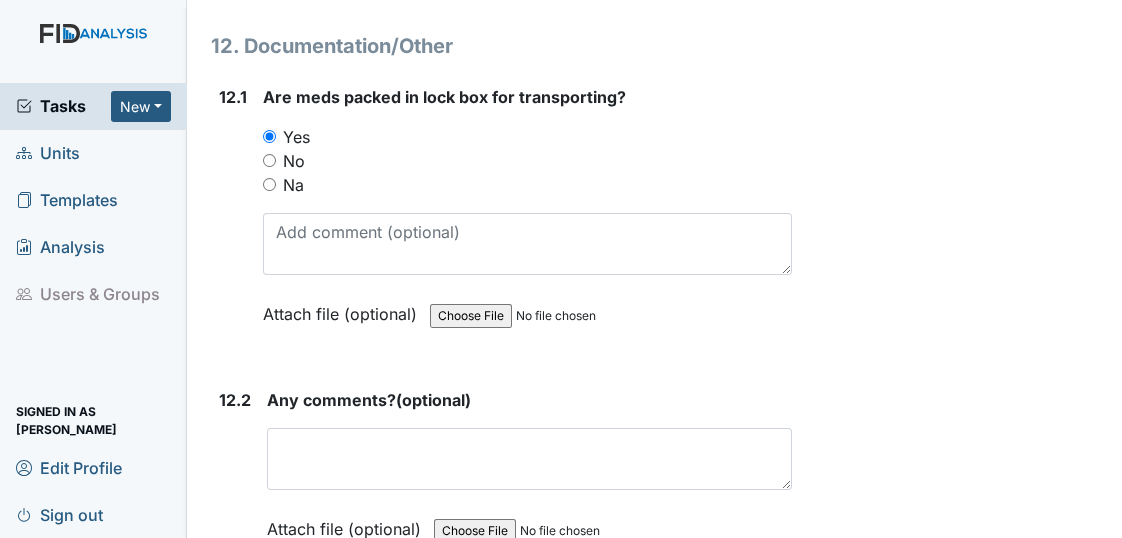 scroll, scrollTop: 32545, scrollLeft: 0, axis: vertical 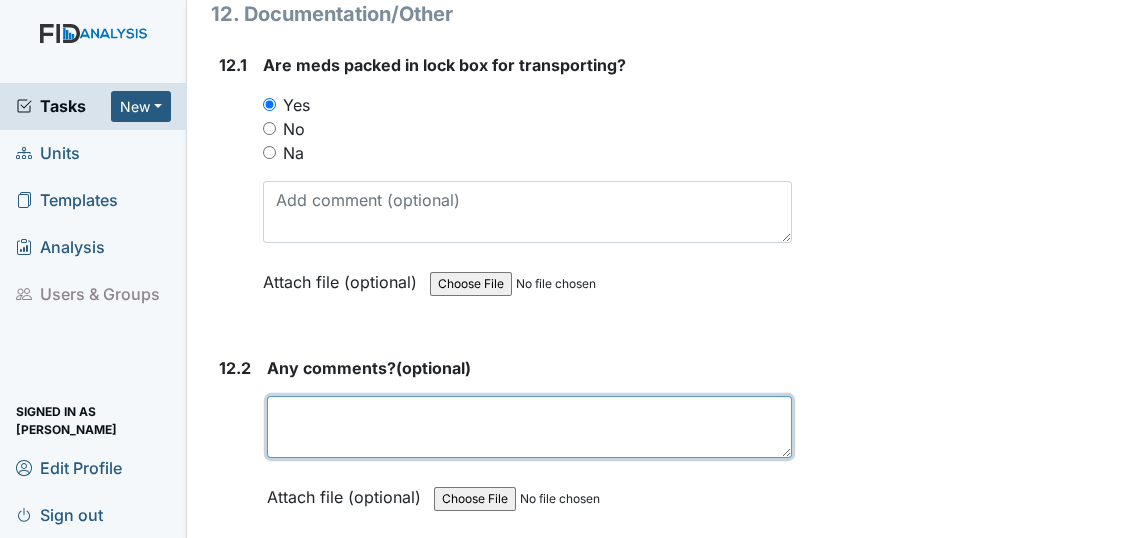click at bounding box center [529, 427] 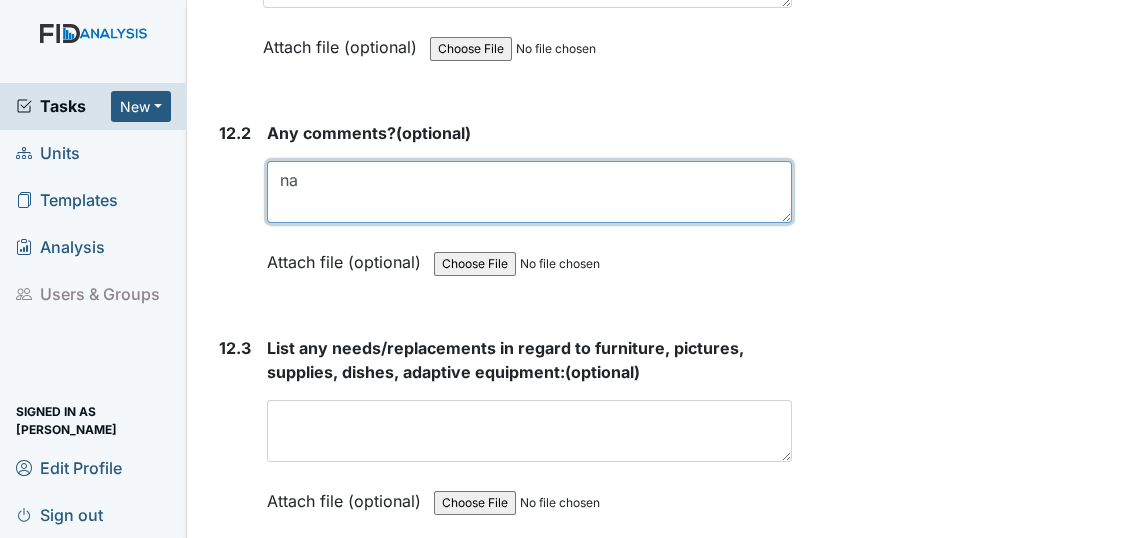 scroll, scrollTop: 32818, scrollLeft: 0, axis: vertical 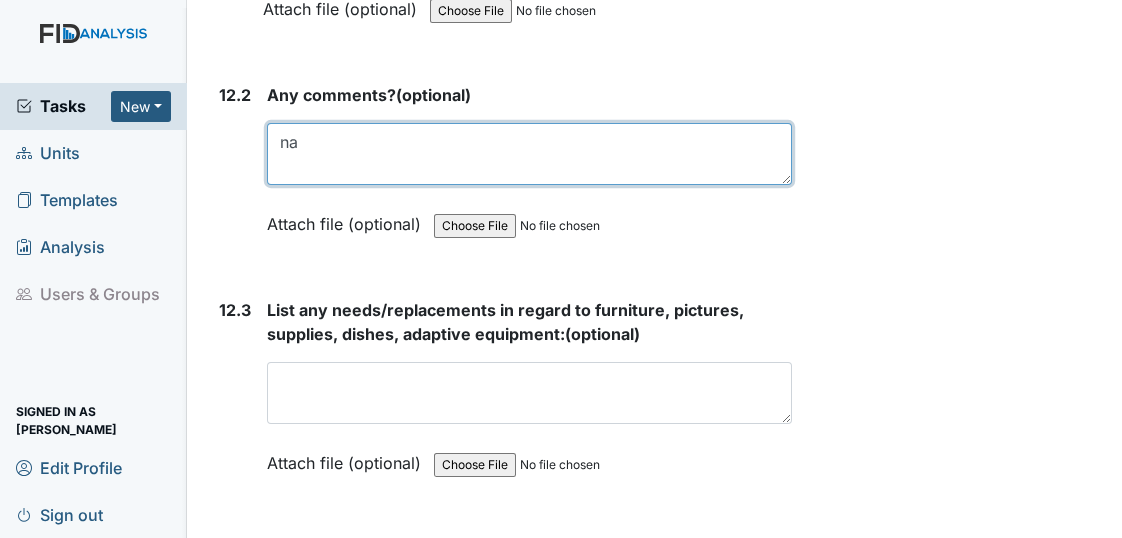 type on "na" 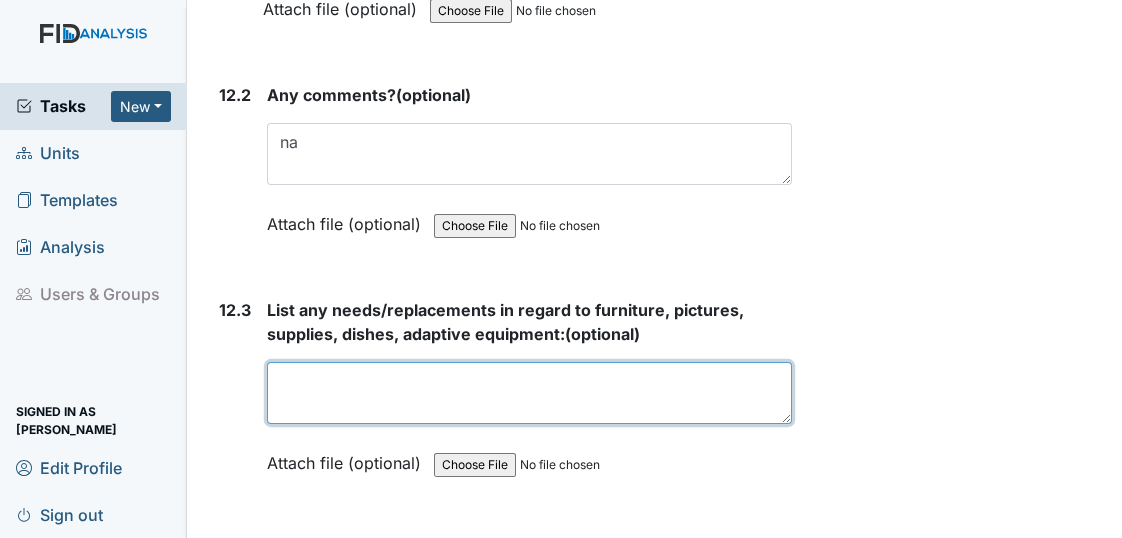 click at bounding box center (529, 393) 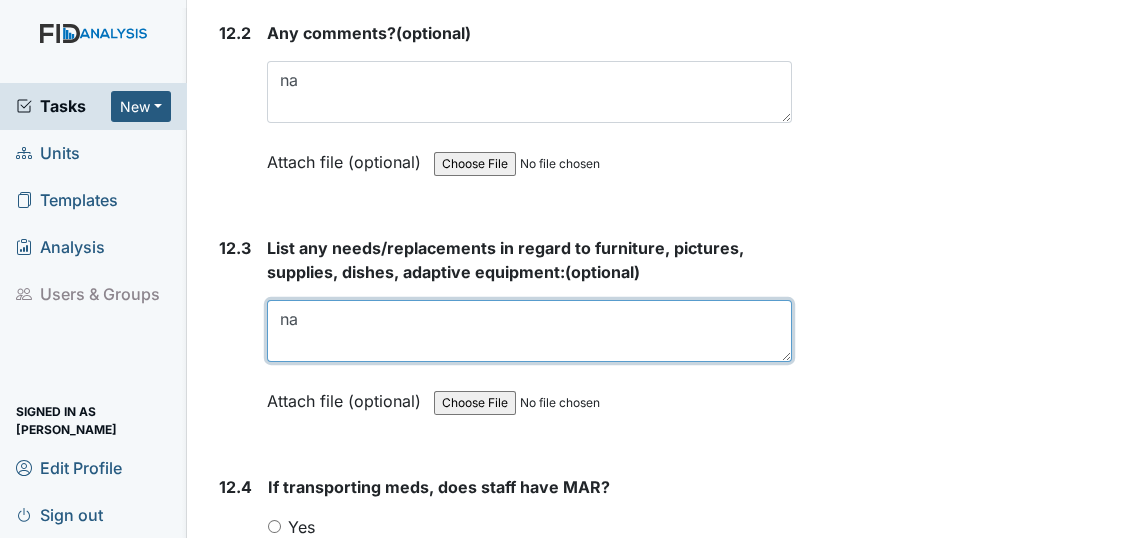 scroll, scrollTop: 32909, scrollLeft: 0, axis: vertical 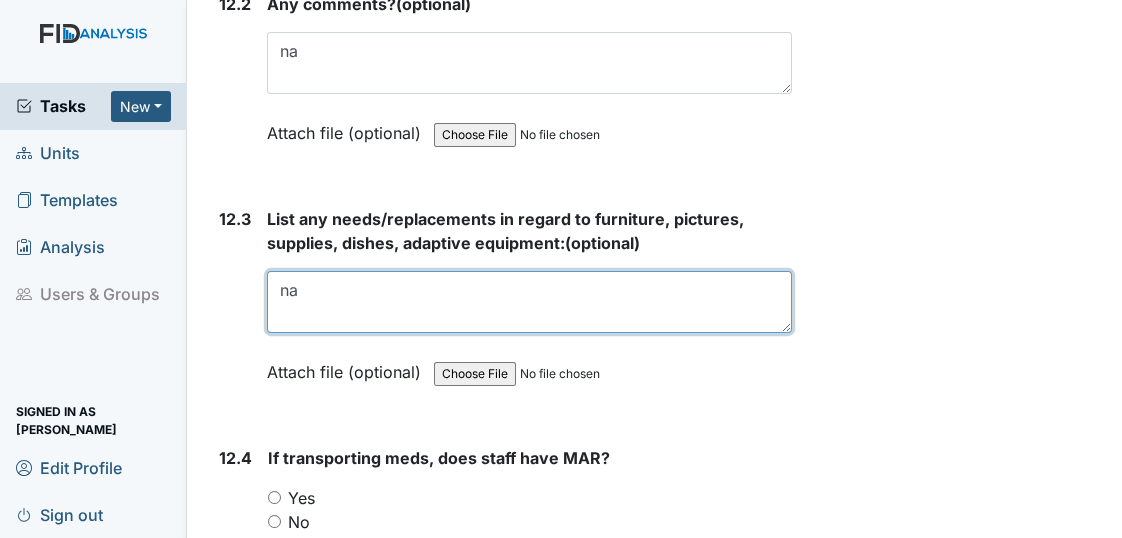 type on "na" 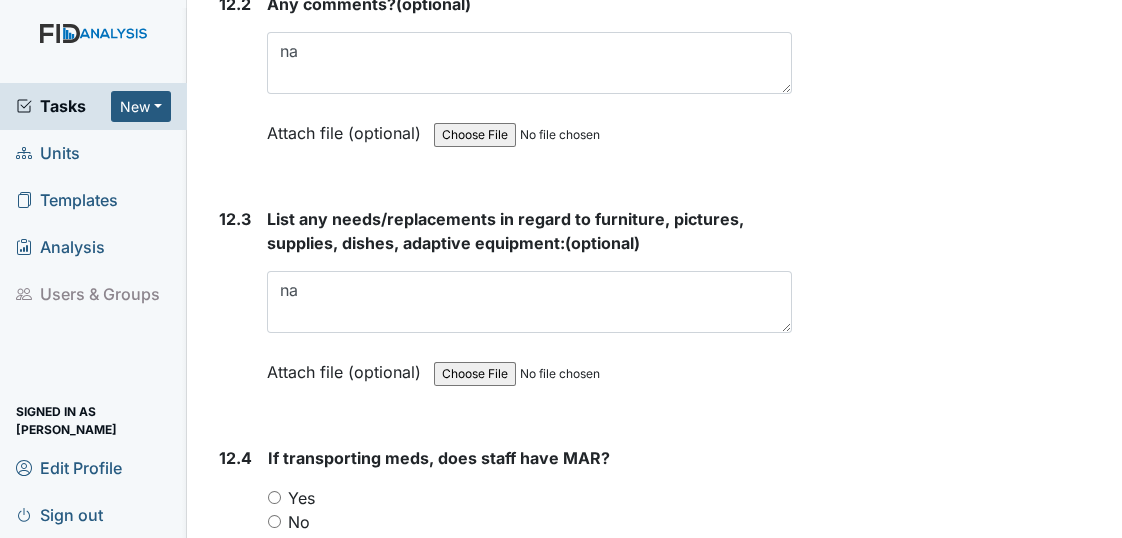 click on "Yes" at bounding box center [274, 497] 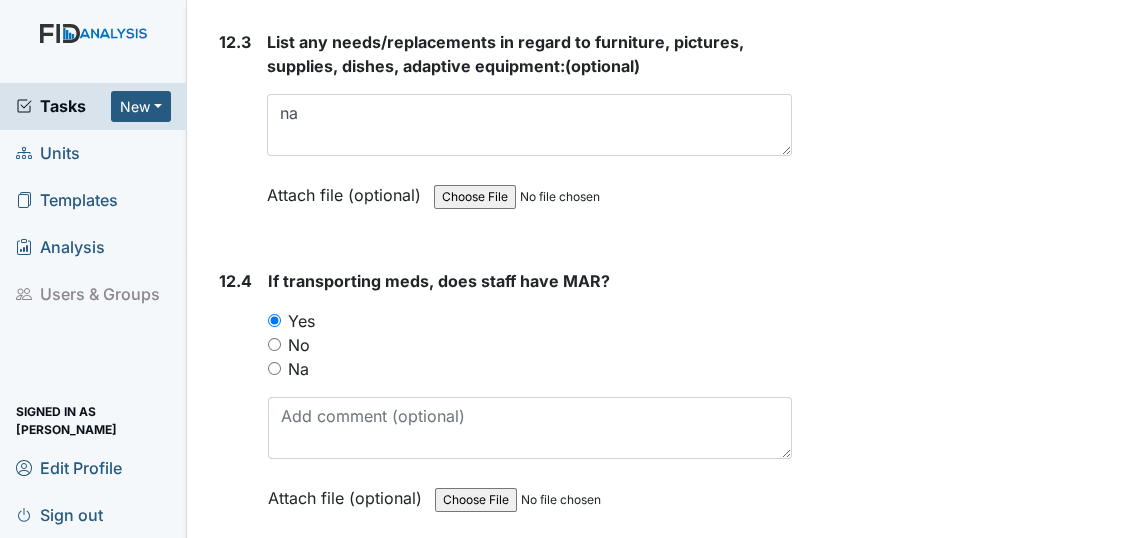 scroll, scrollTop: 33090, scrollLeft: 0, axis: vertical 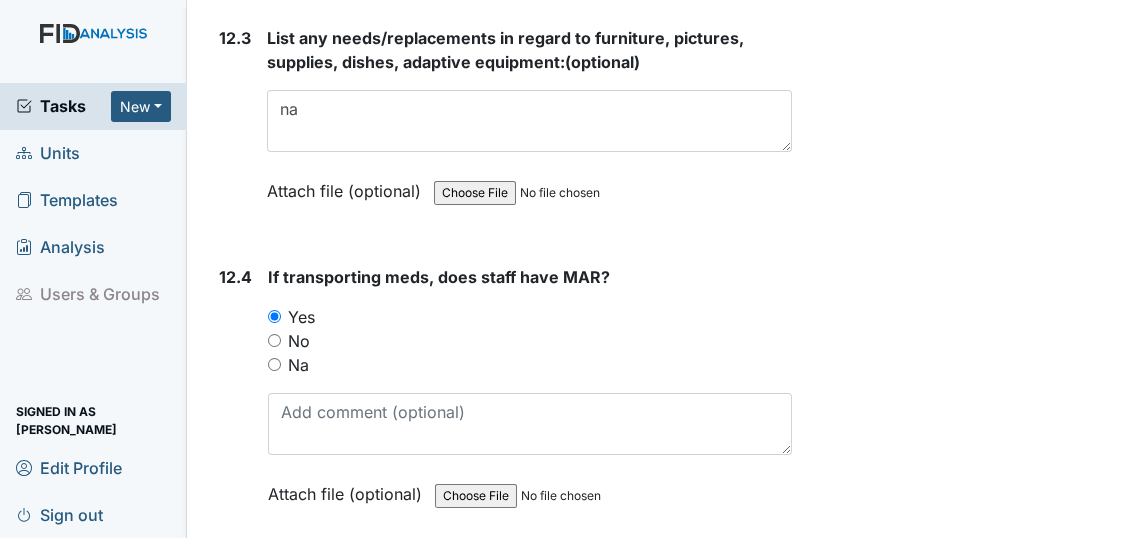 click on "Yes" at bounding box center (273, 643) 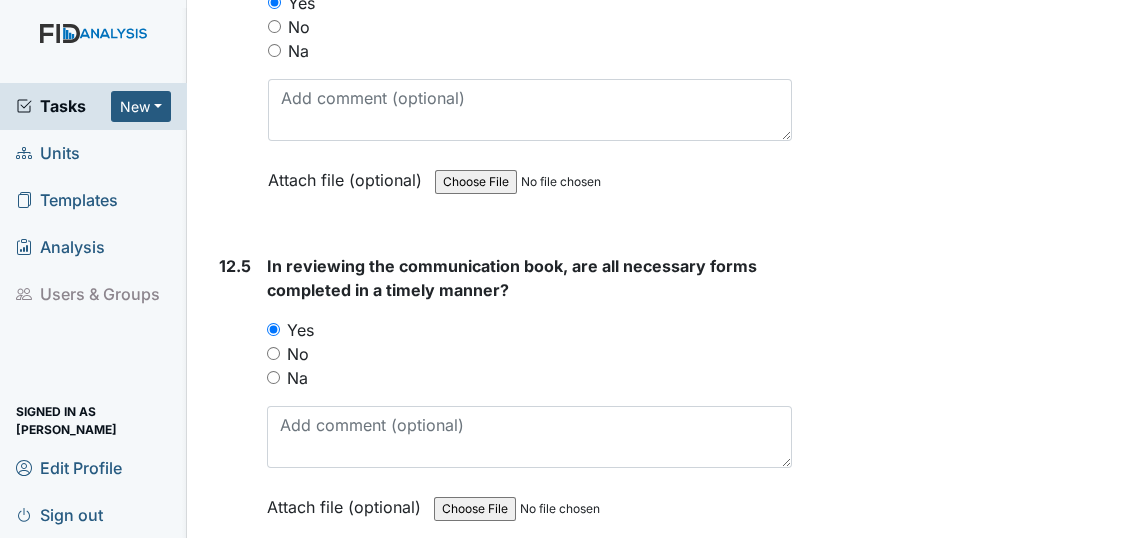 scroll, scrollTop: 33454, scrollLeft: 0, axis: vertical 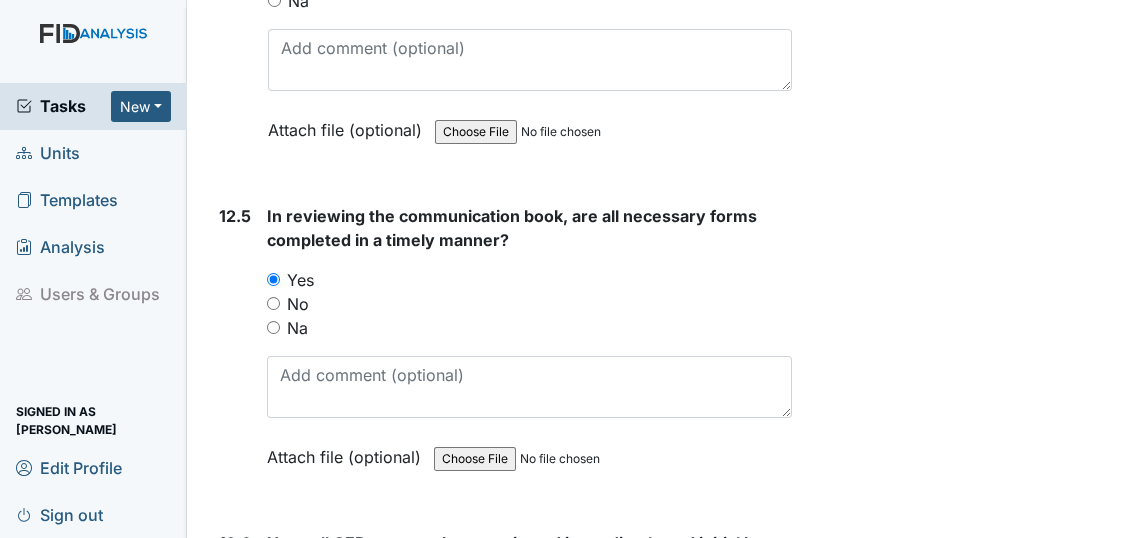 click on "Yes" at bounding box center (273, 606) 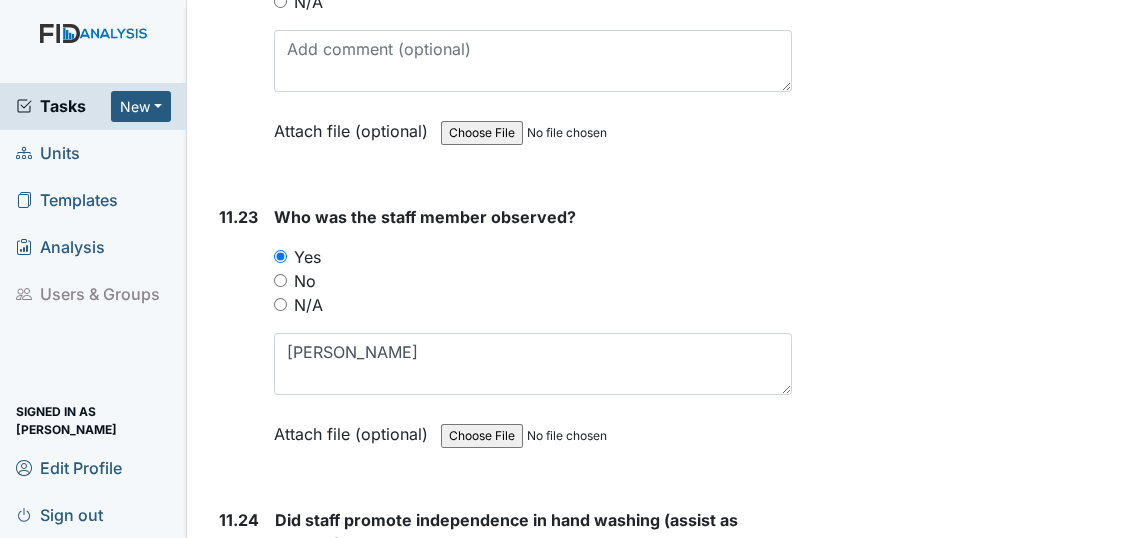 scroll, scrollTop: 30090, scrollLeft: 0, axis: vertical 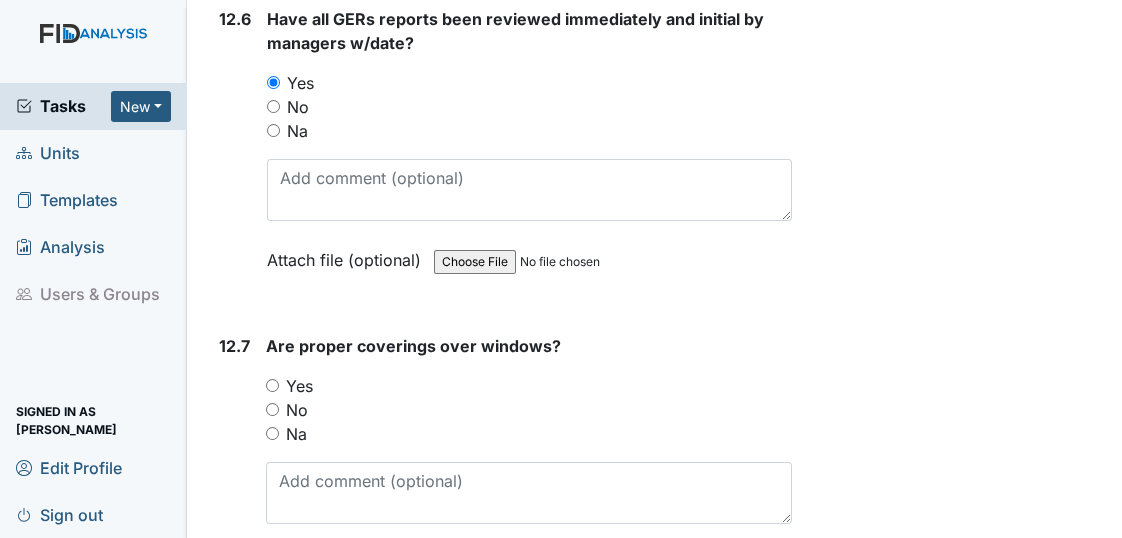 click on "Yes" at bounding box center (272, 385) 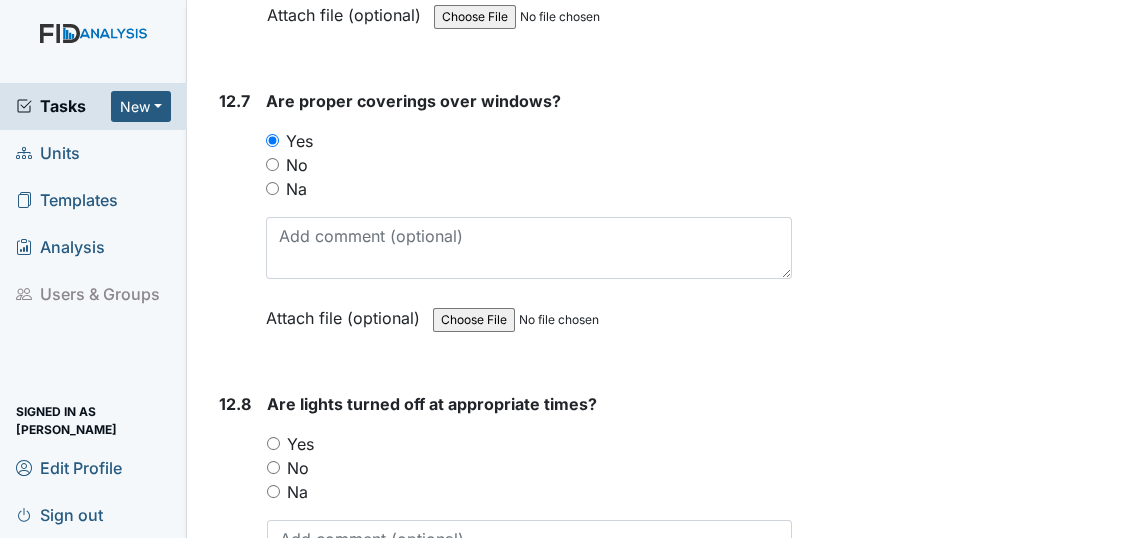 scroll, scrollTop: 34251, scrollLeft: 0, axis: vertical 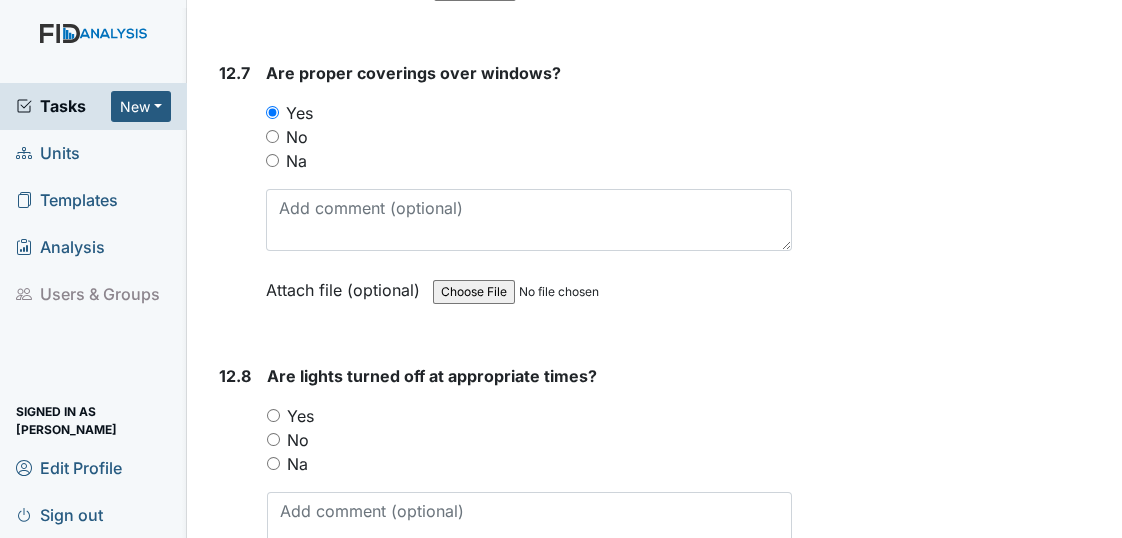 click on "Yes" at bounding box center (273, 415) 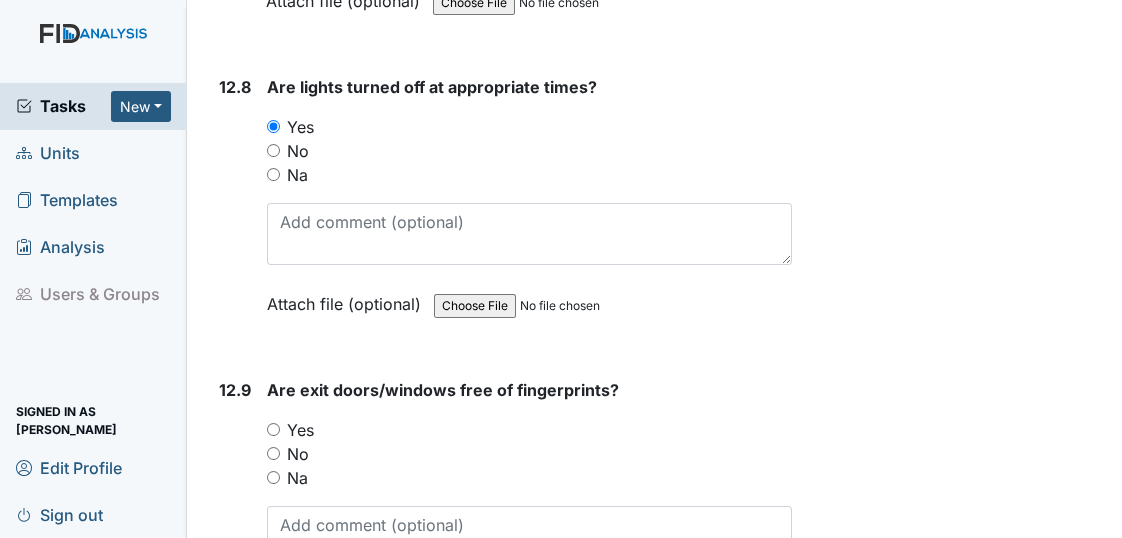 scroll, scrollTop: 34523, scrollLeft: 0, axis: vertical 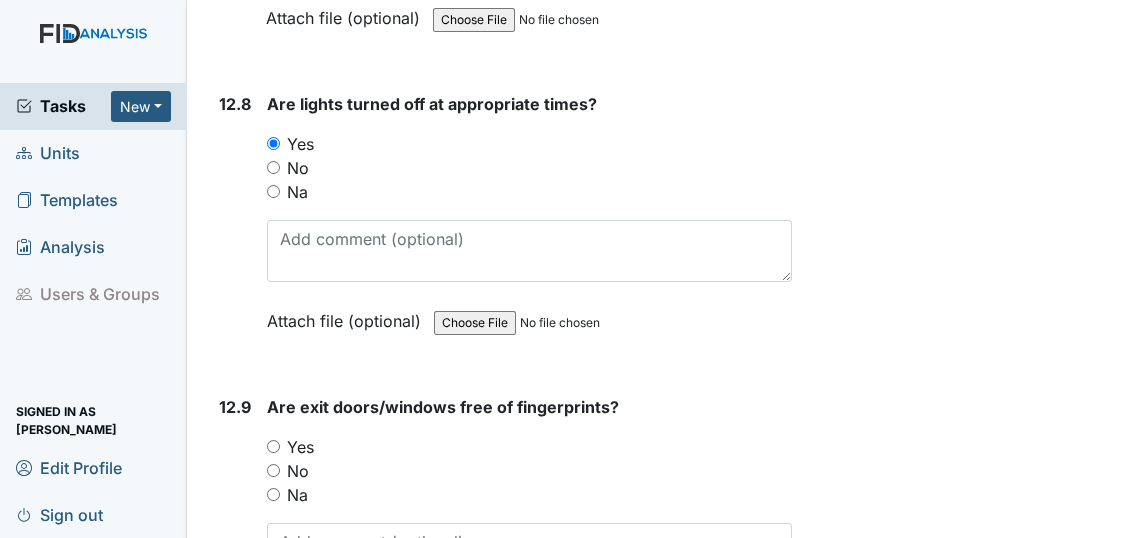 click on "Yes" at bounding box center [273, 446] 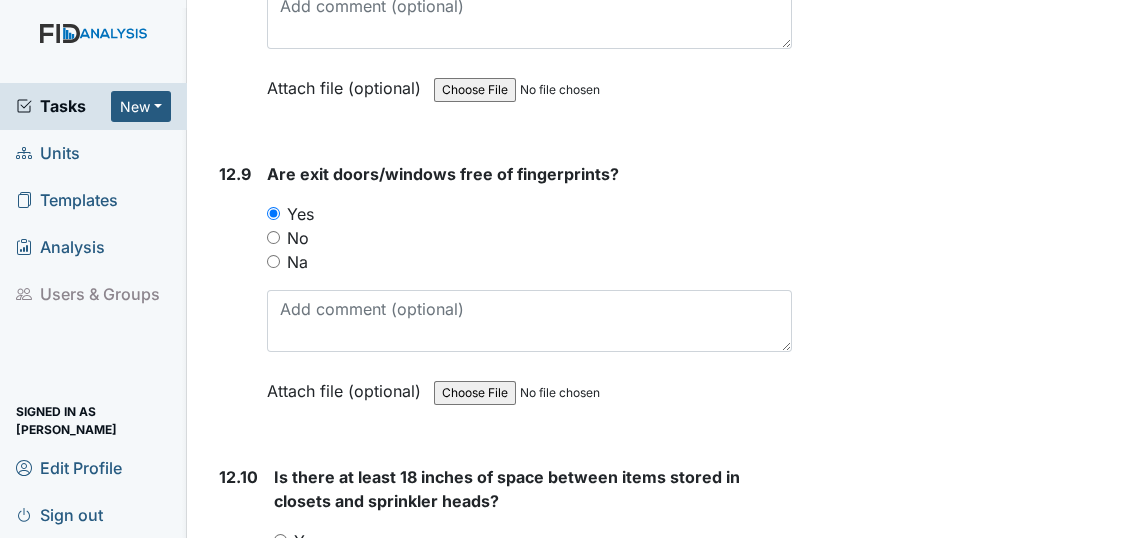 scroll, scrollTop: 34796, scrollLeft: 0, axis: vertical 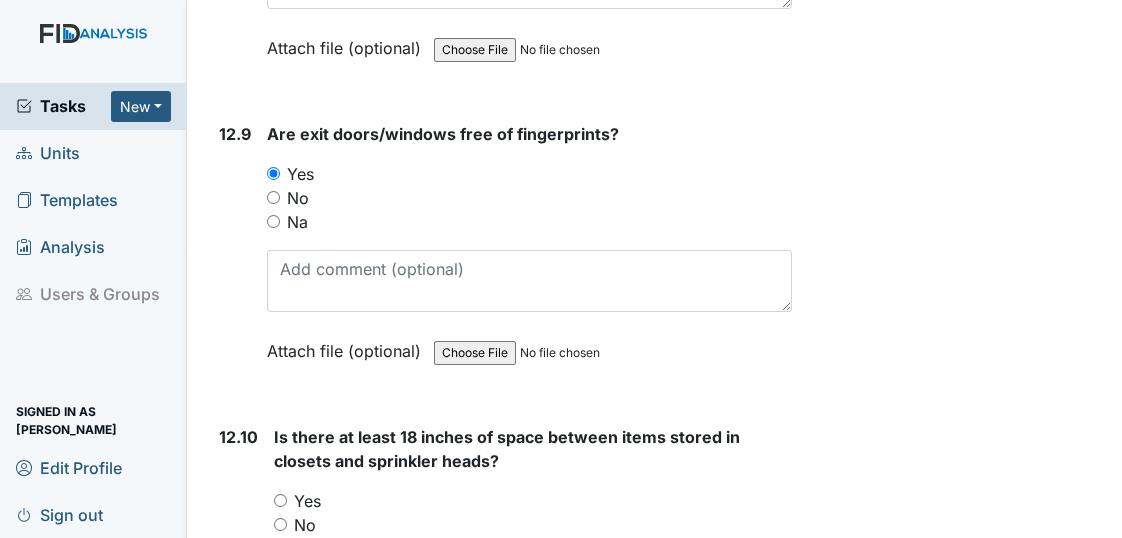 click on "Yes" at bounding box center [280, 500] 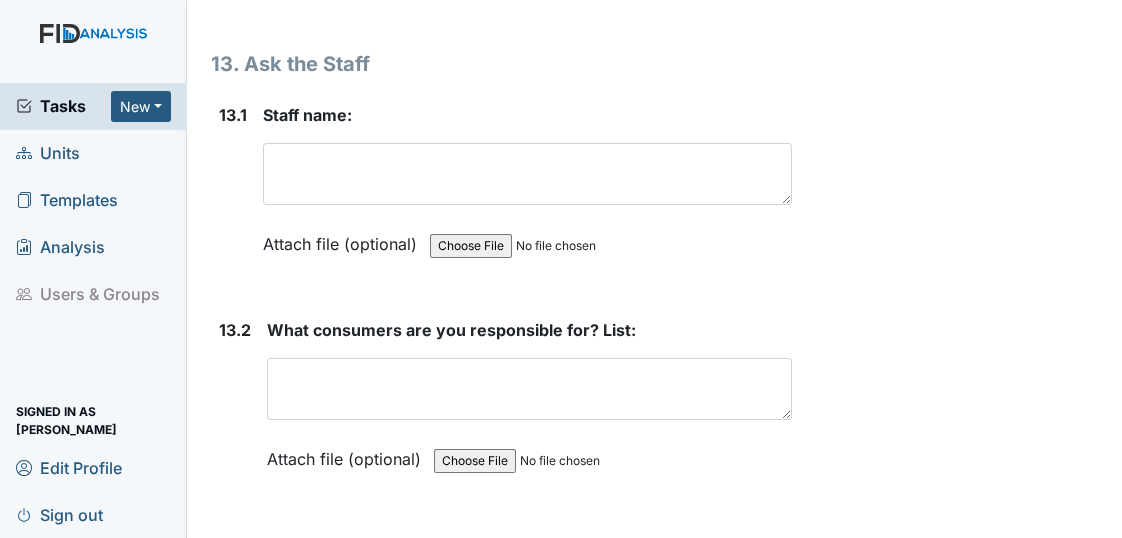 scroll, scrollTop: 35523, scrollLeft: 0, axis: vertical 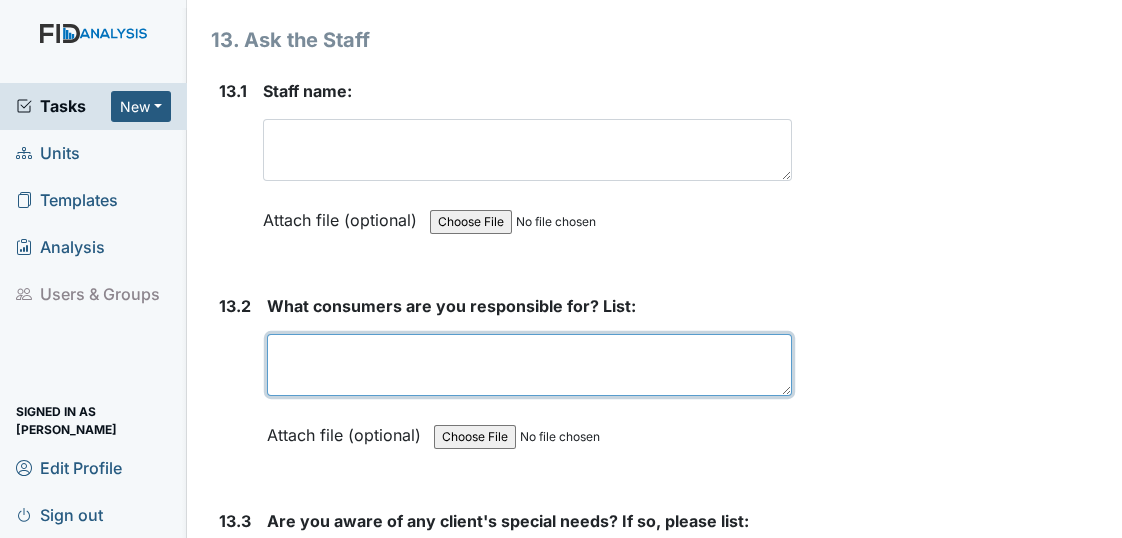 click at bounding box center [529, 365] 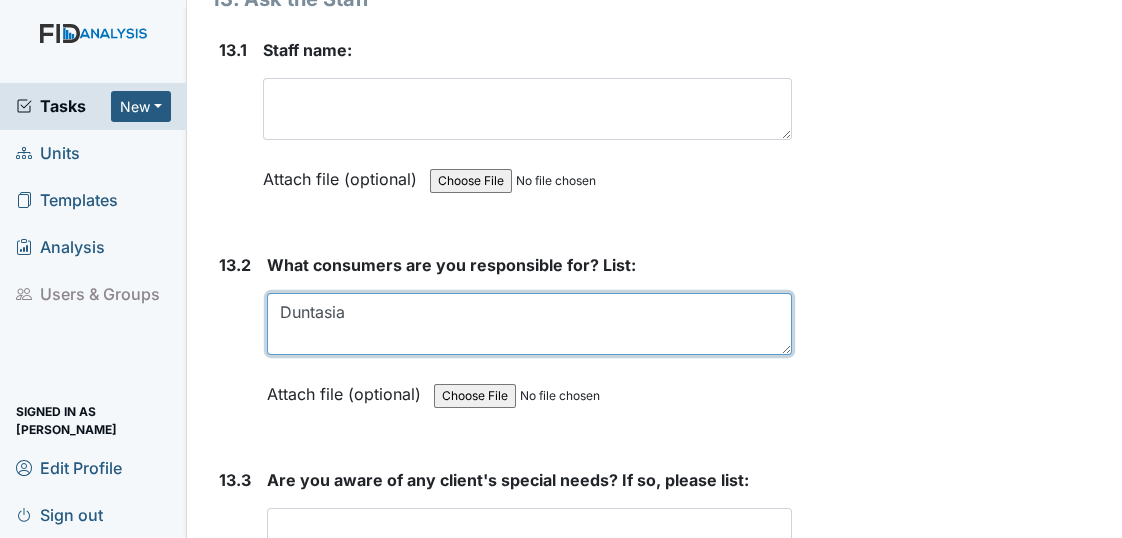 scroll, scrollTop: 35523, scrollLeft: 0, axis: vertical 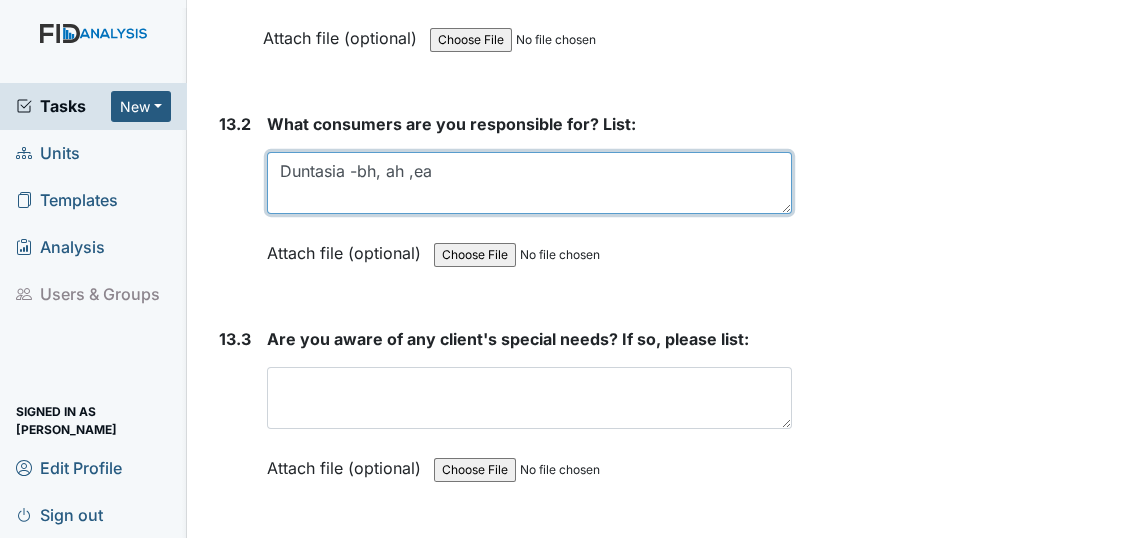 type on "Duntasia -bh, ah ,ea" 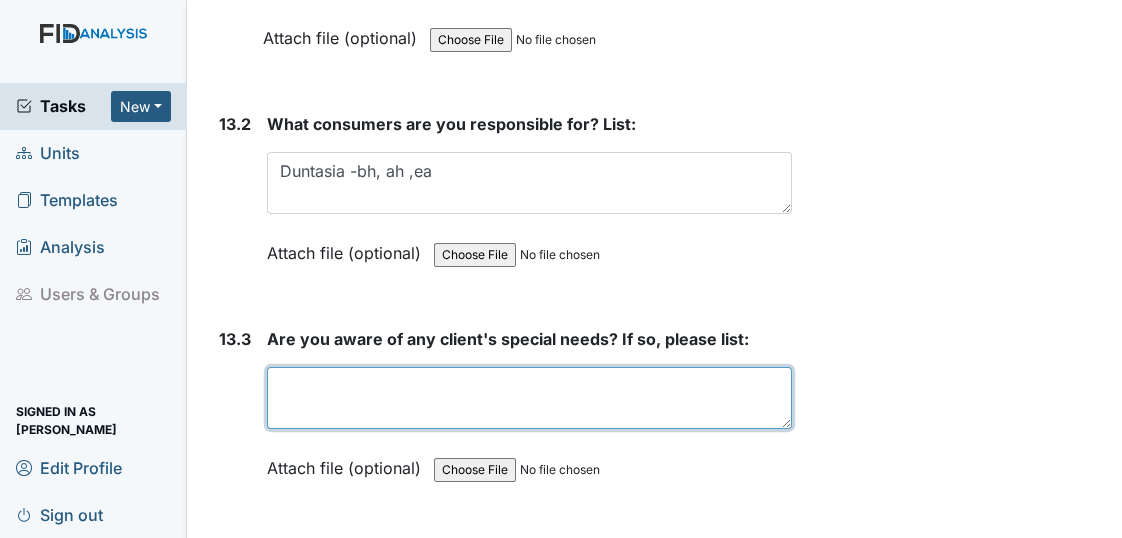 click at bounding box center [529, 398] 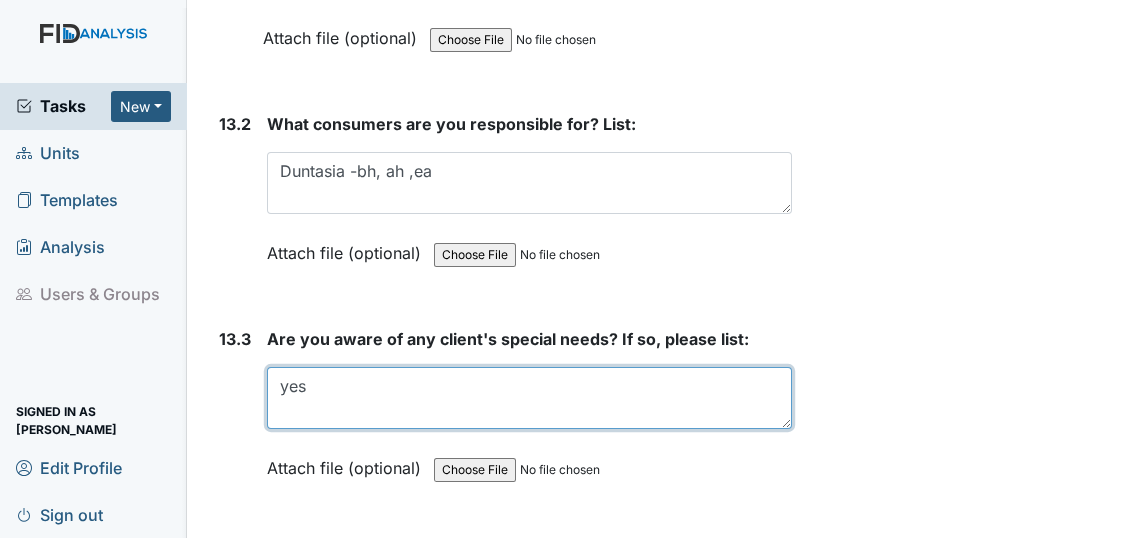 type on "yes" 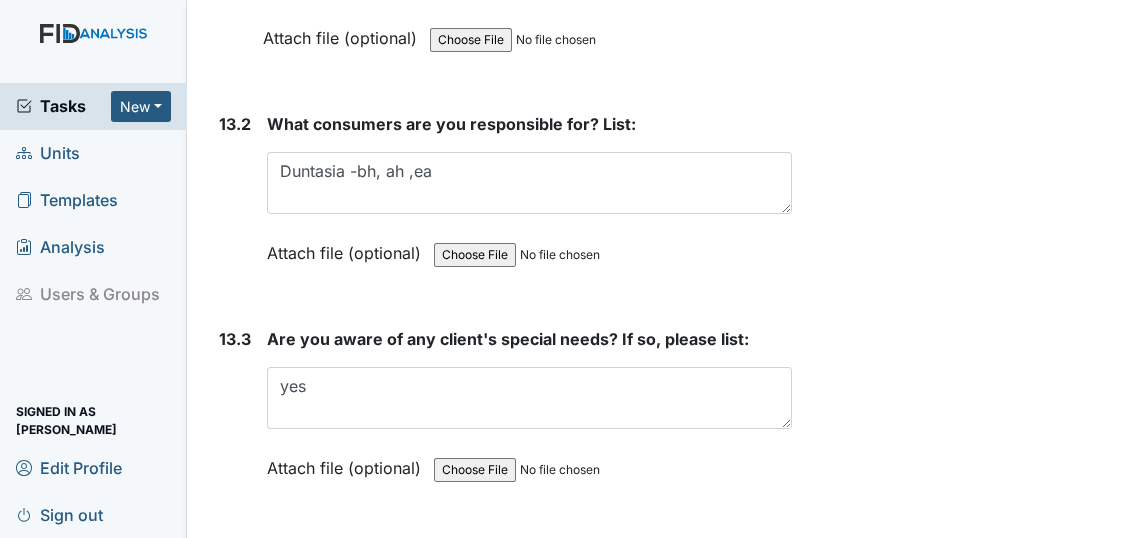click at bounding box center [530, 637] 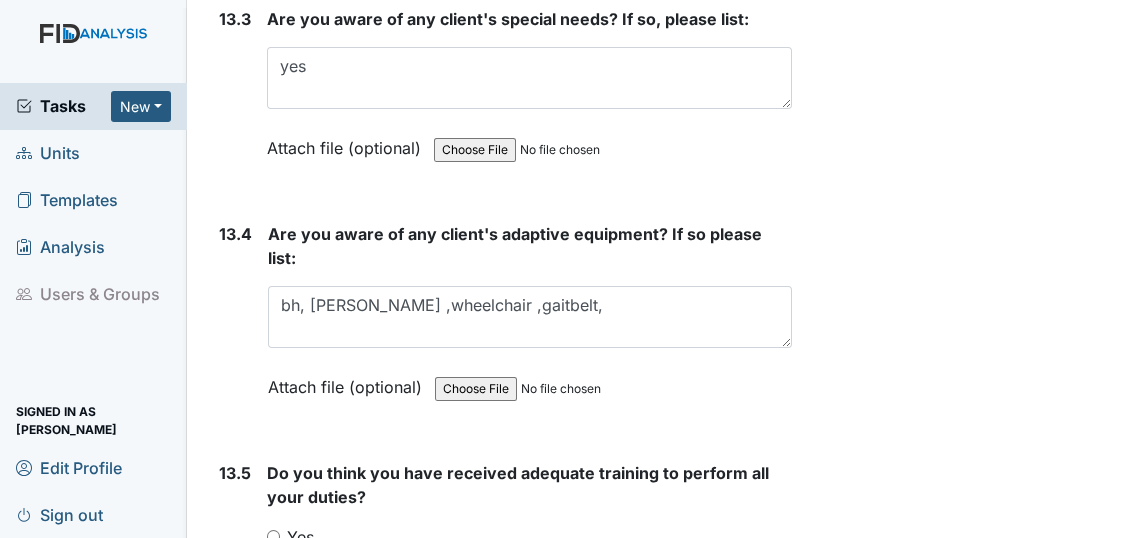 scroll, scrollTop: 35994, scrollLeft: 0, axis: vertical 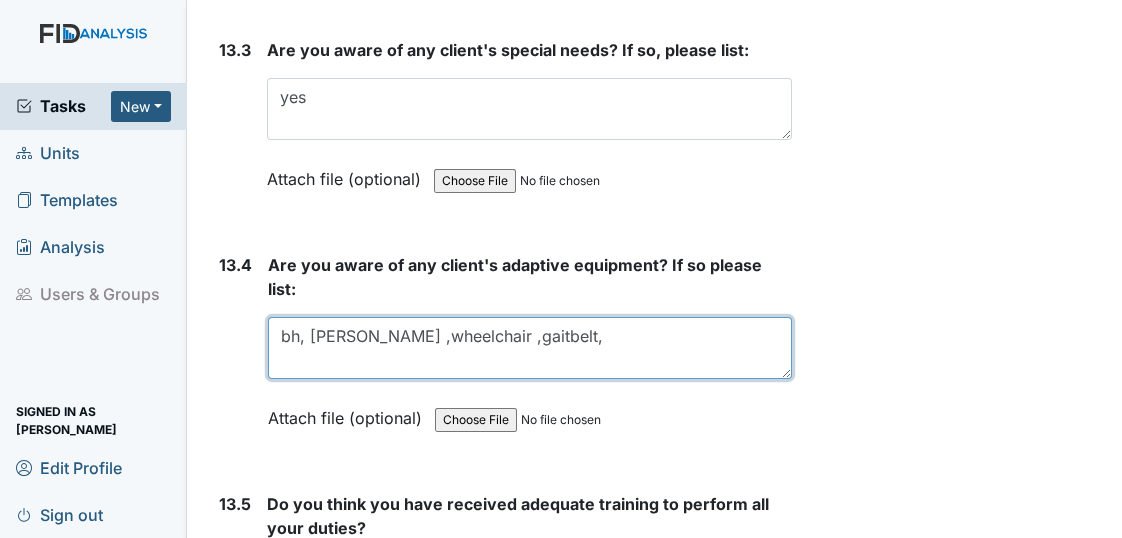 click on "bh, walker ,wheelchair ,gaitbelt," at bounding box center [530, 348] 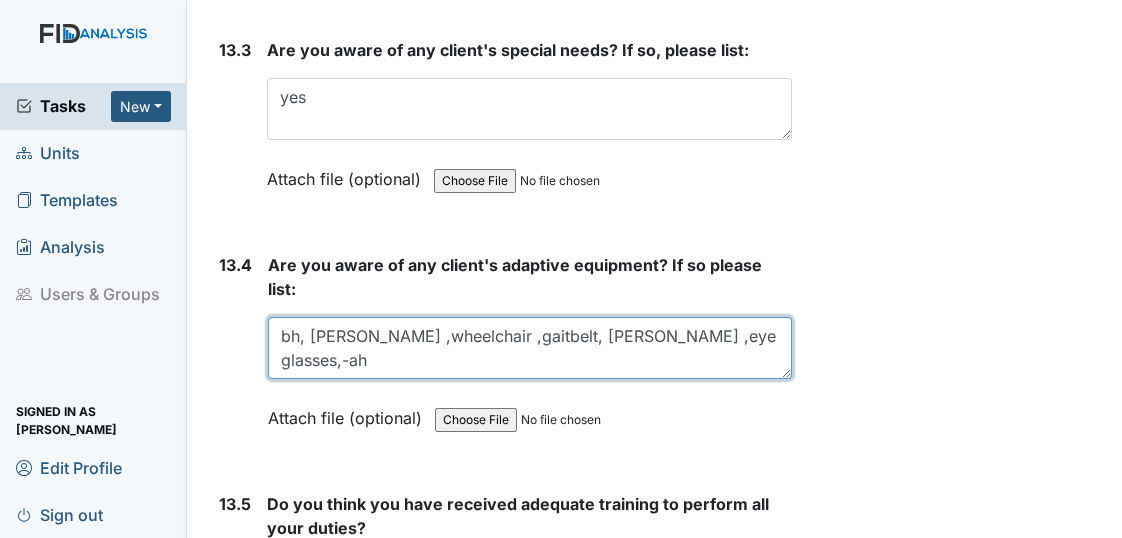 click on "bh, walker ,wheelchair ,gaitbelt, ted hose ,eye glasses,-ah" at bounding box center (530, 348) 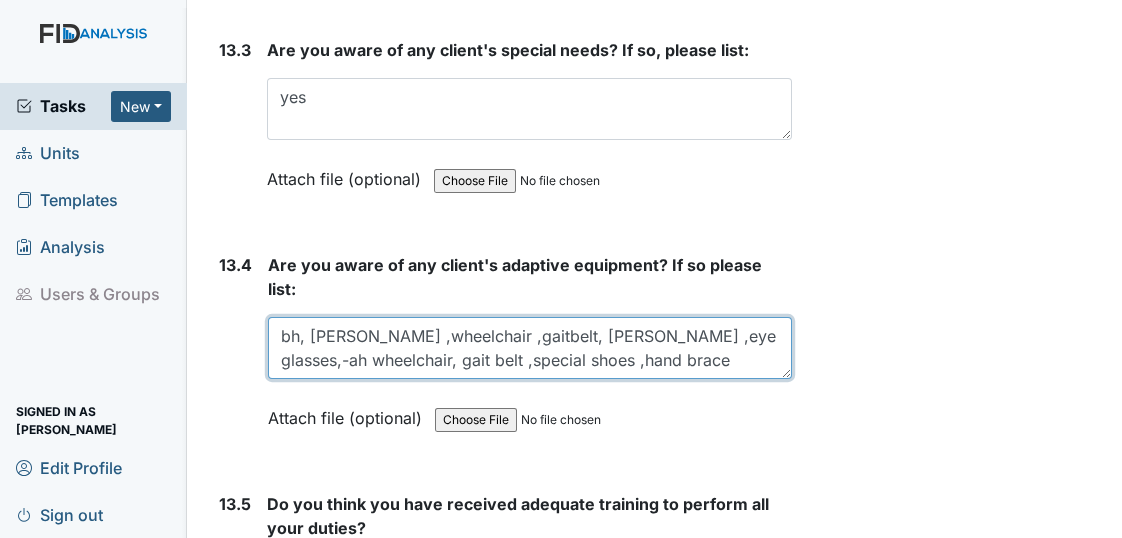 click on "bh, walker ,wheelchair ,gaitbelt, ted hose ,eye glasses,-ah wheelchair, gait belt ,special shoes ,hand brace" at bounding box center (530, 348) 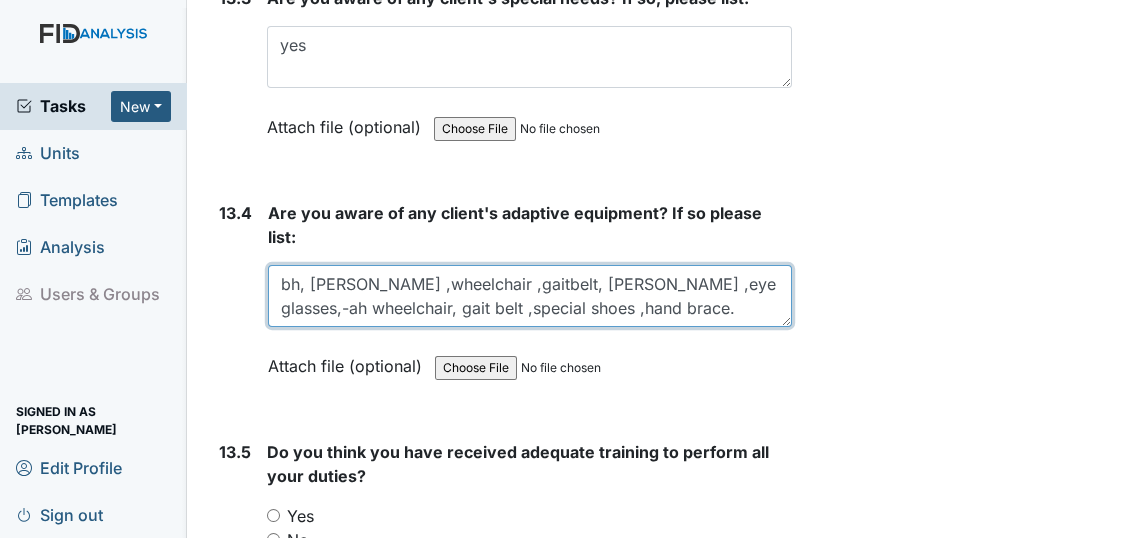 scroll, scrollTop: 36085, scrollLeft: 0, axis: vertical 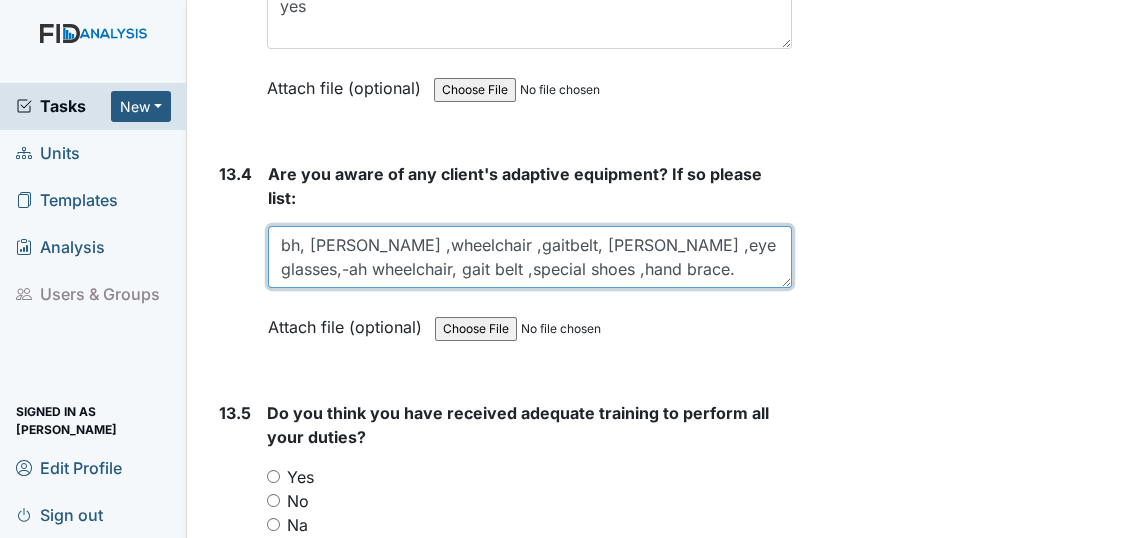 type on "bh, walker ,wheelchair ,gaitbelt, ted hose ,eye glasses,-ah wheelchair, gait belt ,special shoes ,hand brace." 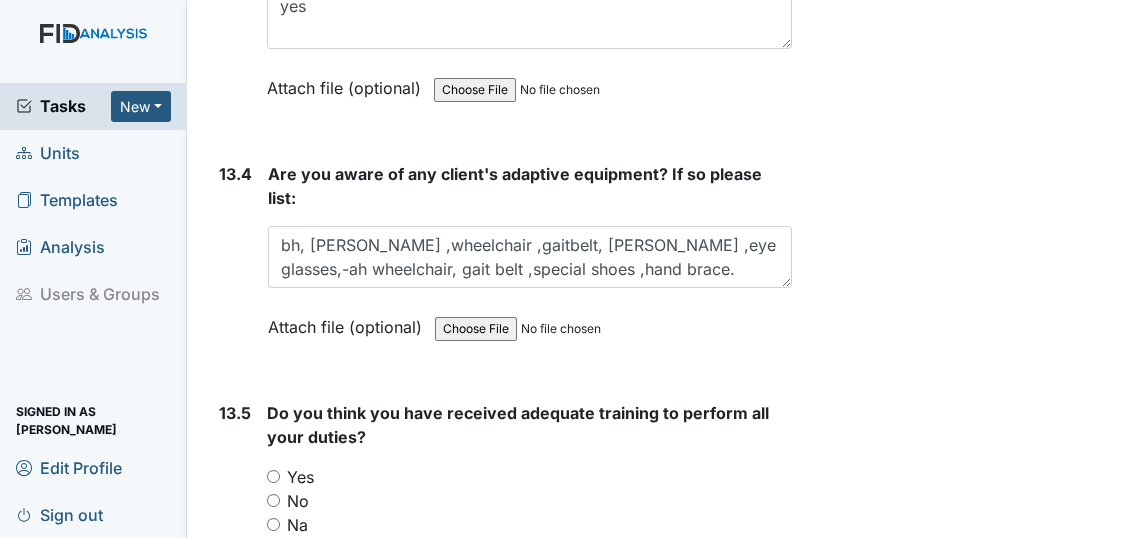 click on "Yes" at bounding box center [273, 476] 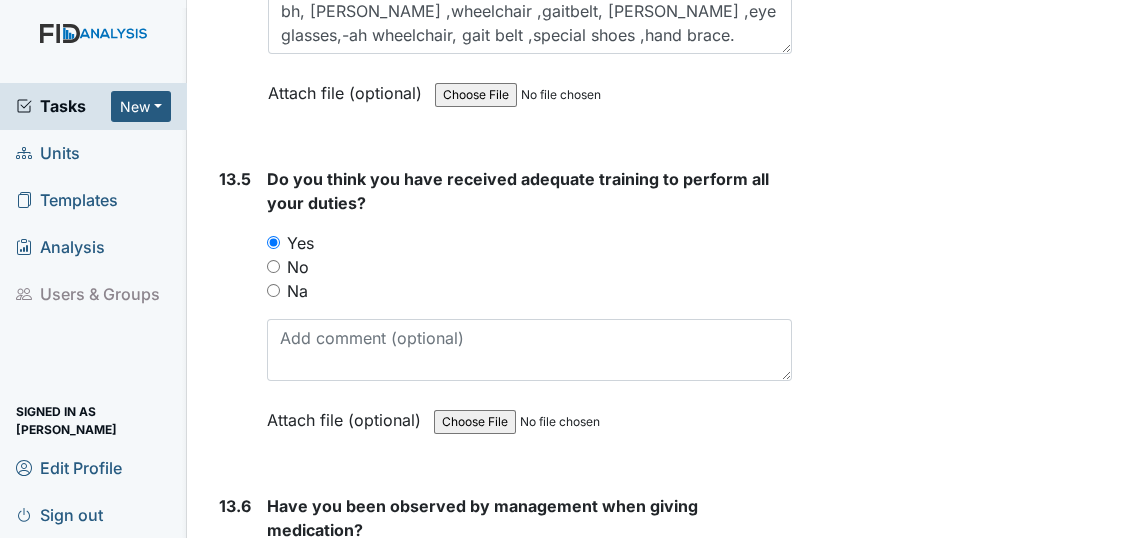 scroll, scrollTop: 36357, scrollLeft: 0, axis: vertical 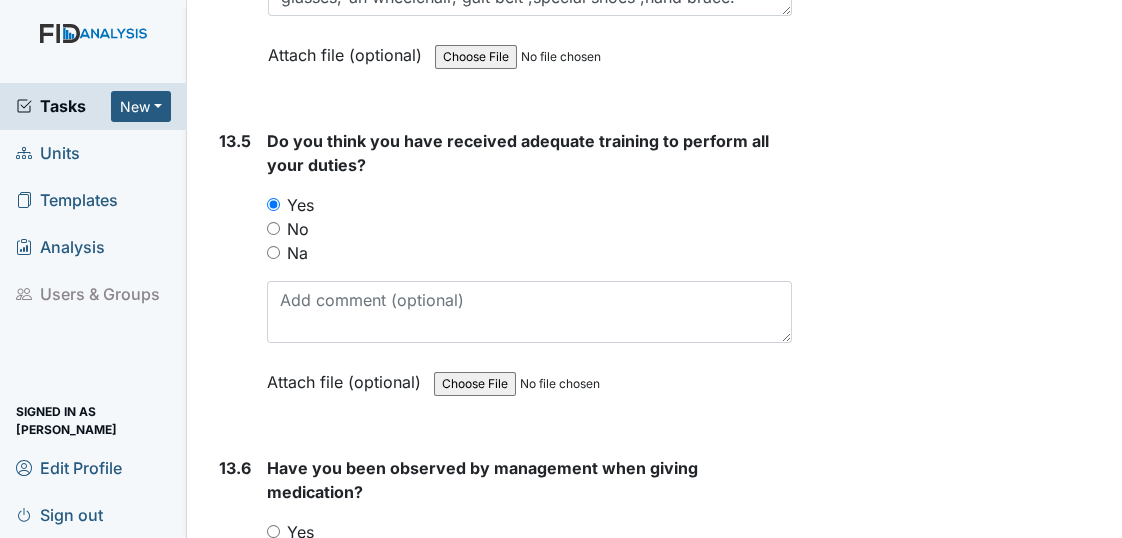 drag, startPoint x: 272, startPoint y: 284, endPoint x: 336, endPoint y: 282, distance: 64.03124 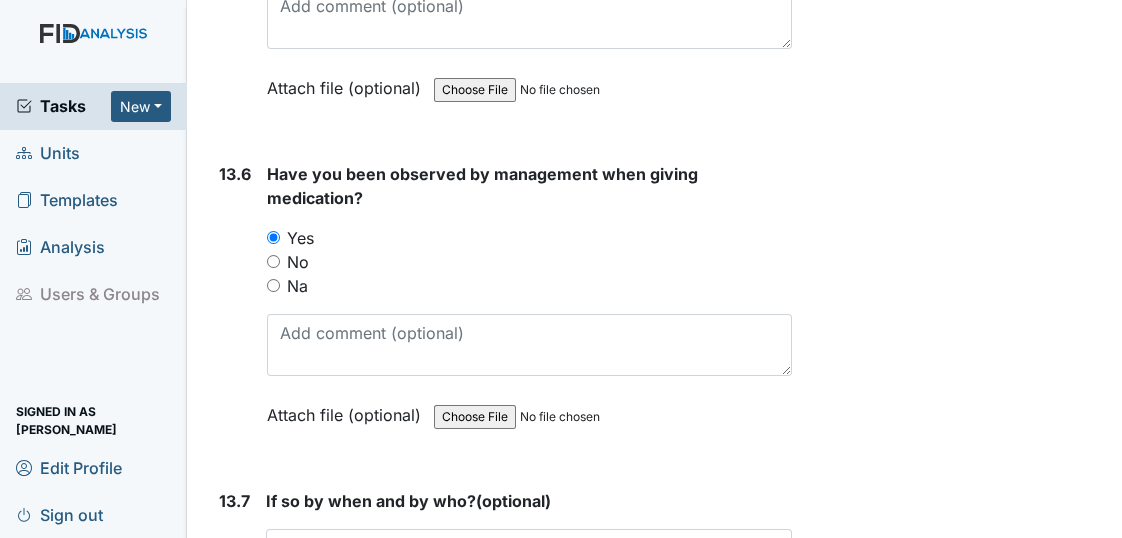 scroll, scrollTop: 36721, scrollLeft: 0, axis: vertical 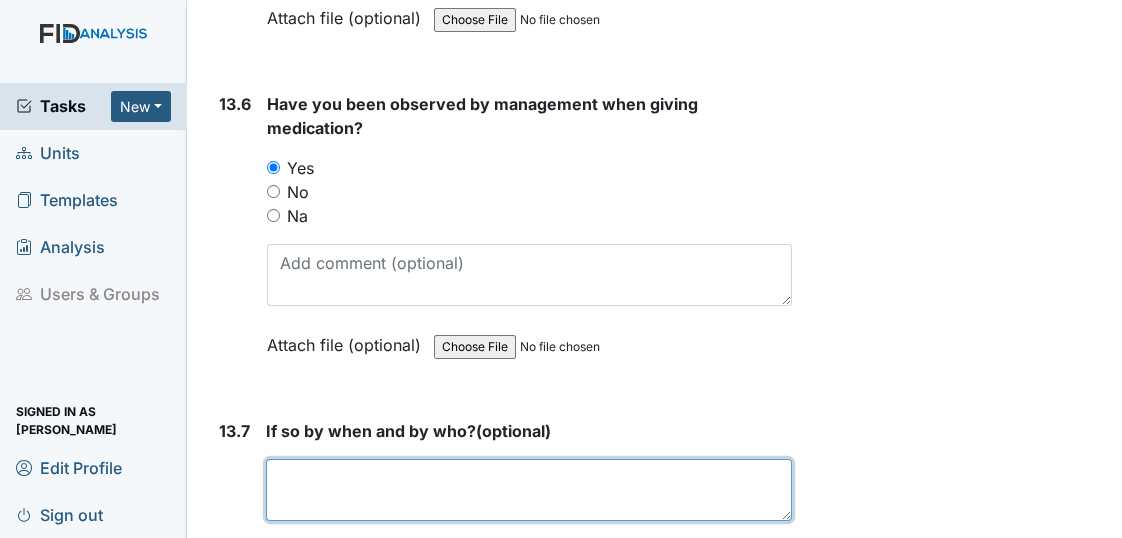 click at bounding box center [529, 490] 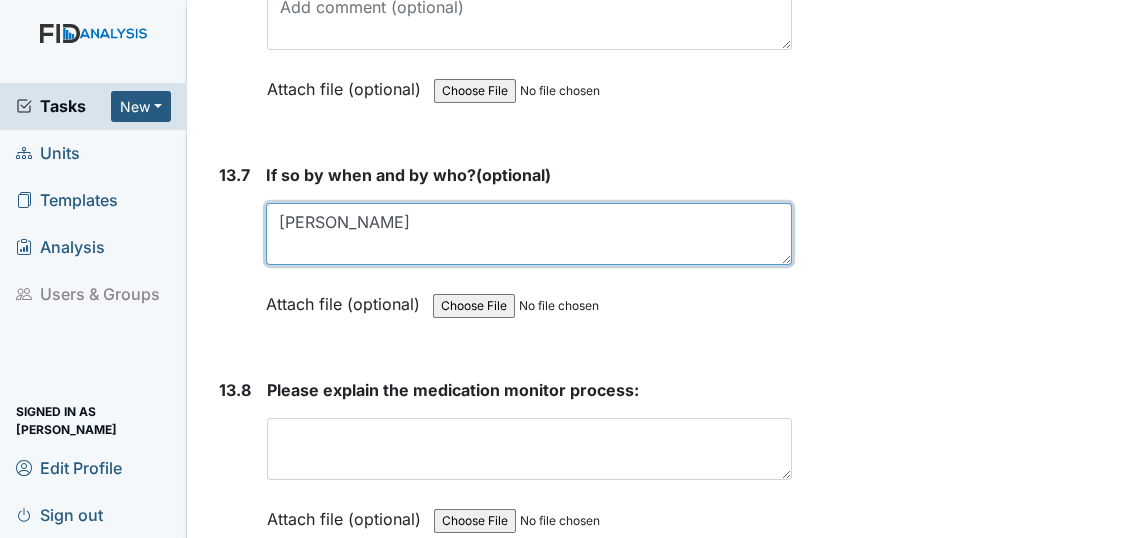 scroll, scrollTop: 36994, scrollLeft: 0, axis: vertical 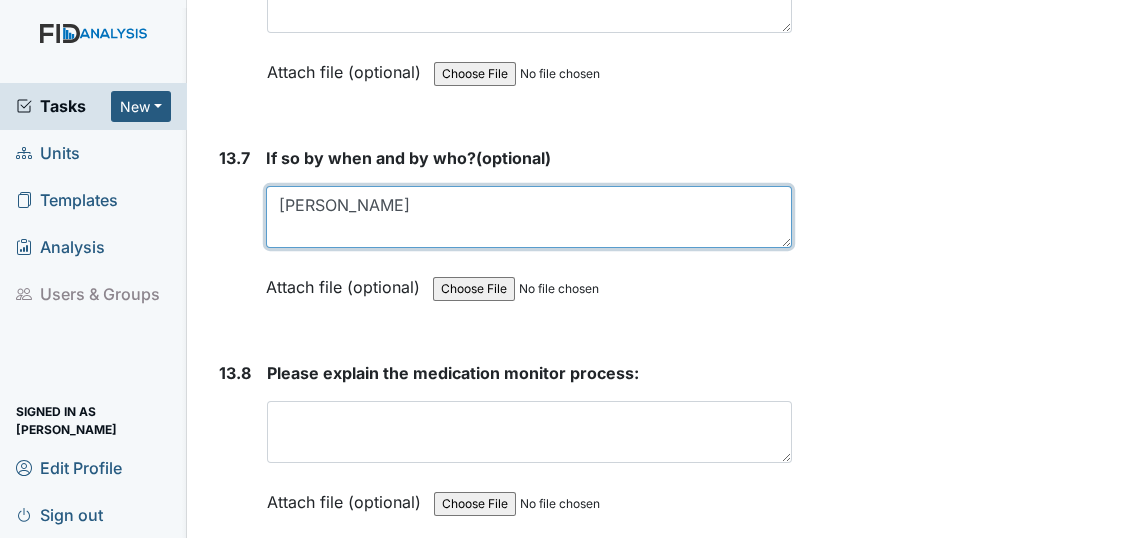 type on "Ella Williams" 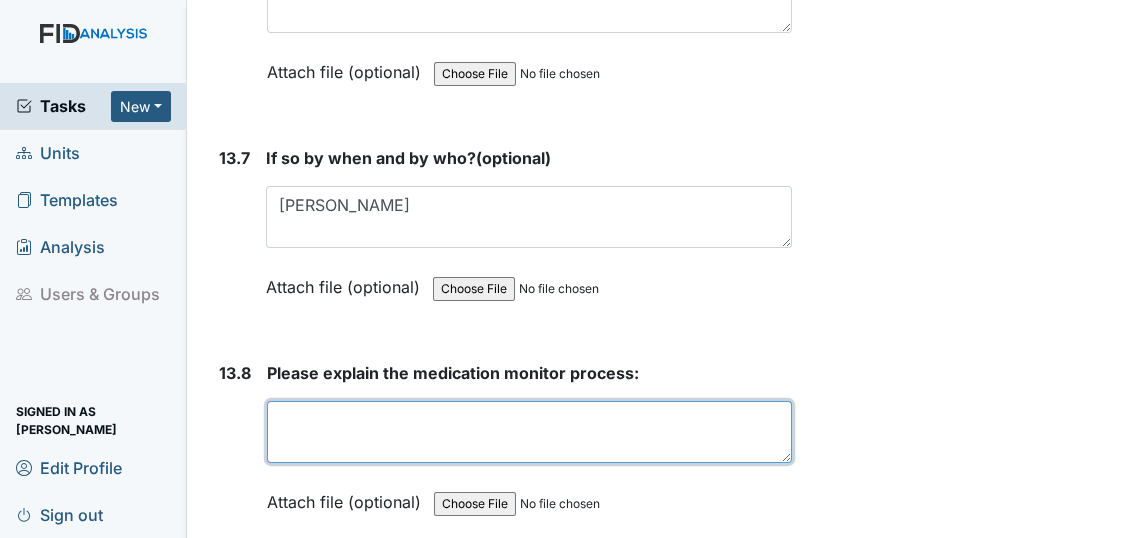 click at bounding box center [529, 432] 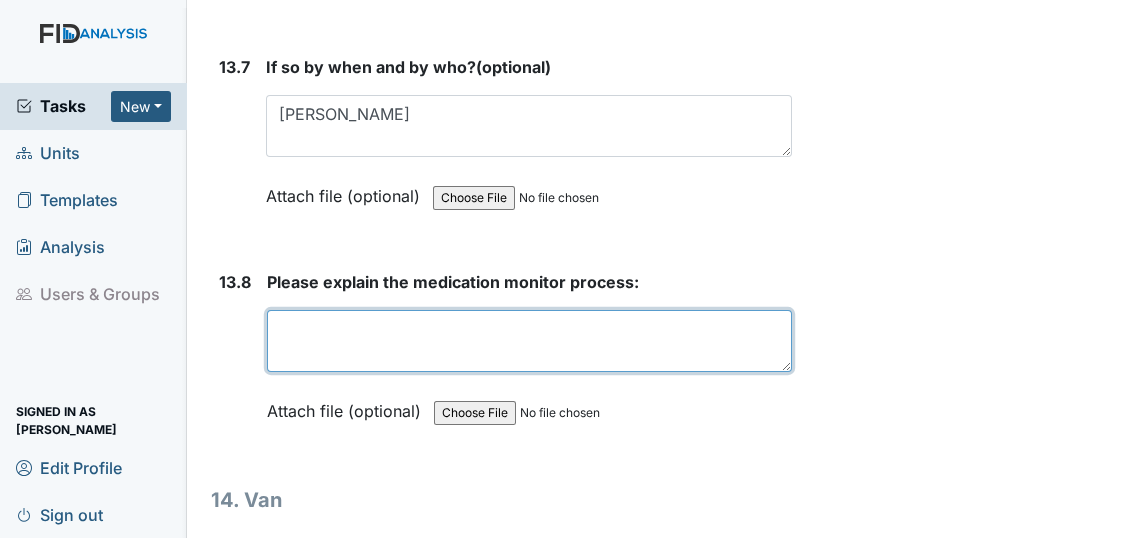 scroll, scrollTop: 37175, scrollLeft: 0, axis: vertical 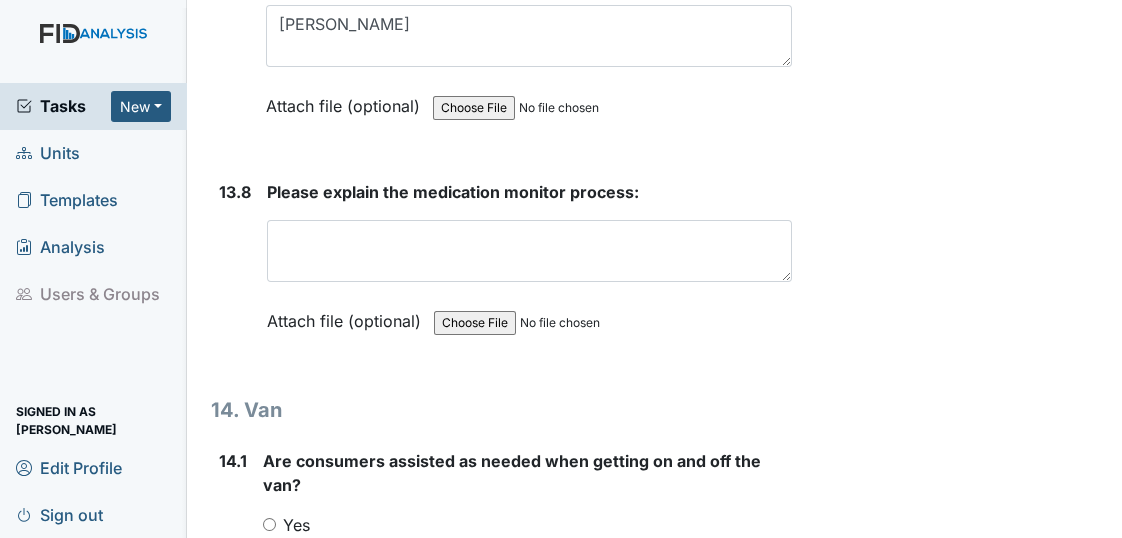 click on "Are consumers assisted as needed when getting on and off the van?
You must select one of the below options.
Yes
No
Na
Attach file (optional)
You can upload .pdf, .txt, .jpg, .jpeg, .png, .csv, .xls, or .doc files under 100MB." at bounding box center [527, 588] 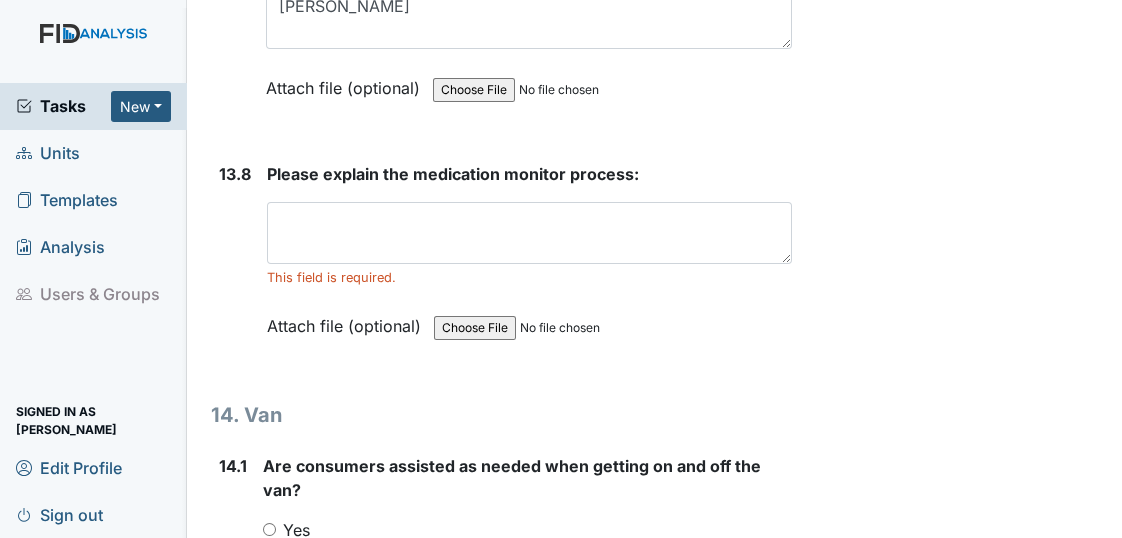 scroll, scrollTop: 37085, scrollLeft: 0, axis: vertical 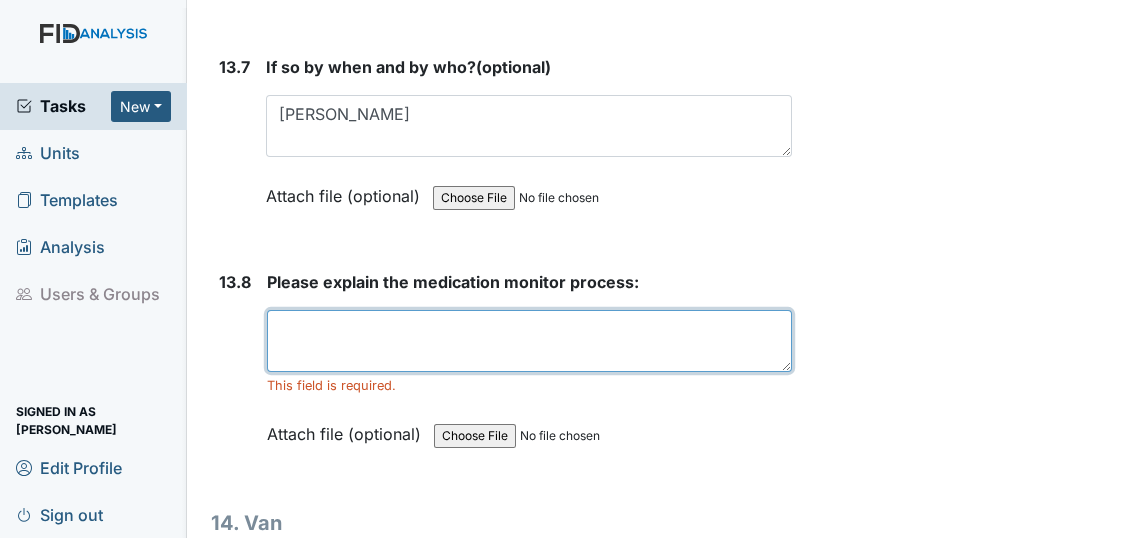 click at bounding box center (529, 341) 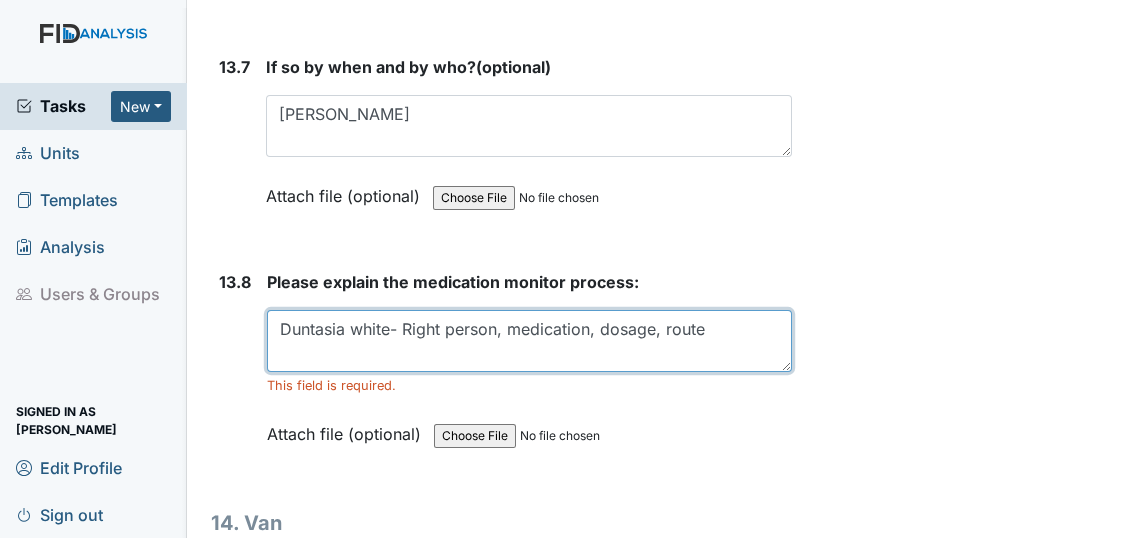 click on "Duntasia white- Right person, medication, dosage, route" at bounding box center [529, 341] 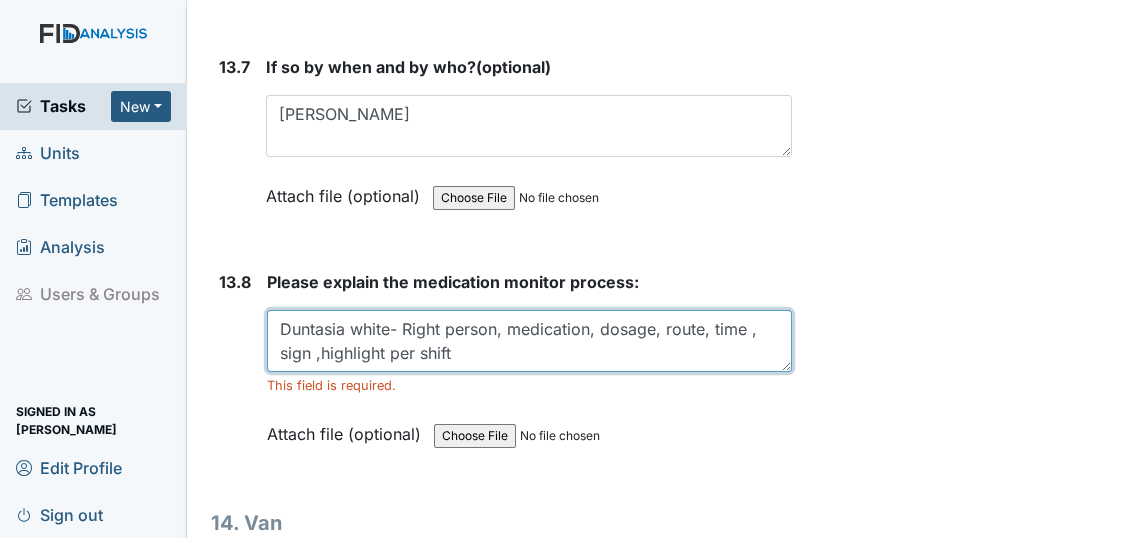 type on "Duntasia white- Right person, medication, dosage, route, time , sign ,highlight per shift" 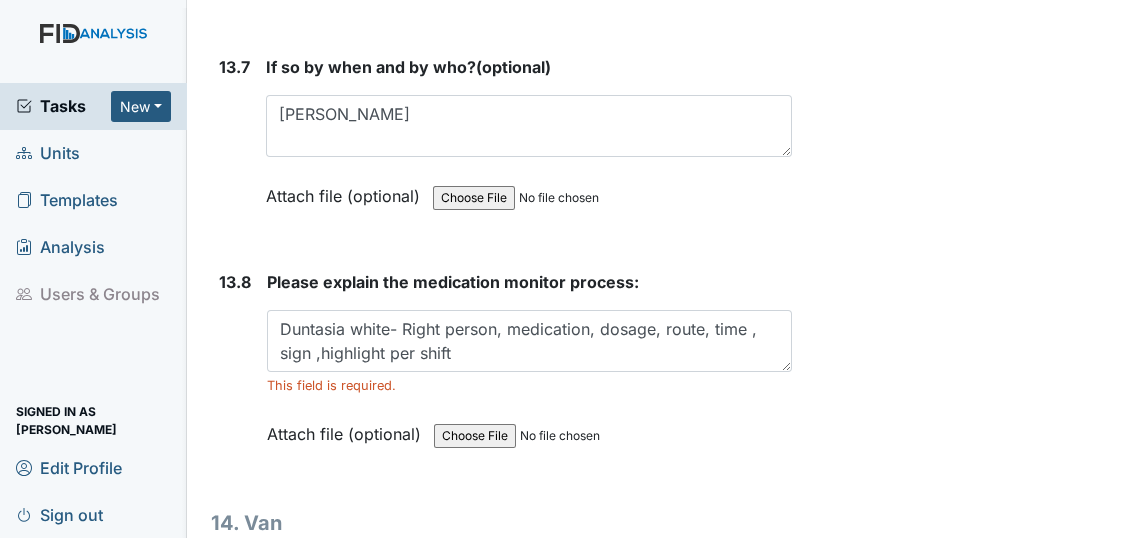 click on "Yes" at bounding box center [269, 637] 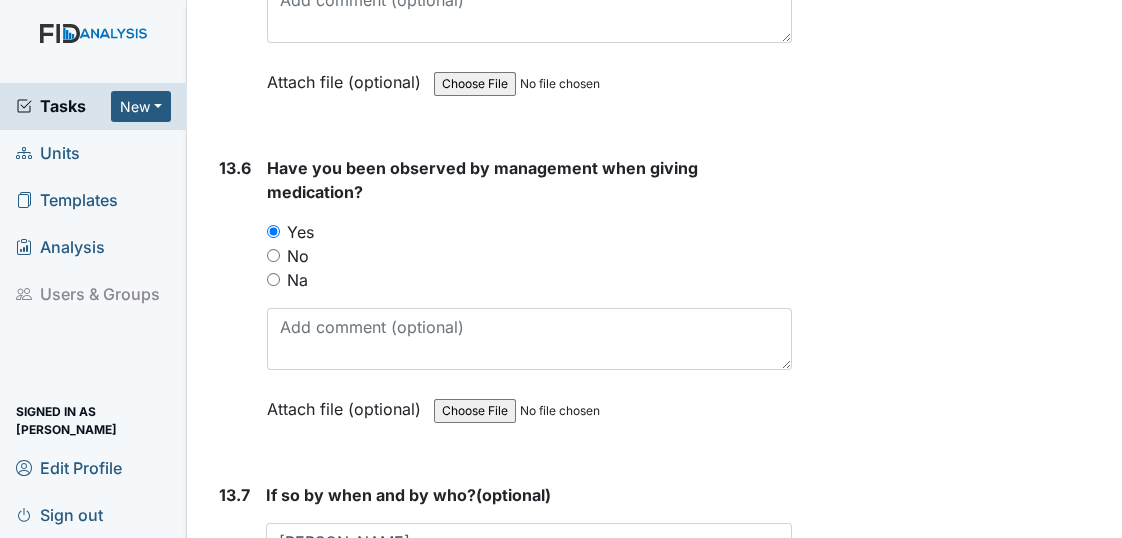 scroll, scrollTop: 36630, scrollLeft: 0, axis: vertical 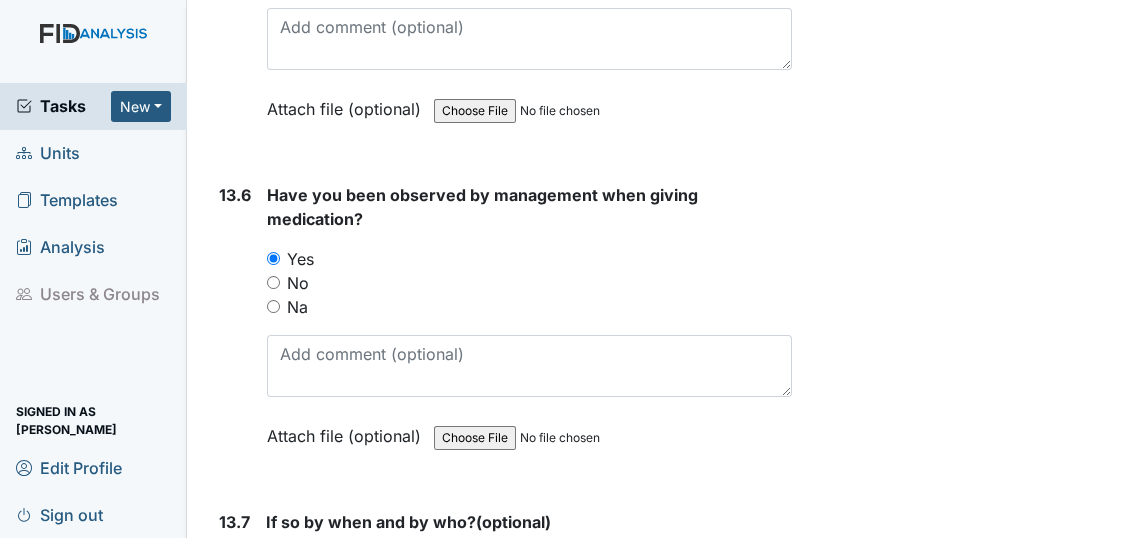 click on "Ella Williams" at bounding box center (529, 581) 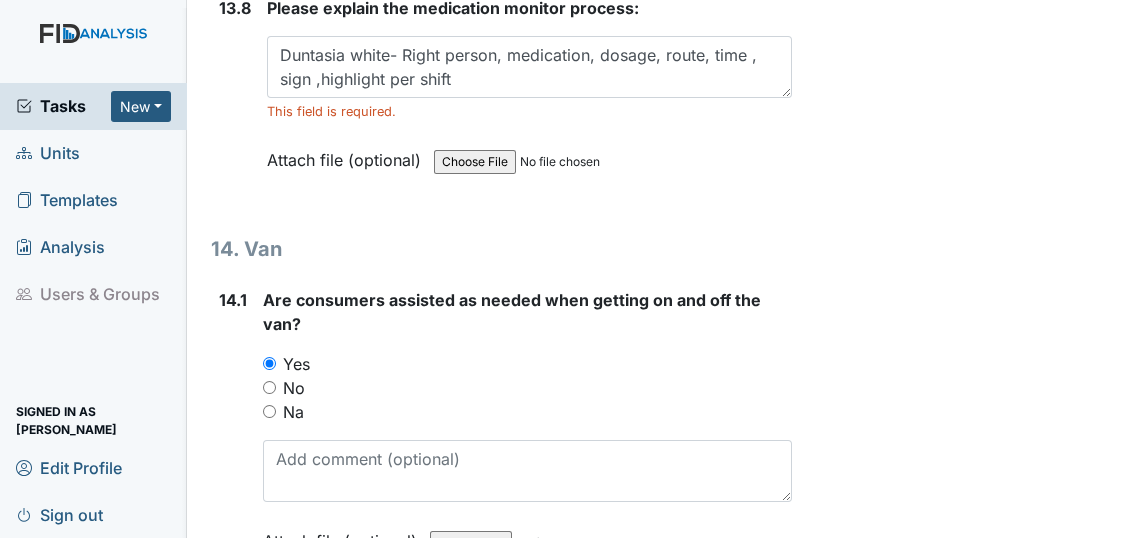 scroll, scrollTop: 37448, scrollLeft: 0, axis: vertical 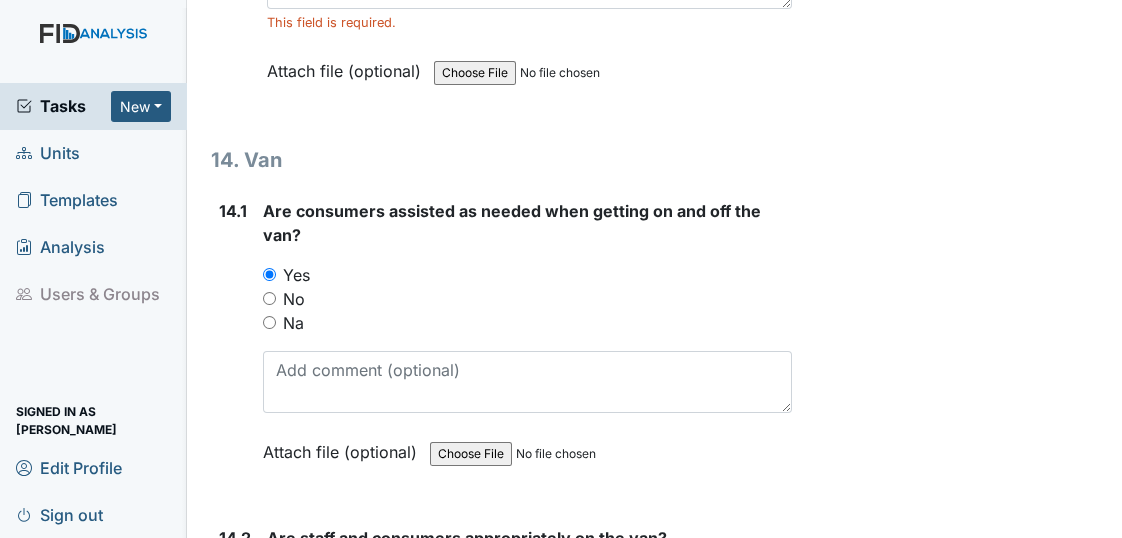 type on "7/15/2025 Ella Williams/ Deborah Lucky" 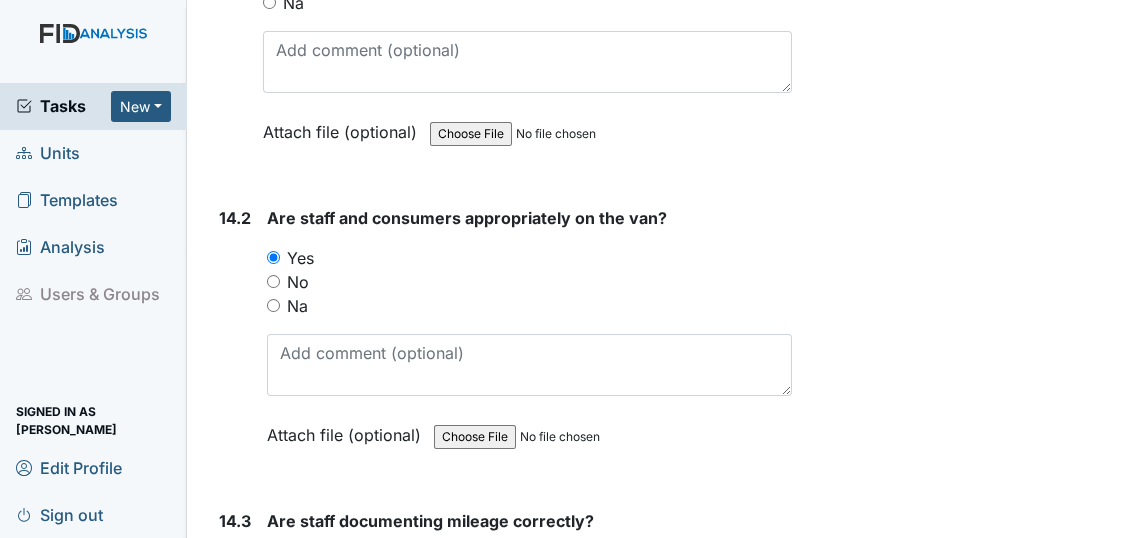 scroll, scrollTop: 37812, scrollLeft: 0, axis: vertical 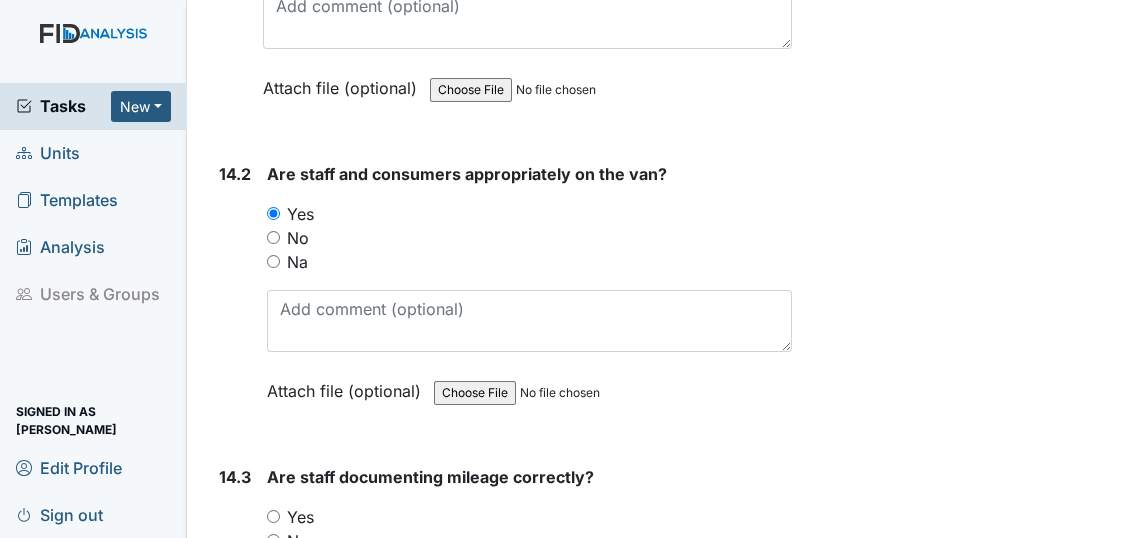 drag, startPoint x: 270, startPoint y: 251, endPoint x: 301, endPoint y: 263, distance: 33.24154 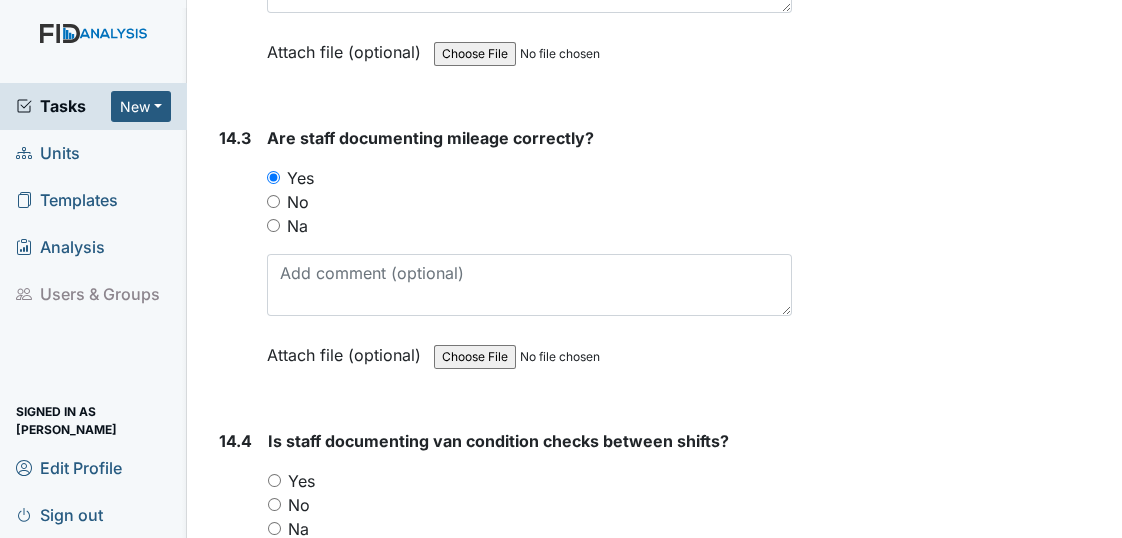 scroll, scrollTop: 38175, scrollLeft: 0, axis: vertical 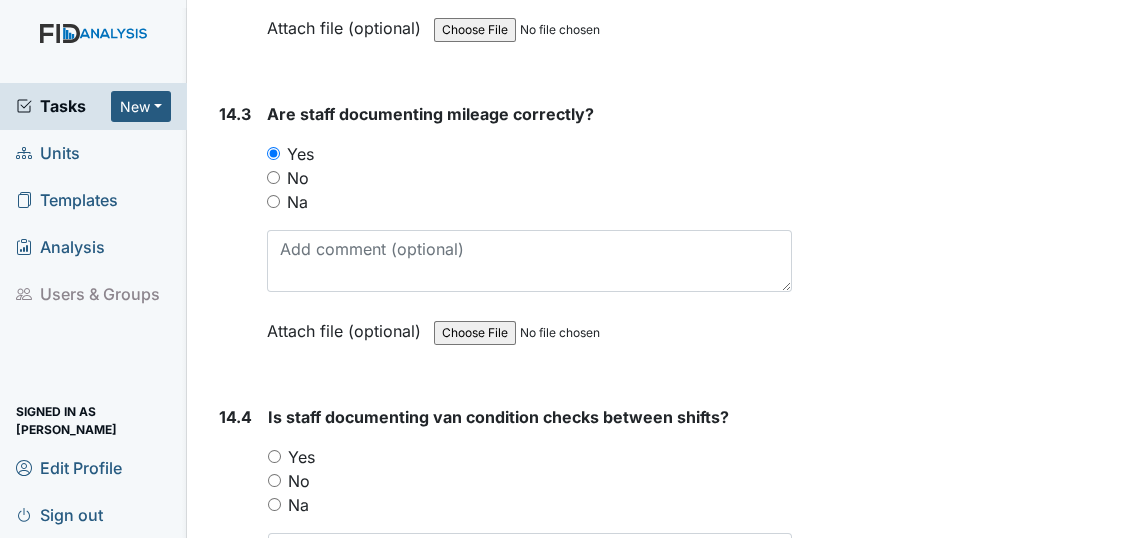 click on "Yes" at bounding box center [274, 456] 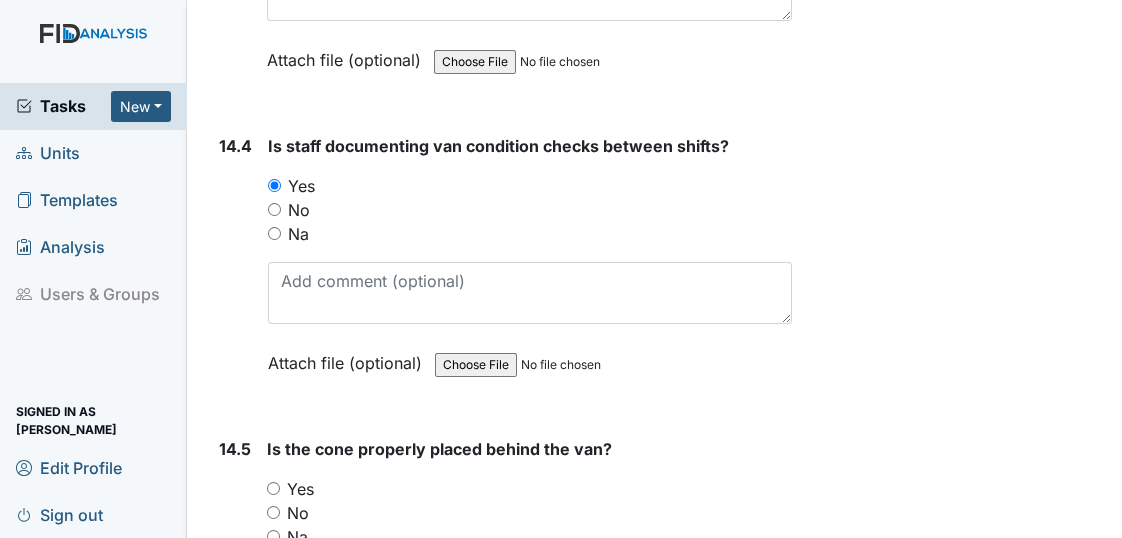 scroll, scrollTop: 38448, scrollLeft: 0, axis: vertical 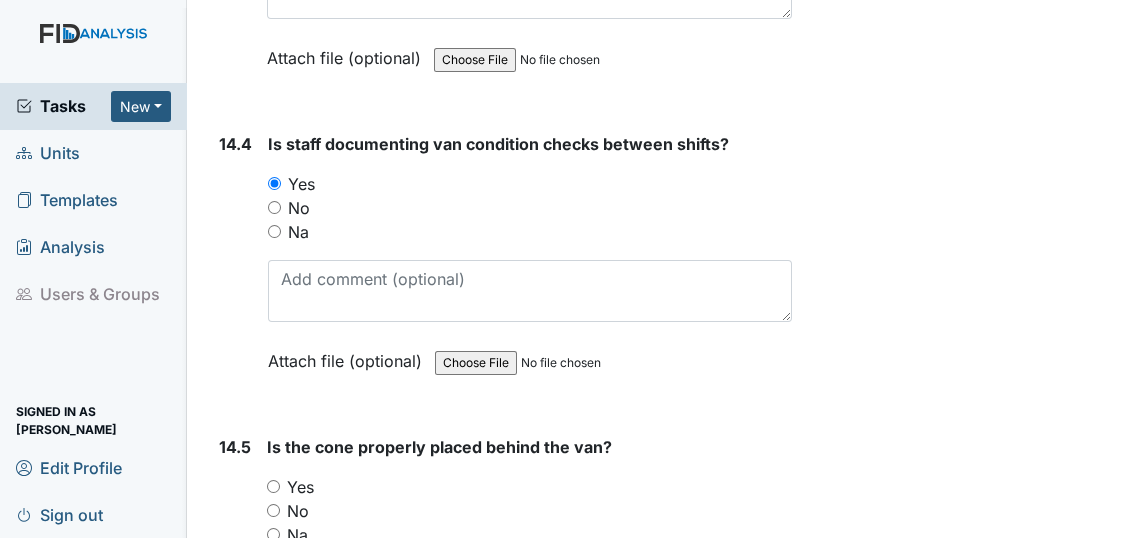 click on "Yes" at bounding box center [273, 486] 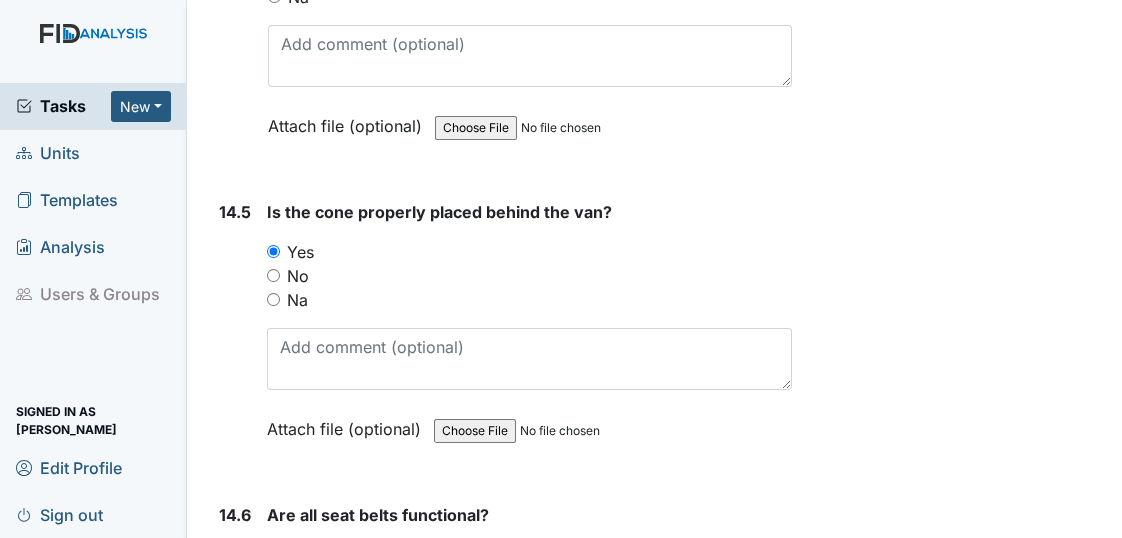 scroll, scrollTop: 38721, scrollLeft: 0, axis: vertical 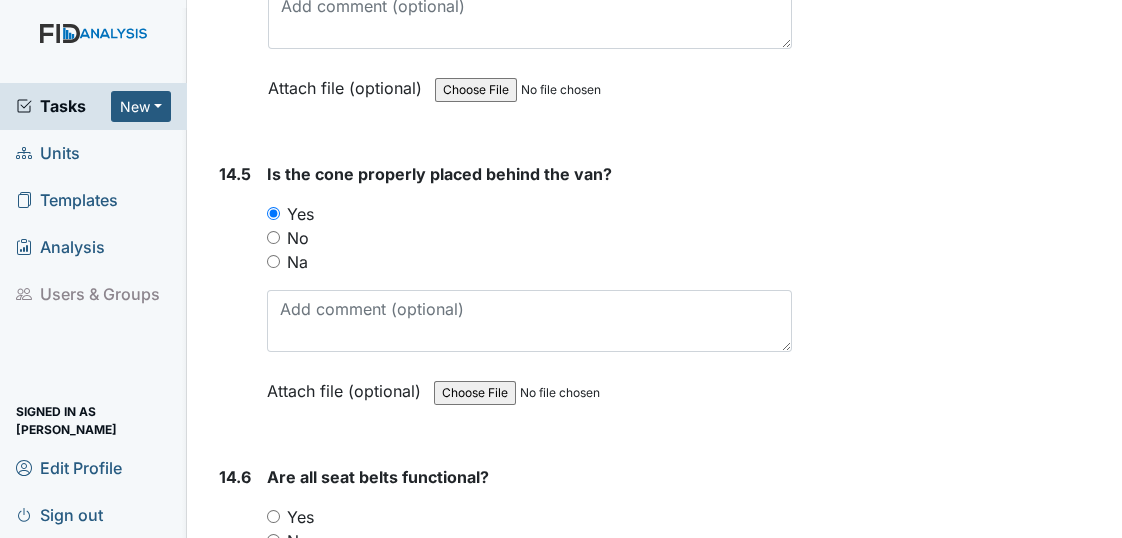 drag, startPoint x: 270, startPoint y: 253, endPoint x: 423, endPoint y: 295, distance: 158.66002 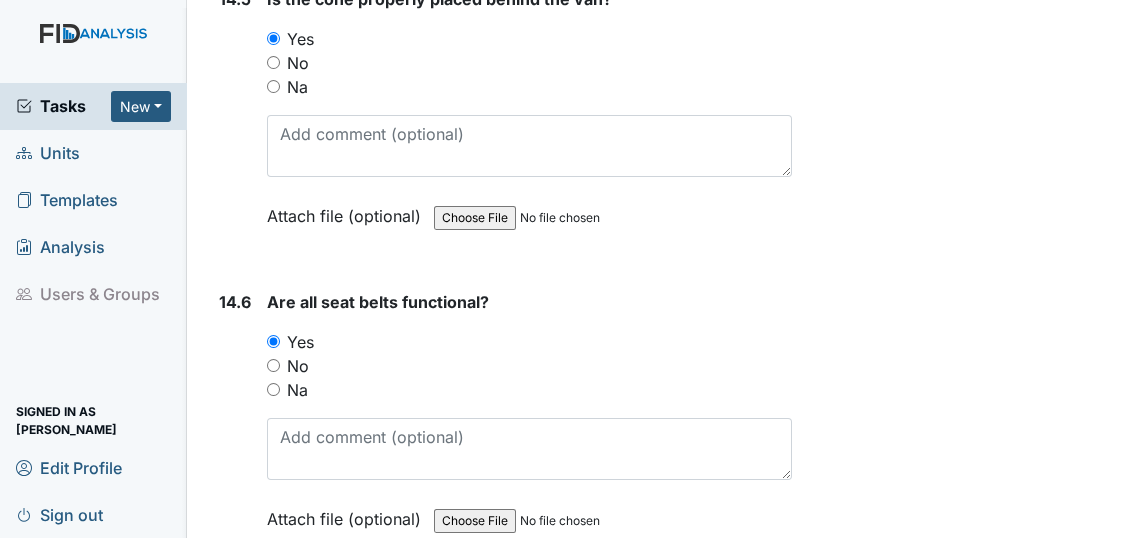 scroll, scrollTop: 38903, scrollLeft: 0, axis: vertical 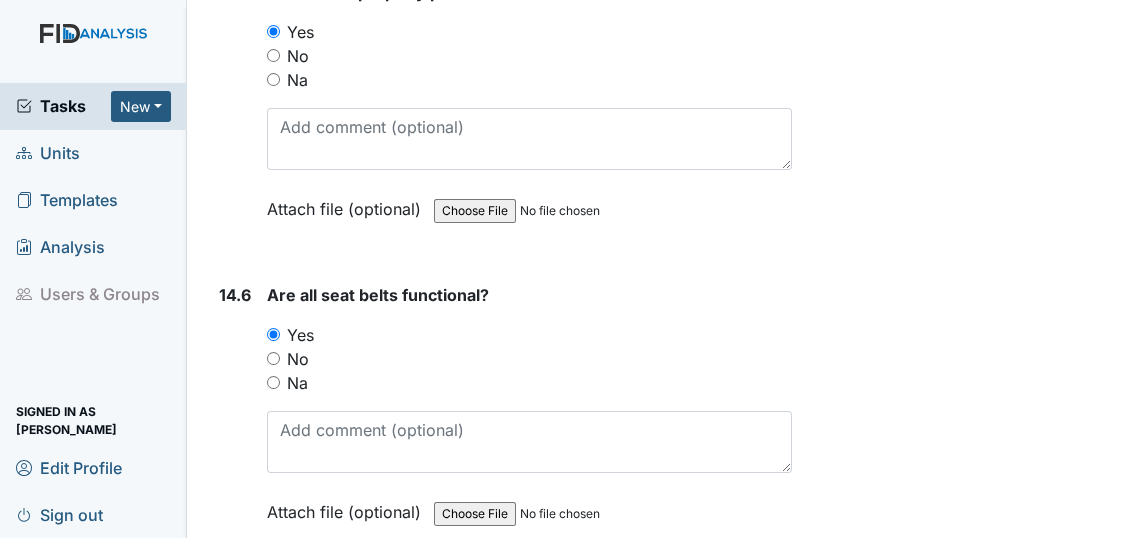 click at bounding box center (529, 657) 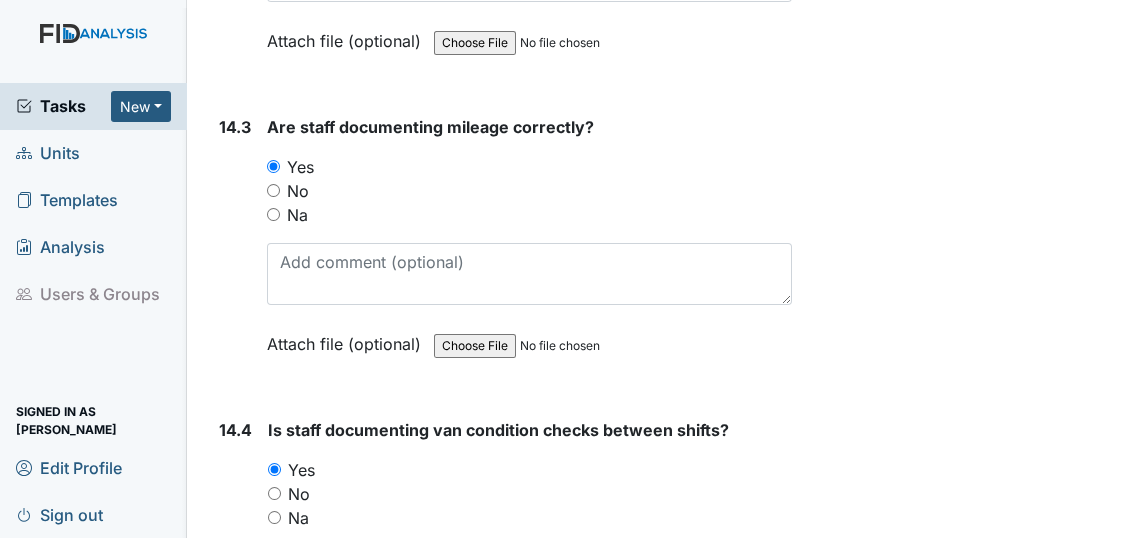 scroll, scrollTop: 38134, scrollLeft: 0, axis: vertical 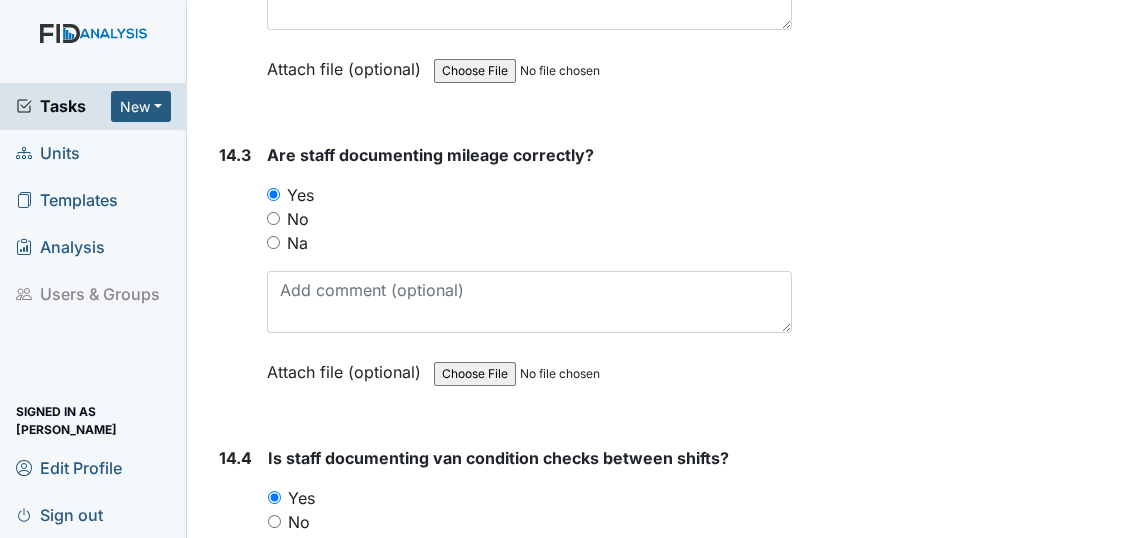 type on "na" 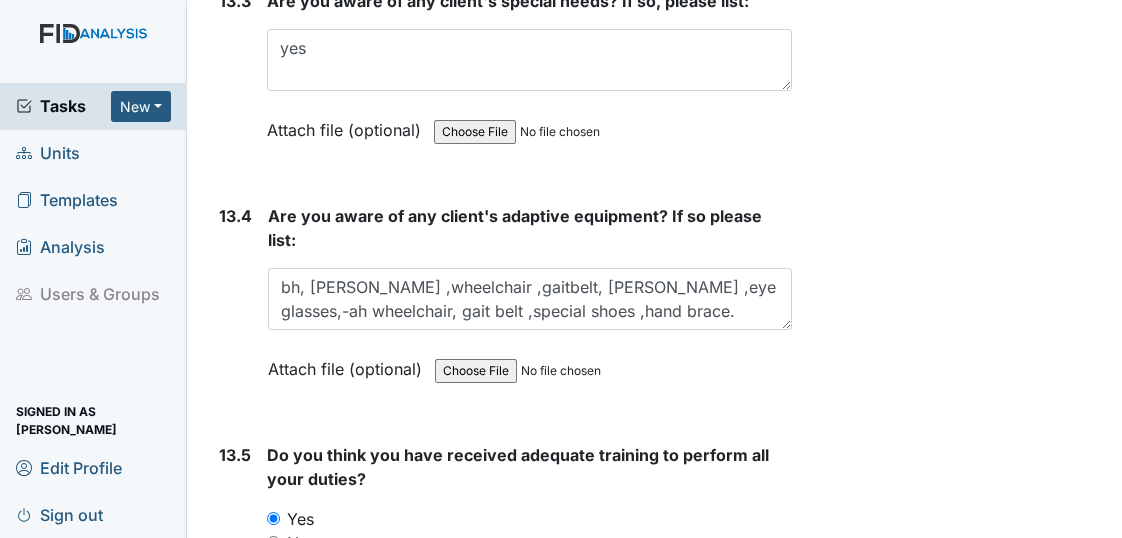 scroll, scrollTop: 35952, scrollLeft: 0, axis: vertical 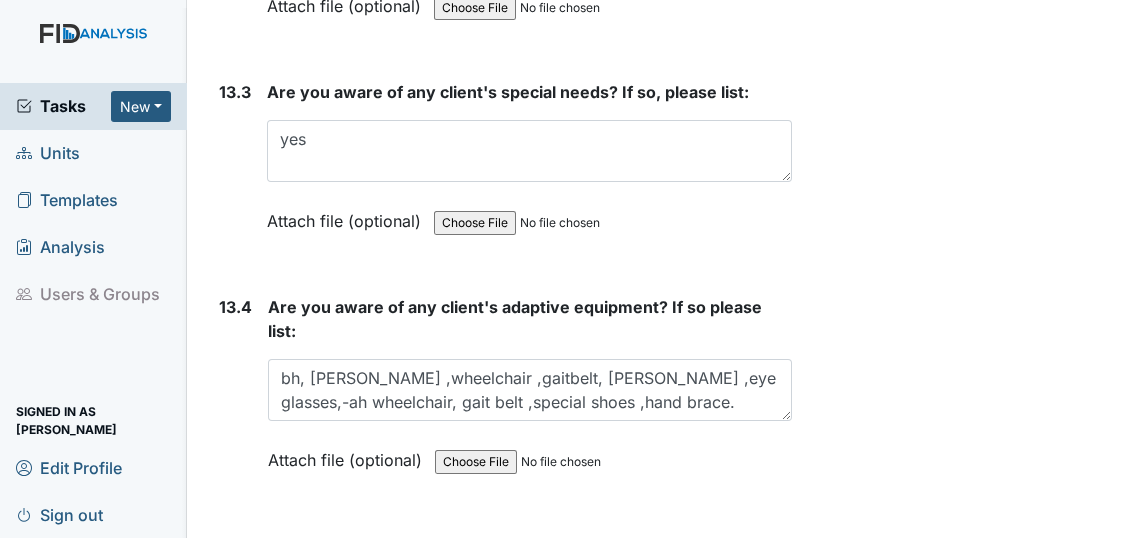 type on "need improvement 2nd shift" 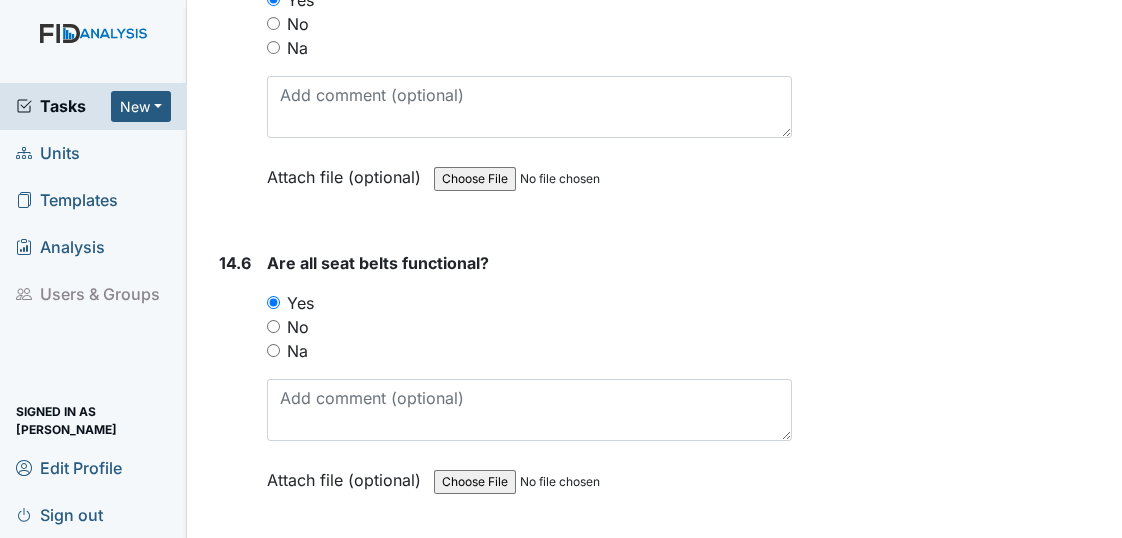 scroll, scrollTop: 38952, scrollLeft: 0, axis: vertical 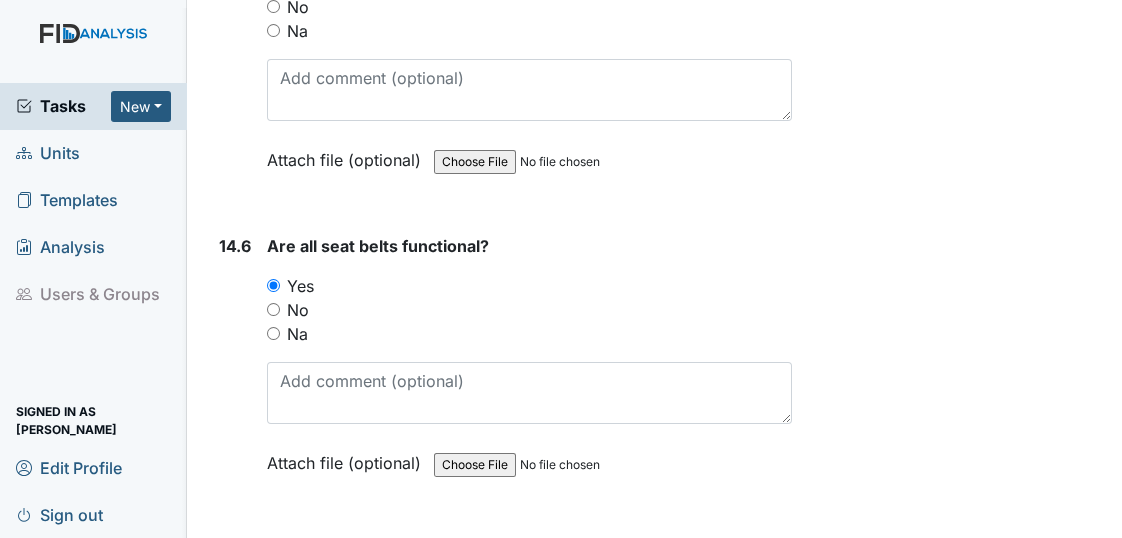 click on "Submit" at bounding box center (262, 771) 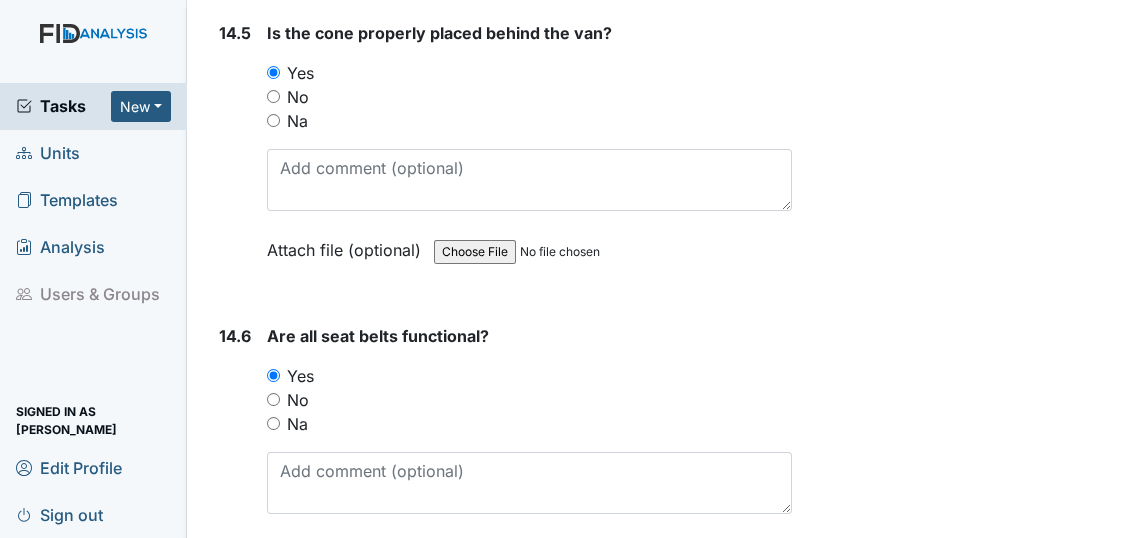 scroll, scrollTop: 38975, scrollLeft: 0, axis: vertical 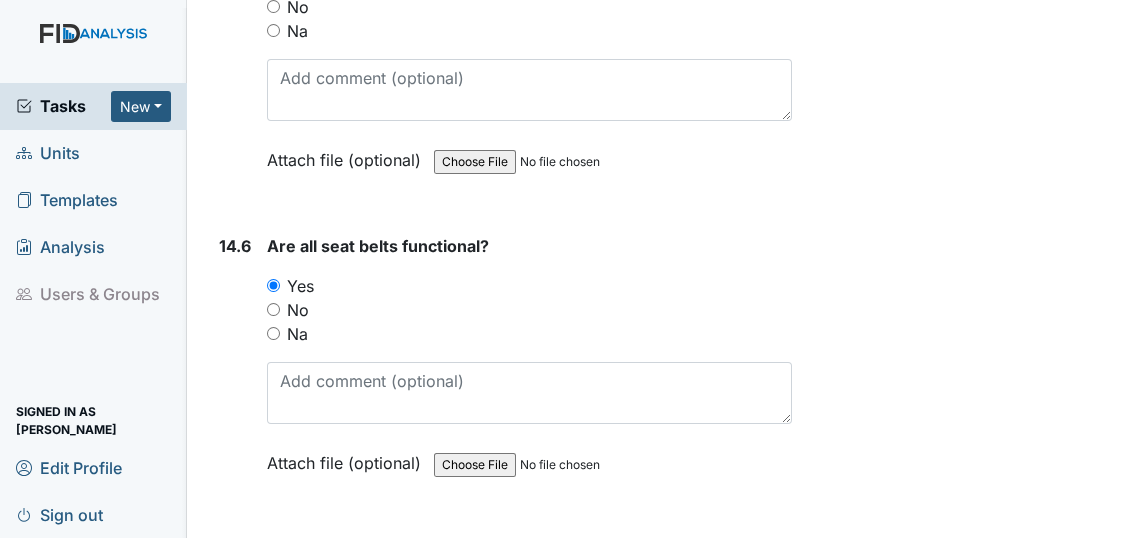 click on "Submit" at bounding box center [262, 771] 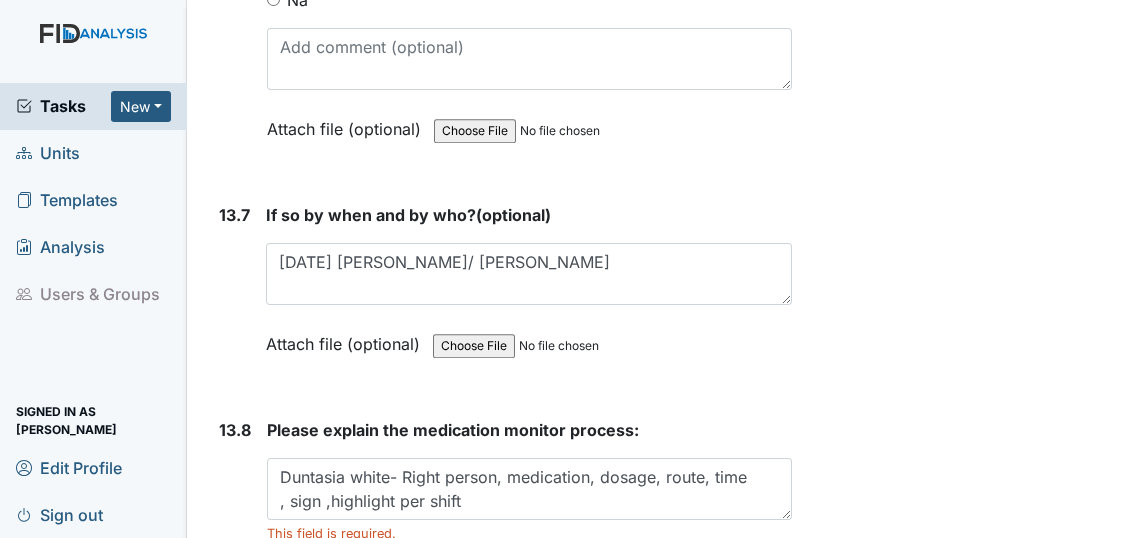 scroll, scrollTop: 36975, scrollLeft: 0, axis: vertical 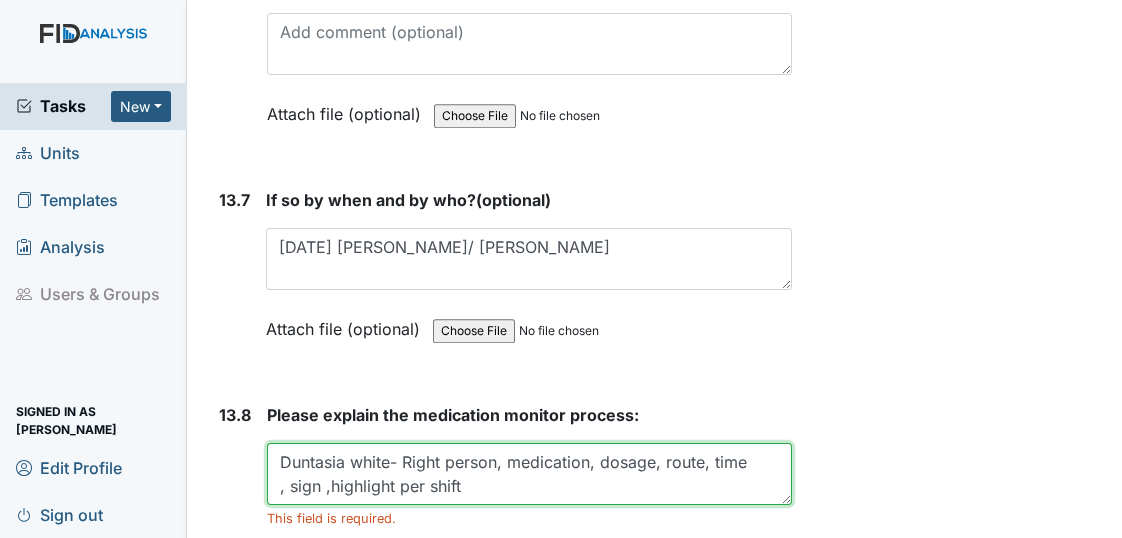 click on "Duntasia white- Right person, medication, dosage, route, time , sign ,highlight per shift" at bounding box center [529, 474] 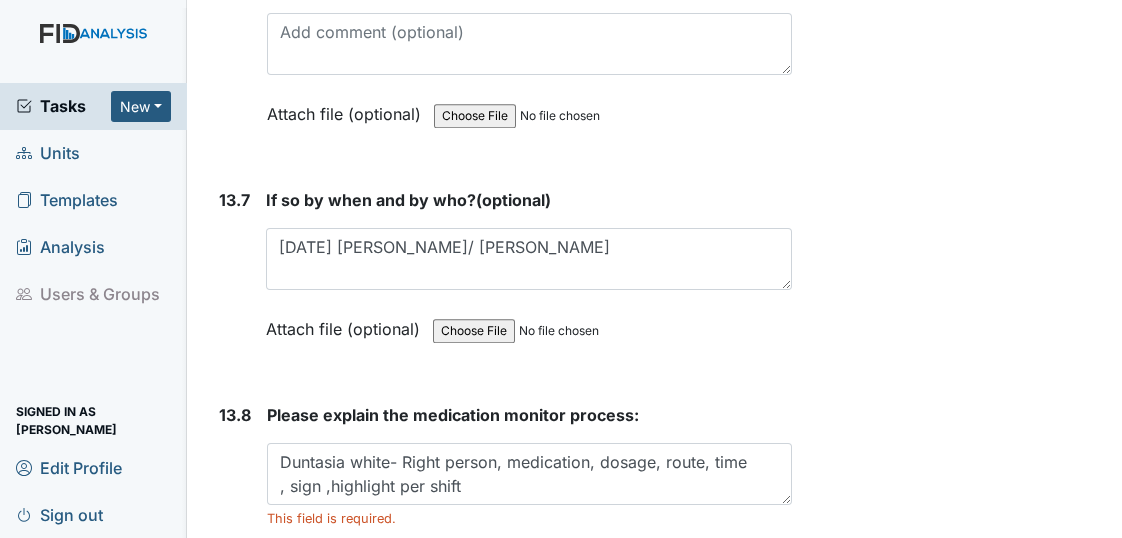 click on "Please explain the medication monitor process:
Duntasia white- Right person, medication, dosage, route, time , sign ,highlight per shift
This field is required.
Attach file (optional)
You can upload .pdf, .txt, .jpg, .jpeg, .png, .csv, .xls, or .doc files under 100MB." at bounding box center [529, 506] 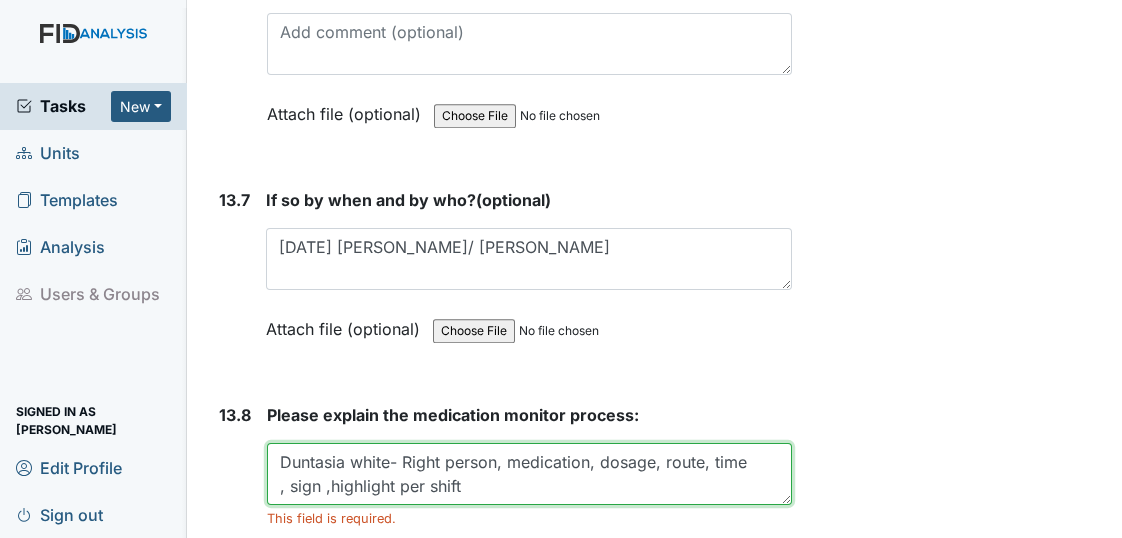 click on "Duntasia white- Right person, medication, dosage, route, time , sign ,highlight per shift" at bounding box center (529, 474) 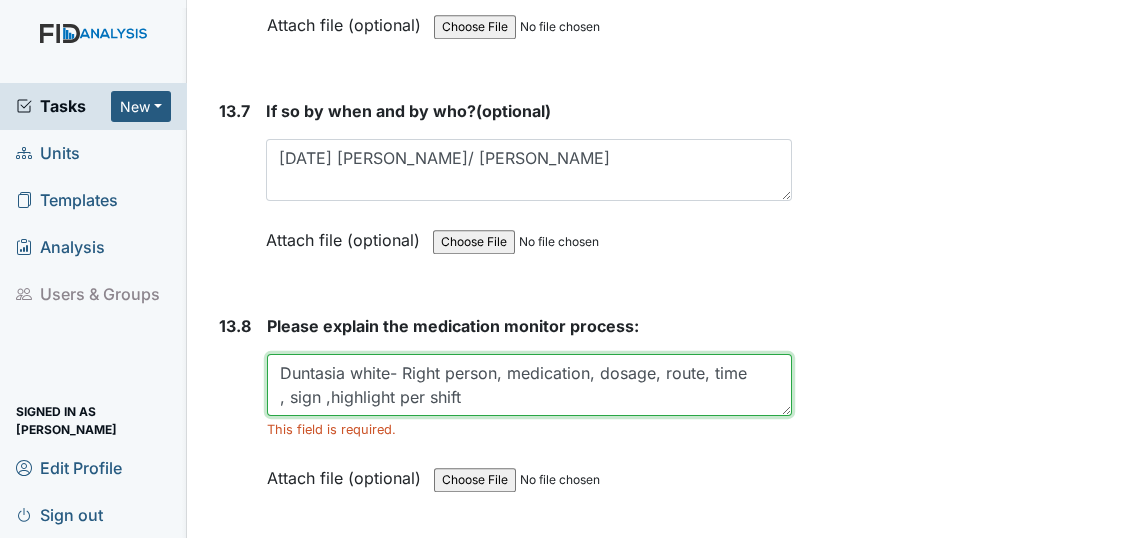 scroll, scrollTop: 37066, scrollLeft: 0, axis: vertical 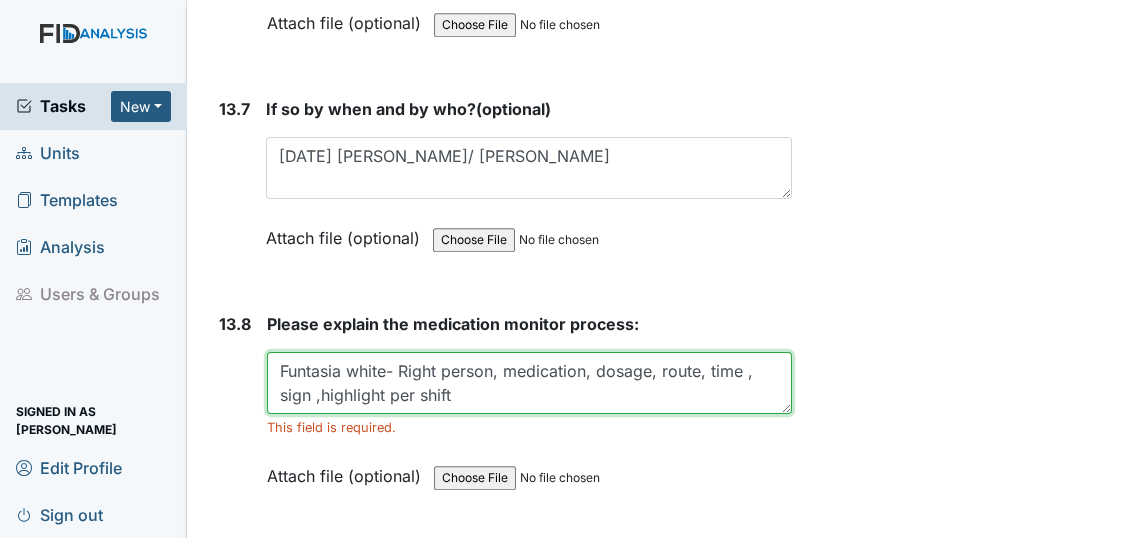 click on "Funtasia white- Right person, medication, dosage, route, time , sign ,highlight per shift" at bounding box center [529, 383] 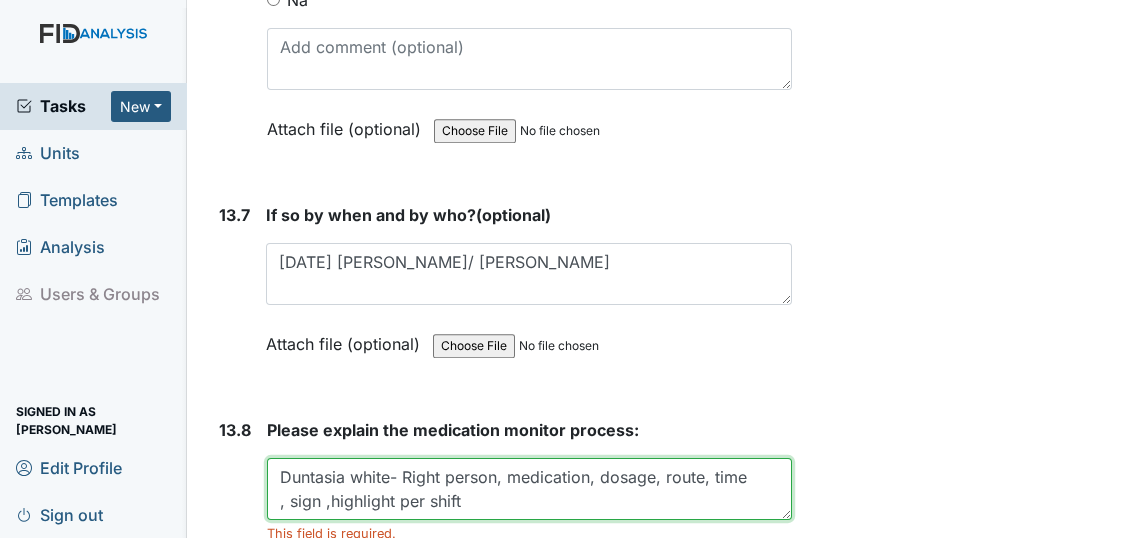 scroll, scrollTop: 36975, scrollLeft: 0, axis: vertical 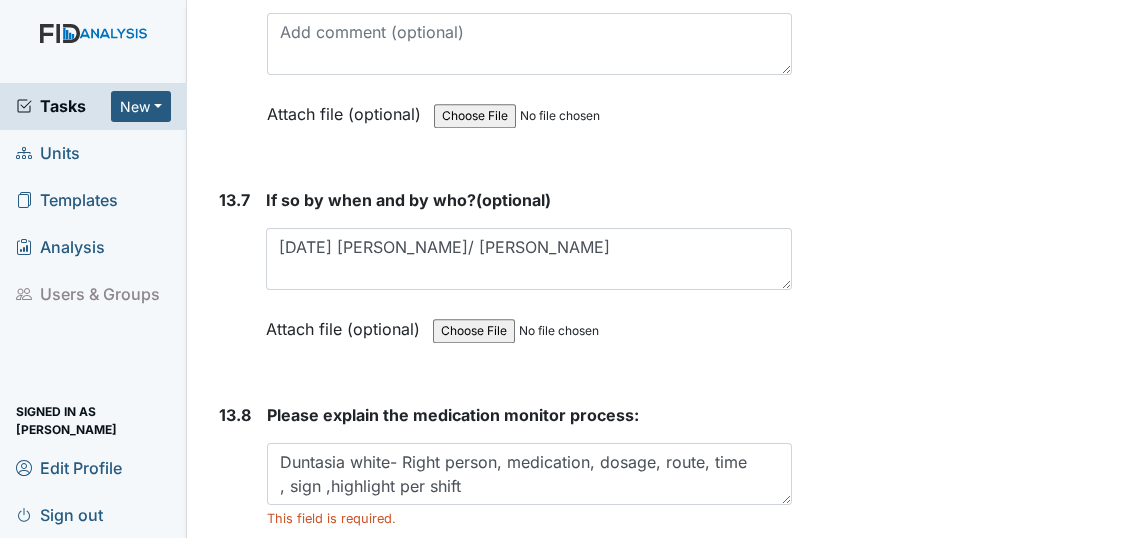 click on "This field is required." at bounding box center [529, 518] 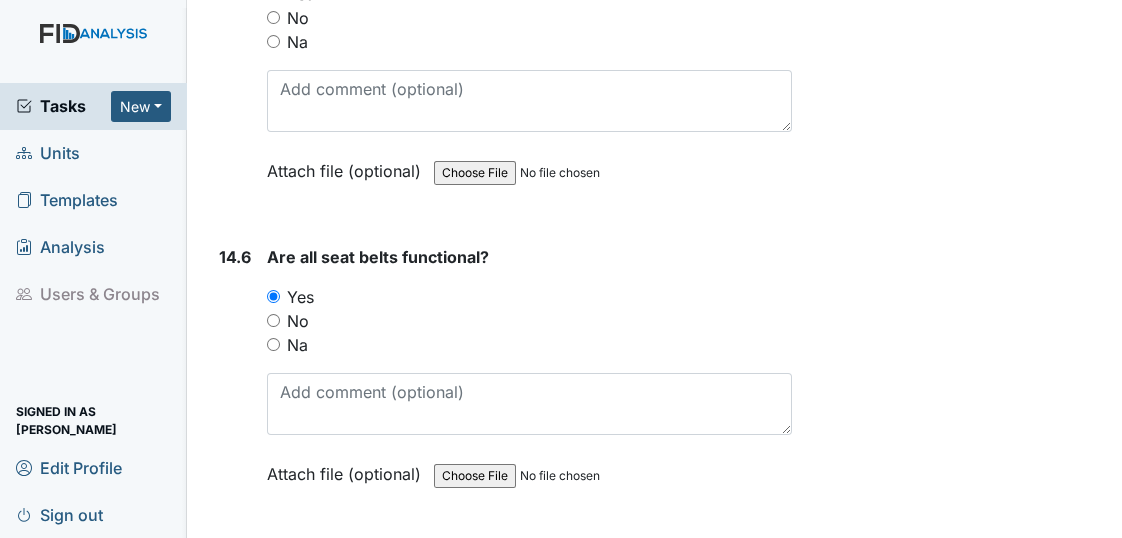 scroll, scrollTop: 38975, scrollLeft: 0, axis: vertical 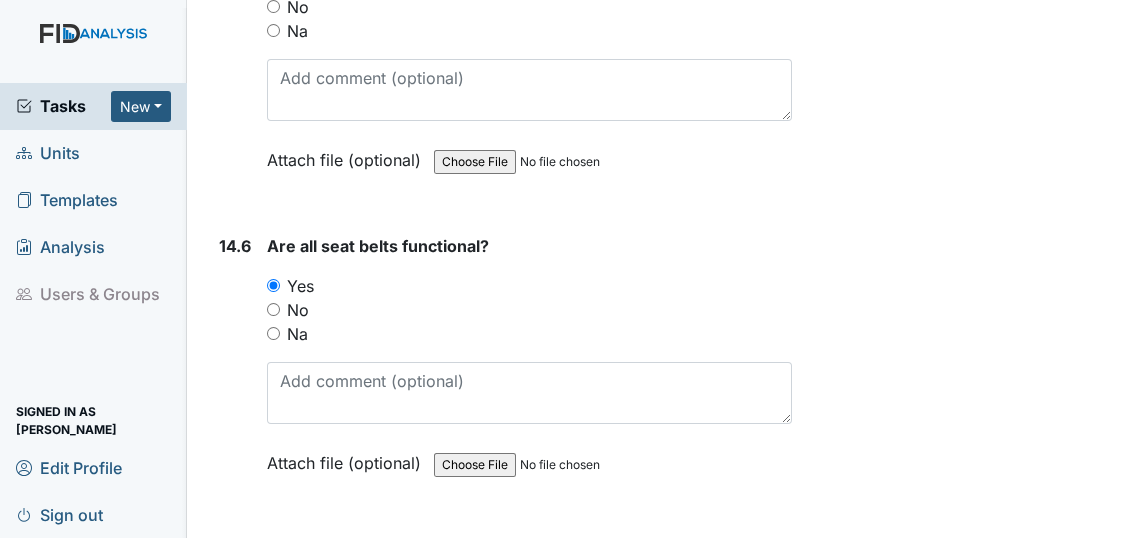 click on "Submit" at bounding box center [262, 771] 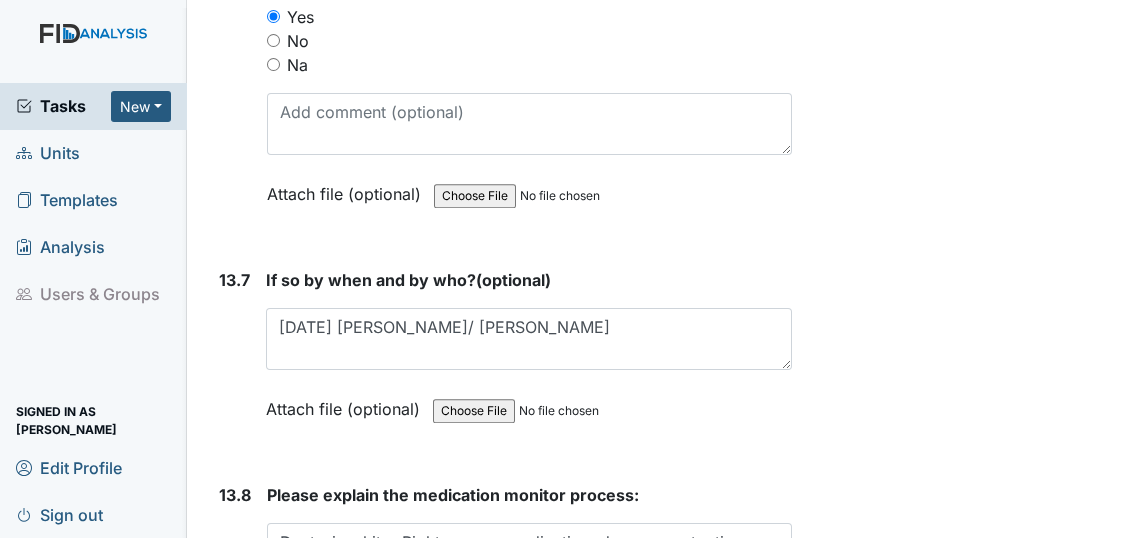 scroll, scrollTop: 36794, scrollLeft: 0, axis: vertical 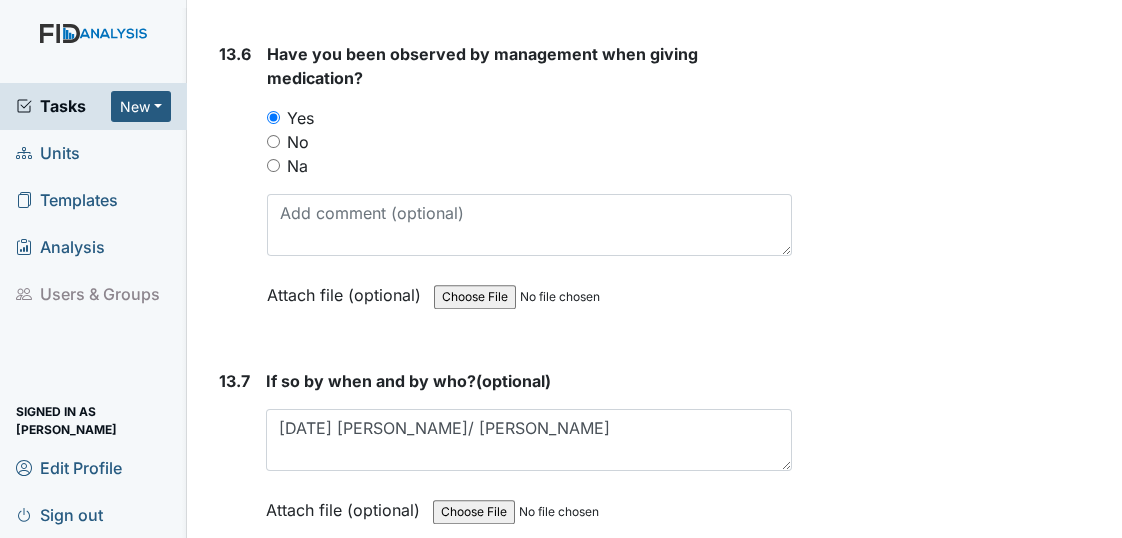 click on "Duntasia white- Right person, medication, dosage, route, time , sign ,highlight per shift" at bounding box center [529, 655] 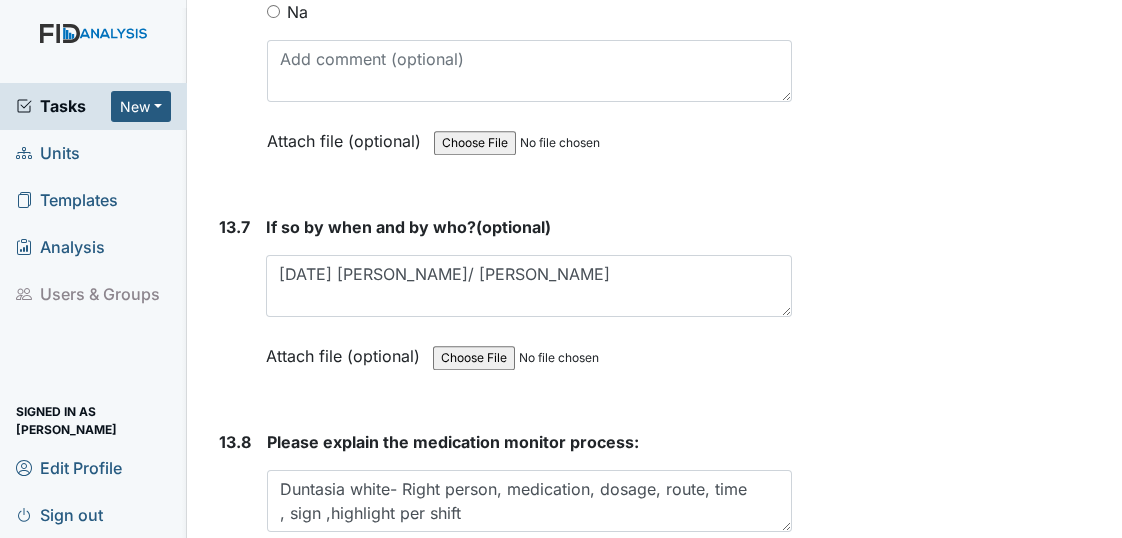 scroll, scrollTop: 36975, scrollLeft: 0, axis: vertical 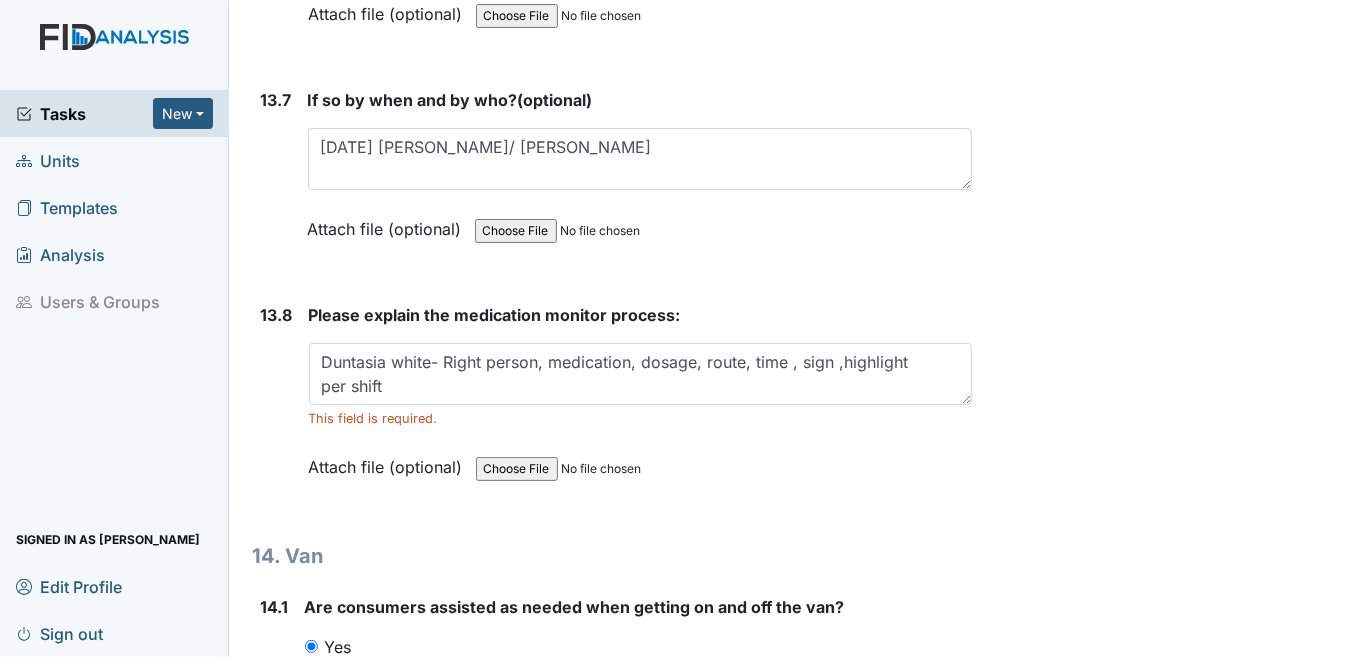 click at bounding box center [612, 469] 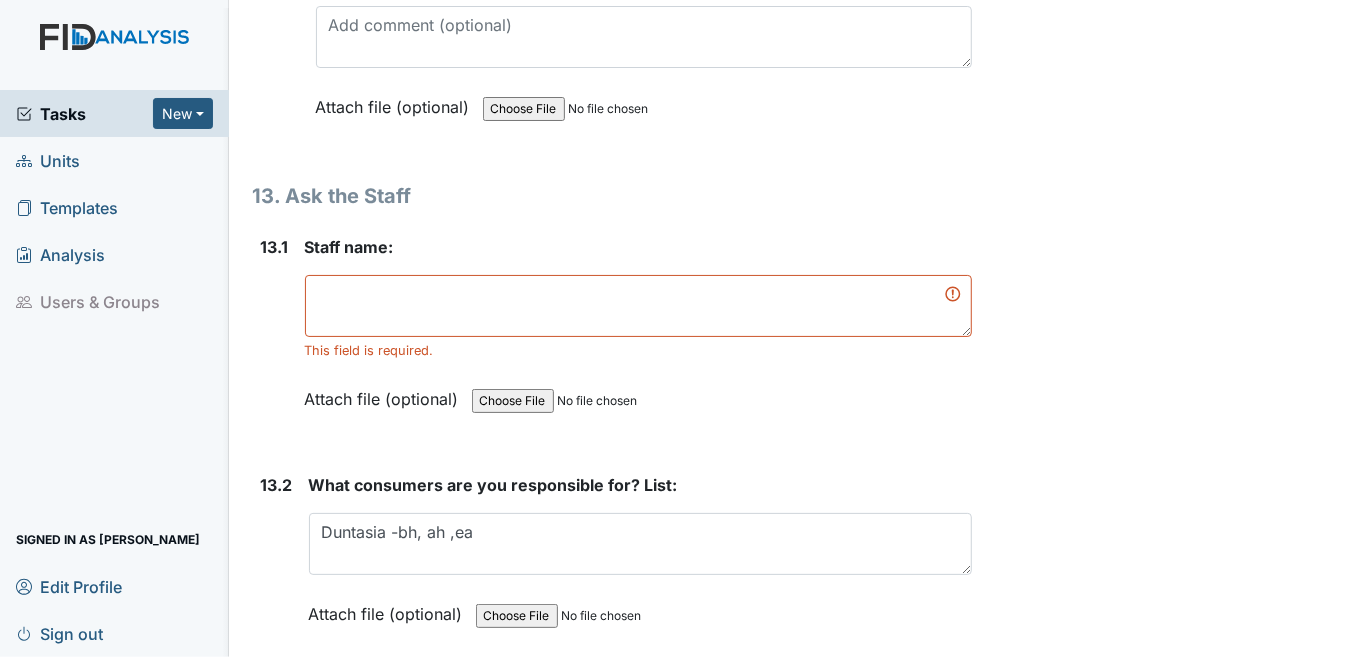 scroll, scrollTop: 34808, scrollLeft: 0, axis: vertical 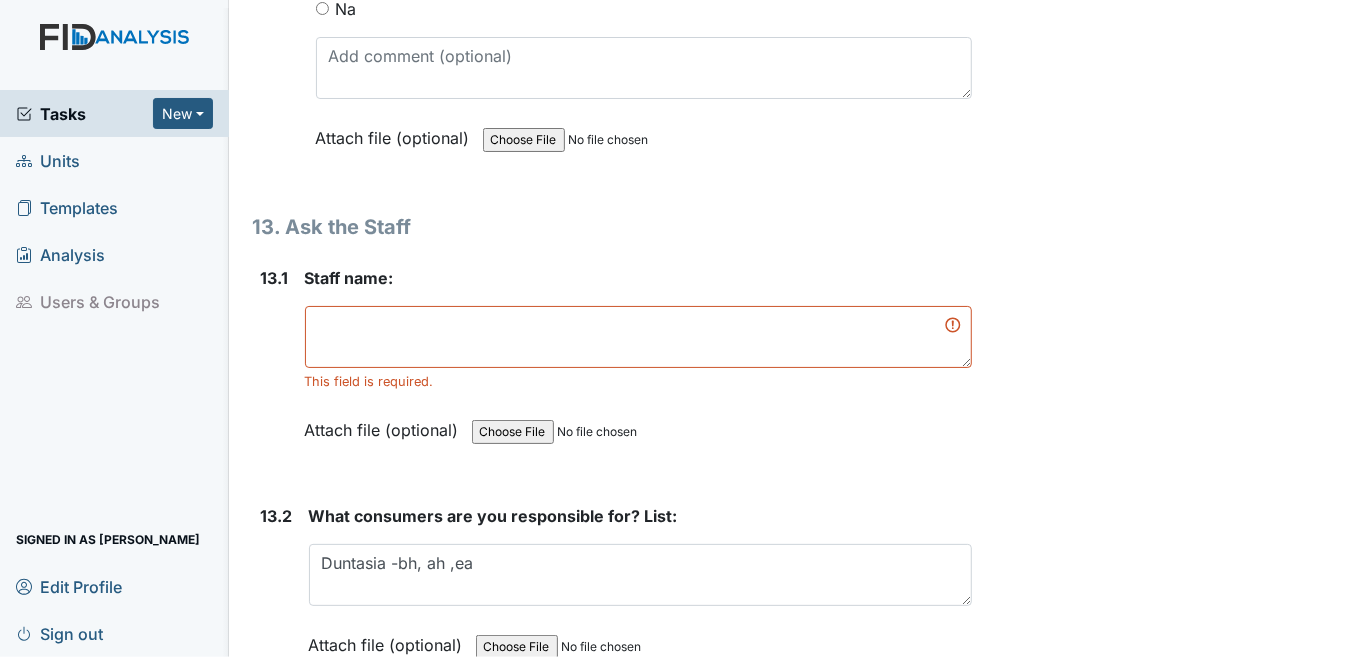 type on "Duntasia white- Right person, medication, dosage, route, time , sign ,highlight per shift" 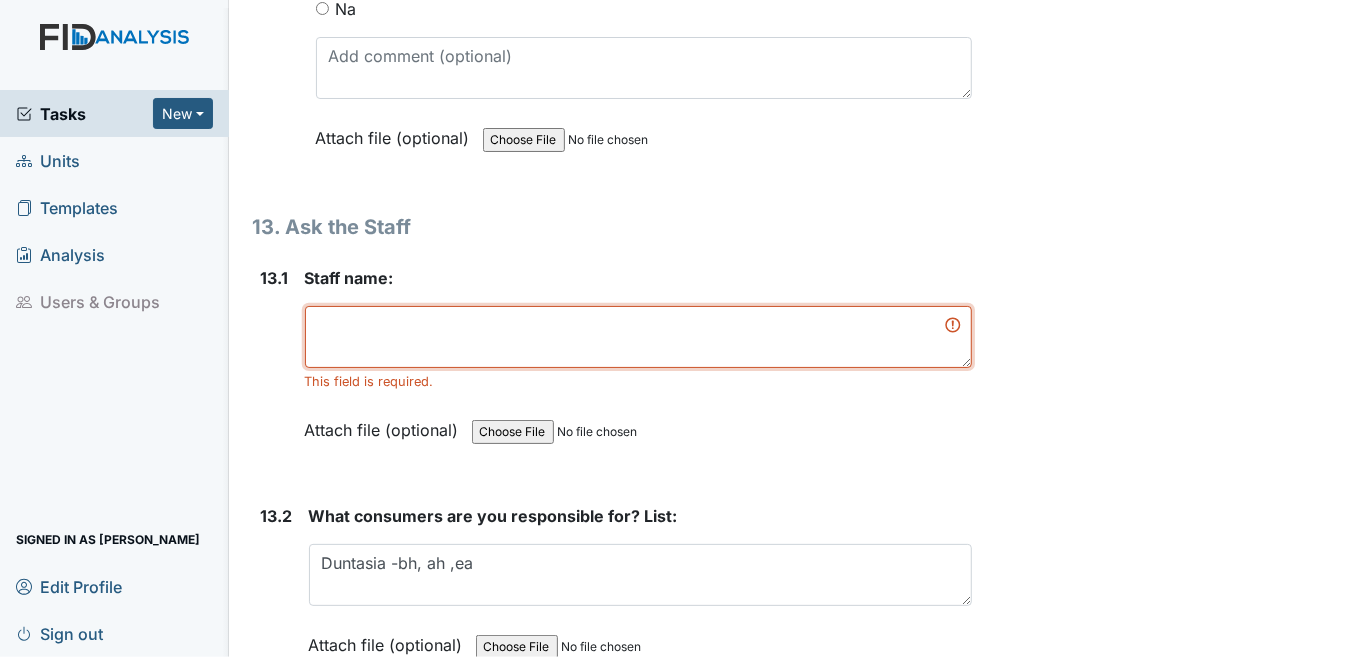 click at bounding box center [639, 337] 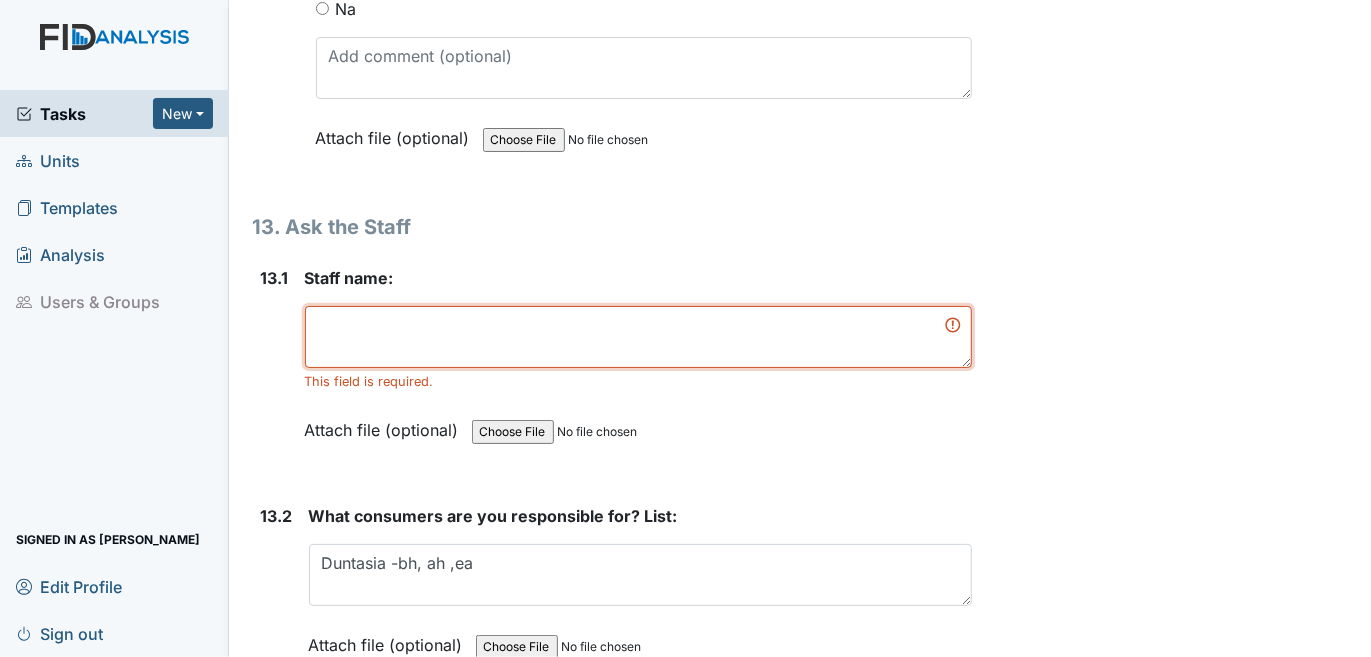 type on "d" 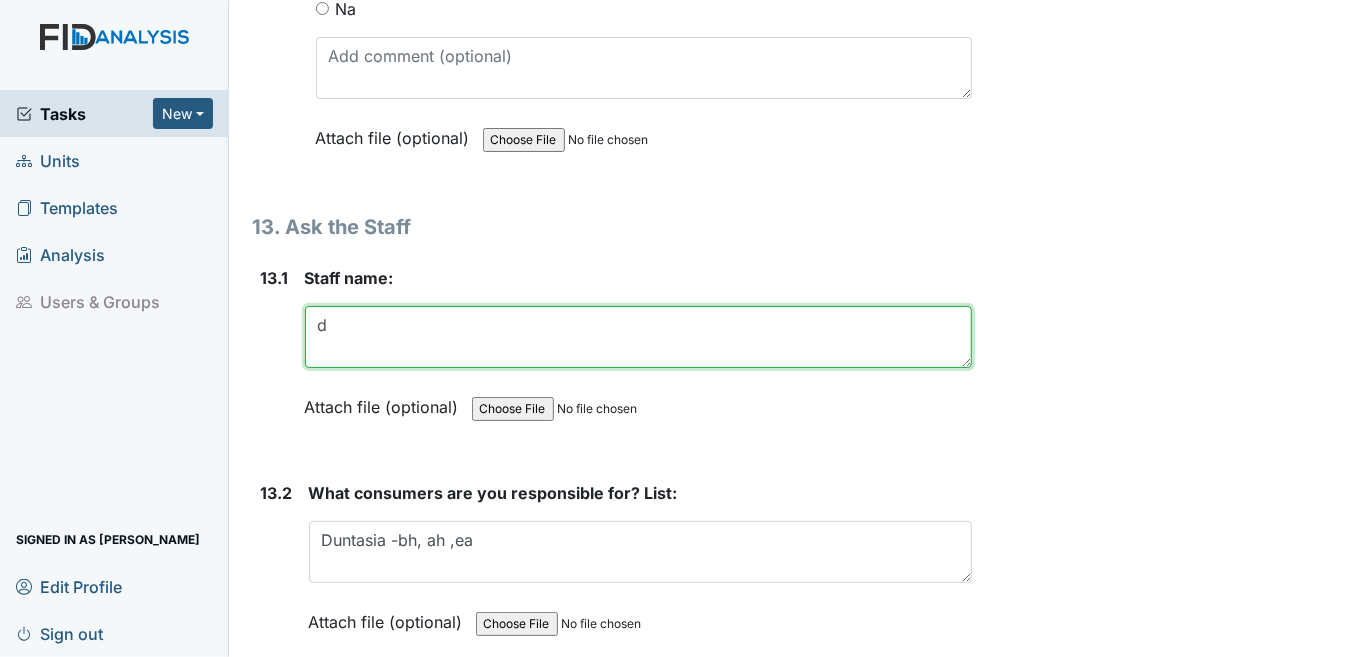 type 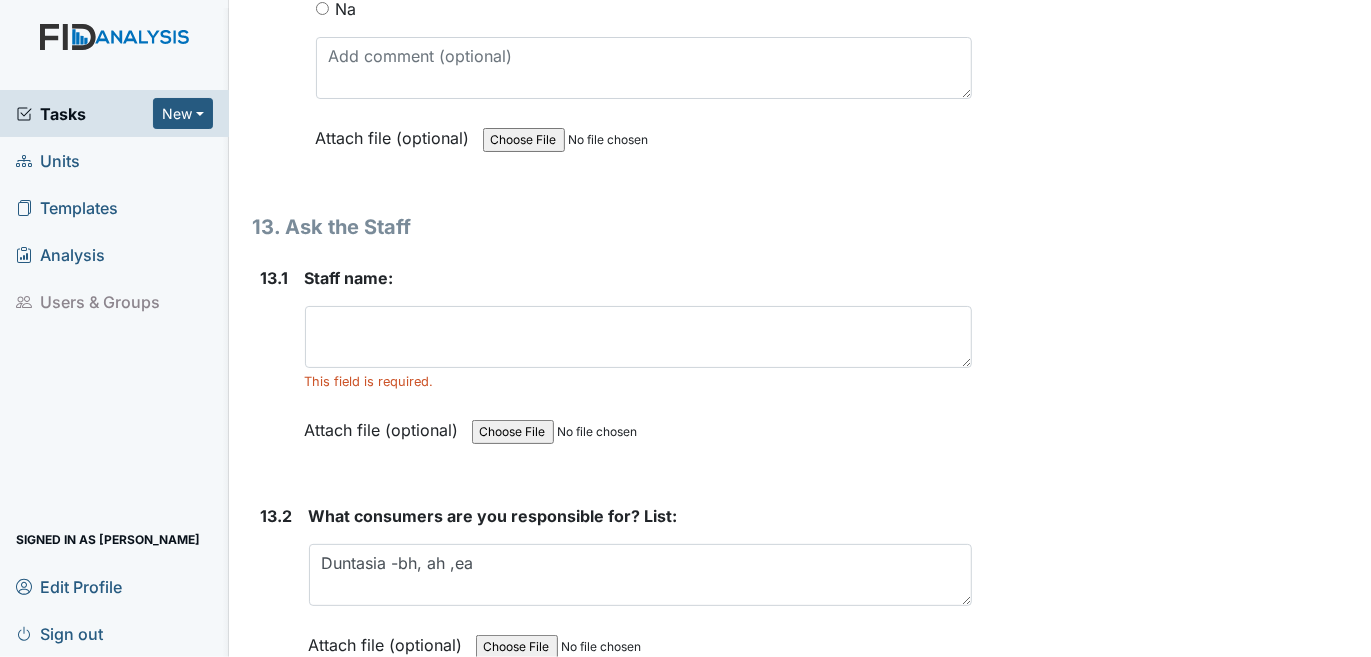 click on "Users & Groups" at bounding box center [114, 301] 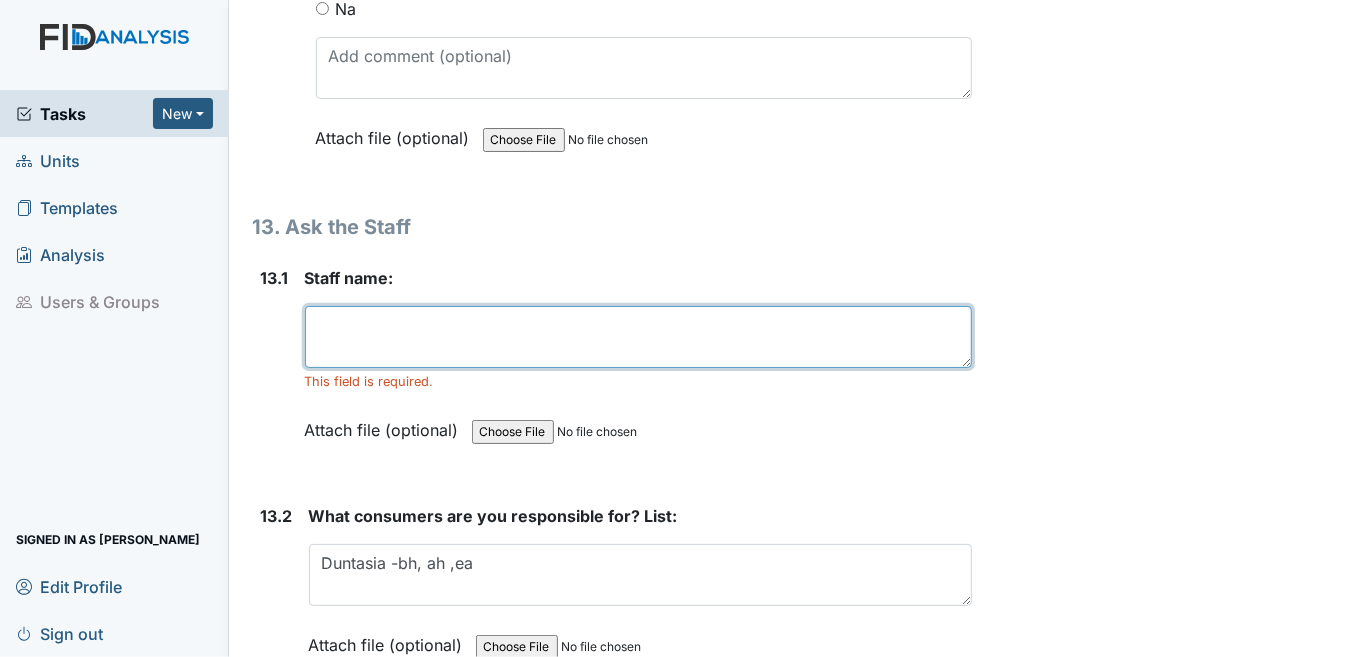 click at bounding box center (639, 337) 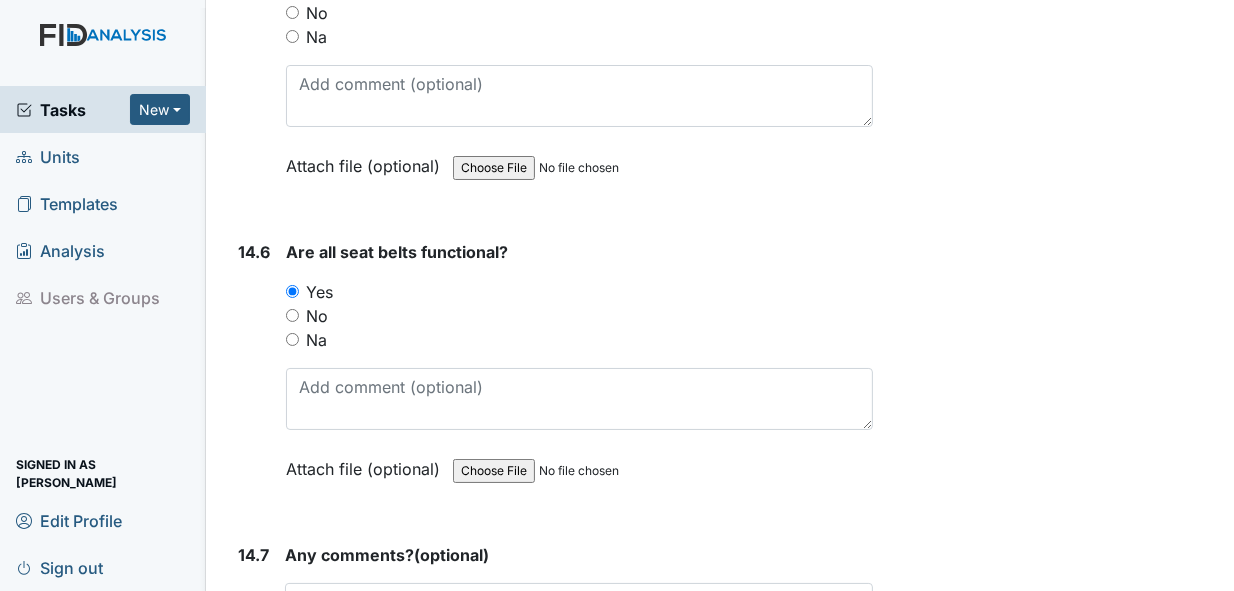 scroll, scrollTop: 38728, scrollLeft: 0, axis: vertical 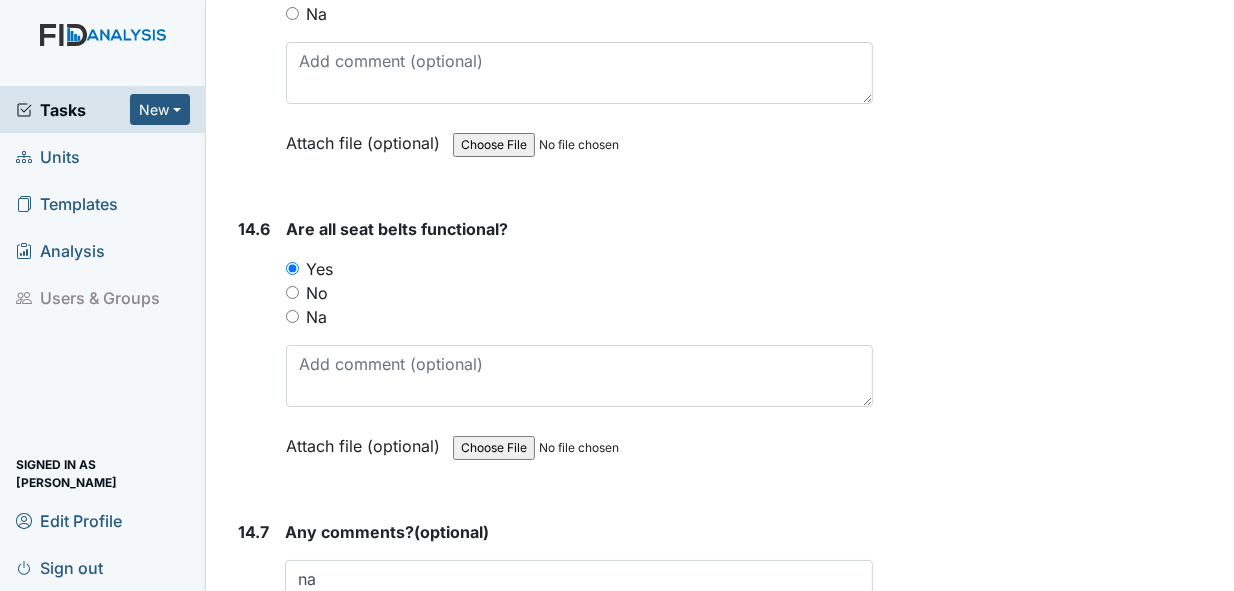type on "Duntasia White" 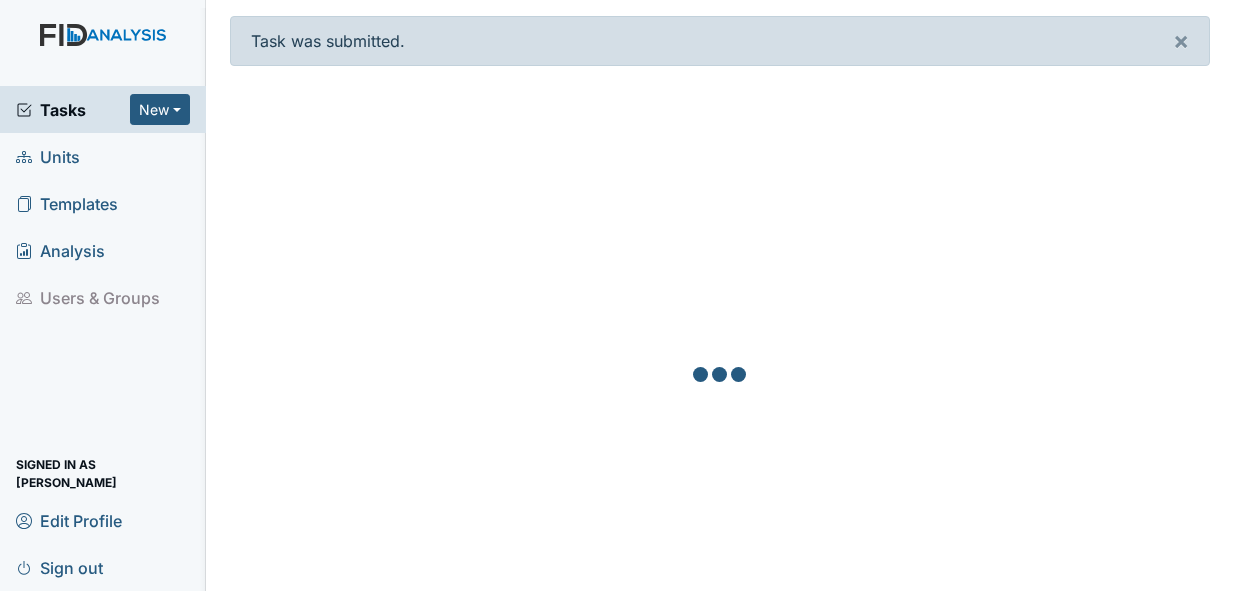 scroll, scrollTop: 0, scrollLeft: 0, axis: both 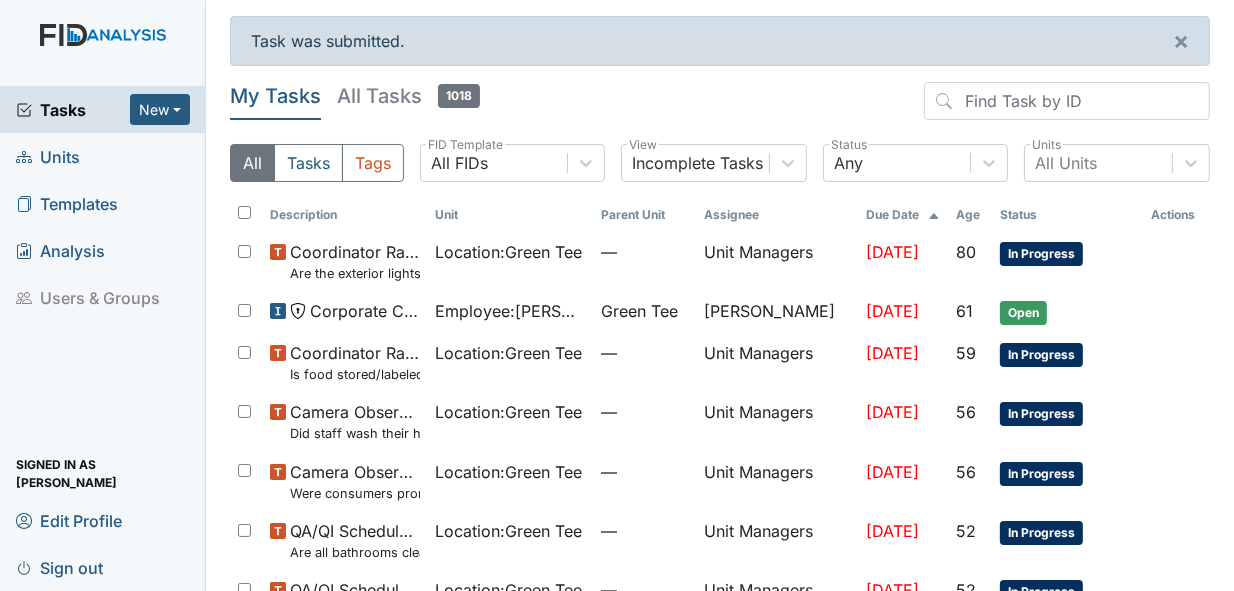 click on "Units" at bounding box center (103, 156) 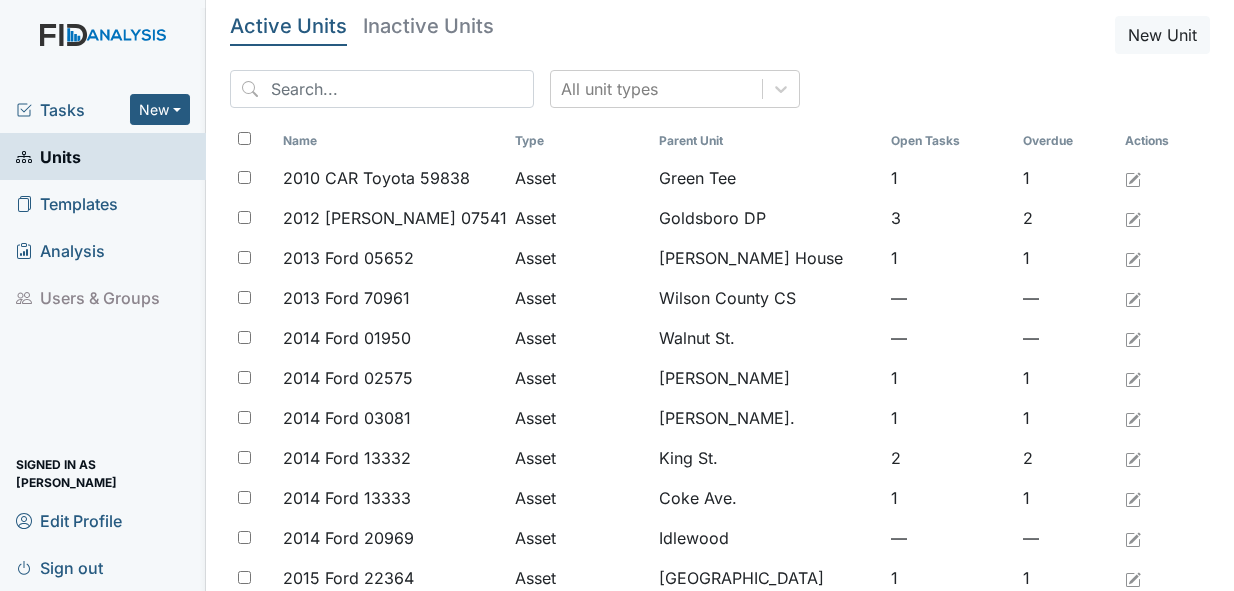 scroll, scrollTop: 0, scrollLeft: 0, axis: both 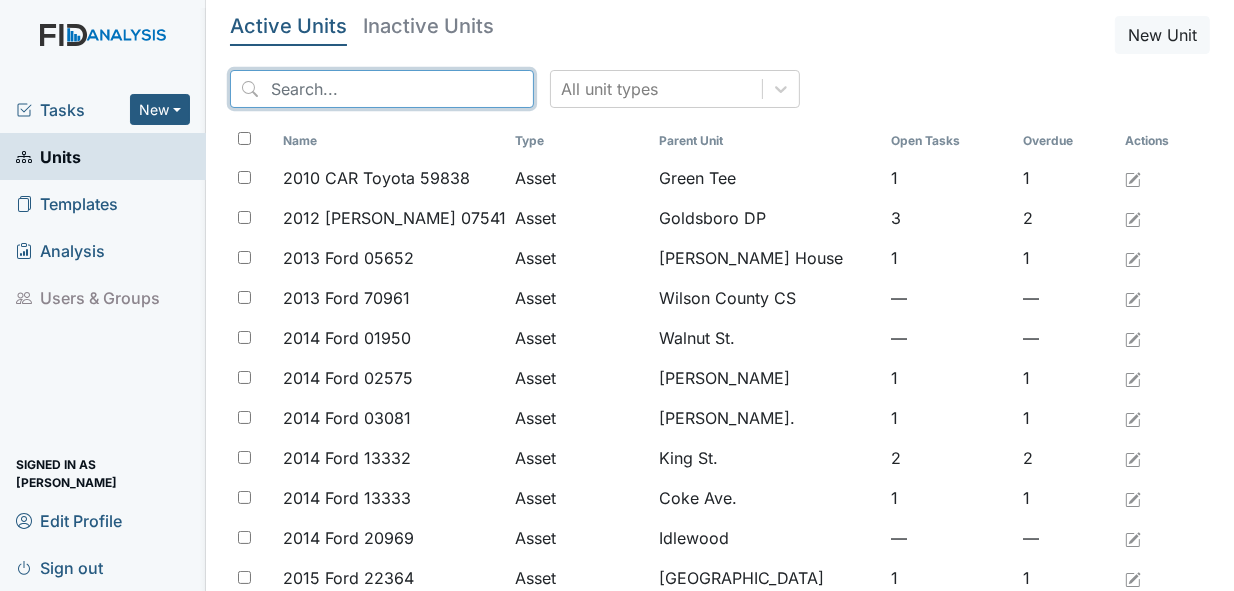 click at bounding box center [382, 89] 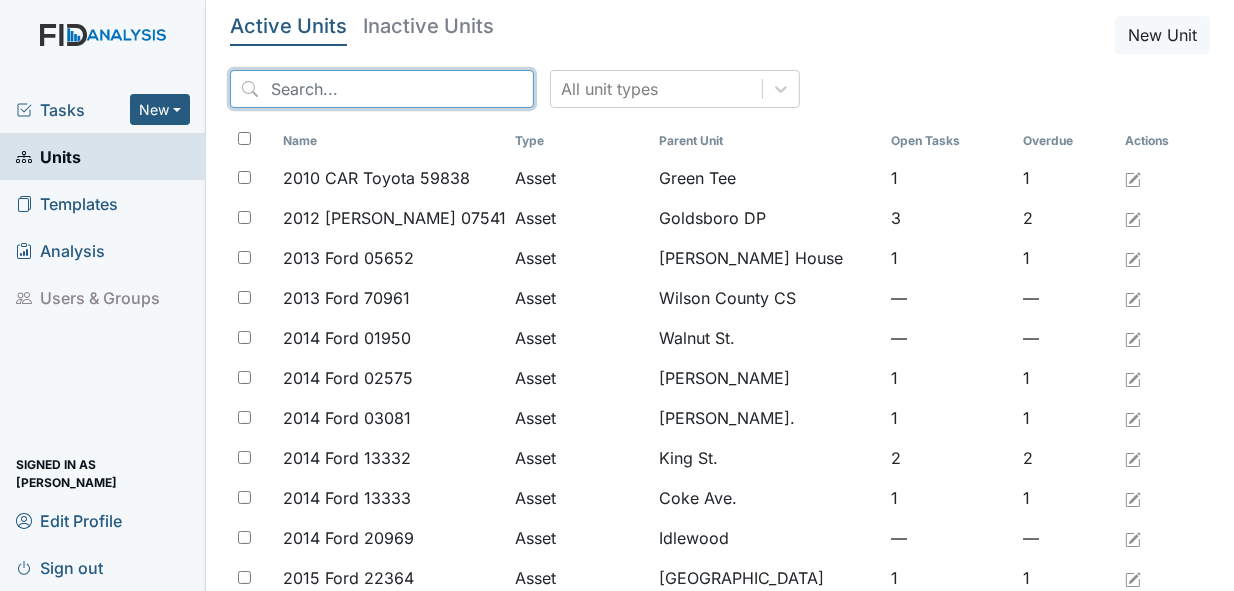 click at bounding box center [382, 89] 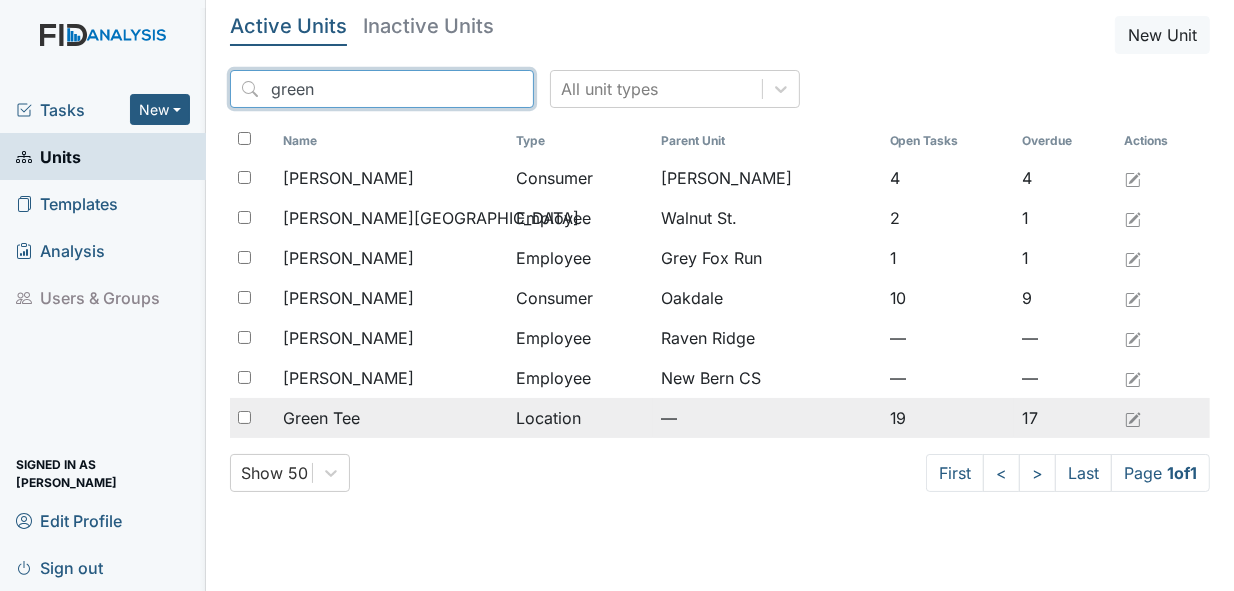 type on "green" 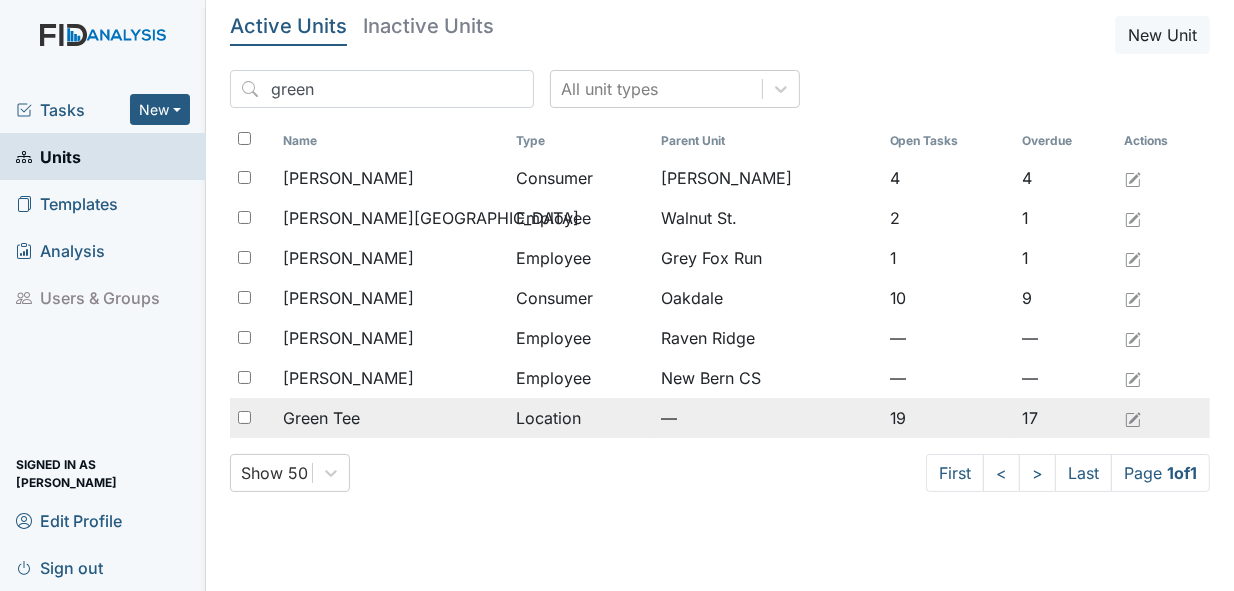 click at bounding box center [244, 417] 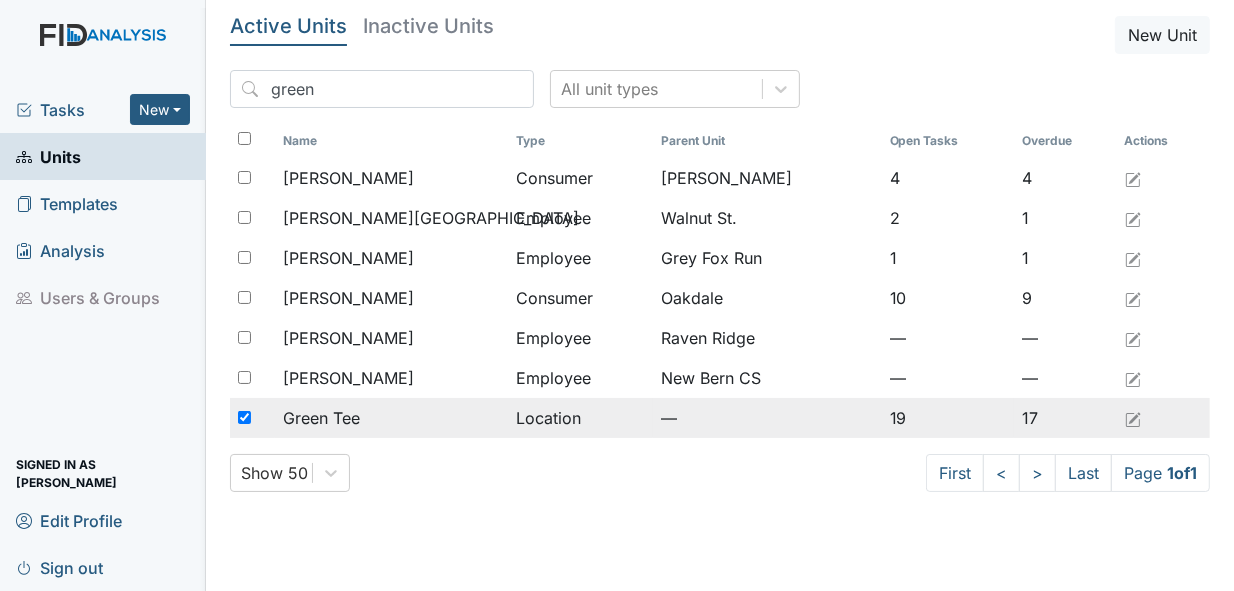 checkbox on "true" 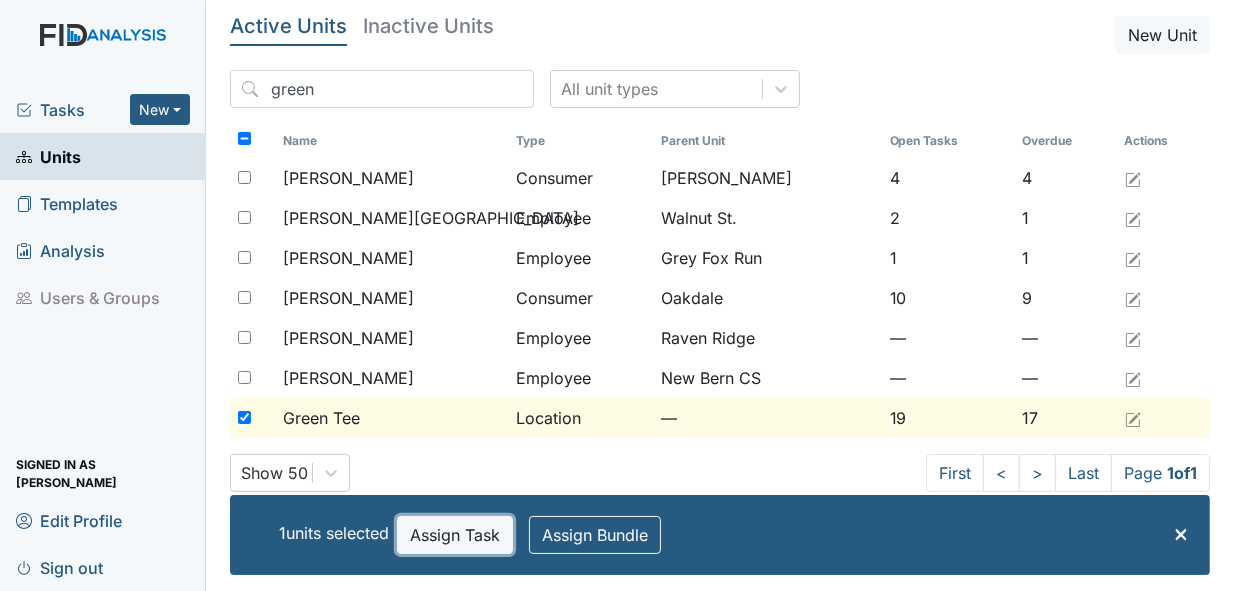 click on "Assign Task" at bounding box center (455, 535) 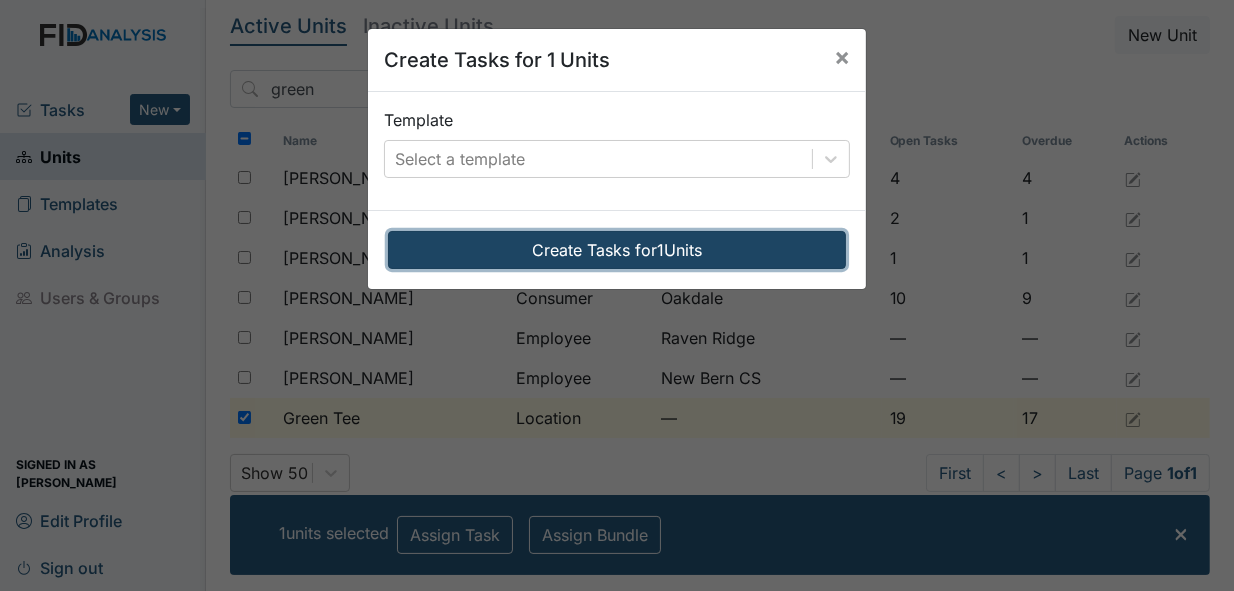 click on "Create Tasks for  1  Units" at bounding box center [617, 250] 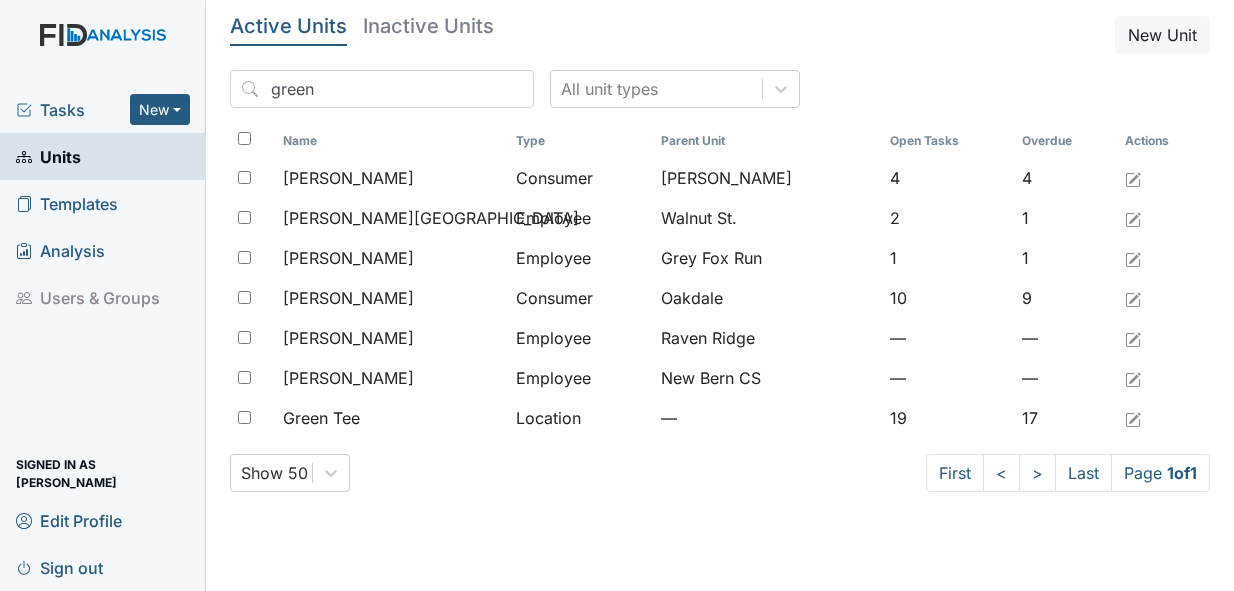 scroll, scrollTop: 0, scrollLeft: 0, axis: both 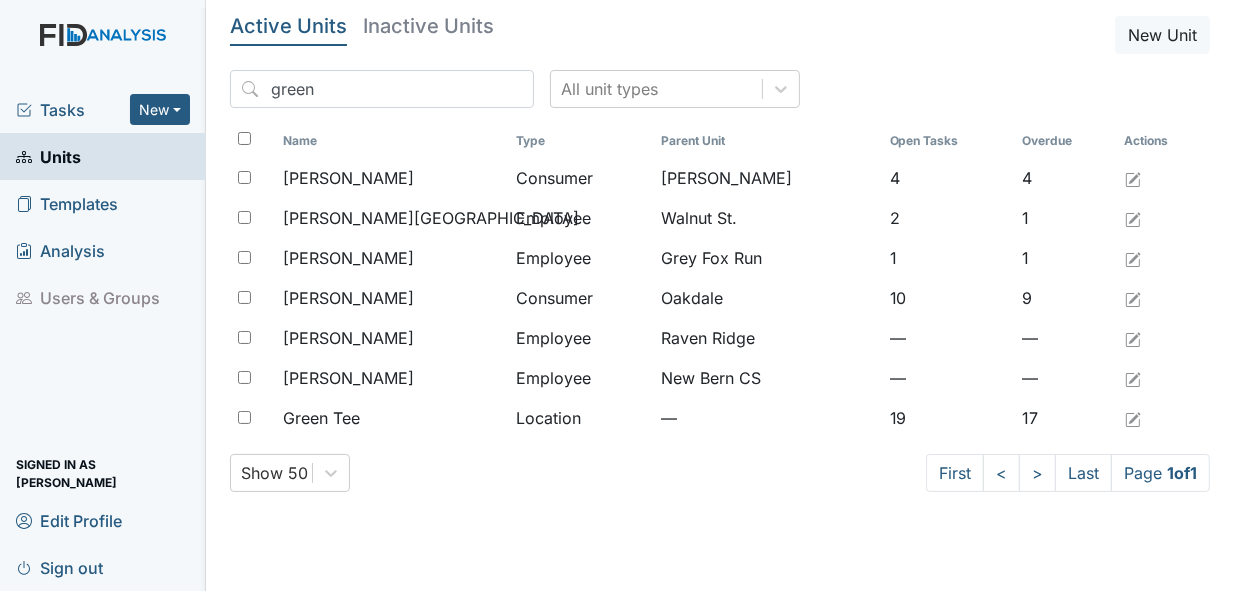 click on "Tasks" at bounding box center (73, 110) 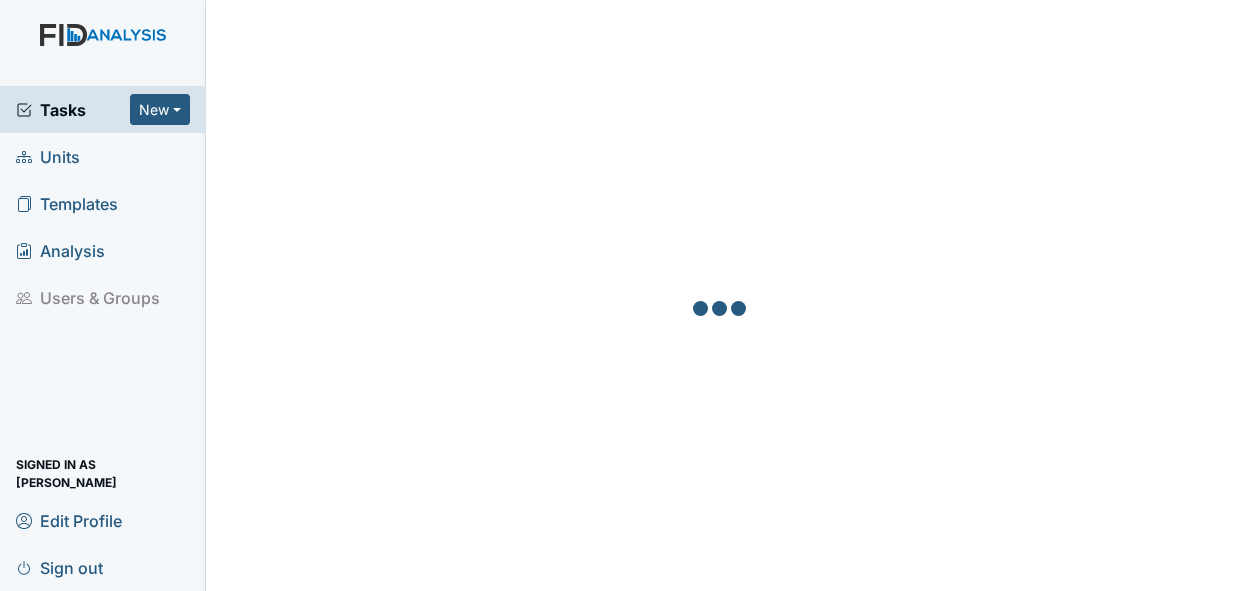 scroll, scrollTop: 0, scrollLeft: 0, axis: both 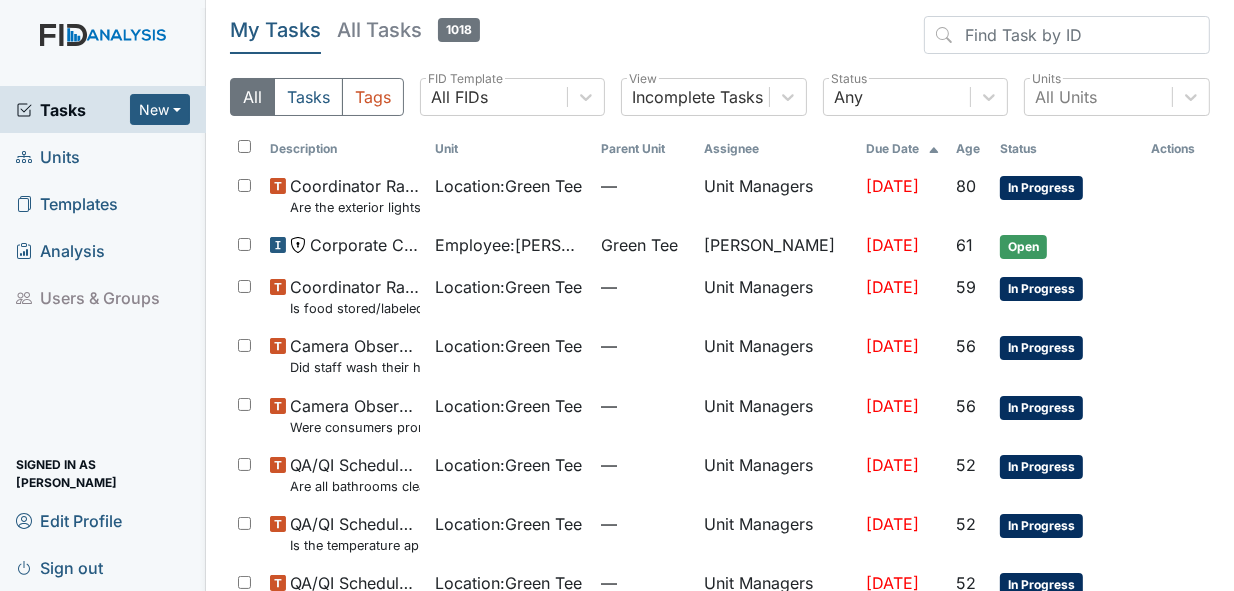 click on "Units" at bounding box center (48, 156) 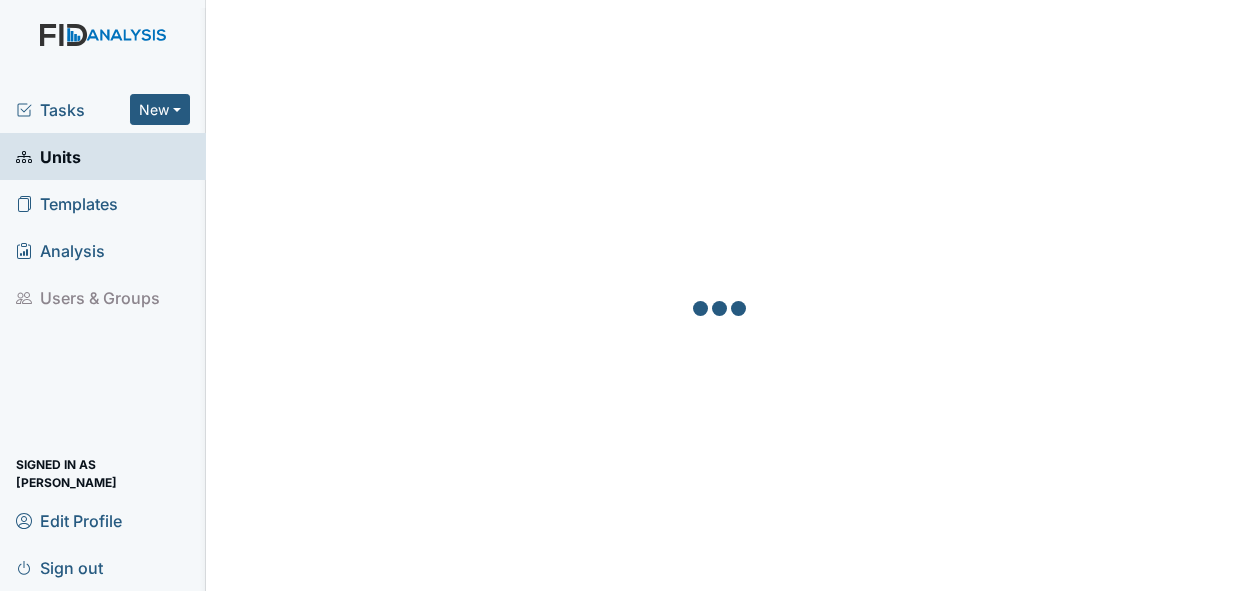 scroll, scrollTop: 0, scrollLeft: 0, axis: both 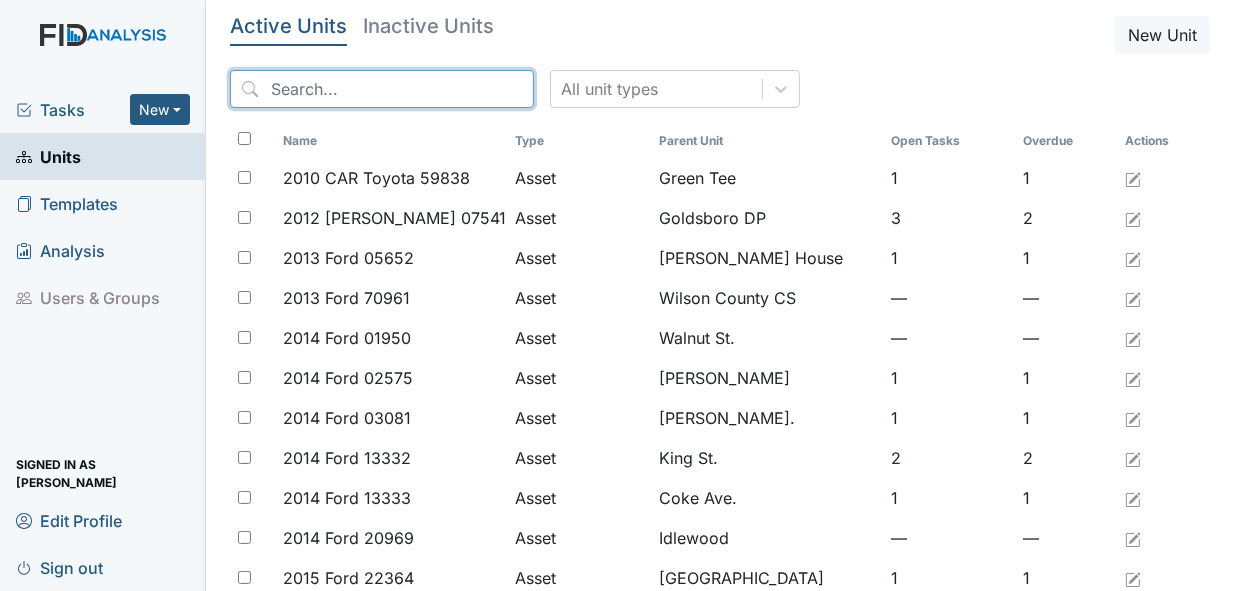 click at bounding box center (382, 89) 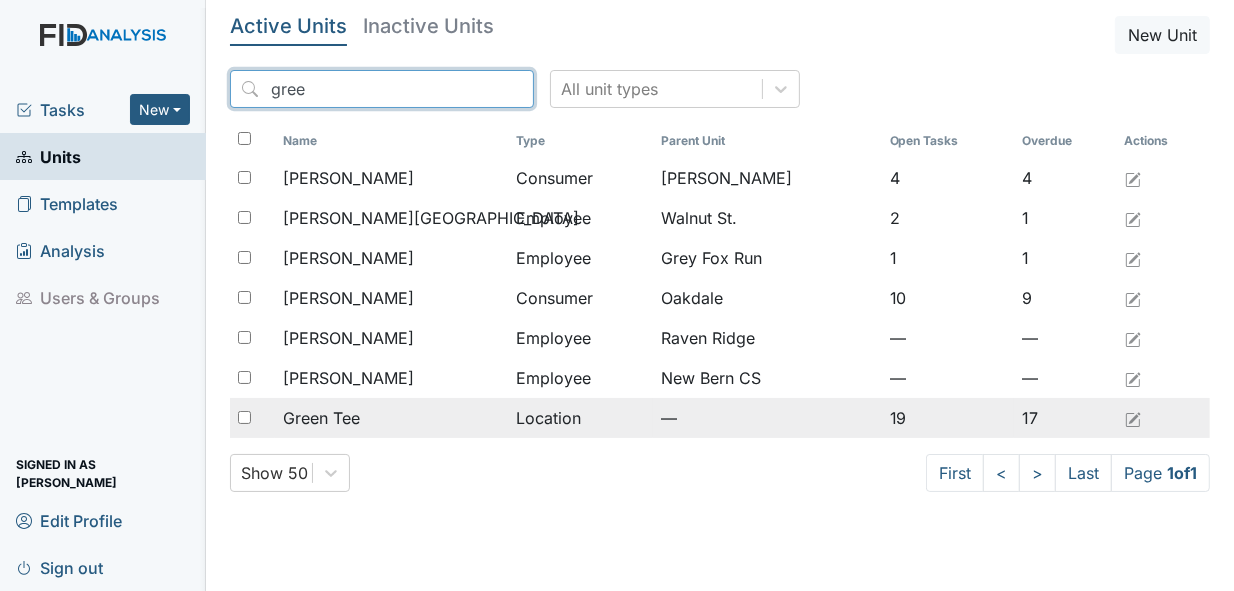 type on "gree" 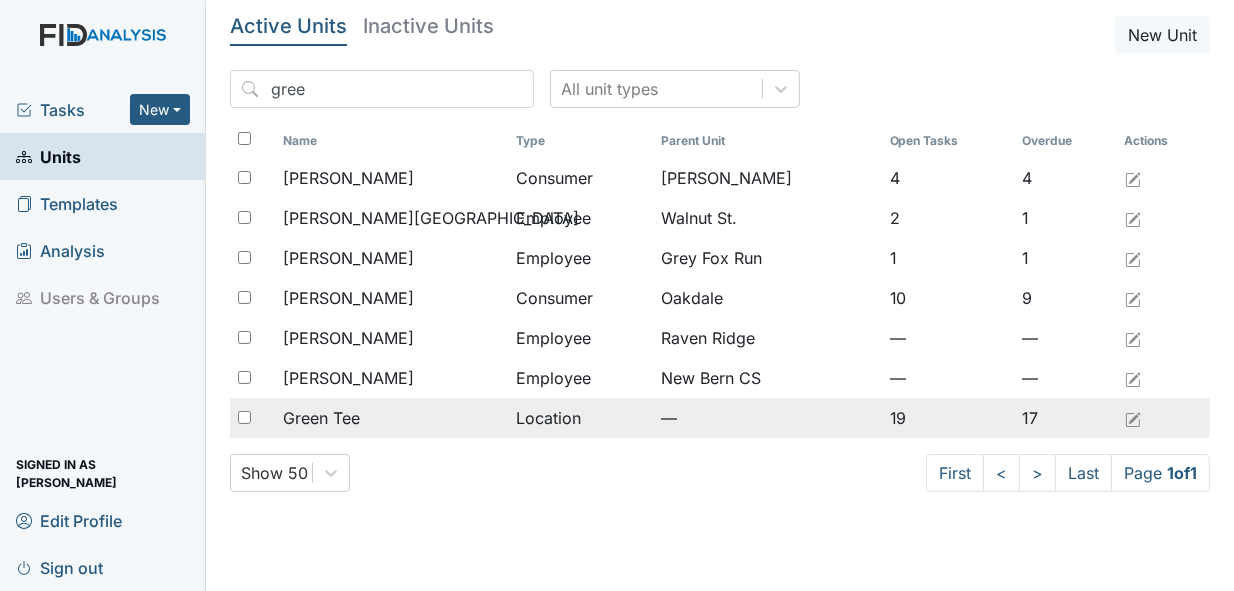 click at bounding box center (244, 417) 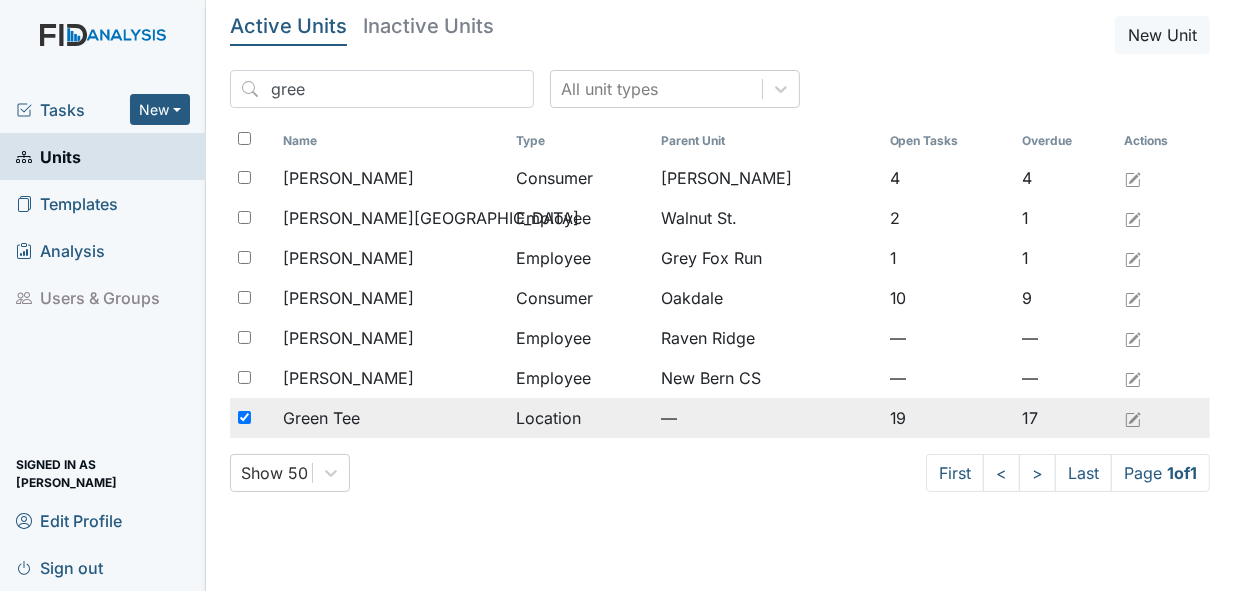checkbox on "true" 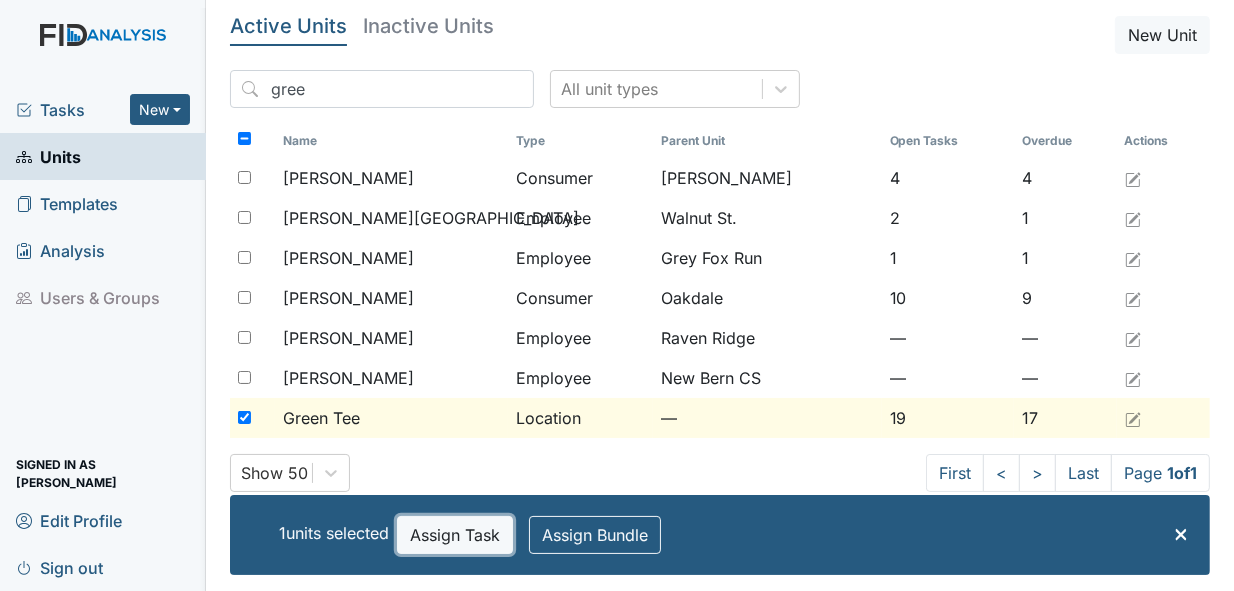 click on "Assign Task" at bounding box center (455, 535) 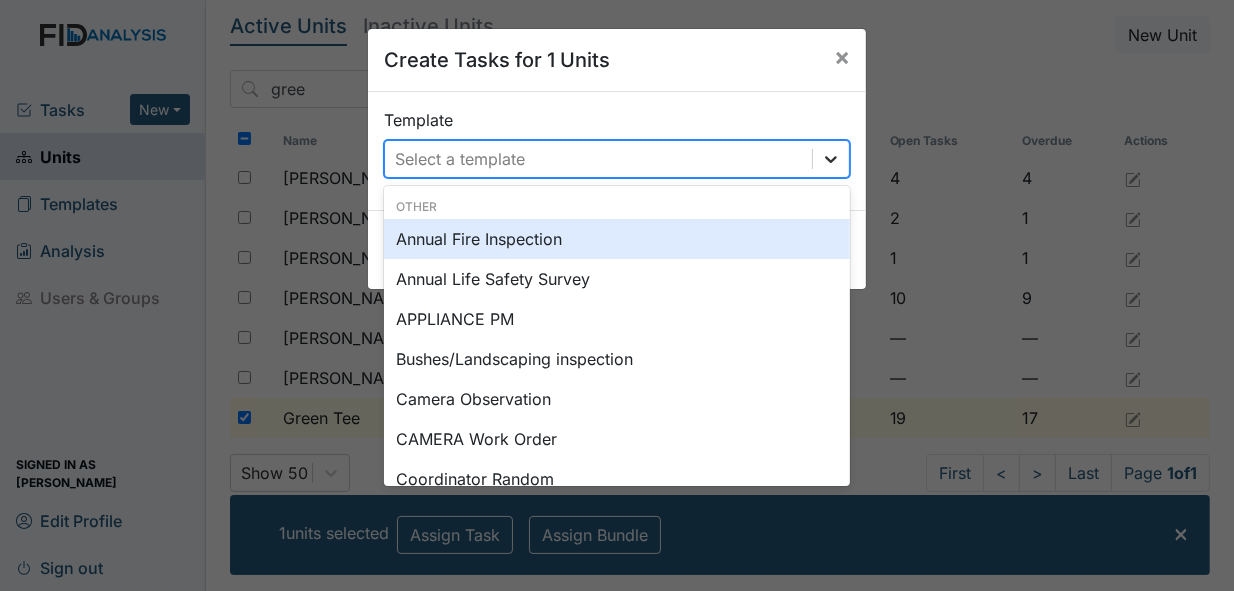 click 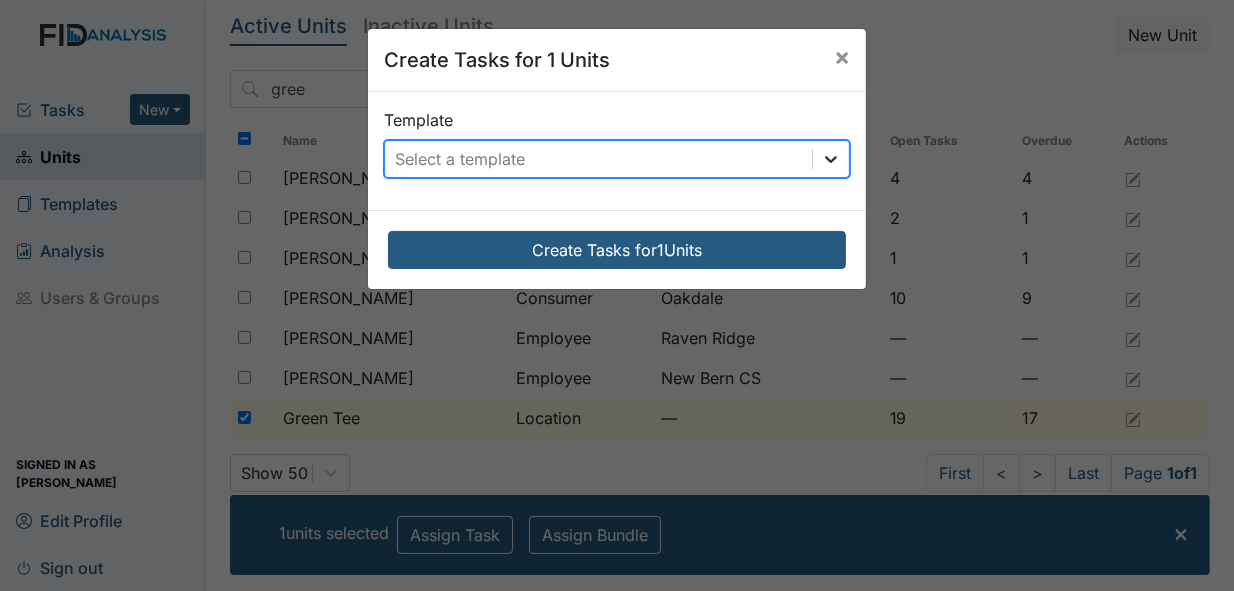 click 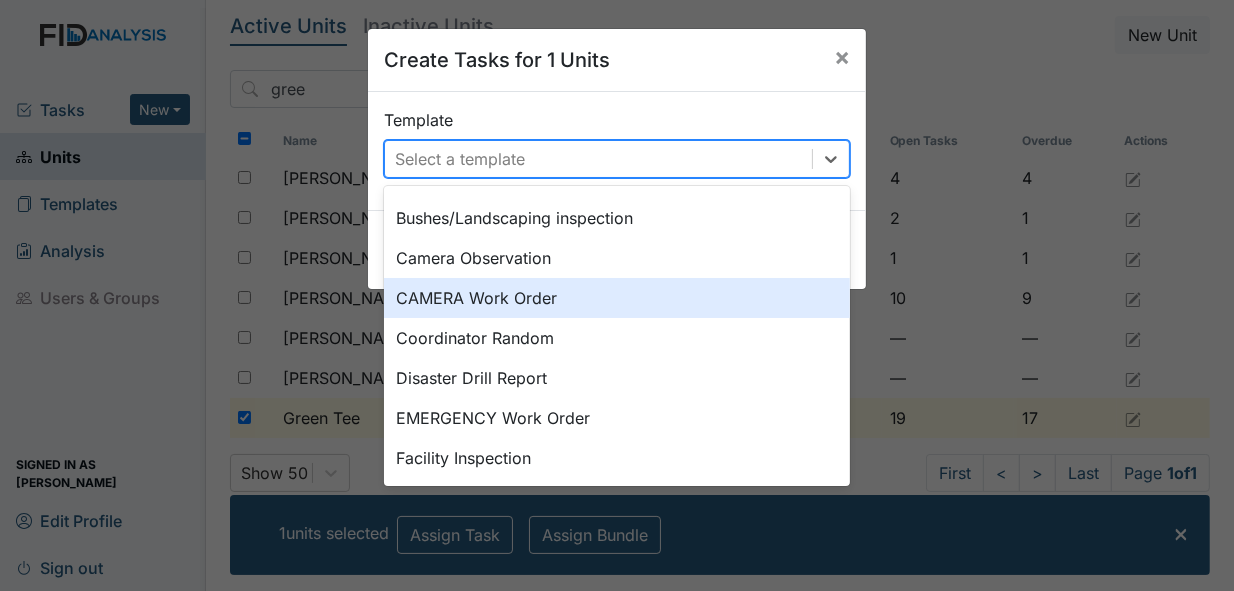 scroll, scrollTop: 160, scrollLeft: 0, axis: vertical 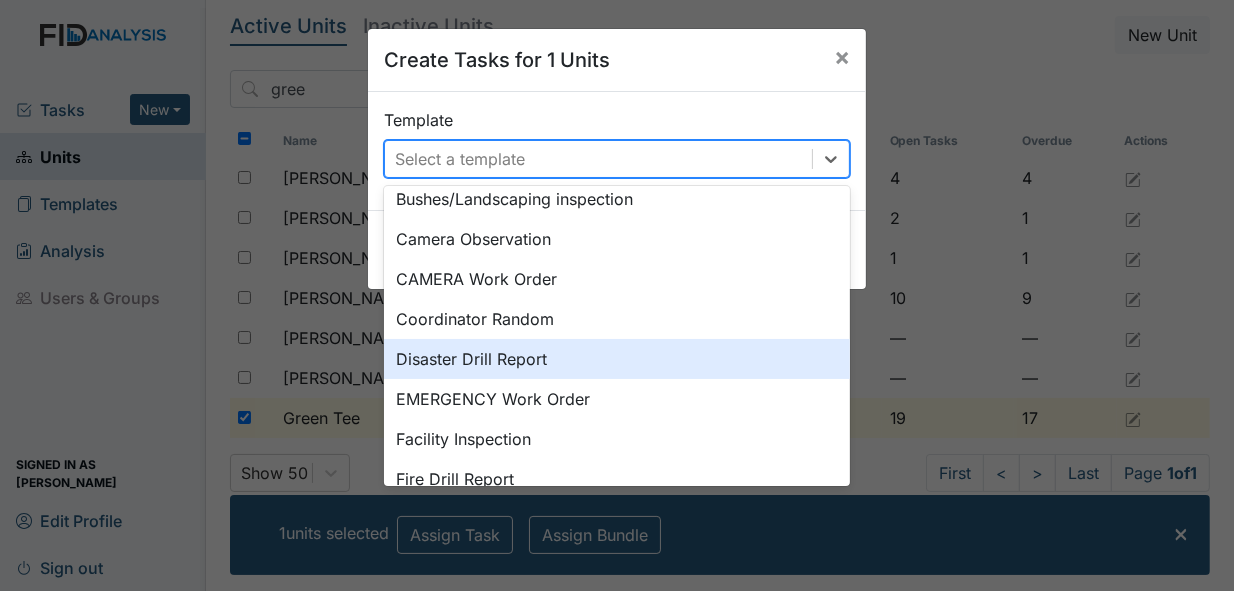 click on "Disaster Drill Report" at bounding box center (617, 359) 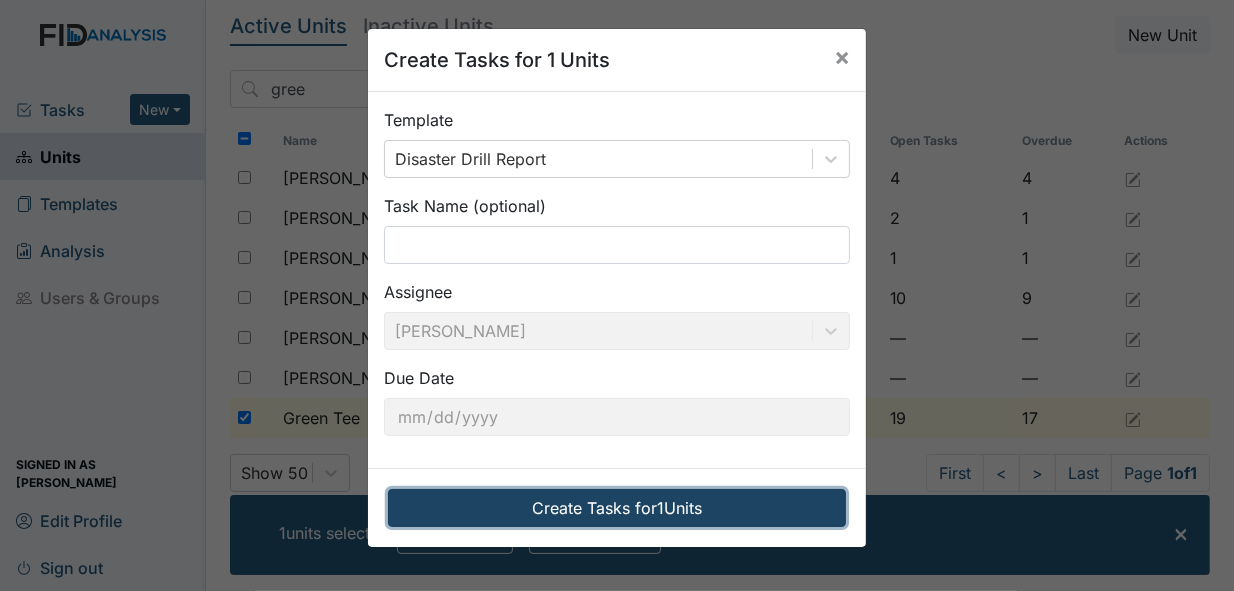click on "Create Tasks for  1  Units" at bounding box center (617, 508) 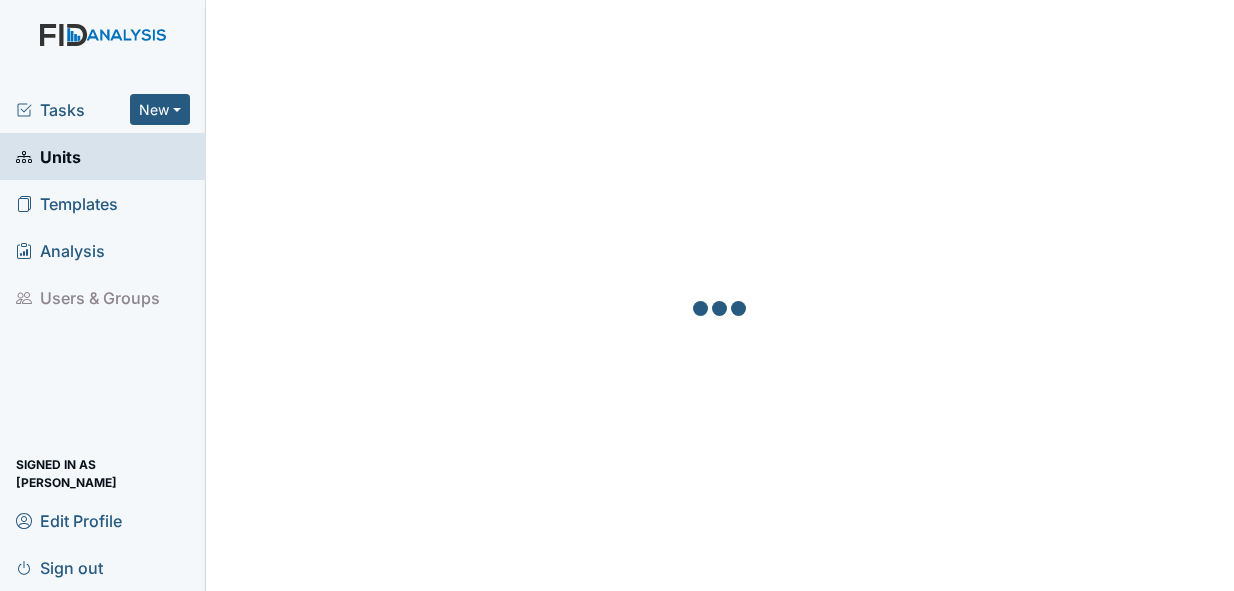 scroll, scrollTop: 0, scrollLeft: 0, axis: both 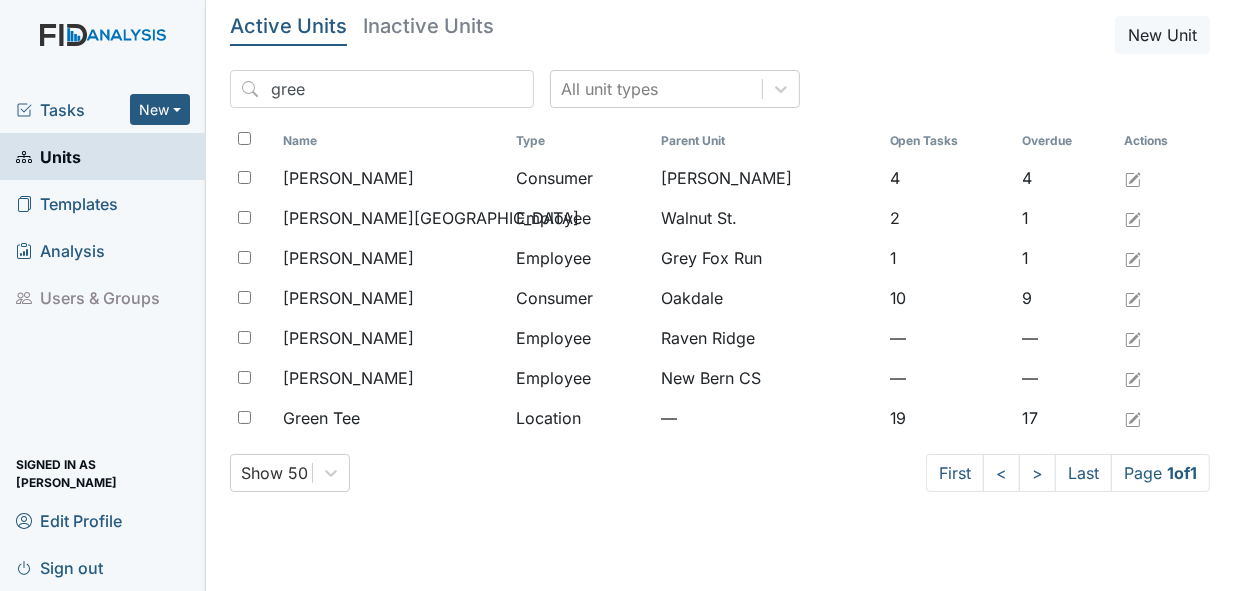 click on "Tasks" at bounding box center (73, 110) 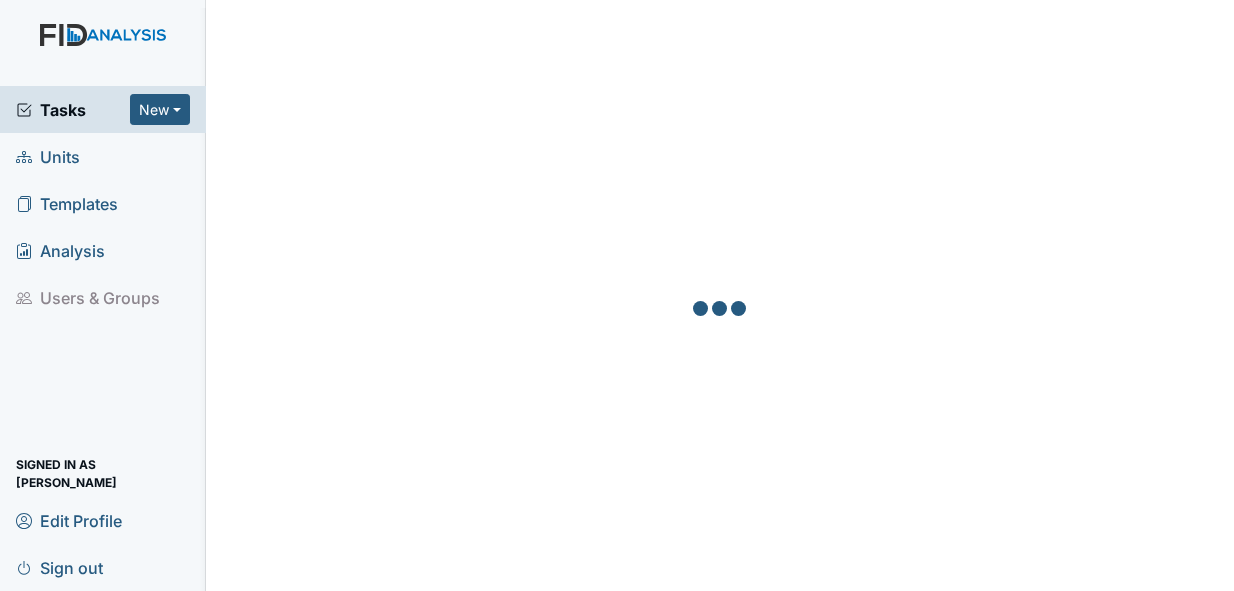 scroll, scrollTop: 0, scrollLeft: 0, axis: both 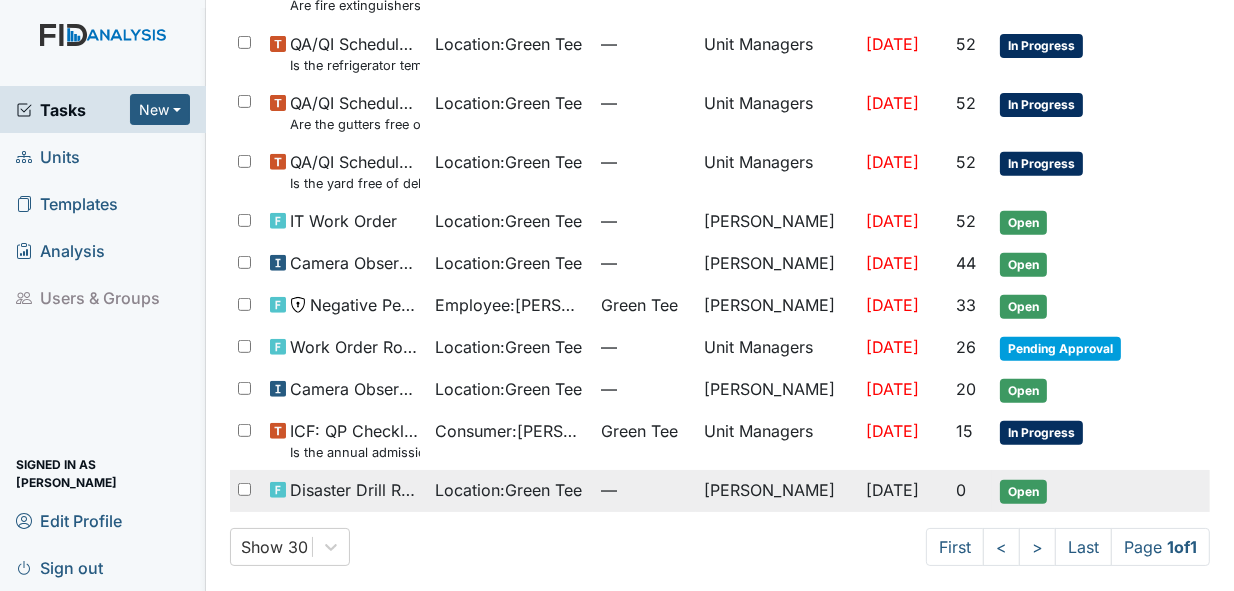 click on "Open" at bounding box center (1023, 492) 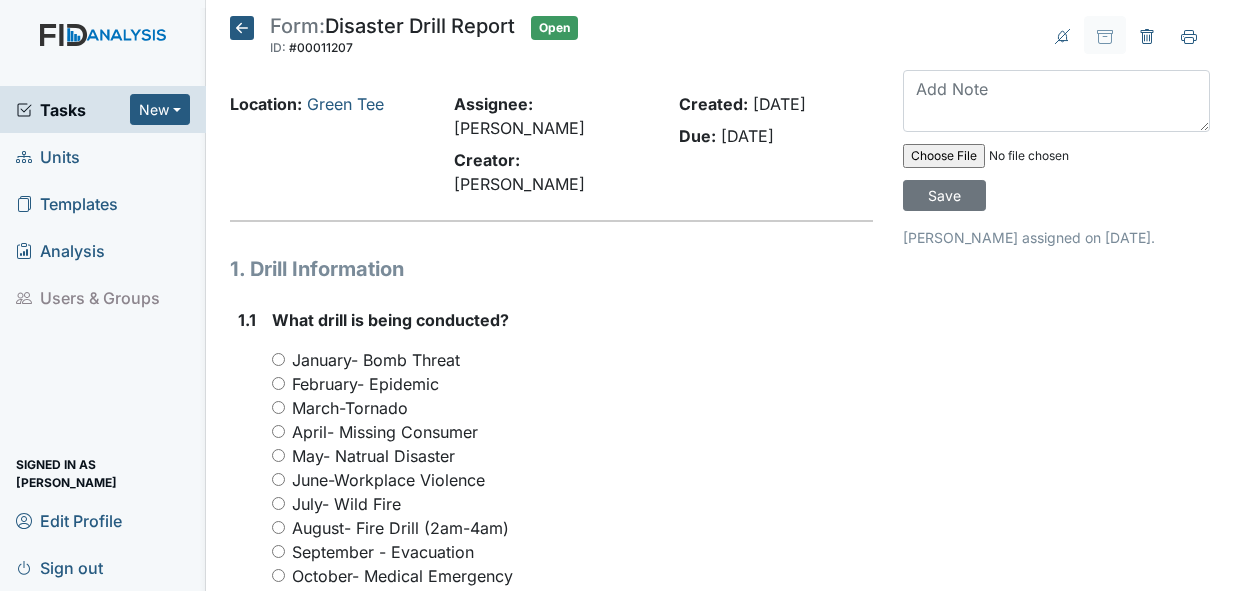 scroll, scrollTop: 0, scrollLeft: 0, axis: both 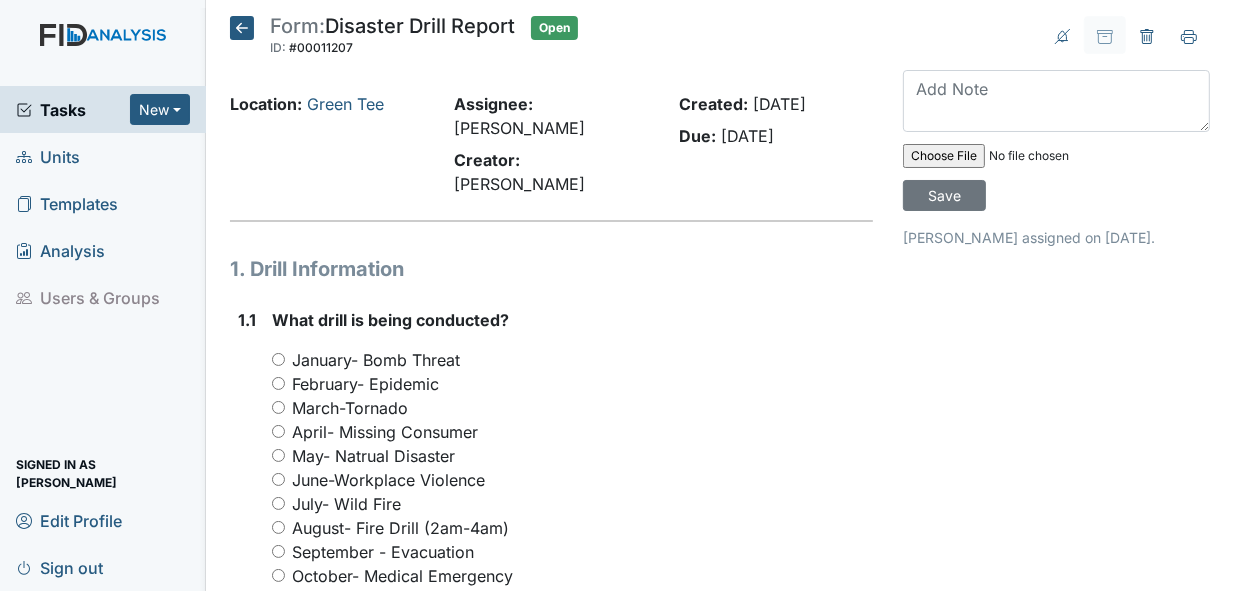 click on "July- Wild Fire" at bounding box center (278, 503) 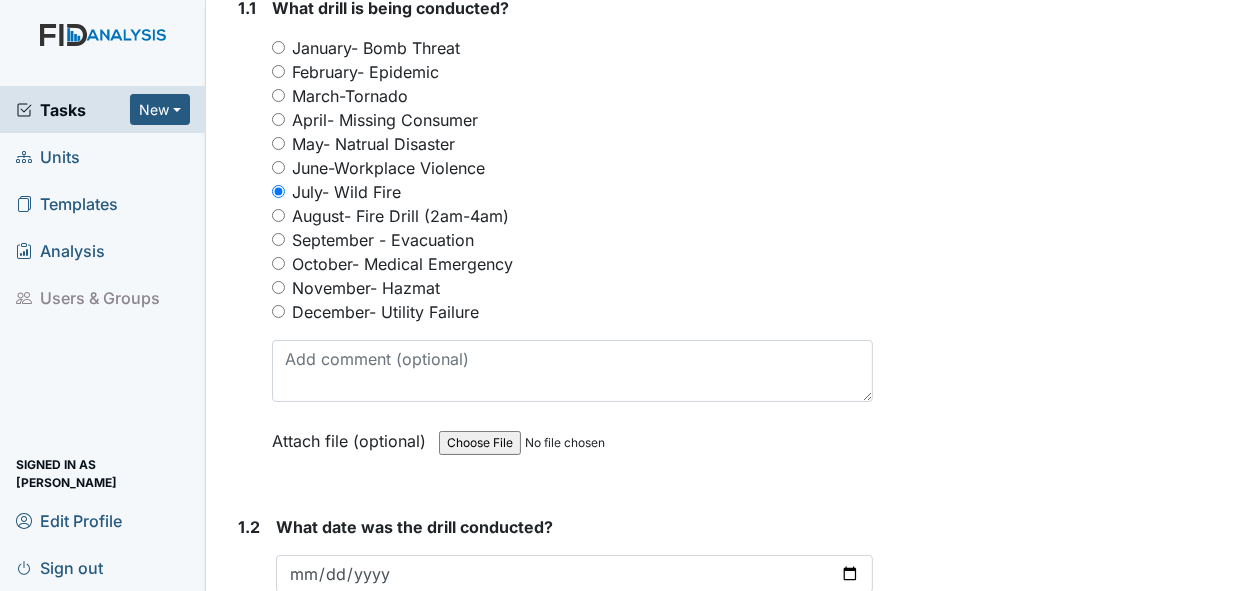 scroll, scrollTop: 400, scrollLeft: 0, axis: vertical 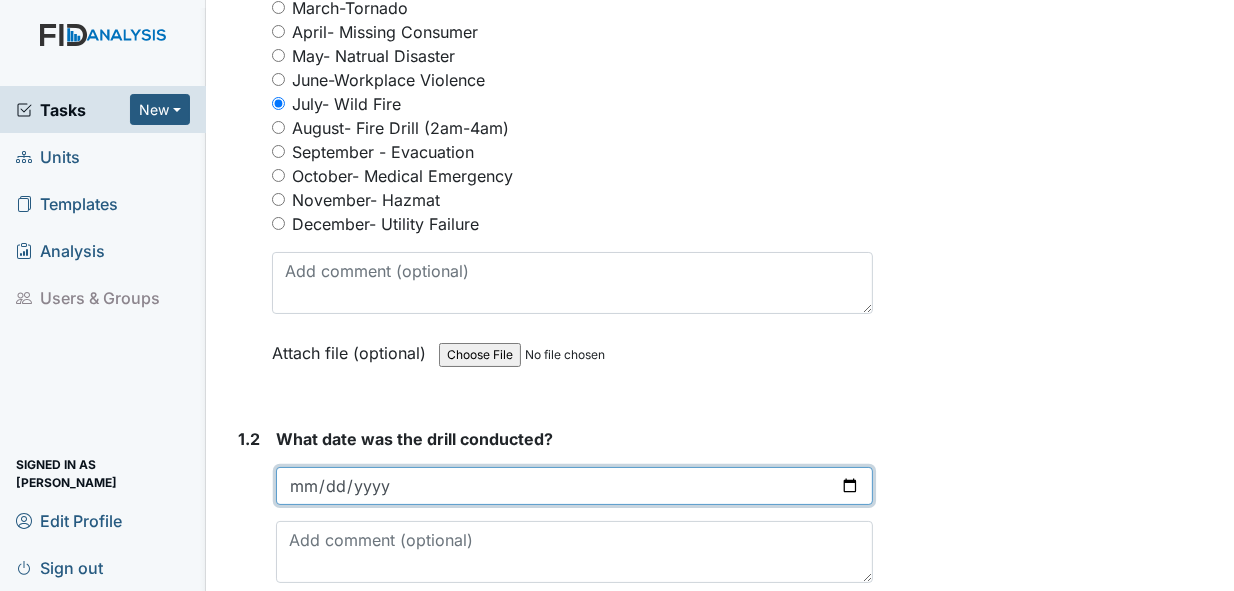 click at bounding box center (575, 486) 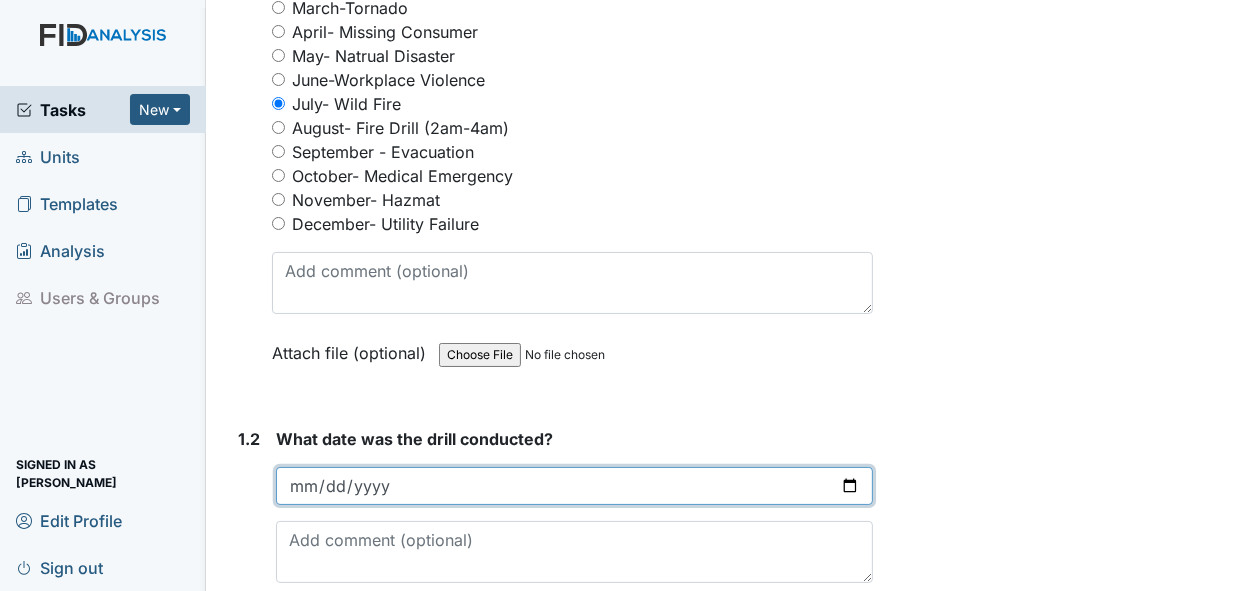 type on "2025-07-15" 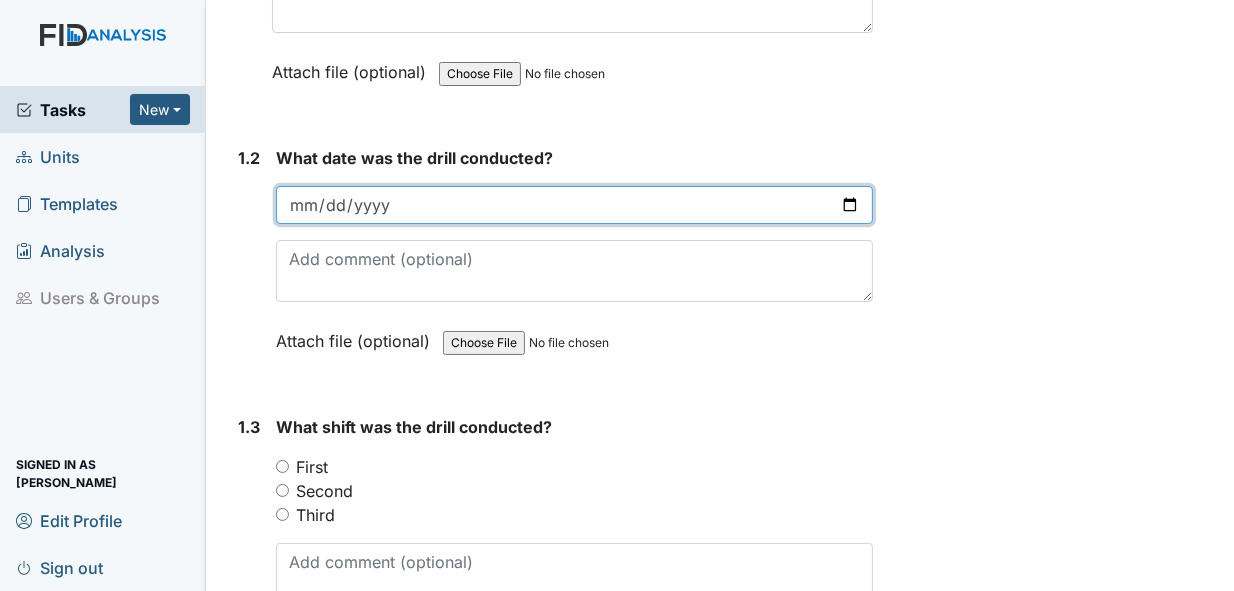 scroll, scrollTop: 700, scrollLeft: 0, axis: vertical 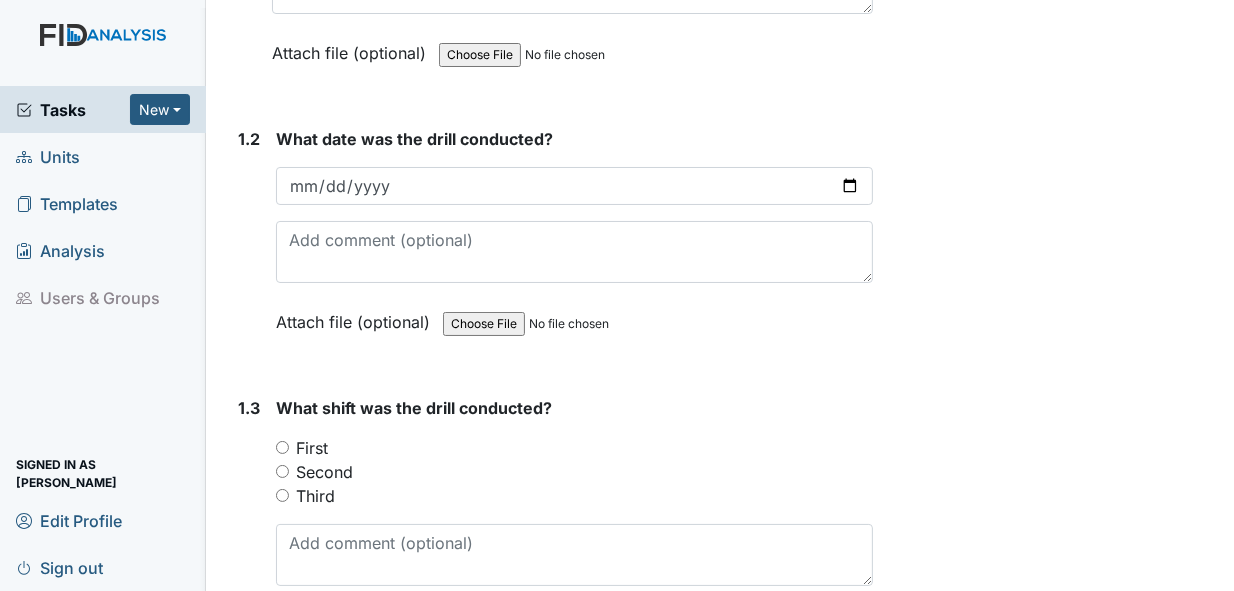 click on "Third" at bounding box center [282, 495] 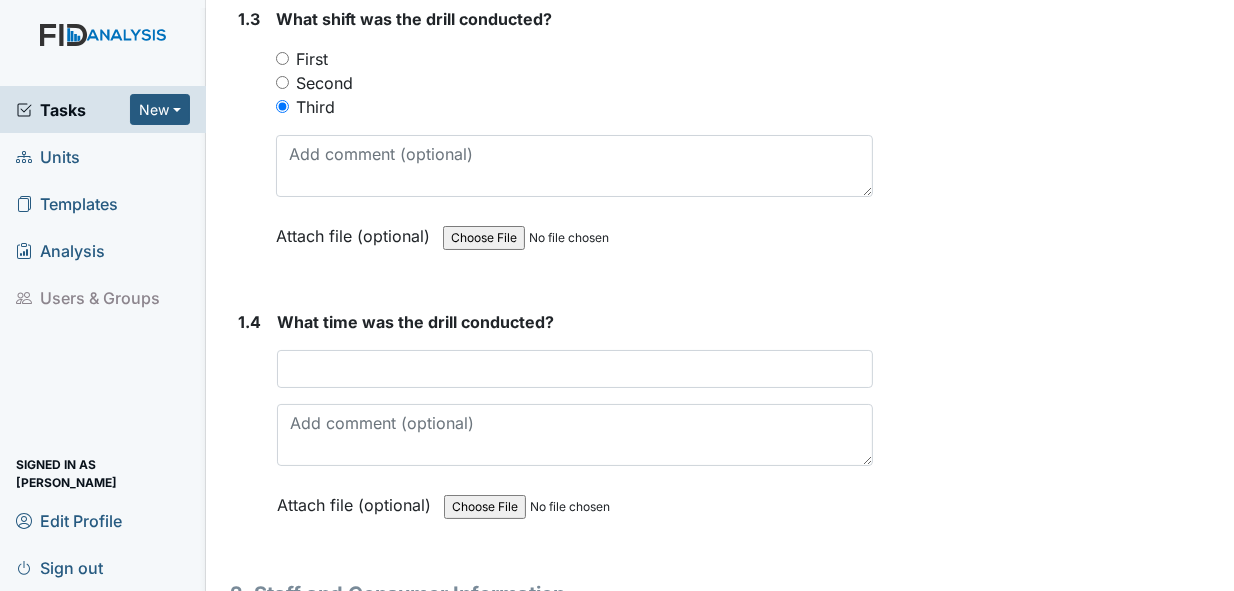 scroll, scrollTop: 1100, scrollLeft: 0, axis: vertical 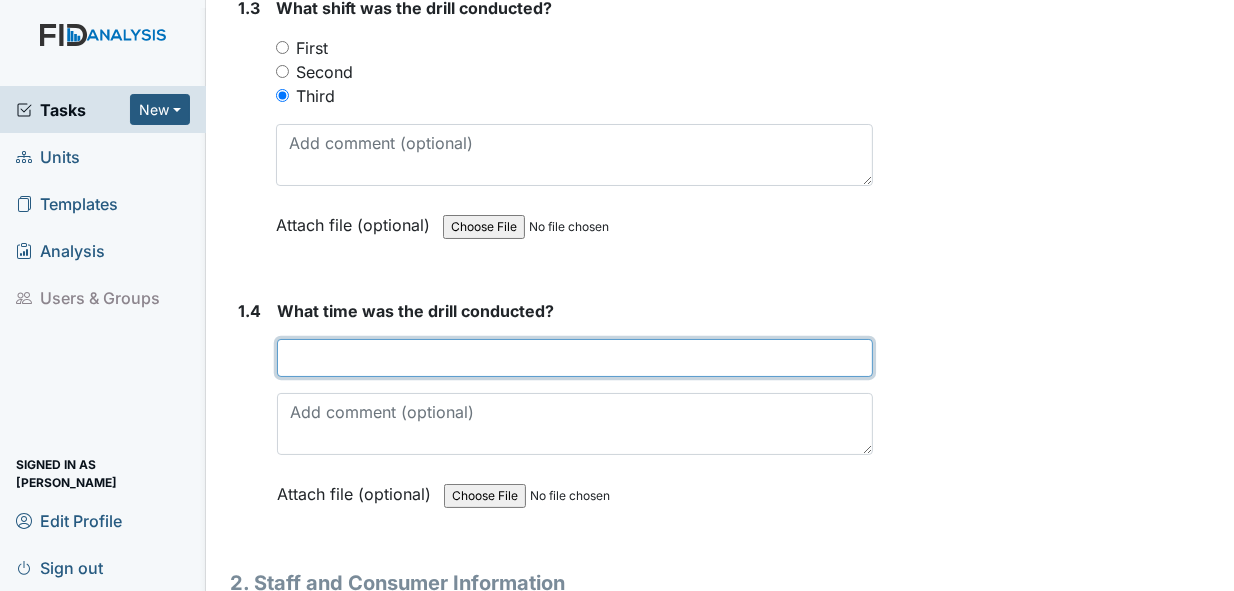 click at bounding box center (575, 358) 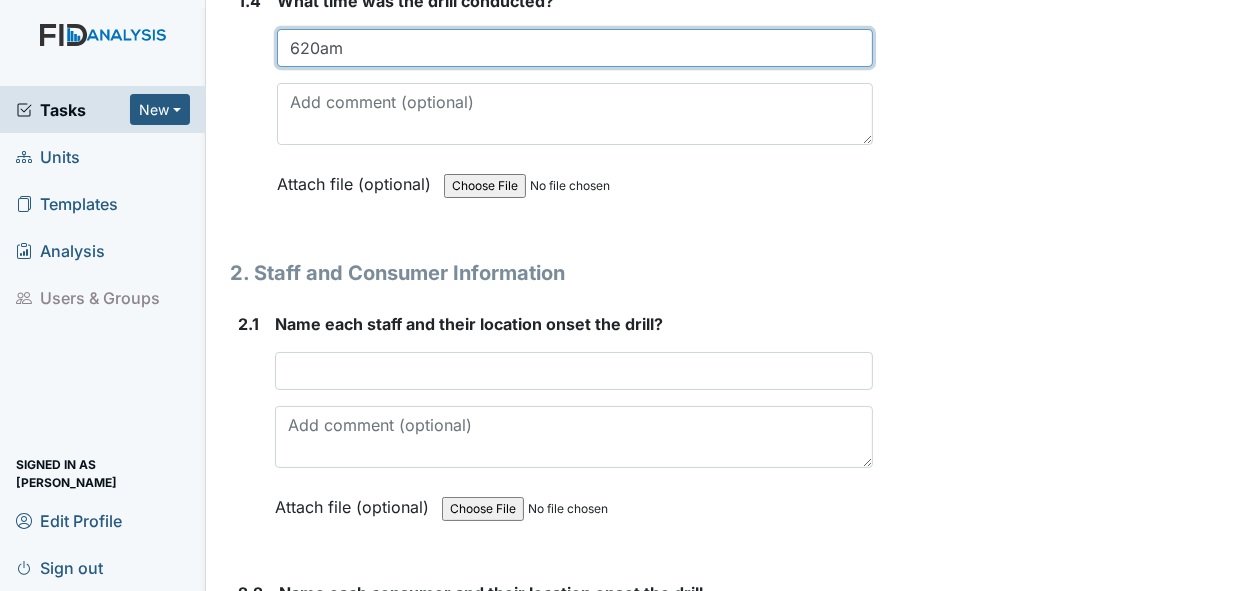scroll, scrollTop: 1500, scrollLeft: 0, axis: vertical 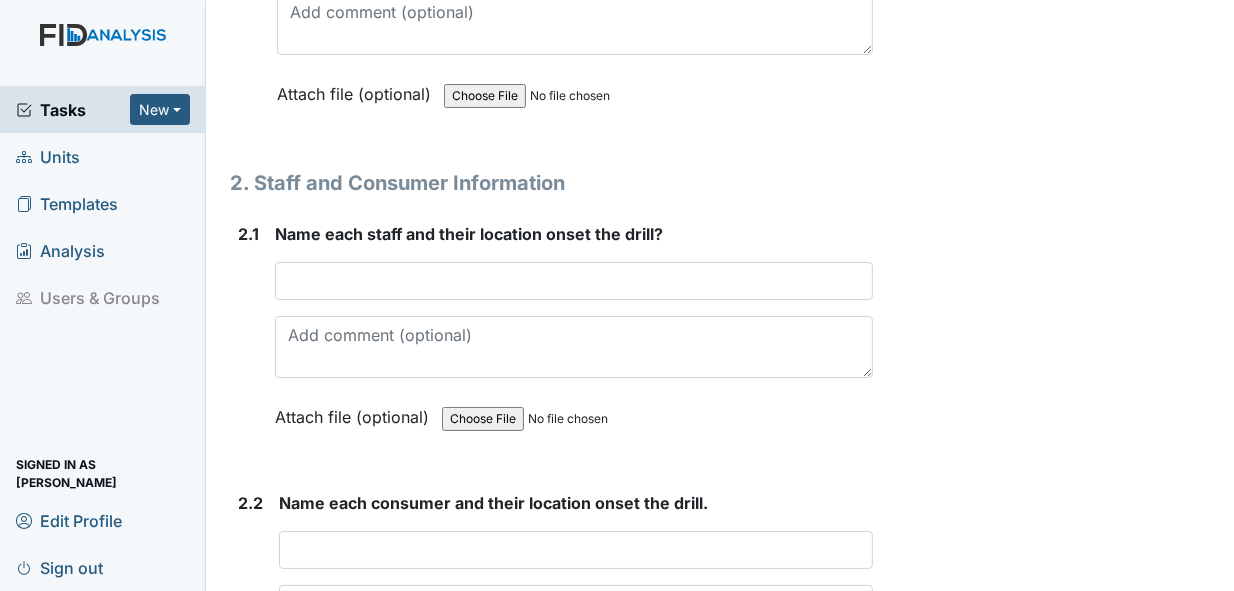 type on "620am" 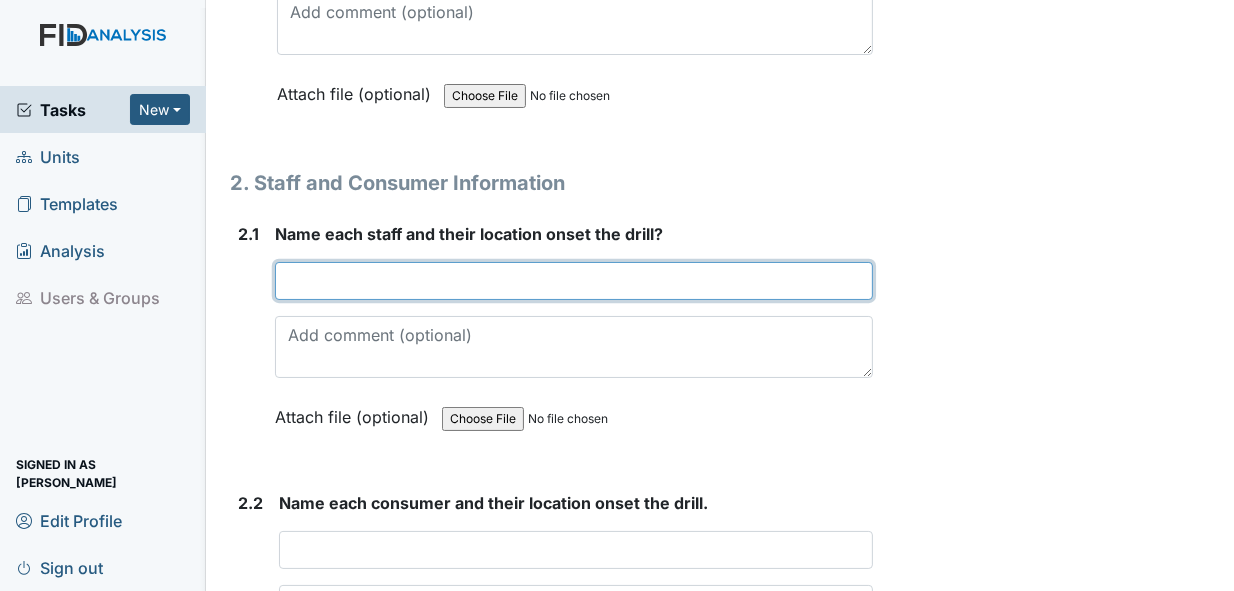 click at bounding box center (574, 281) 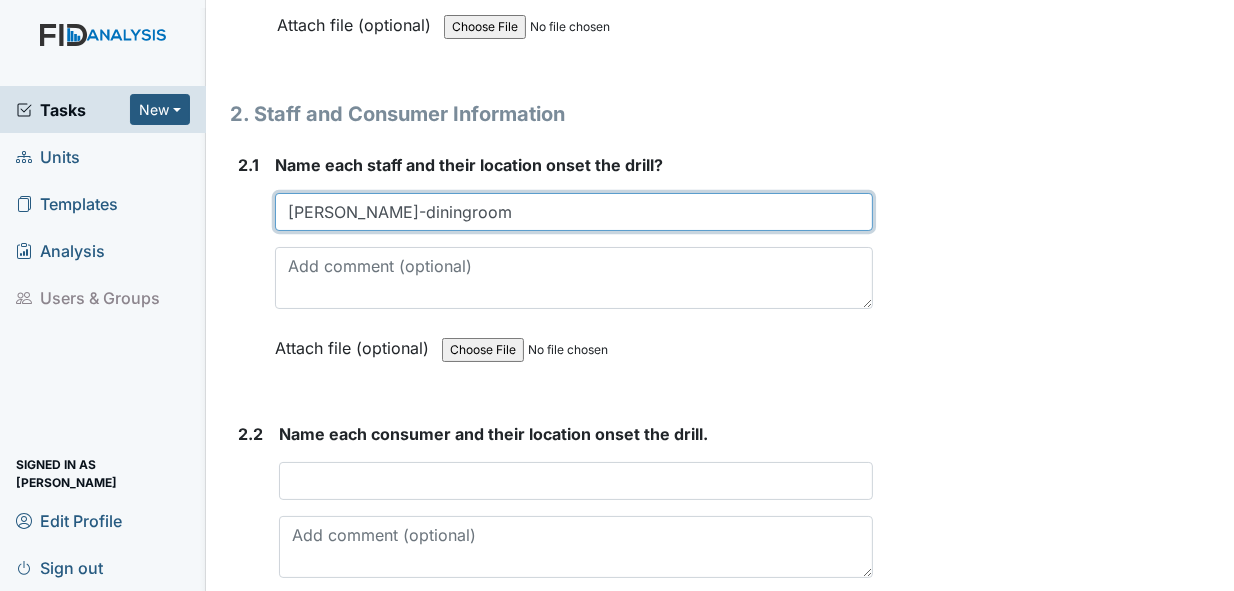 scroll, scrollTop: 1600, scrollLeft: 0, axis: vertical 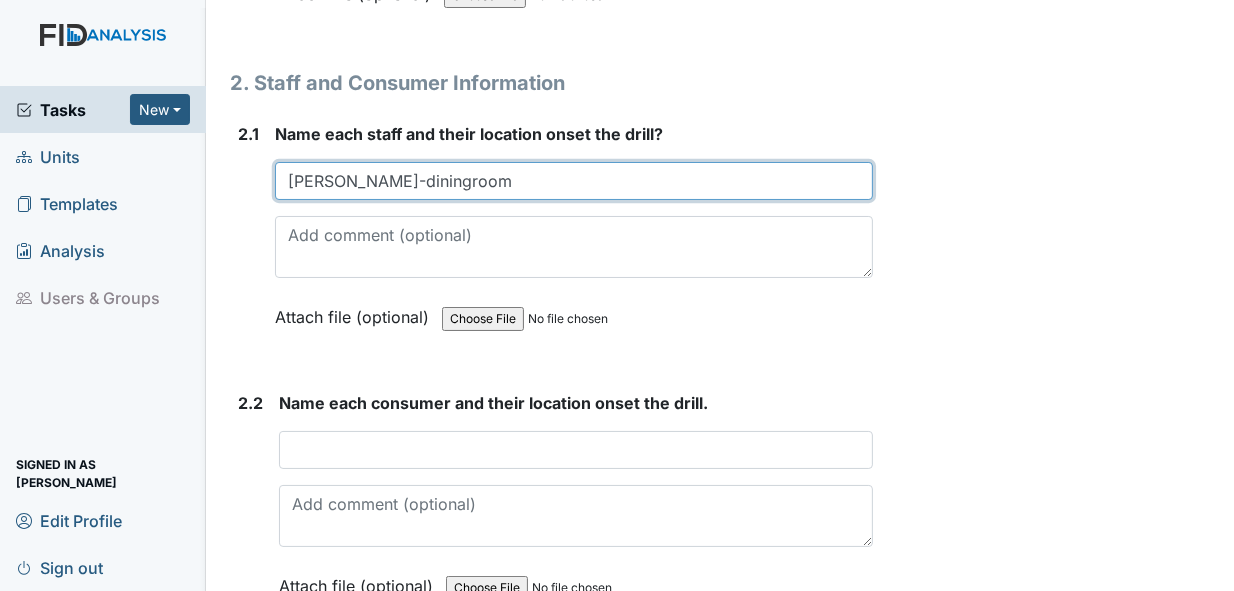type on "Althea-diningroom" 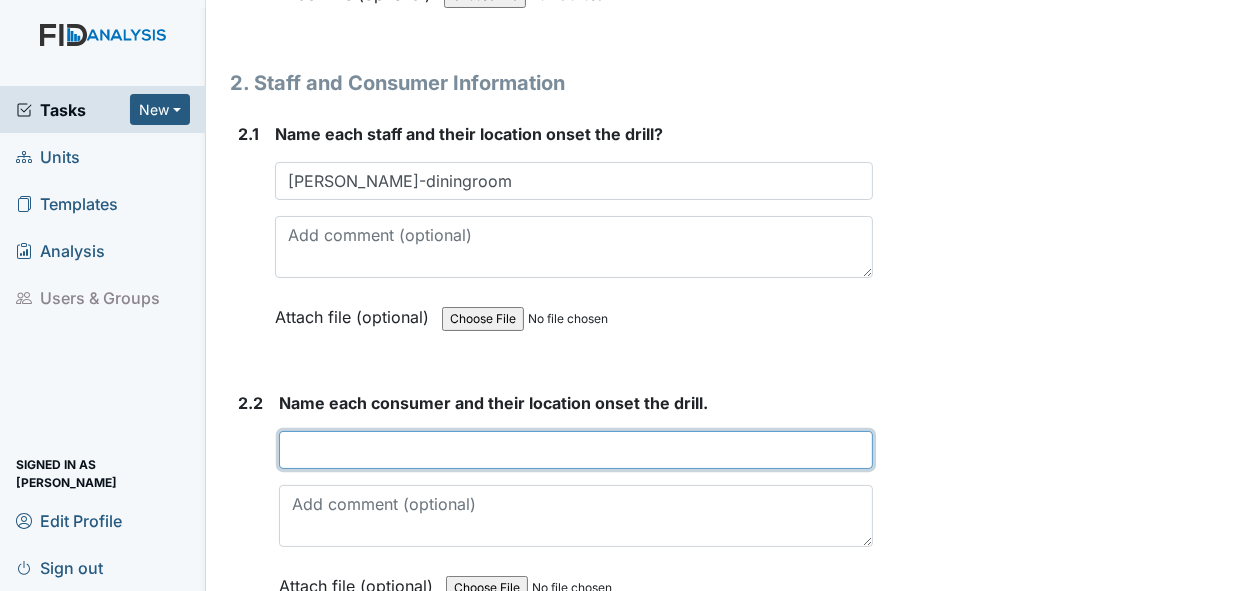 click at bounding box center (576, 450) 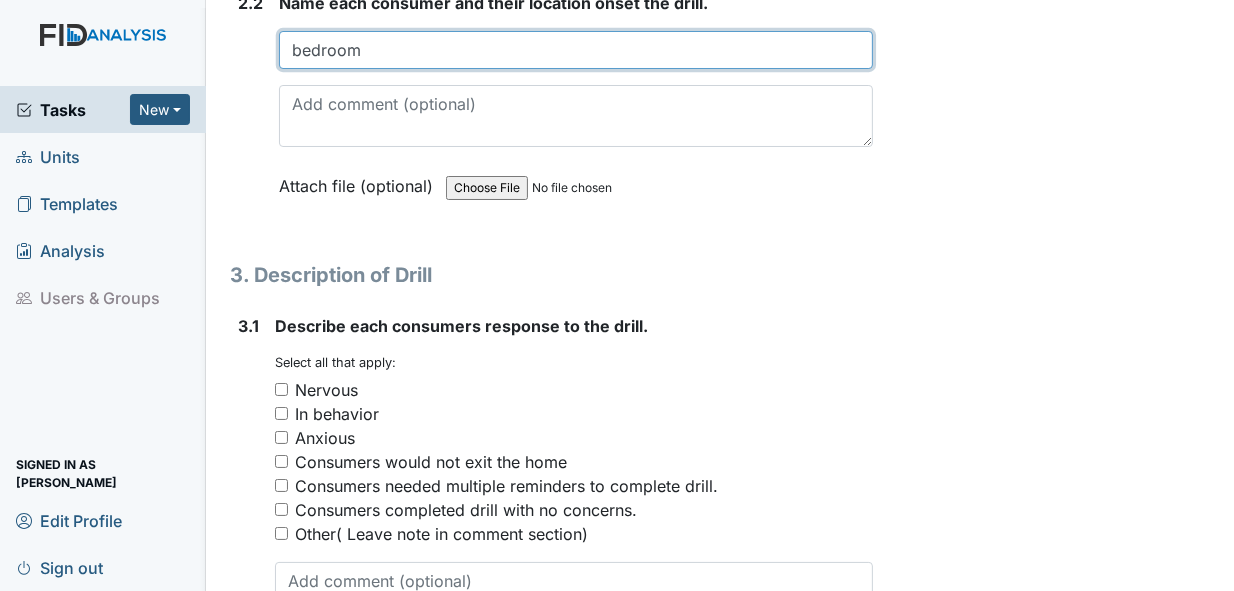 scroll, scrollTop: 2100, scrollLeft: 0, axis: vertical 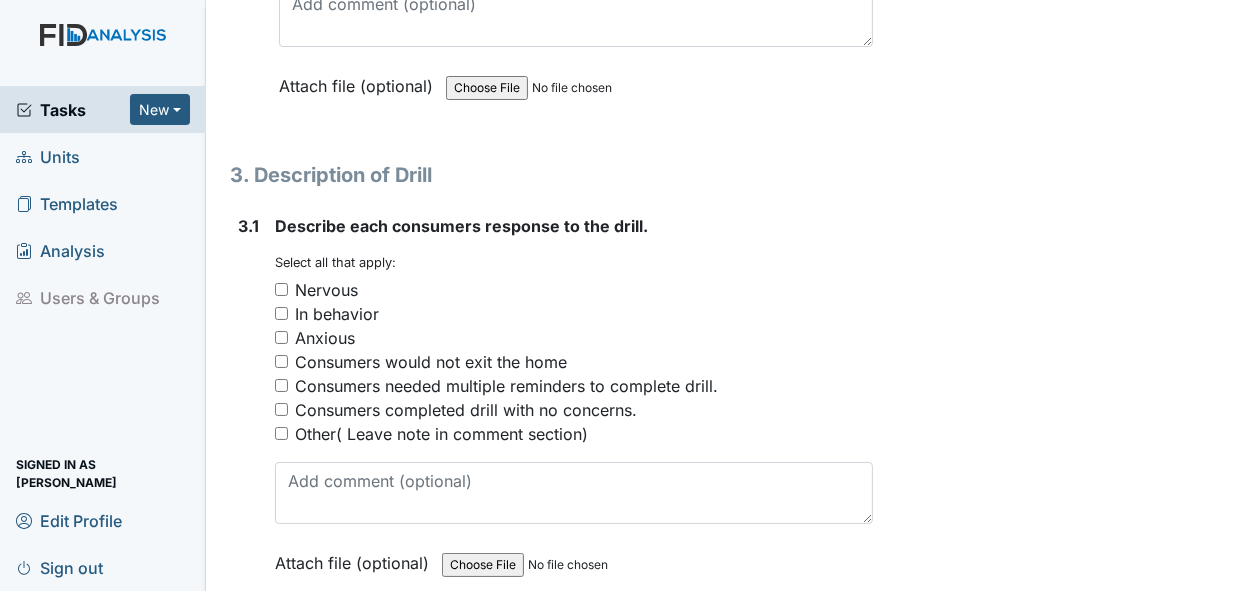 type on "bedroom" 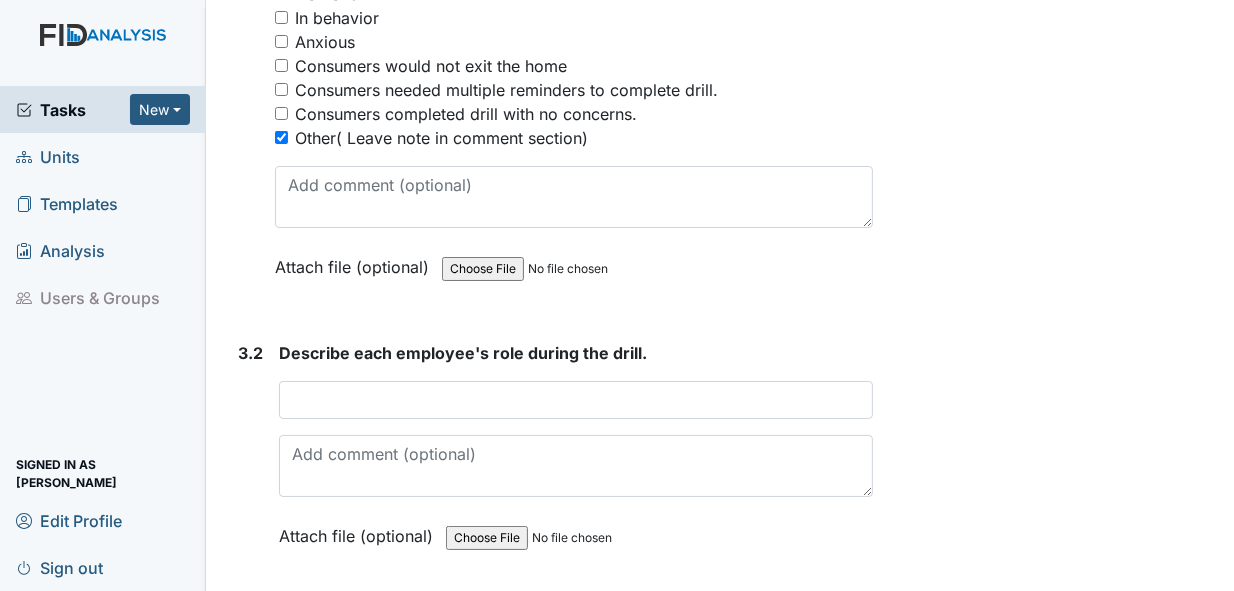 scroll, scrollTop: 2400, scrollLeft: 0, axis: vertical 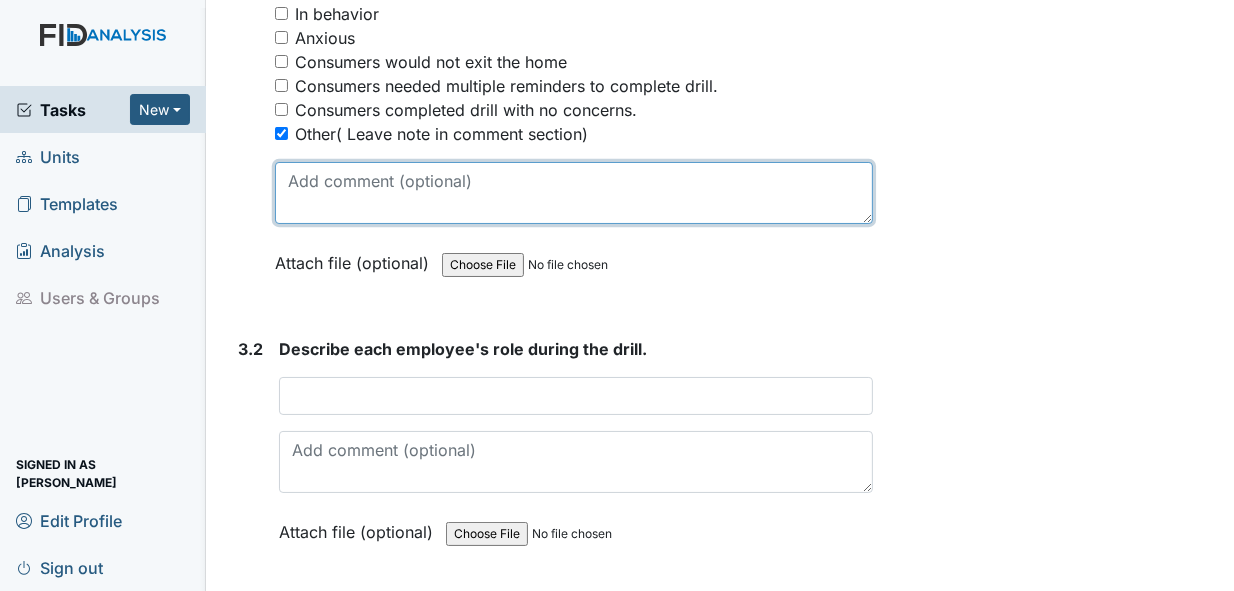 click at bounding box center (574, 193) 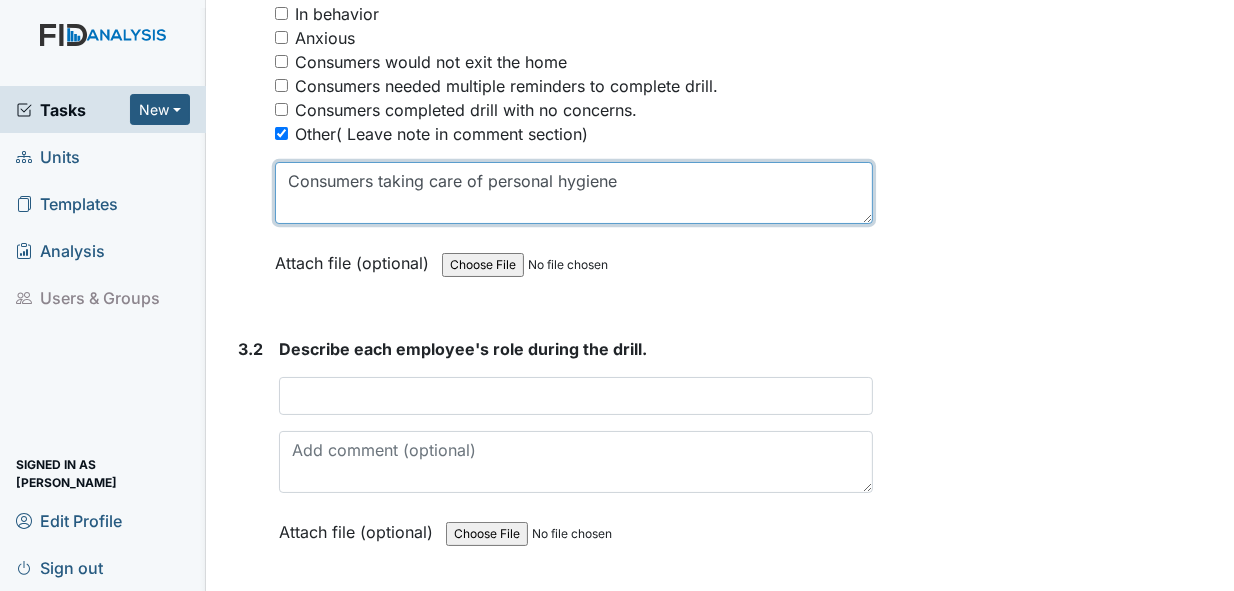 type on "Consumers taking care of personal hygiene" 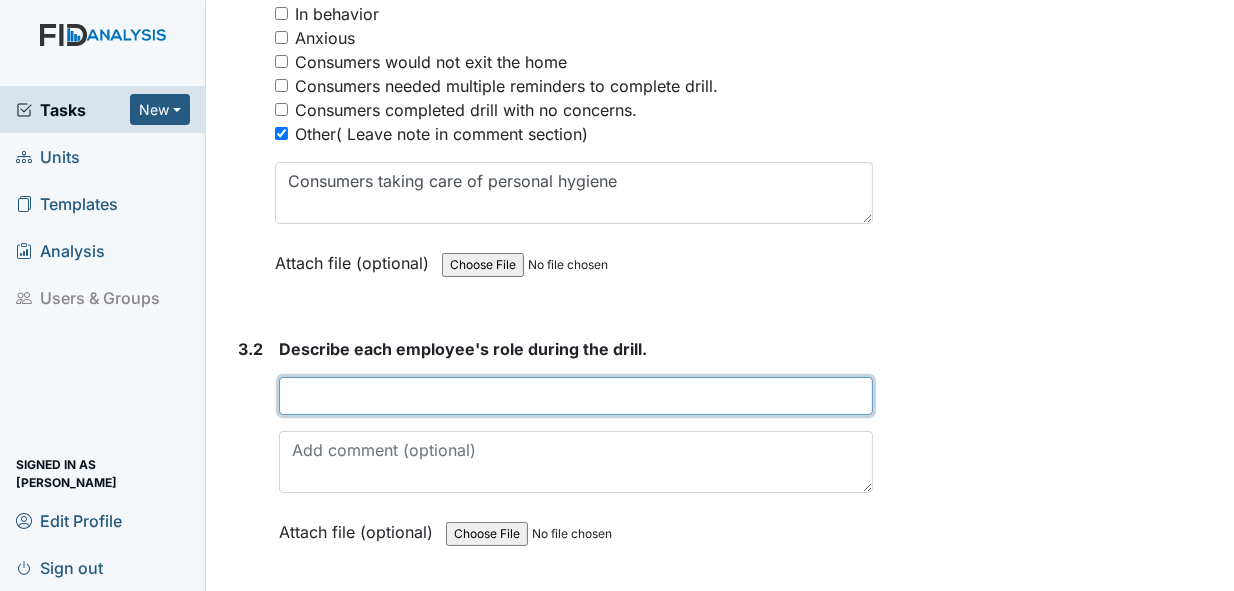 click at bounding box center (576, 396) 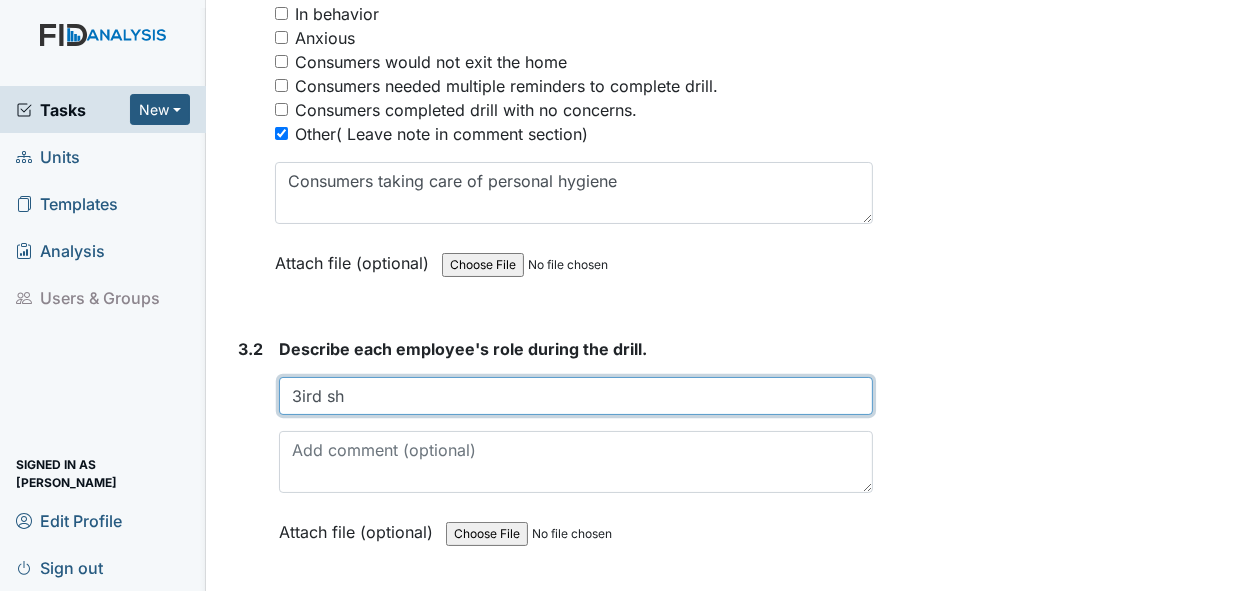 click on "3ird sh" at bounding box center [576, 396] 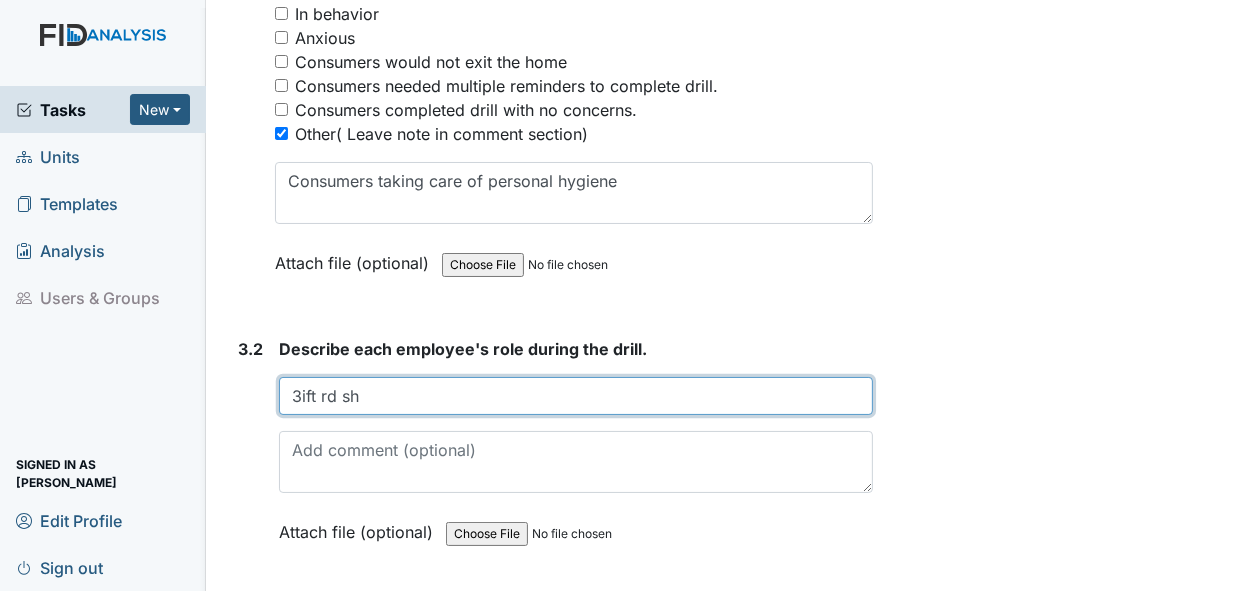 click on "3ift rd sh" at bounding box center [576, 396] 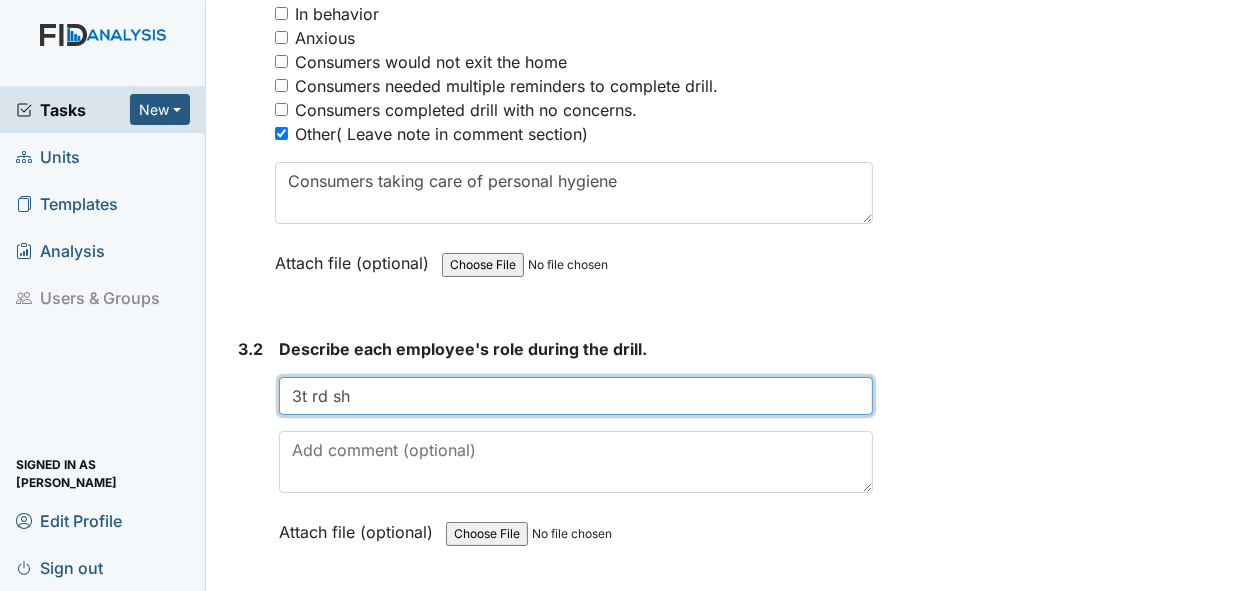 click on "3t rd sh" at bounding box center (576, 396) 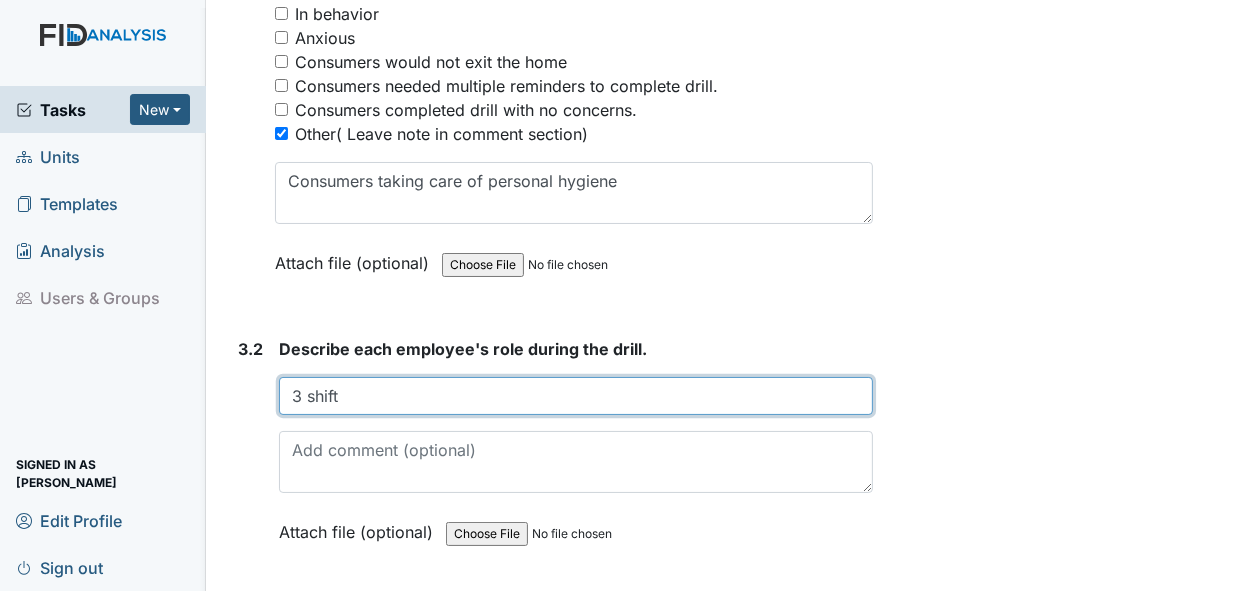 click on "3 shift" at bounding box center [576, 396] 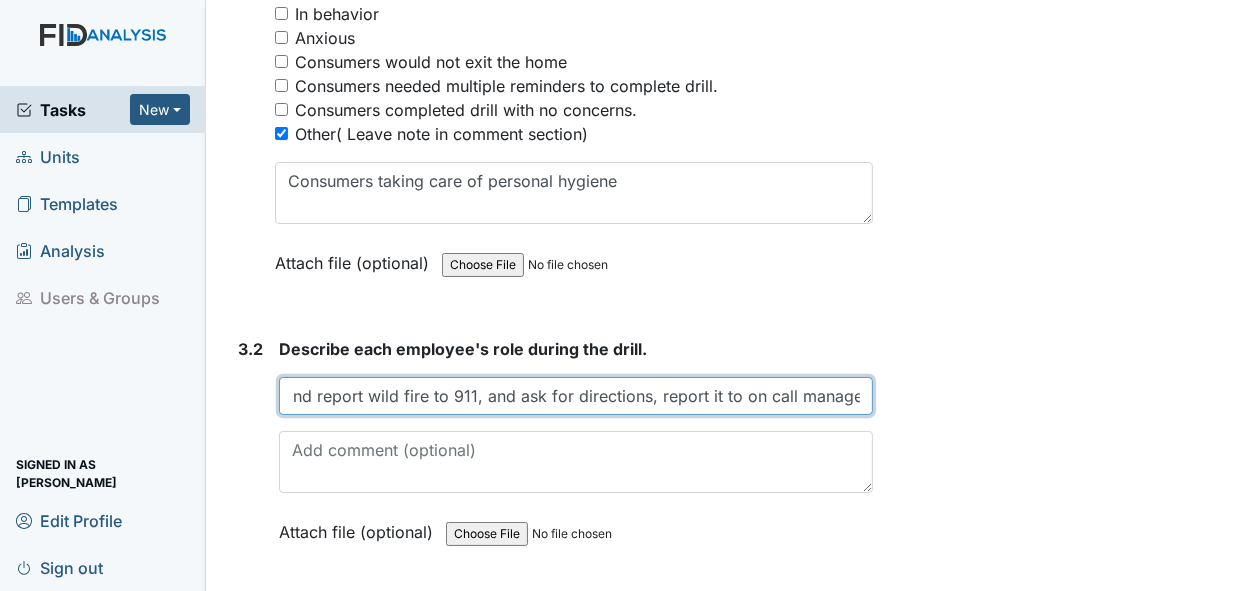 scroll, scrollTop: 0, scrollLeft: 261, axis: horizontal 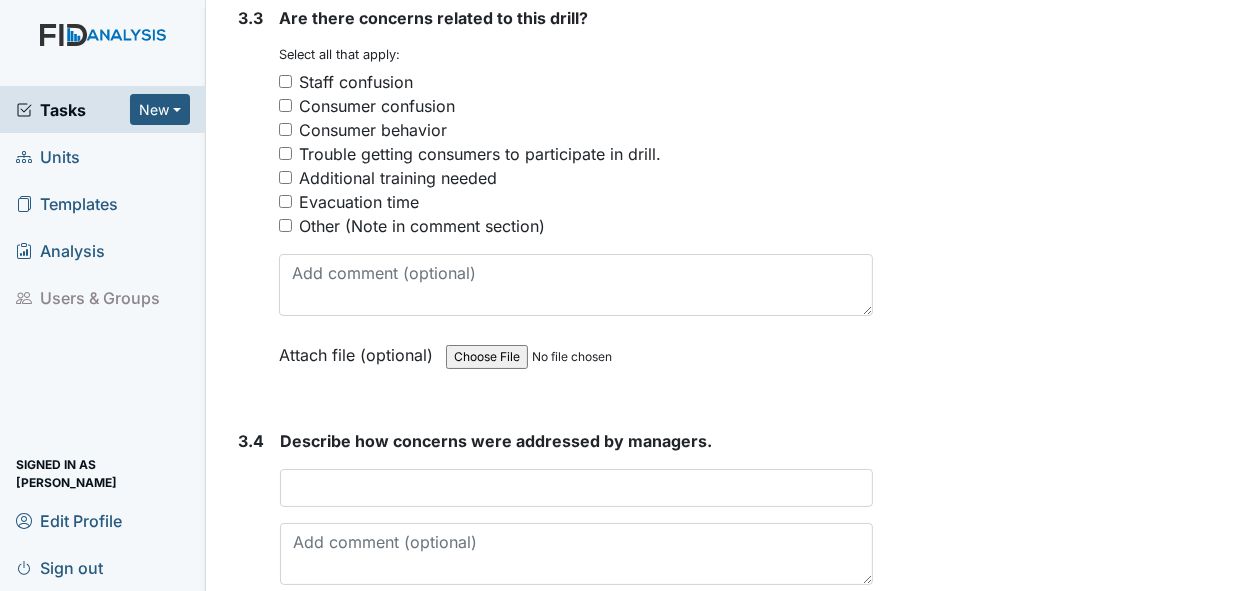 type on "3rd shift staff expressed to stop and report wild fire to 911, and ask for directions, report it to on call manager" 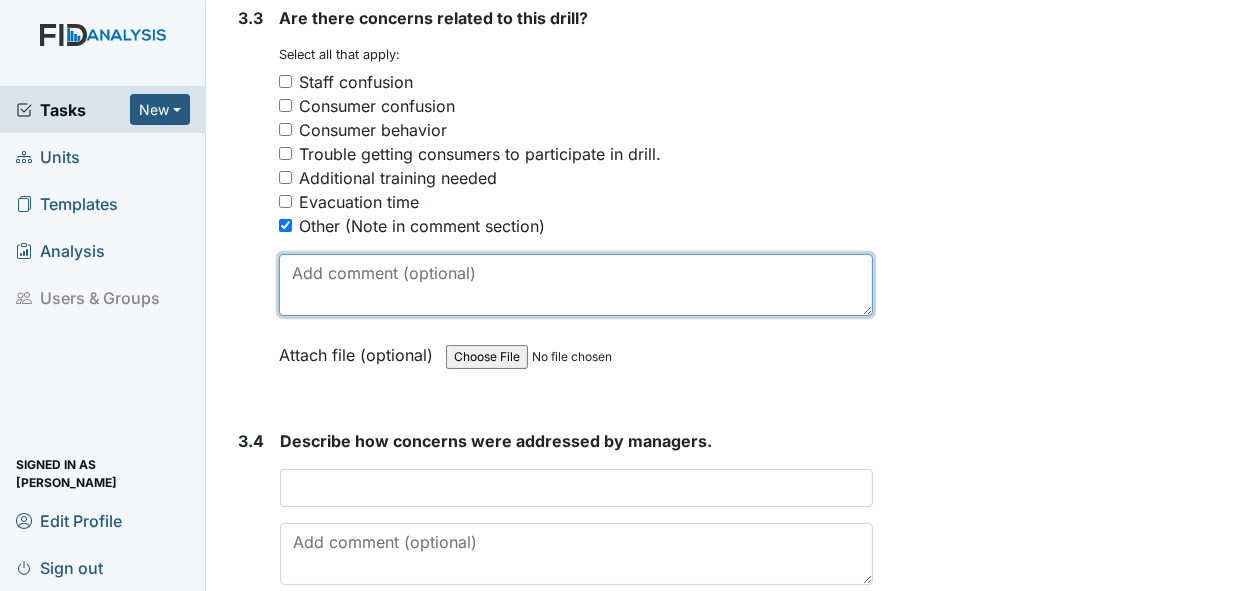 click at bounding box center [576, 285] 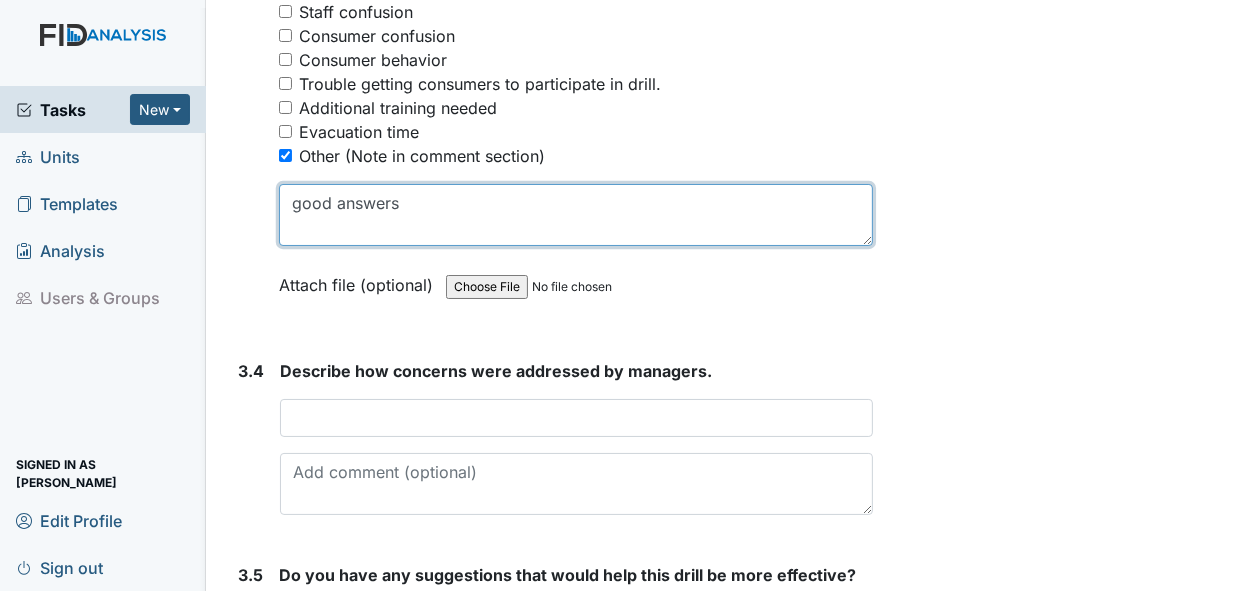 scroll, scrollTop: 3100, scrollLeft: 0, axis: vertical 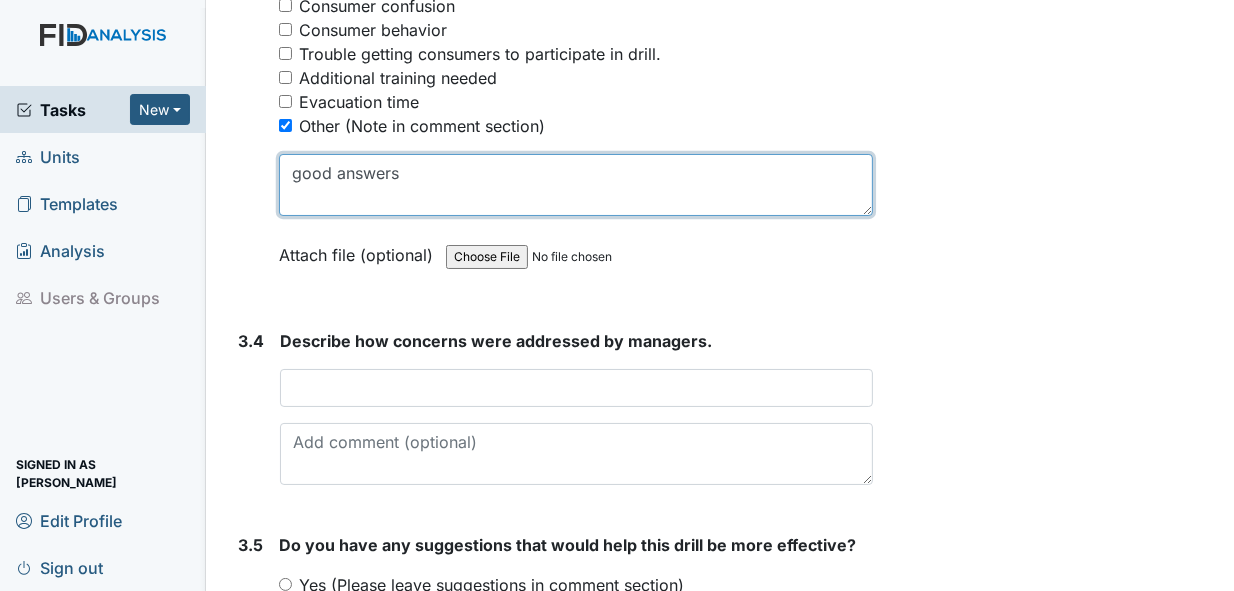type on "good answers" 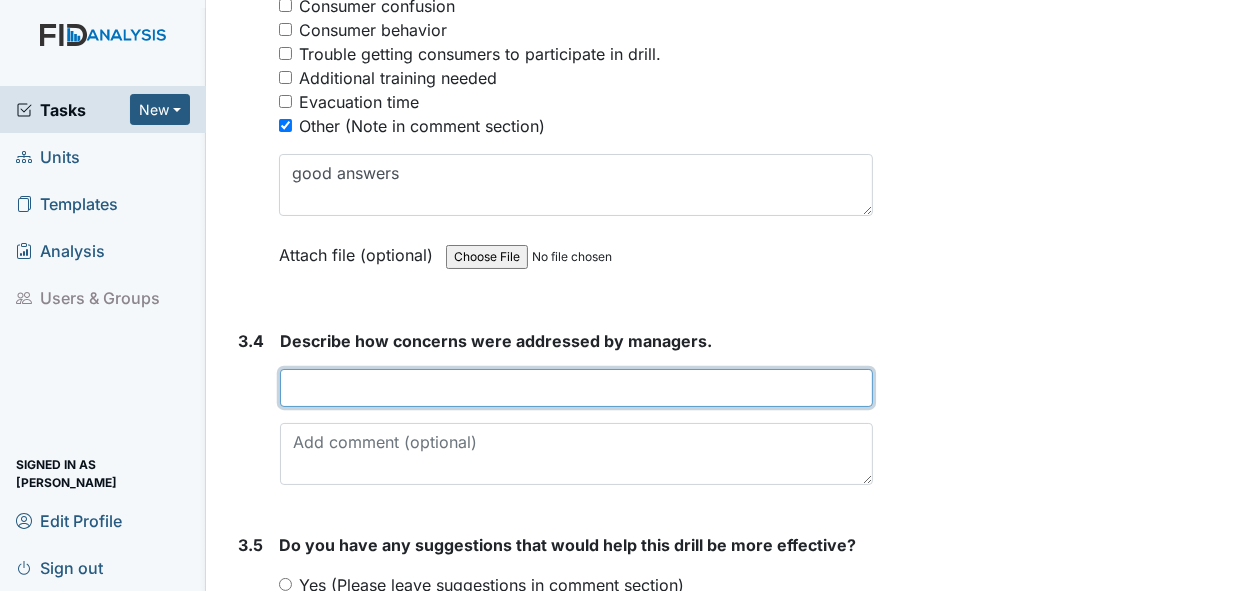 click at bounding box center [577, 388] 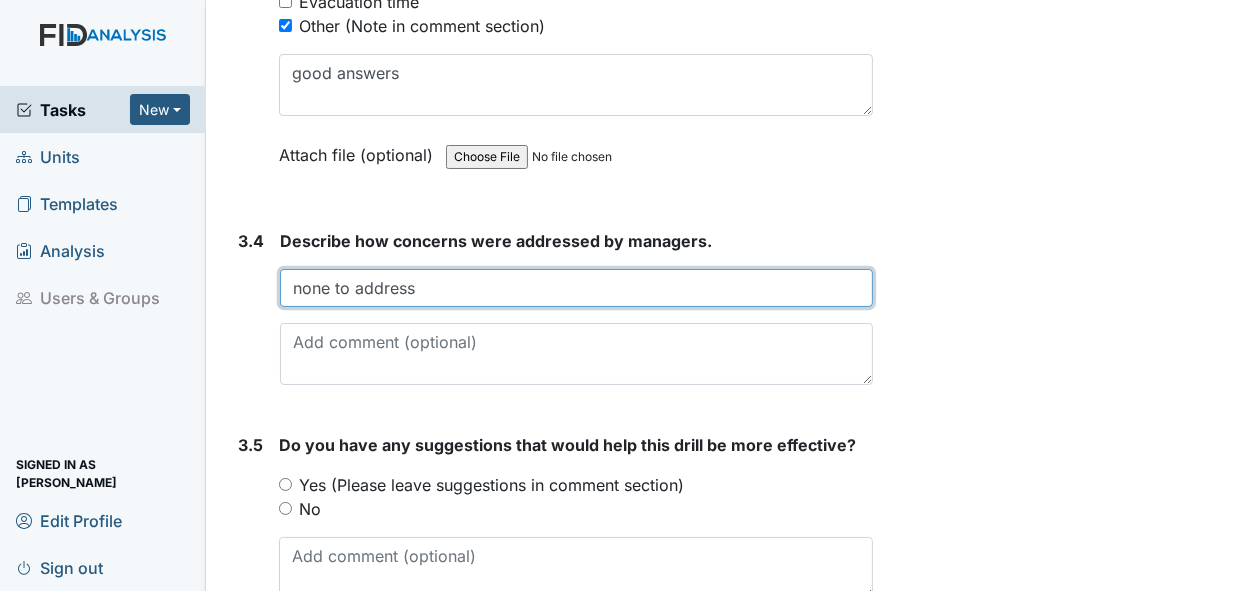 scroll, scrollTop: 3270, scrollLeft: 0, axis: vertical 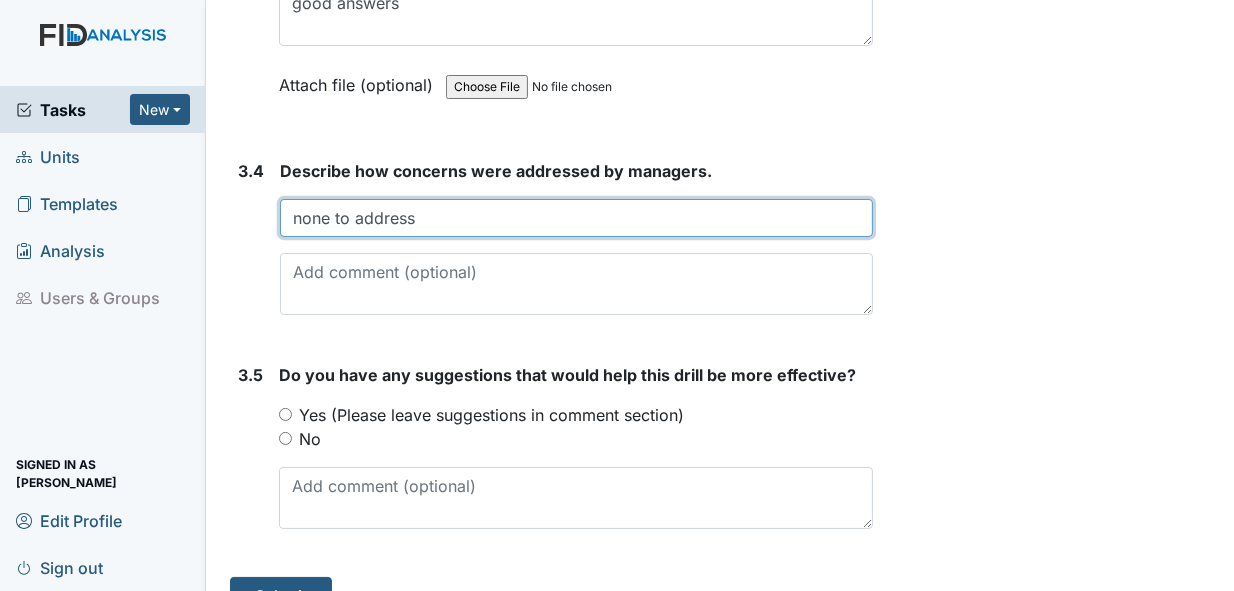 type on "none to address" 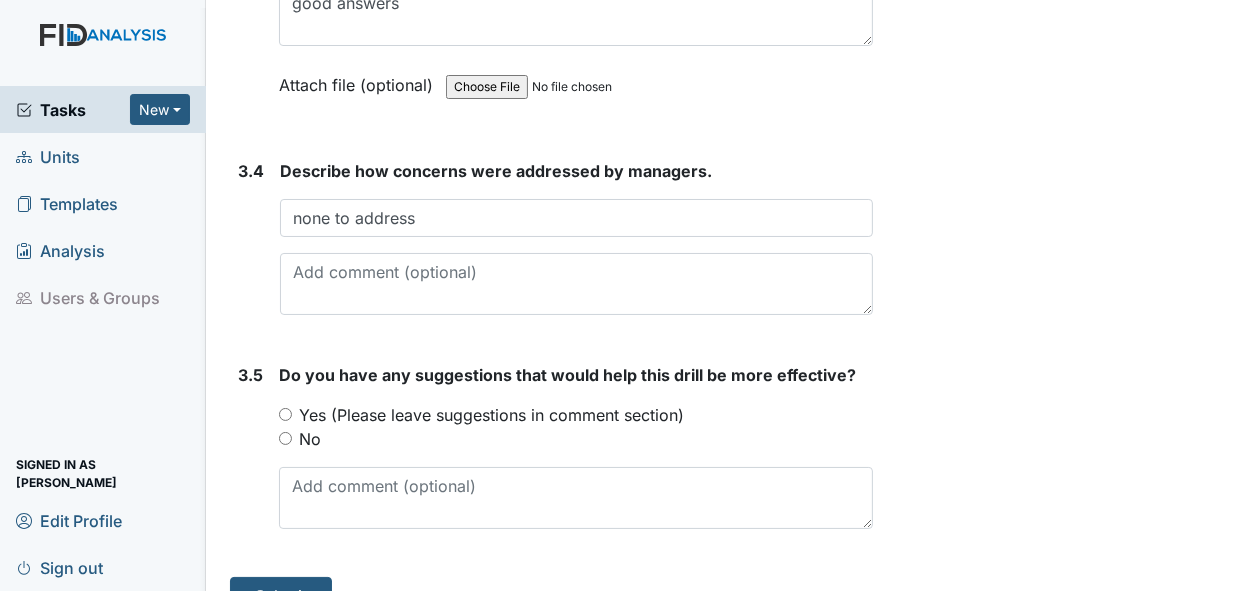 drag, startPoint x: 280, startPoint y: 398, endPoint x: 290, endPoint y: 414, distance: 18.867962 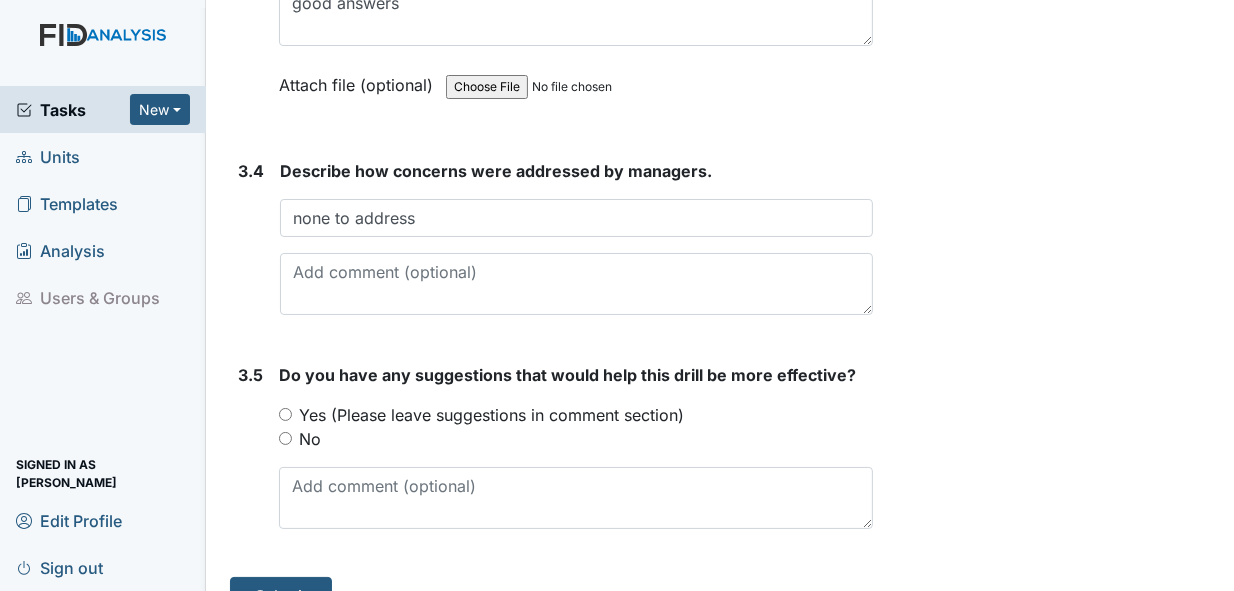 click on "No" at bounding box center (285, 438) 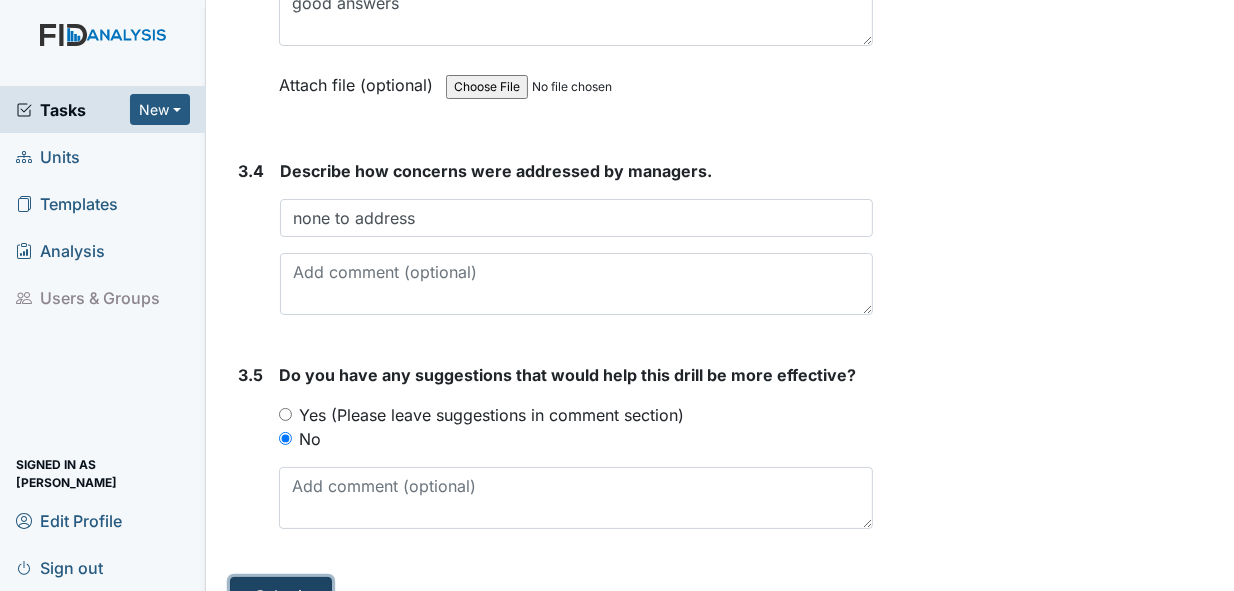 click on "Submit" at bounding box center (281, 596) 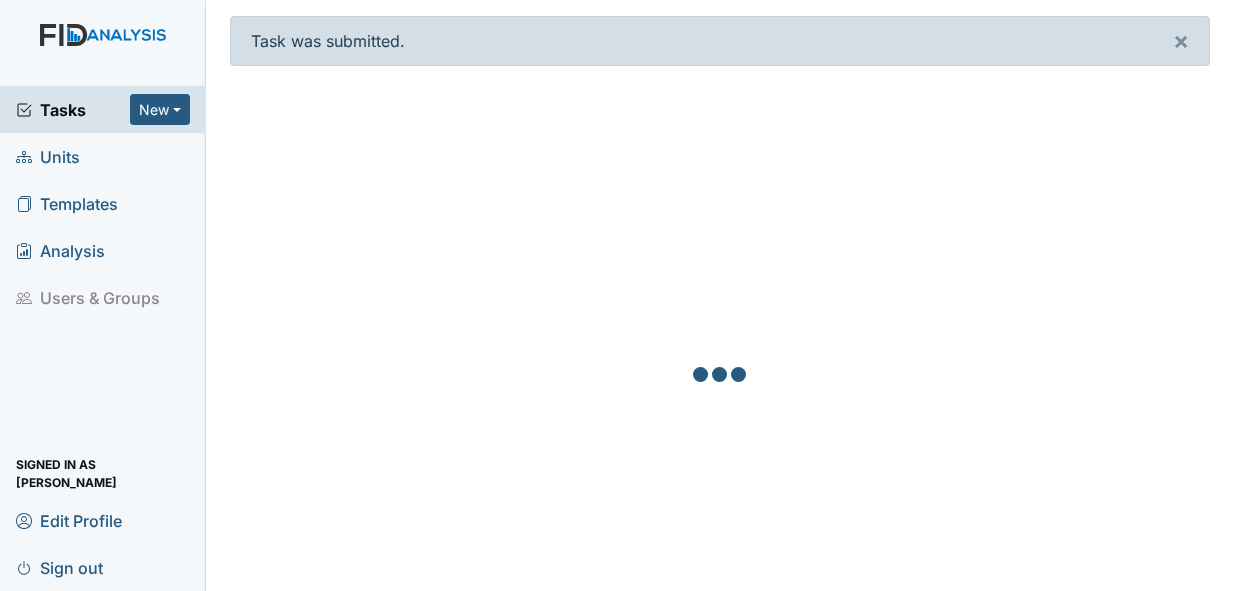 scroll, scrollTop: 0, scrollLeft: 0, axis: both 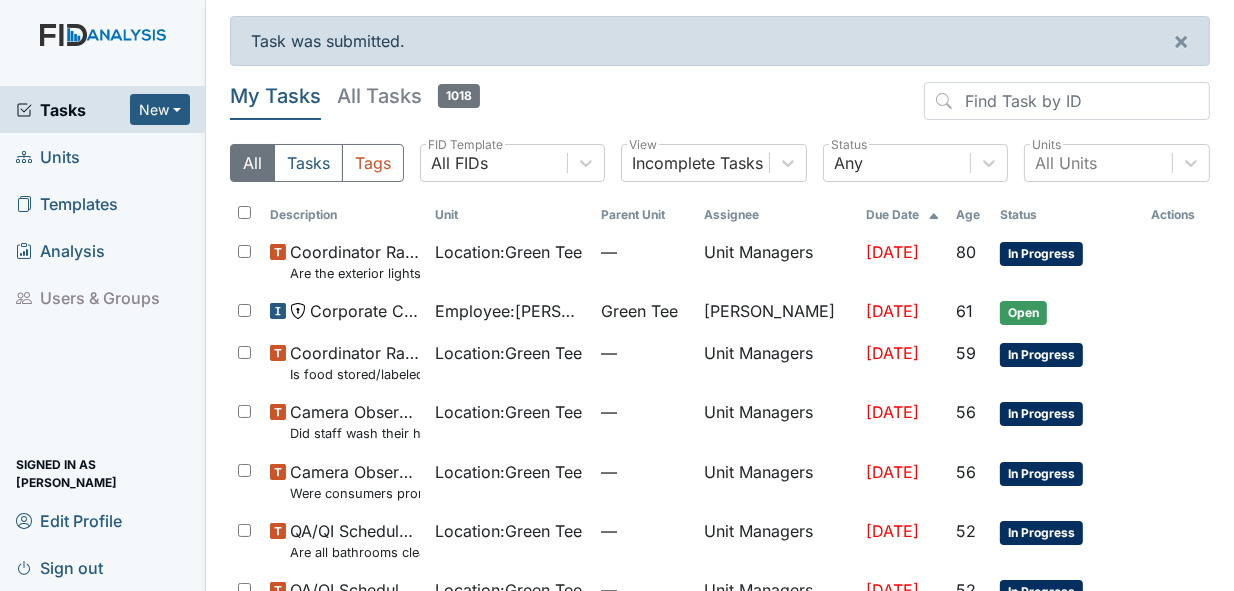 click on "Units" at bounding box center [48, 156] 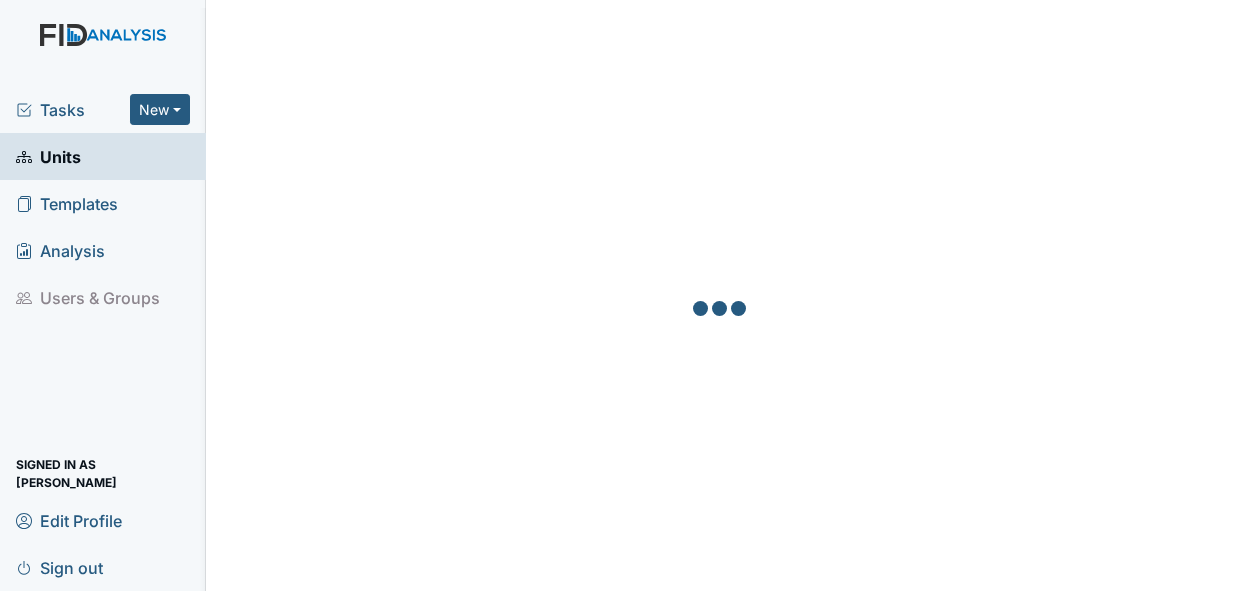 scroll, scrollTop: 0, scrollLeft: 0, axis: both 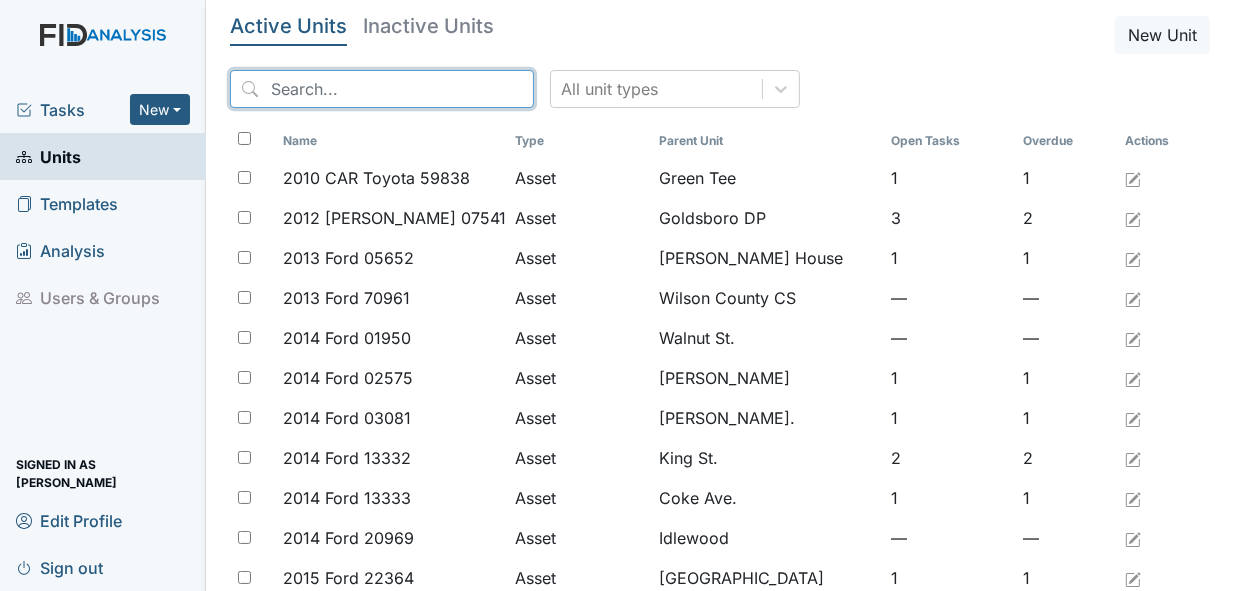 click at bounding box center (382, 89) 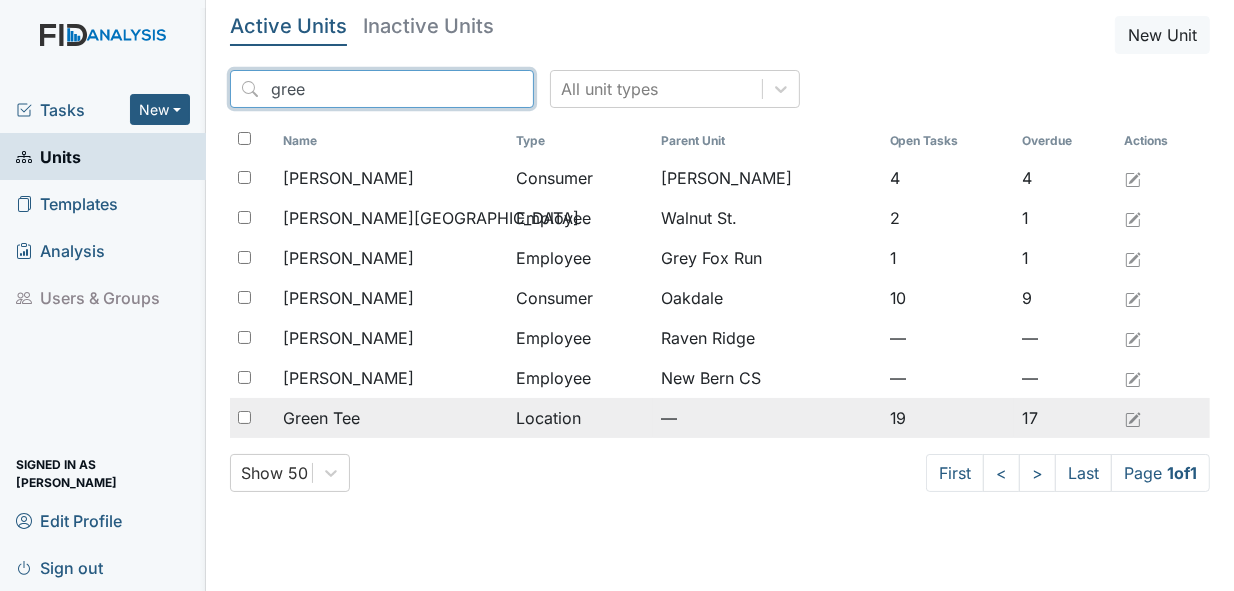 type on "gree" 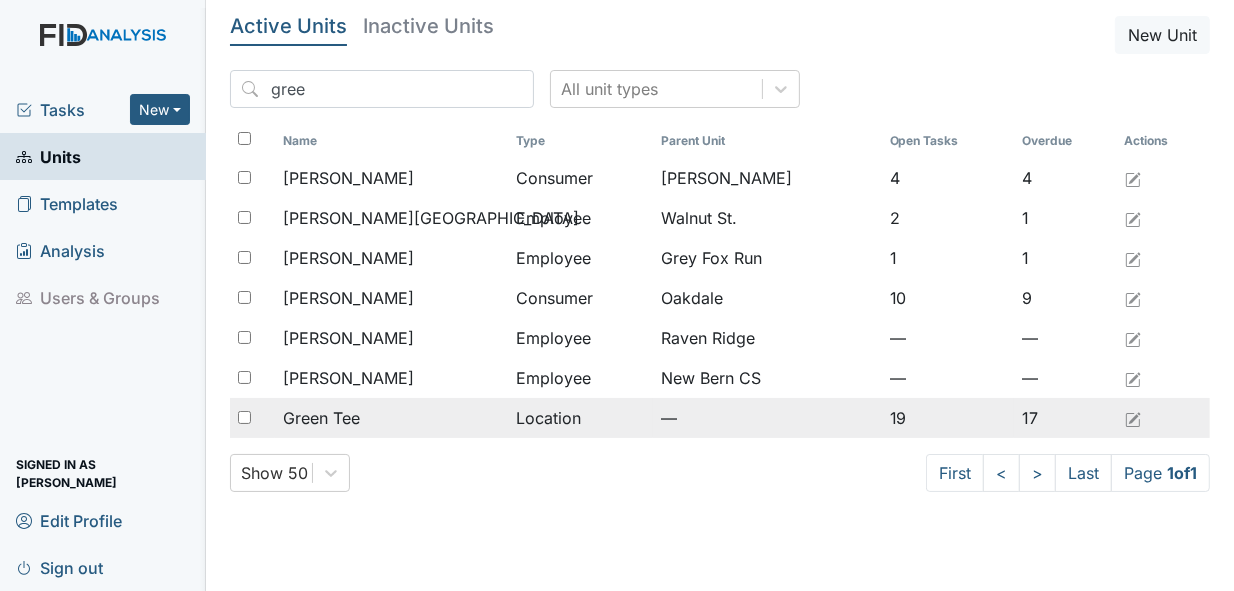 click at bounding box center [244, 417] 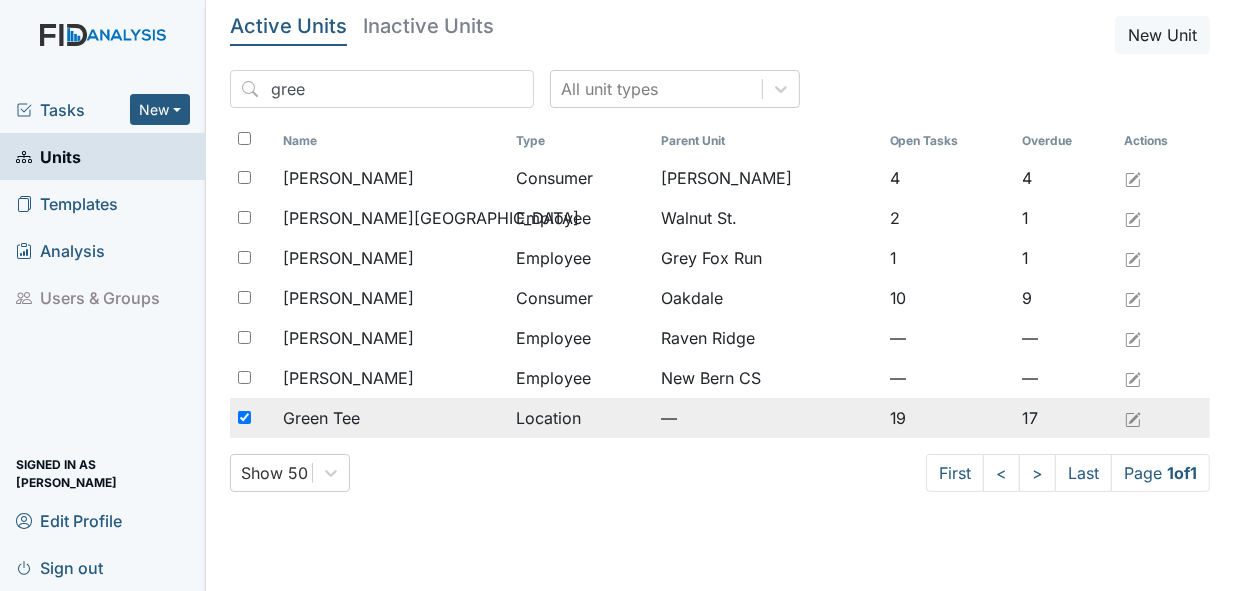 checkbox on "true" 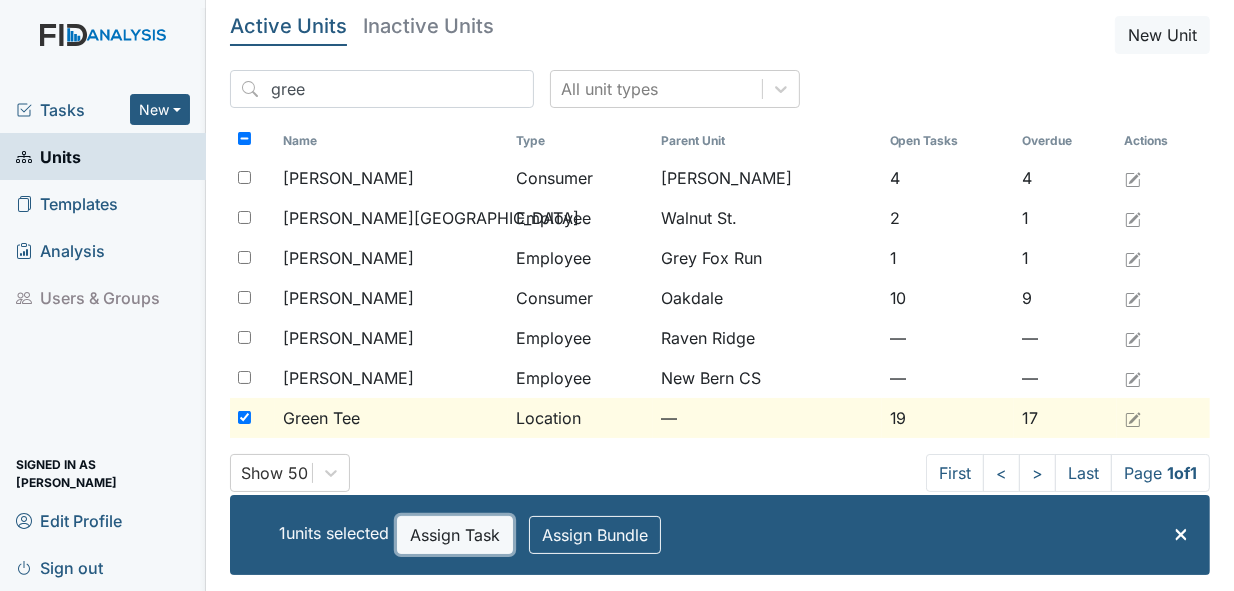 click on "Assign Task" at bounding box center (455, 535) 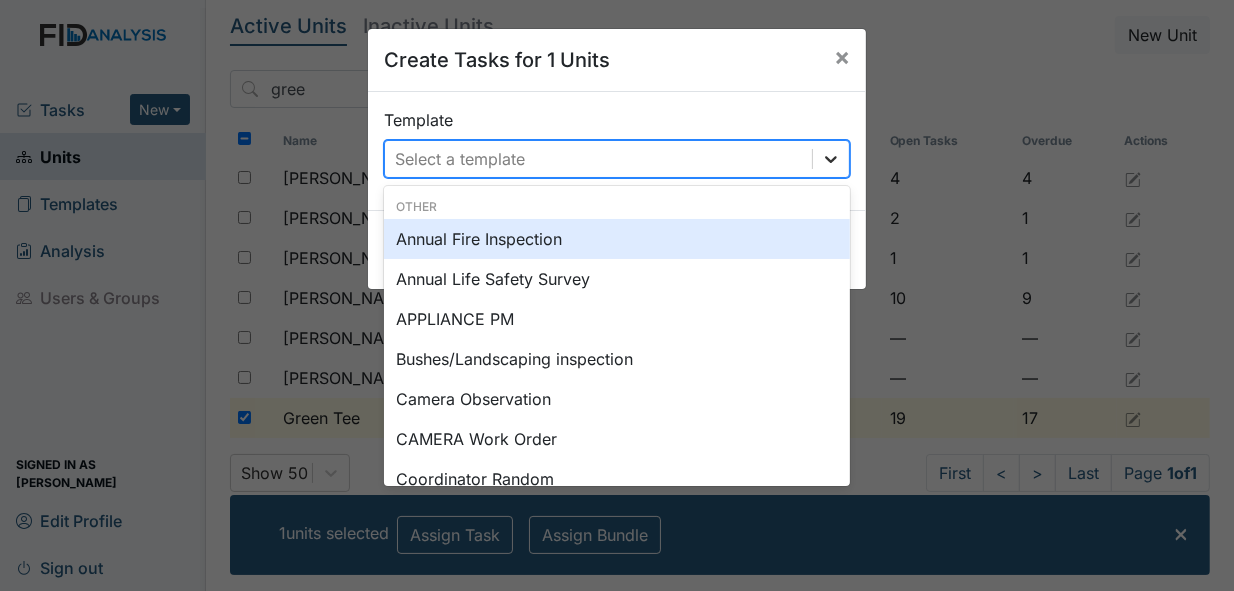 click 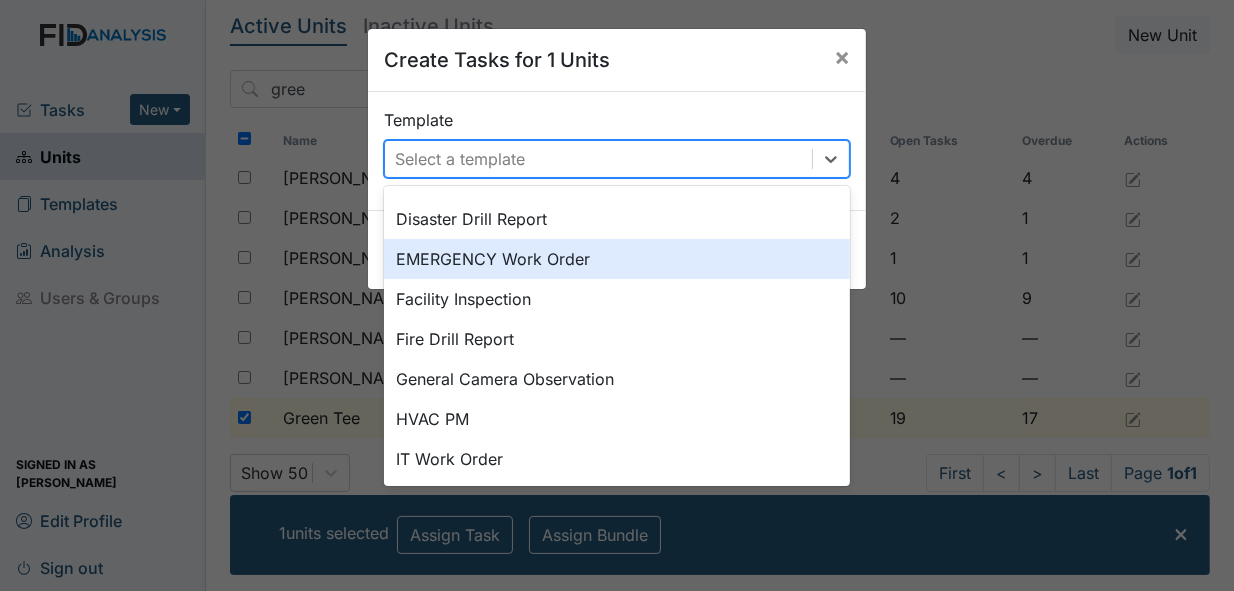 scroll, scrollTop: 400, scrollLeft: 0, axis: vertical 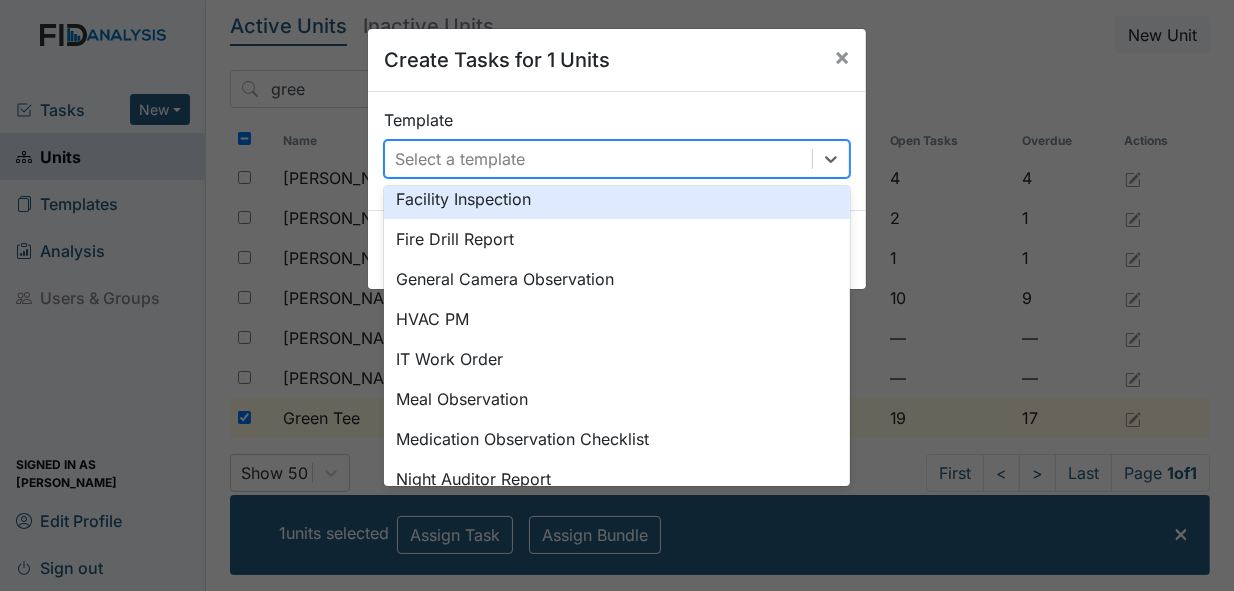 click on "Facility Inspection" at bounding box center [617, 199] 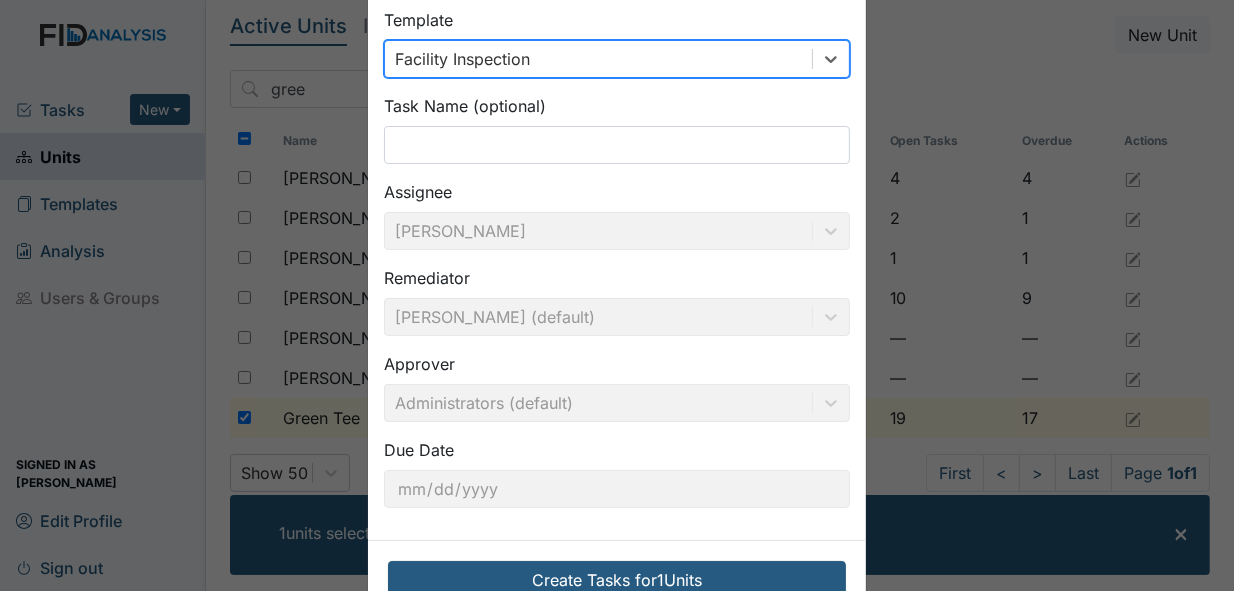 scroll, scrollTop: 154, scrollLeft: 0, axis: vertical 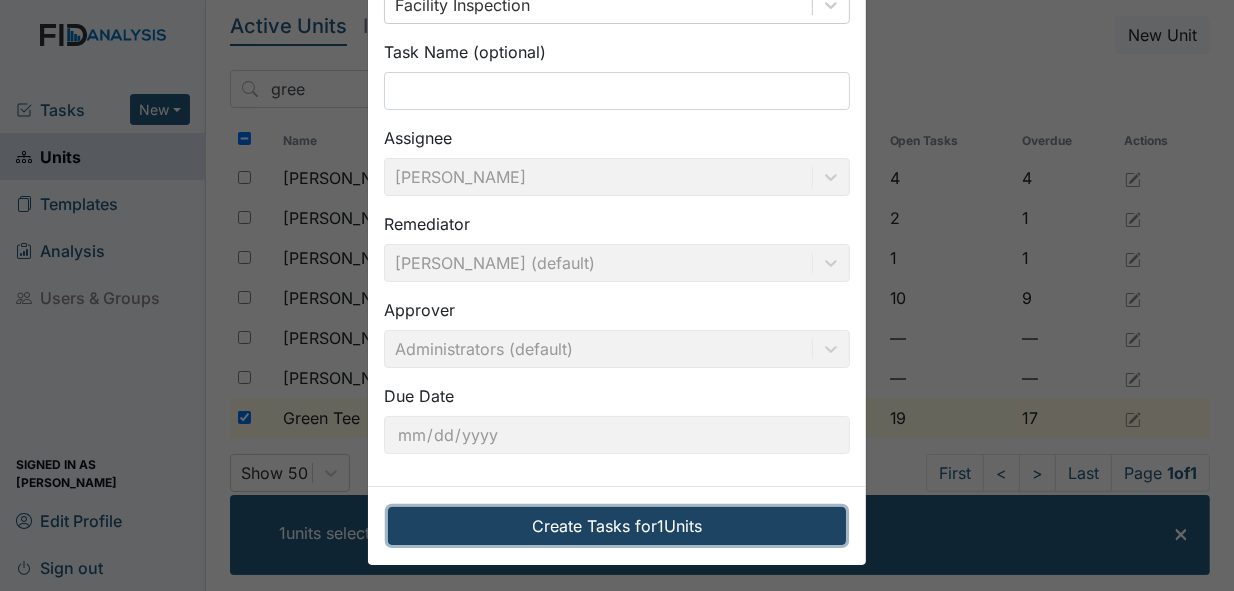 click on "Create Tasks for  1  Units" at bounding box center [617, 526] 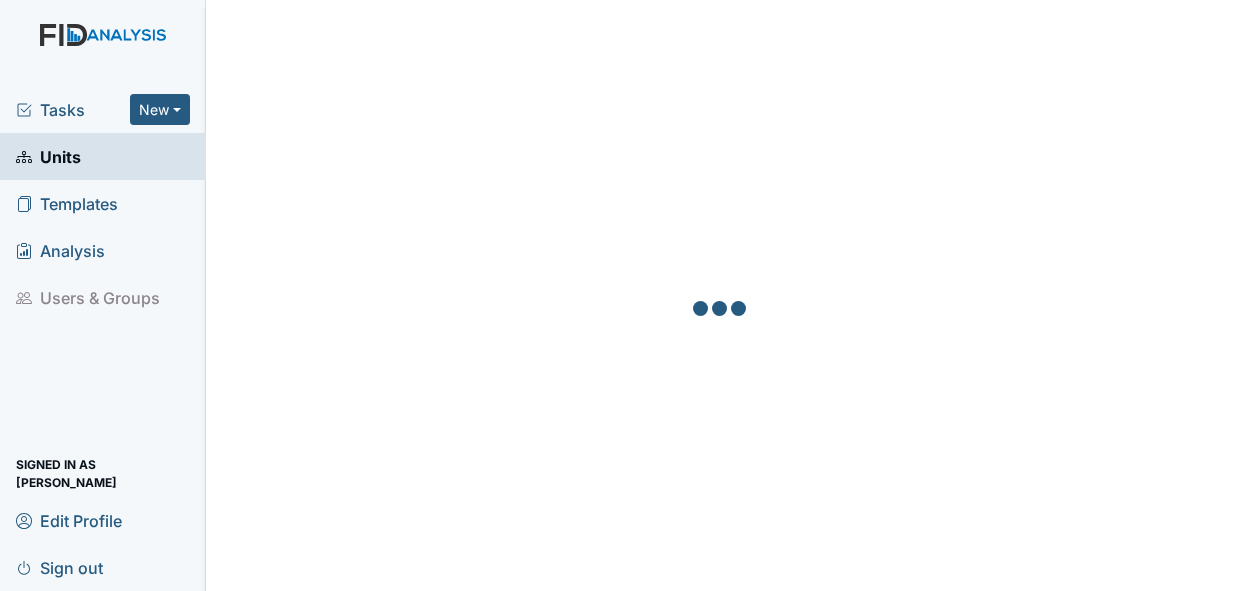 scroll, scrollTop: 0, scrollLeft: 0, axis: both 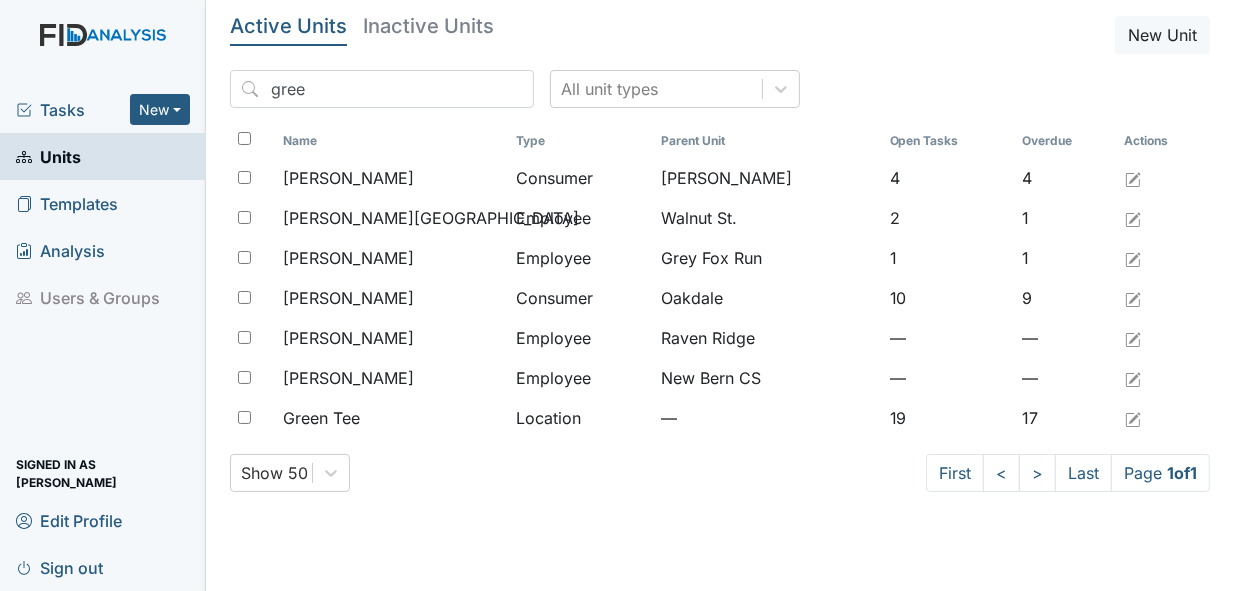click on "Tasks" at bounding box center [73, 110] 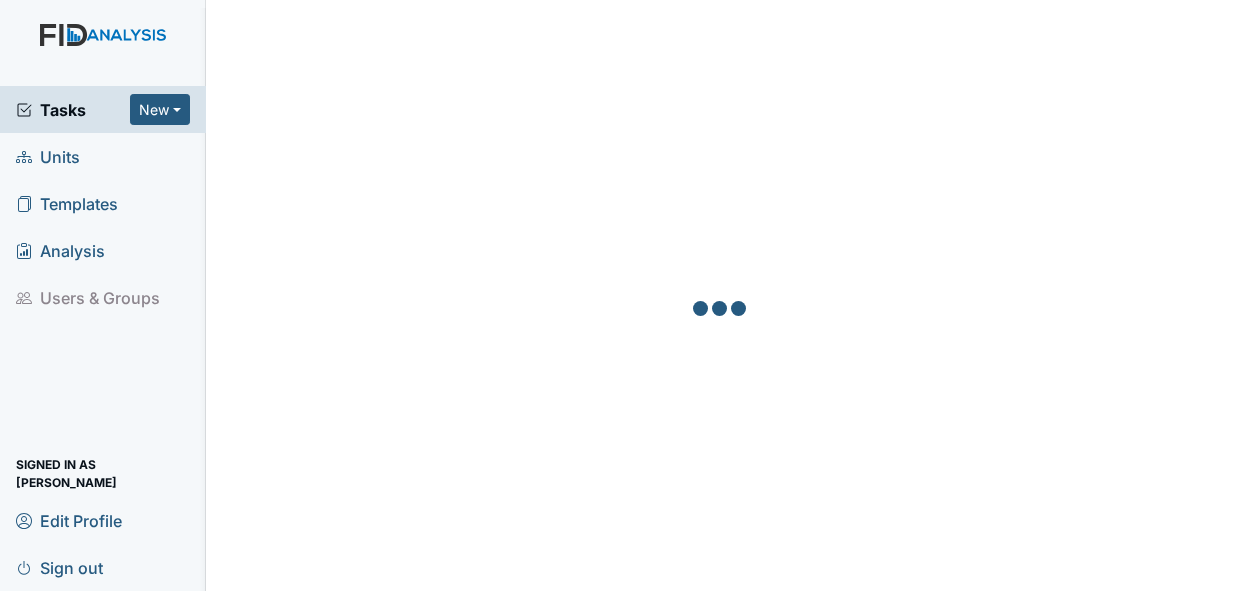 scroll, scrollTop: 0, scrollLeft: 0, axis: both 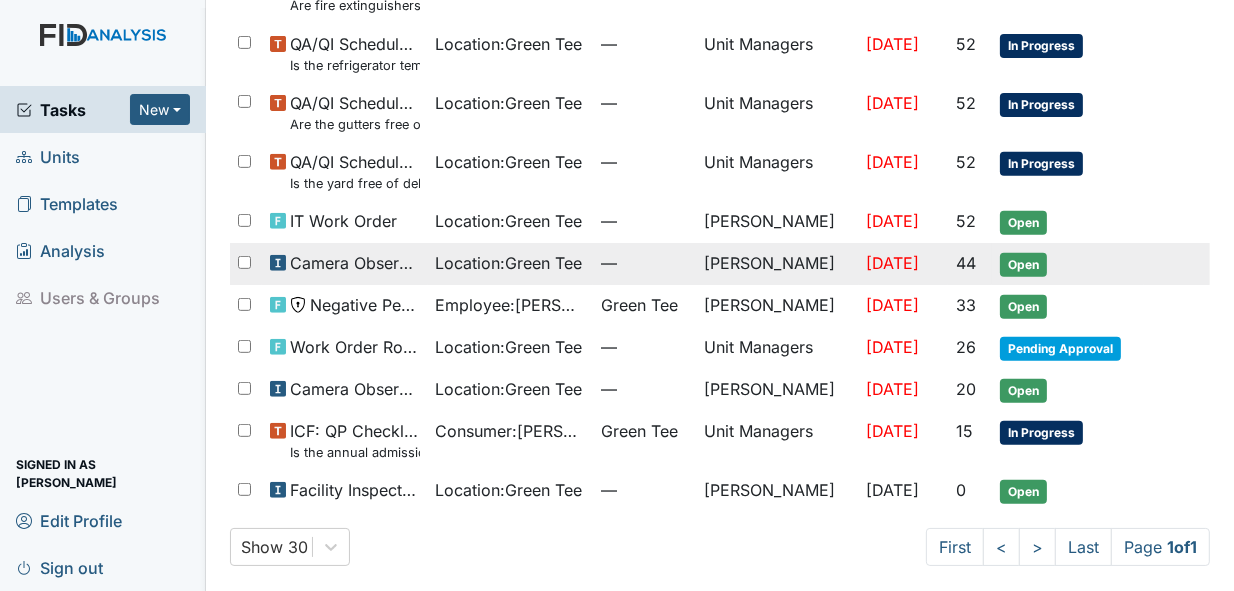click on "Open" at bounding box center [1023, 265] 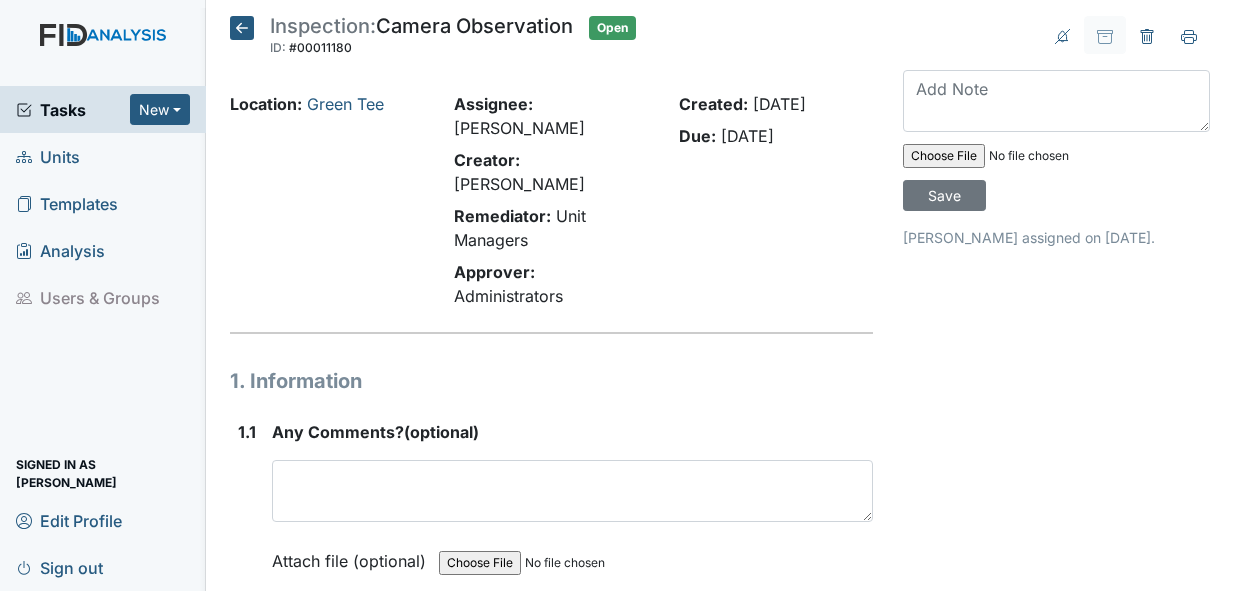 scroll, scrollTop: 0, scrollLeft: 0, axis: both 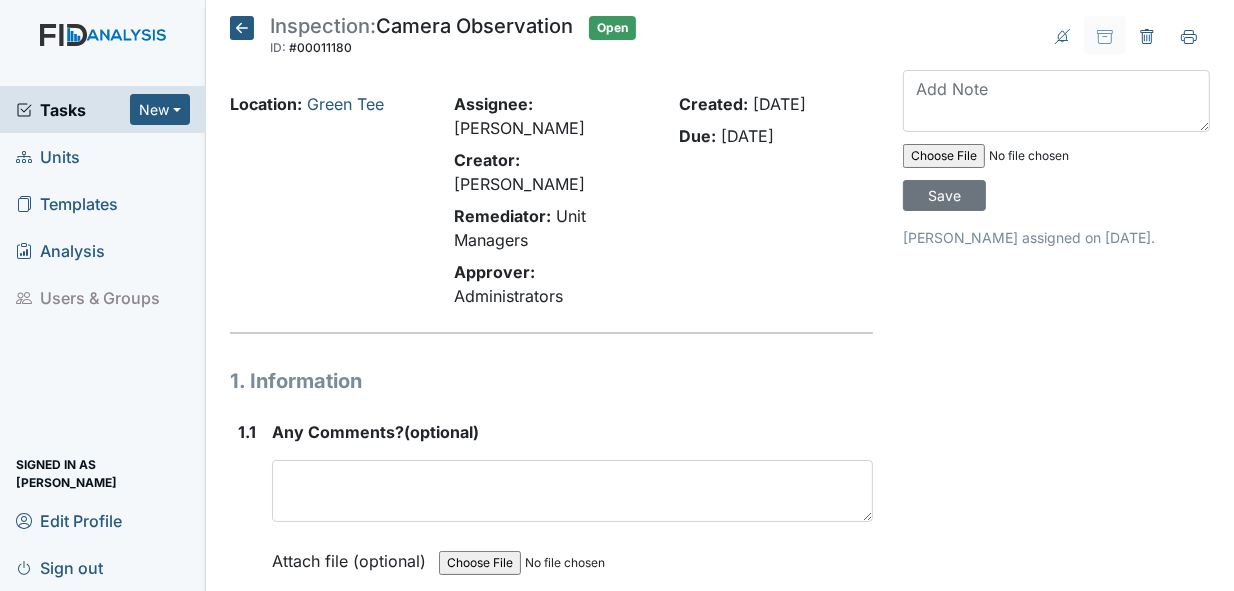 click 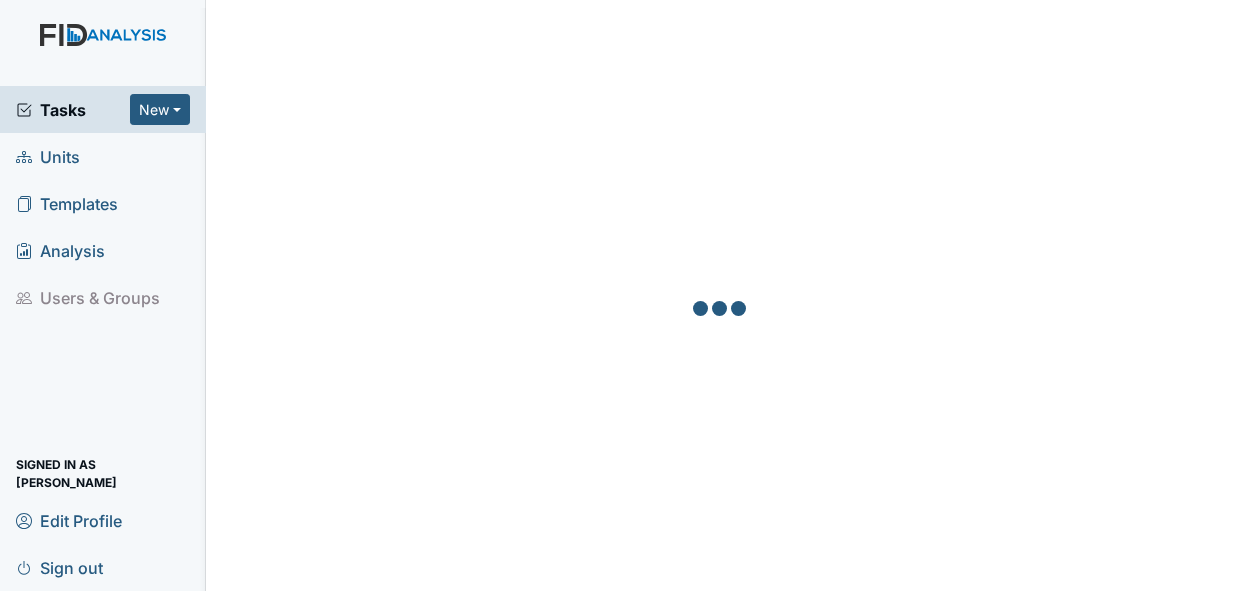 scroll, scrollTop: 0, scrollLeft: 0, axis: both 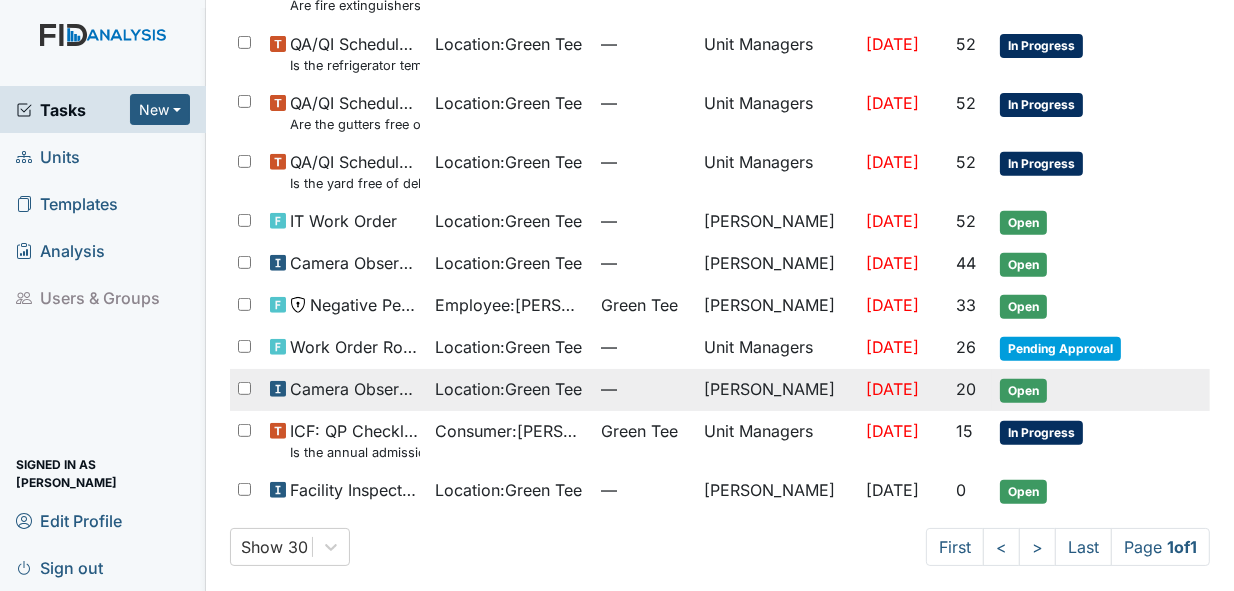 click on "Open" at bounding box center [1023, 391] 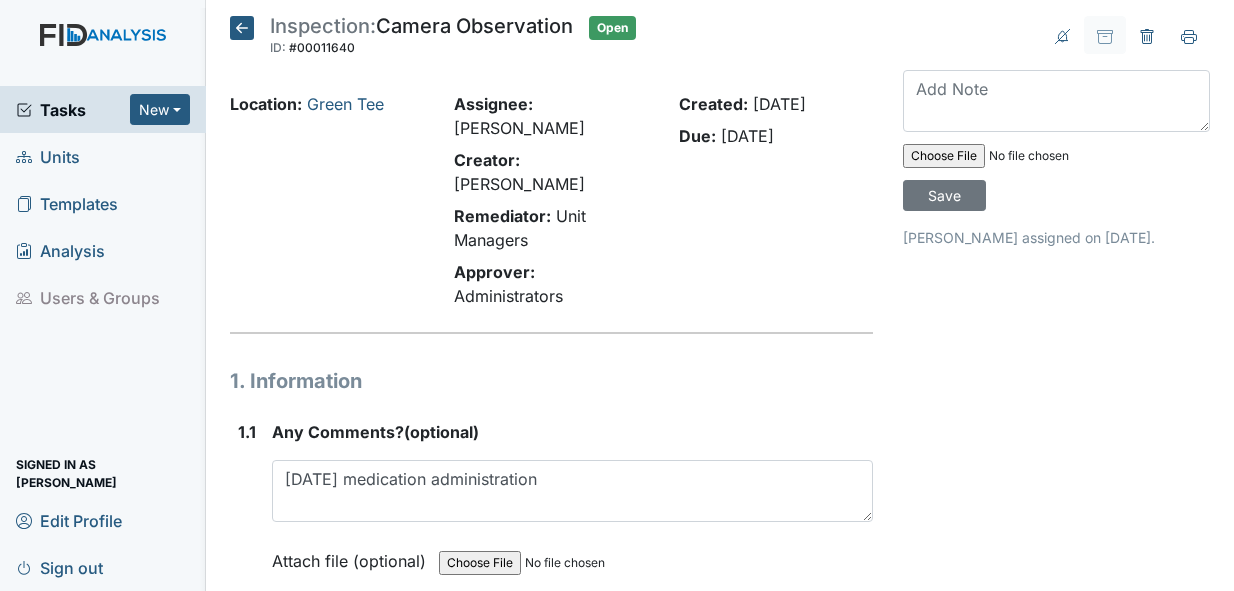 scroll, scrollTop: 0, scrollLeft: 0, axis: both 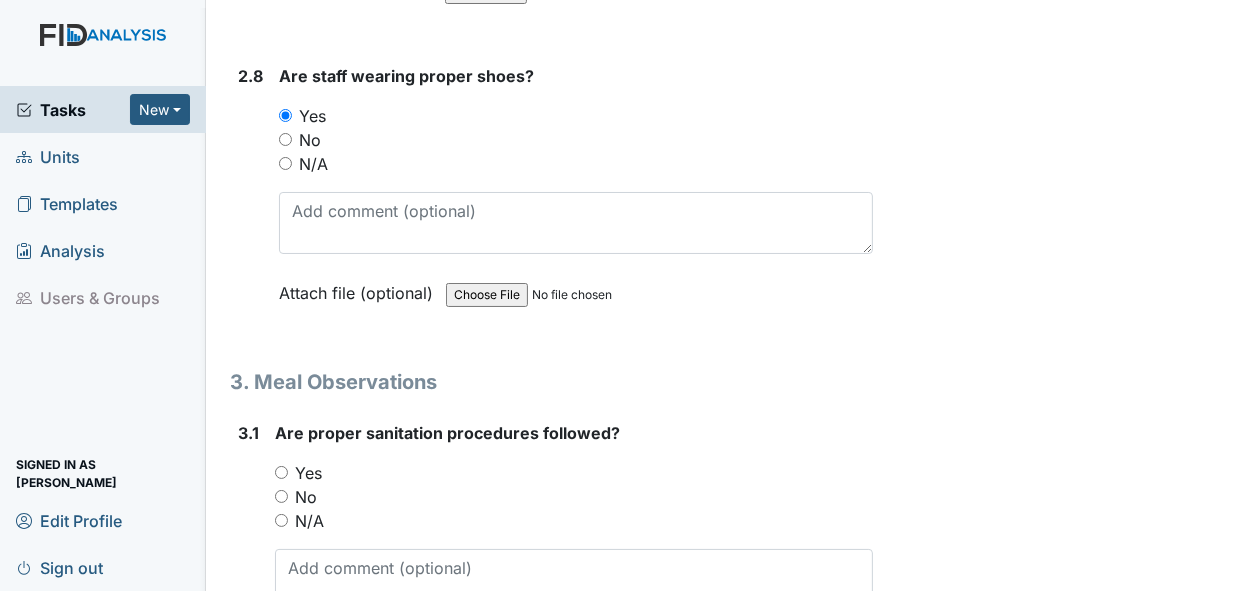 click on "Yes" at bounding box center [281, 472] 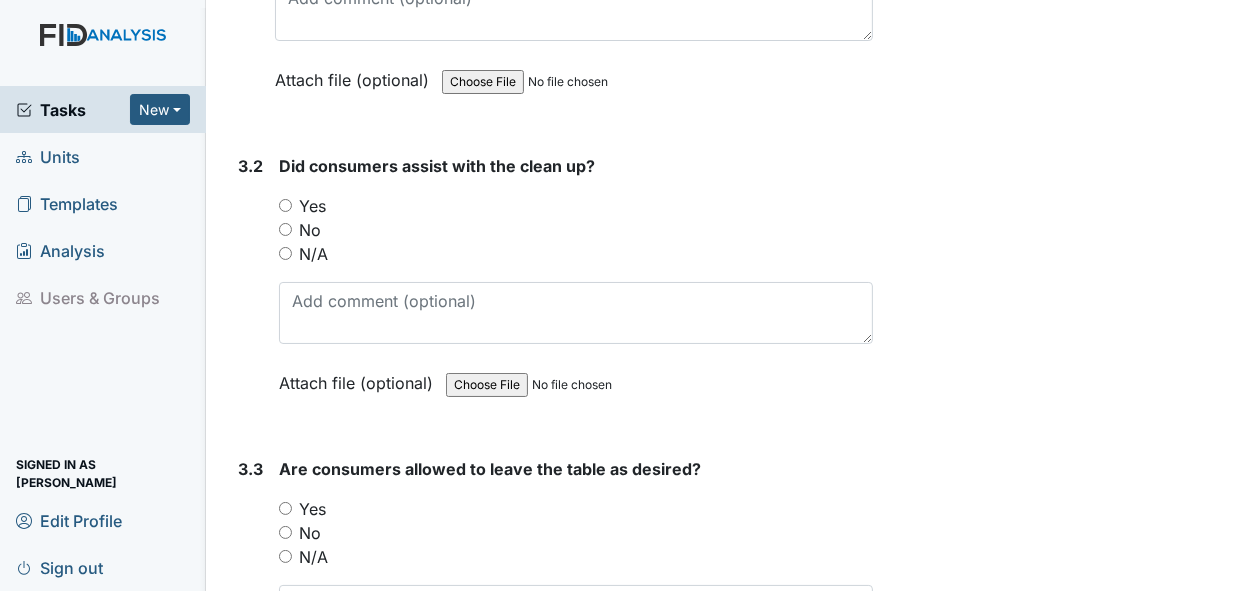 scroll, scrollTop: 3800, scrollLeft: 0, axis: vertical 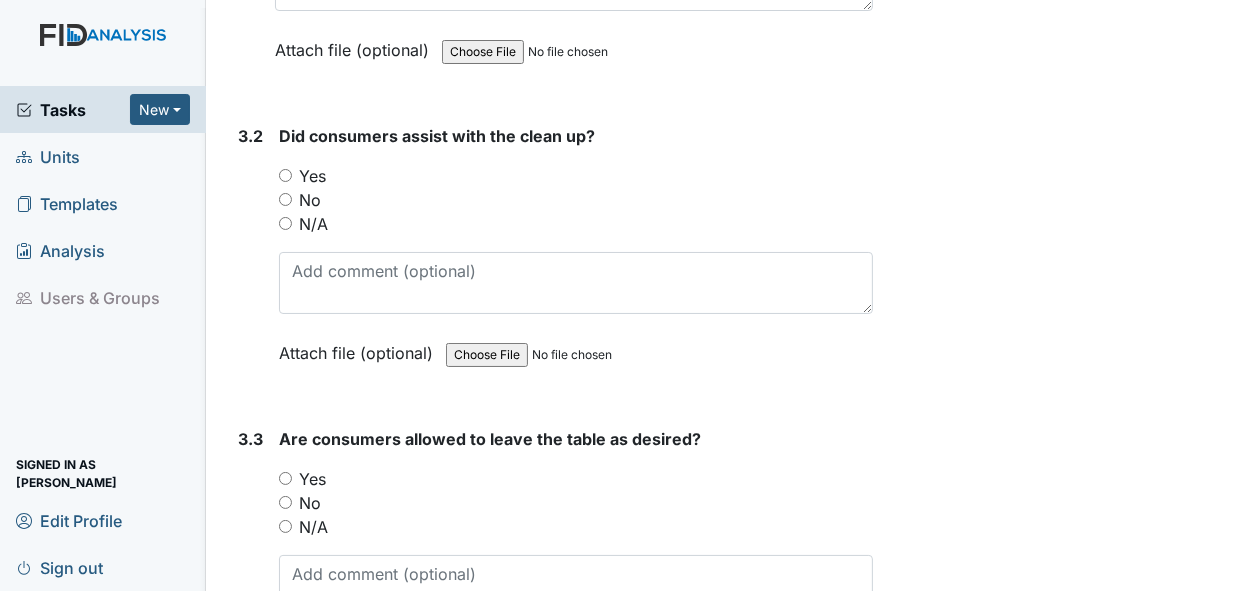 click on "Yes" at bounding box center (285, 175) 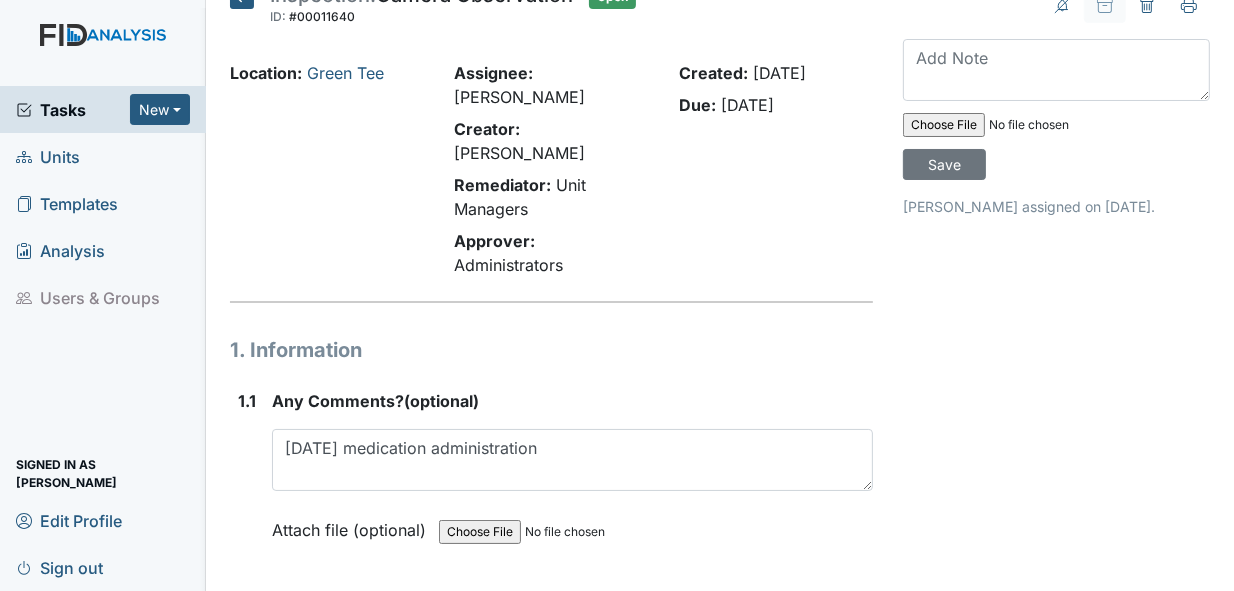scroll, scrollTop: 0, scrollLeft: 0, axis: both 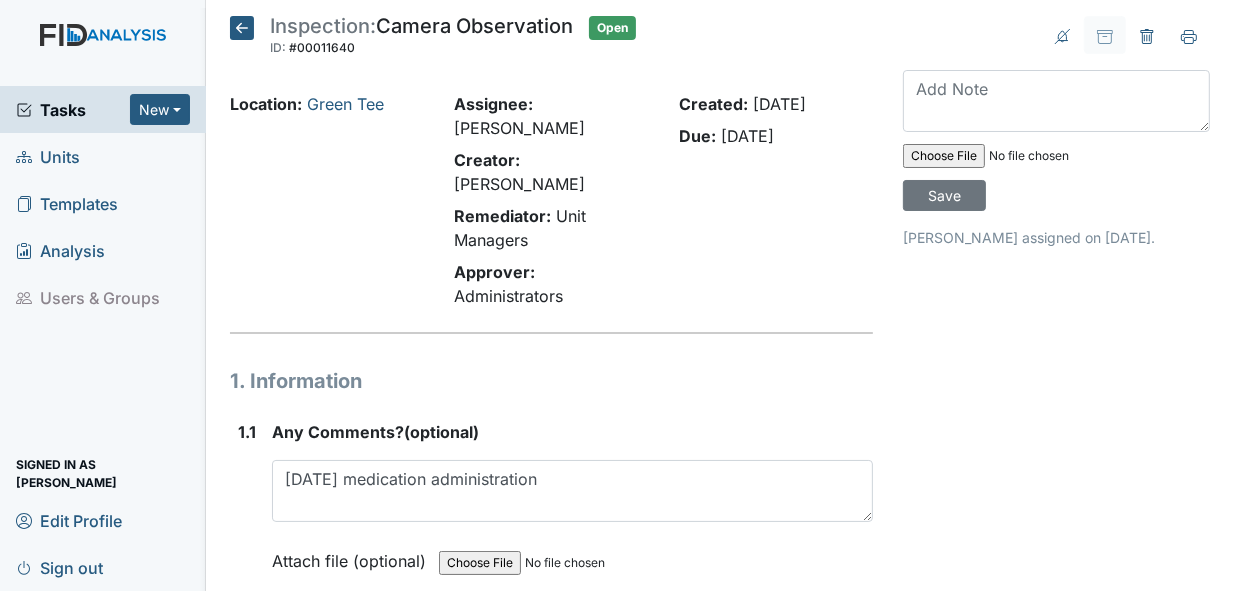 click 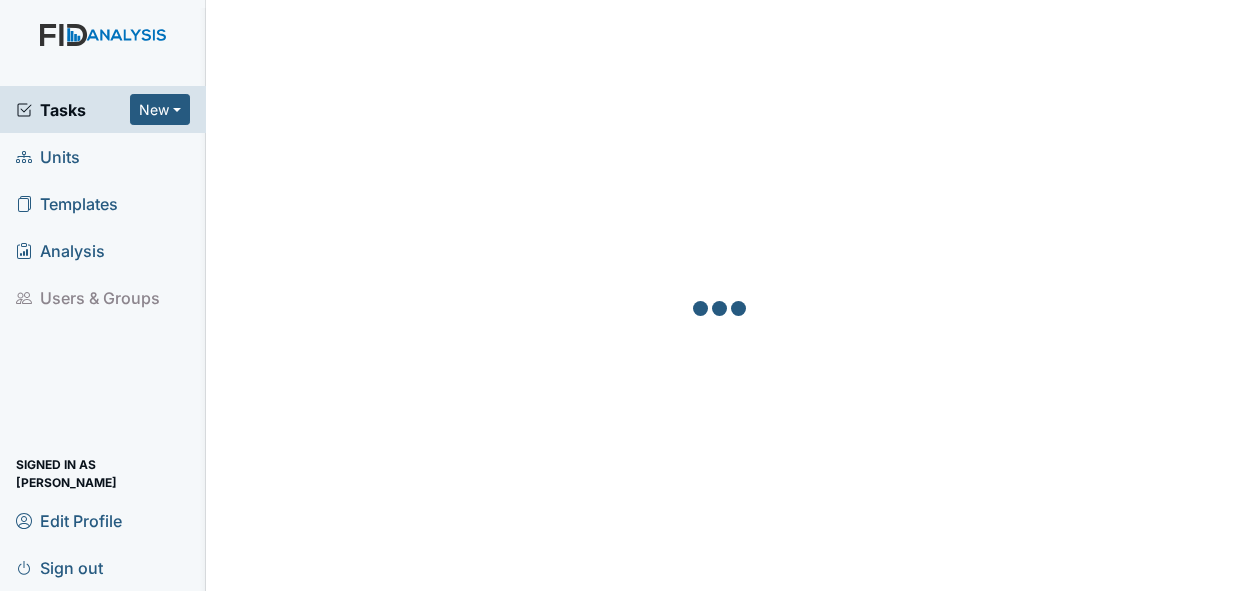 scroll, scrollTop: 0, scrollLeft: 0, axis: both 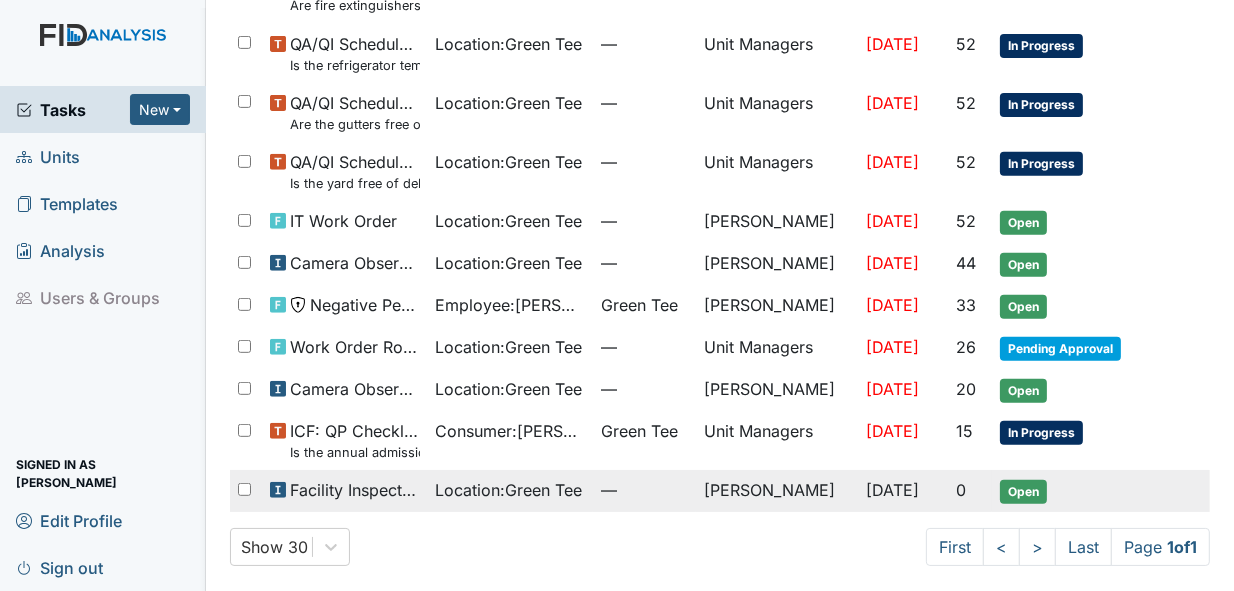 click on "Open" at bounding box center [1023, 492] 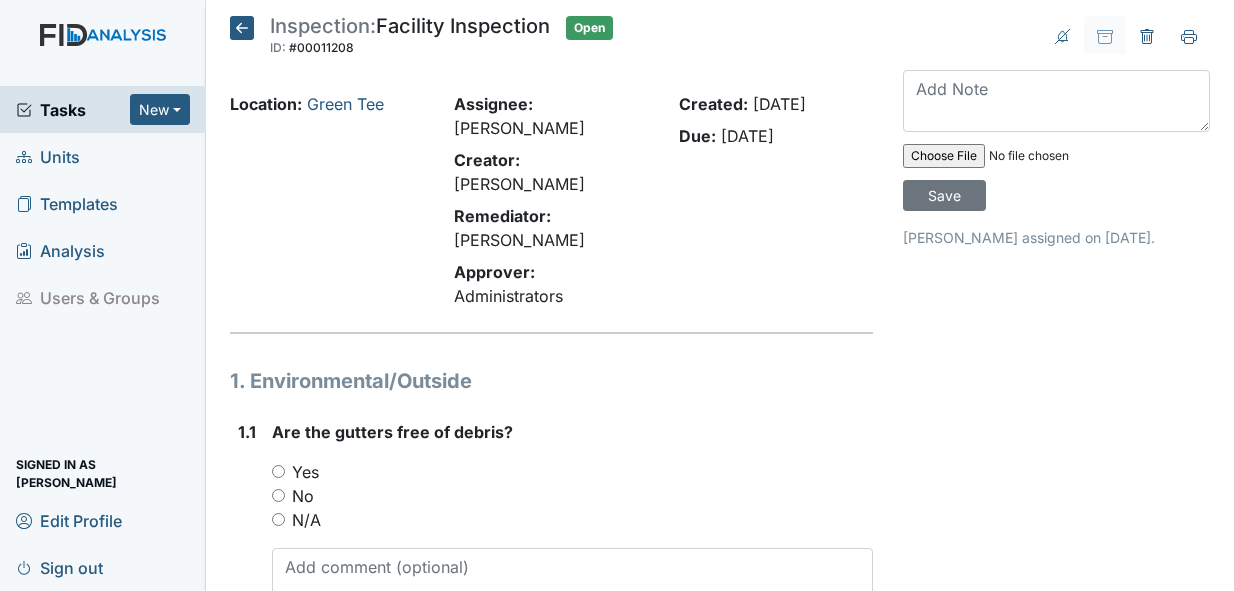 scroll, scrollTop: 0, scrollLeft: 0, axis: both 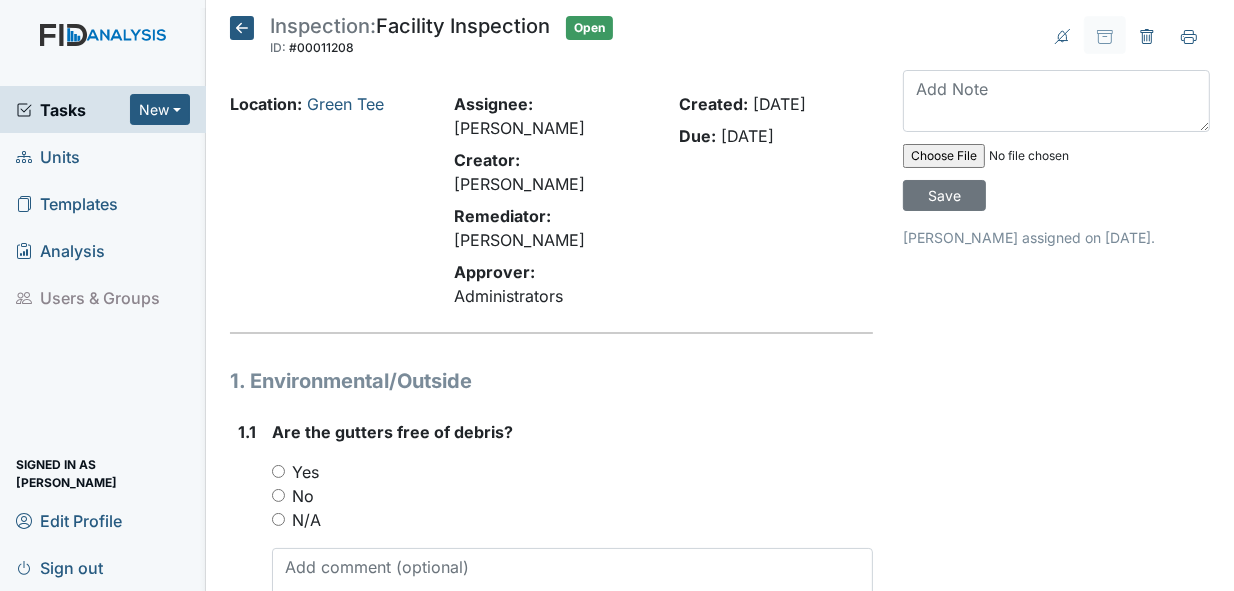 click on "Yes" at bounding box center (278, 471) 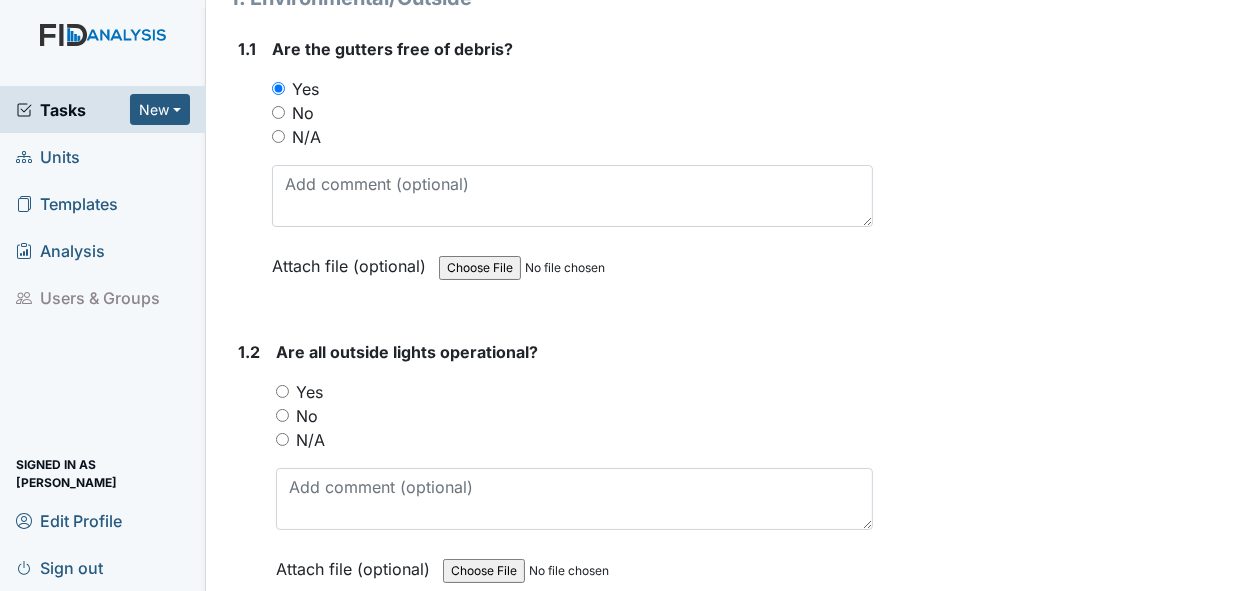 scroll, scrollTop: 400, scrollLeft: 0, axis: vertical 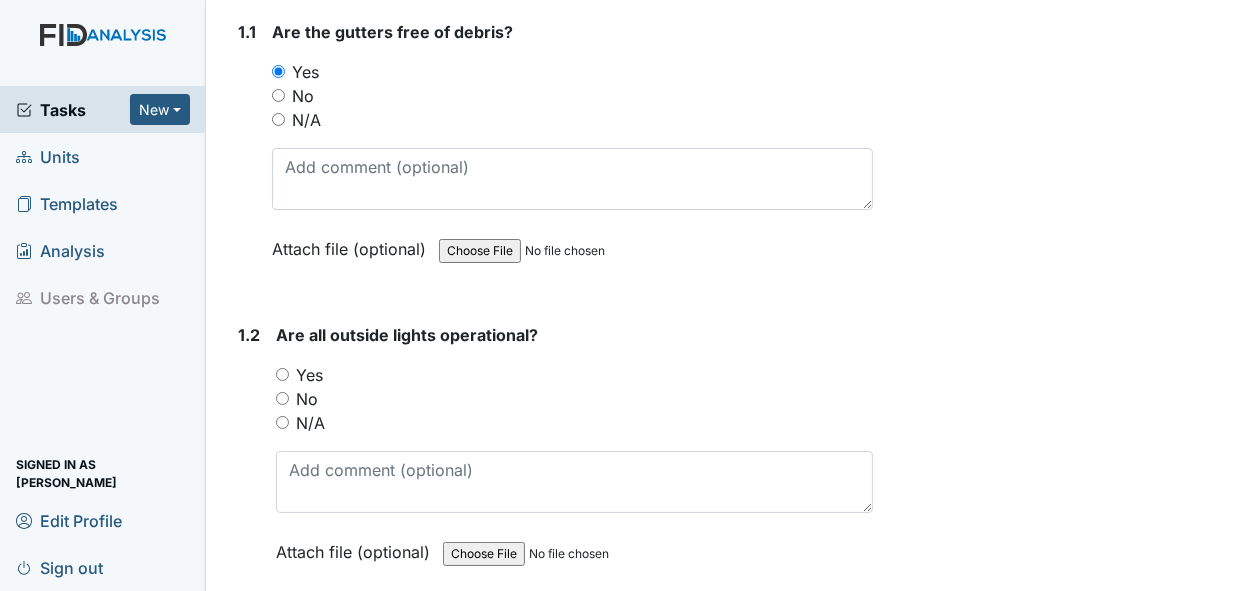 click on "Yes" at bounding box center (282, 374) 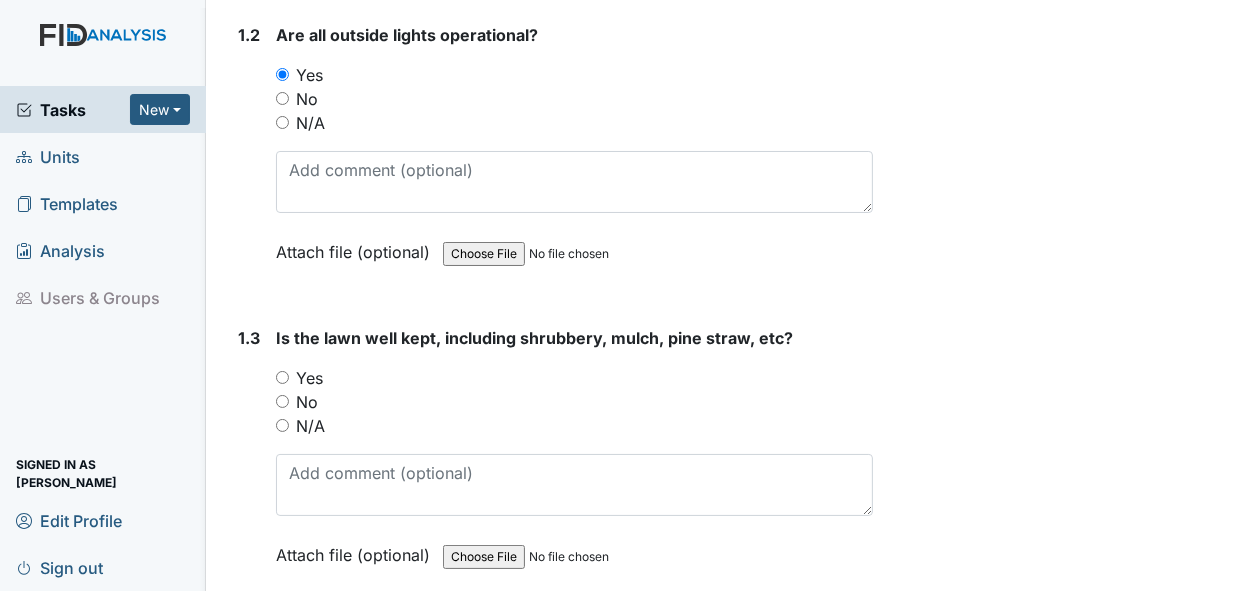 scroll, scrollTop: 800, scrollLeft: 0, axis: vertical 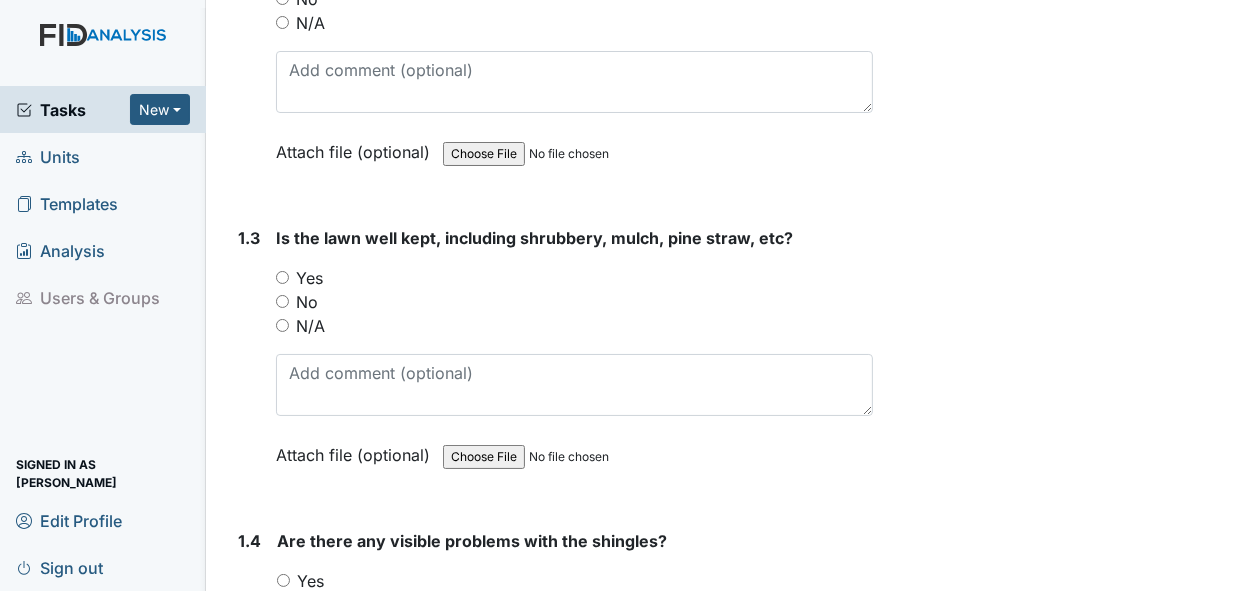 click on "Yes" at bounding box center [282, 277] 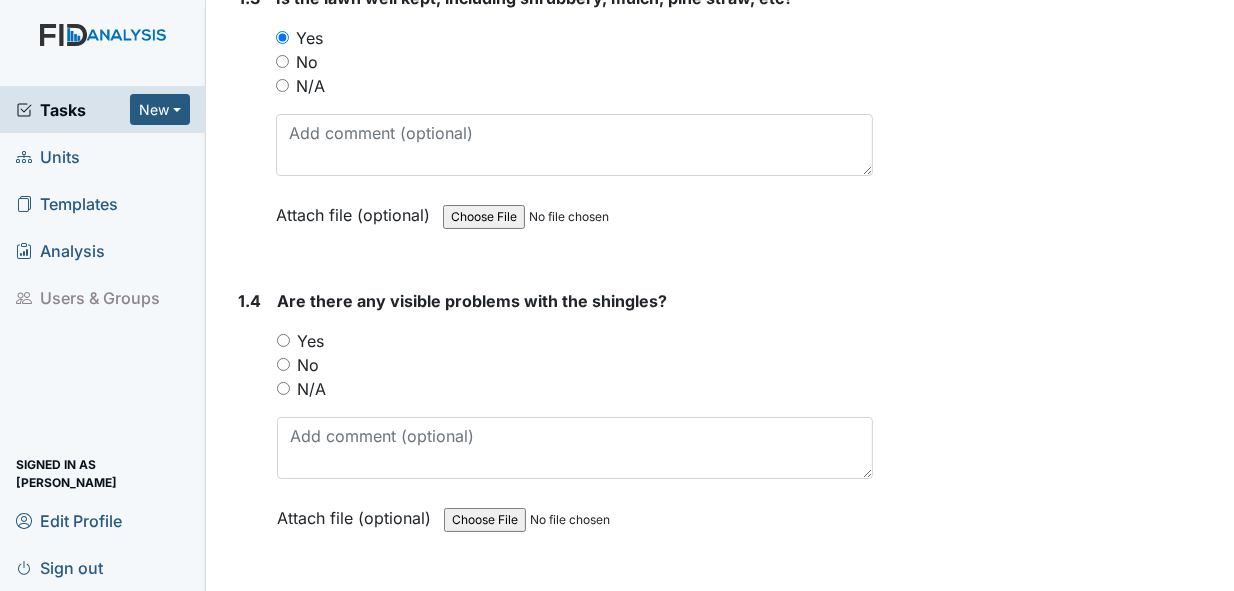 scroll, scrollTop: 1100, scrollLeft: 0, axis: vertical 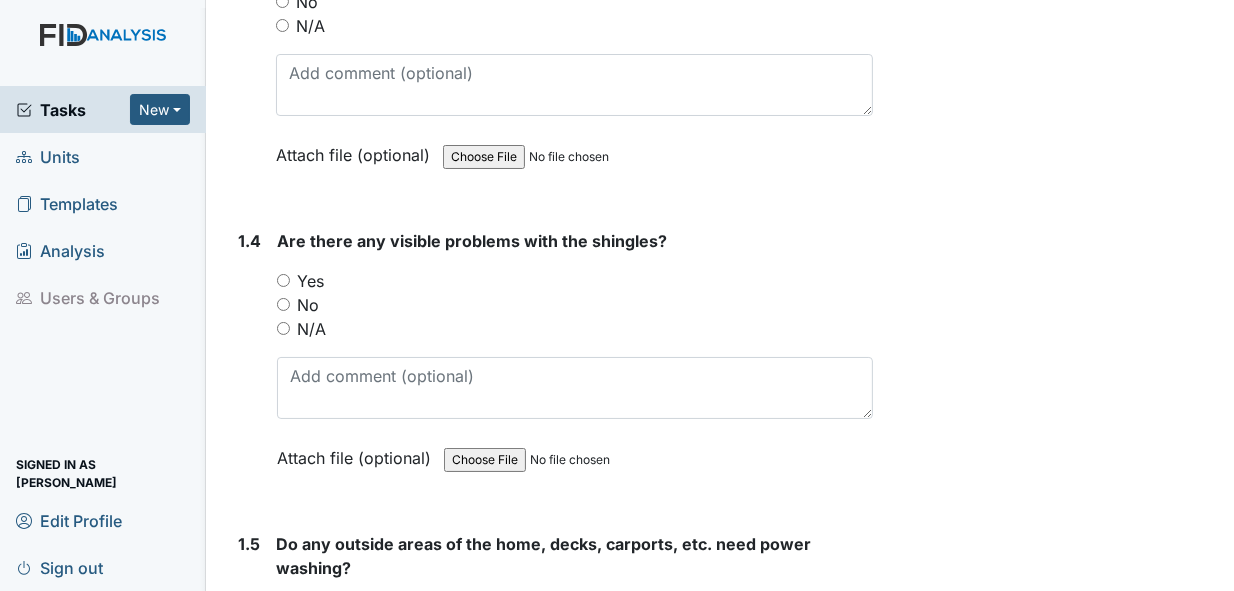 click on "No" at bounding box center (283, 304) 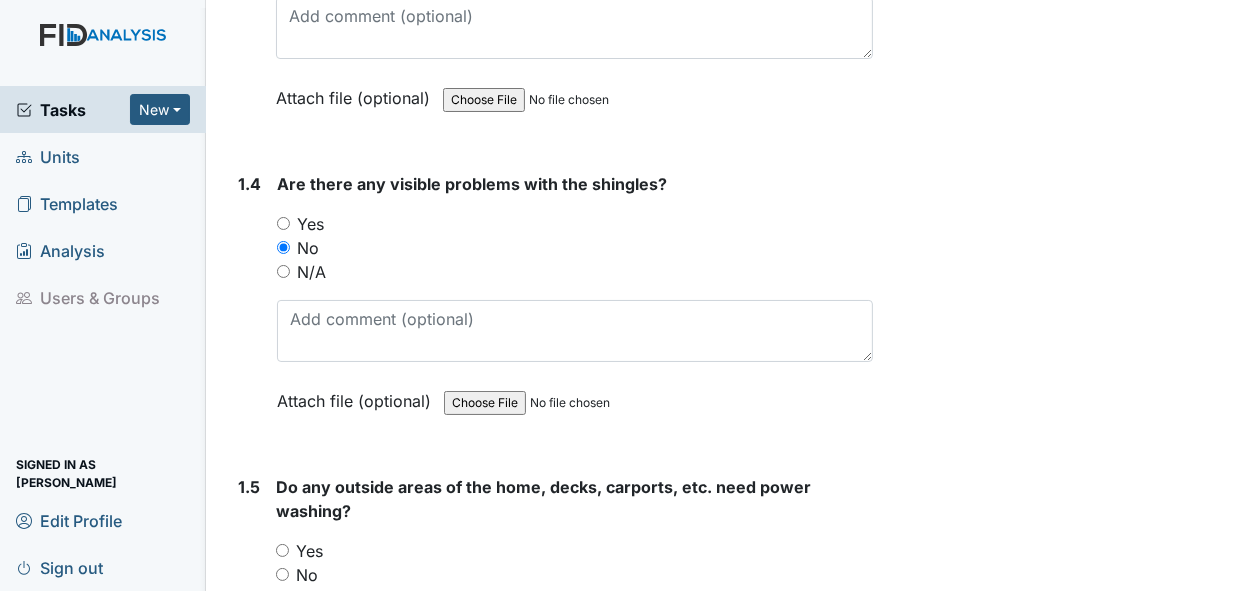 scroll, scrollTop: 1200, scrollLeft: 0, axis: vertical 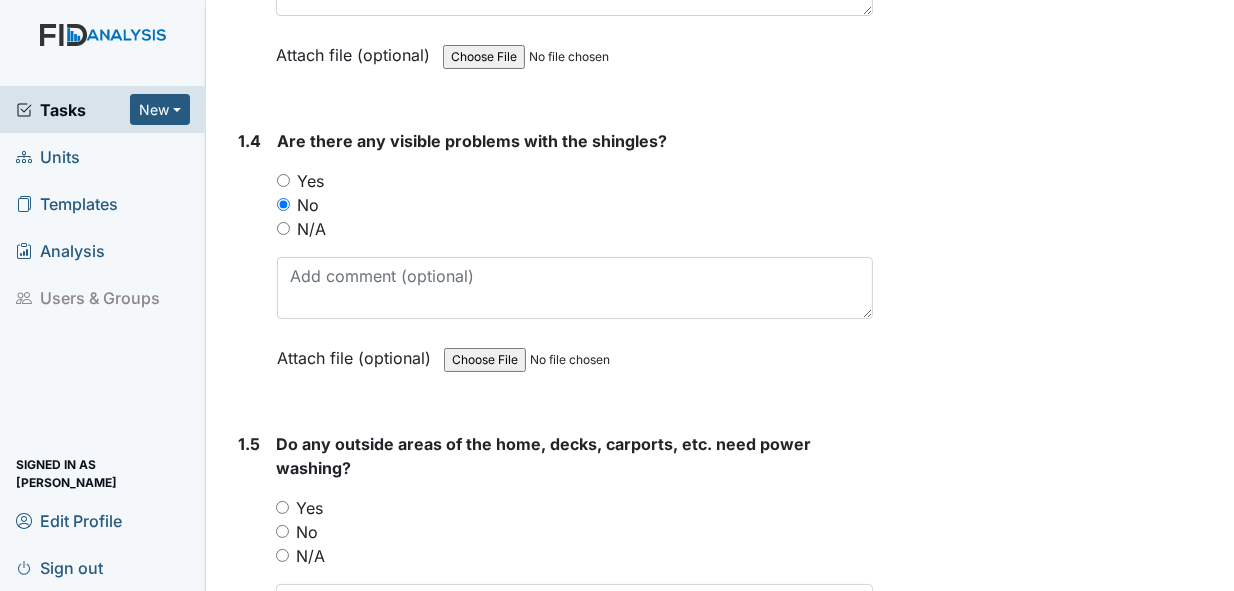 click on "No" at bounding box center (282, 531) 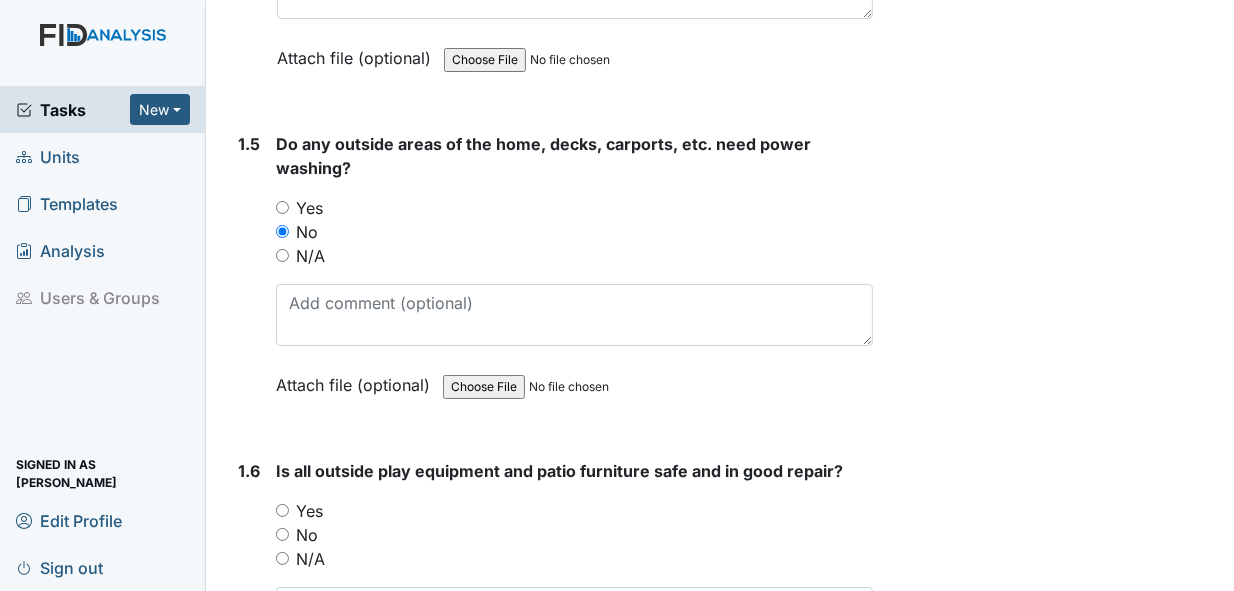 scroll, scrollTop: 1600, scrollLeft: 0, axis: vertical 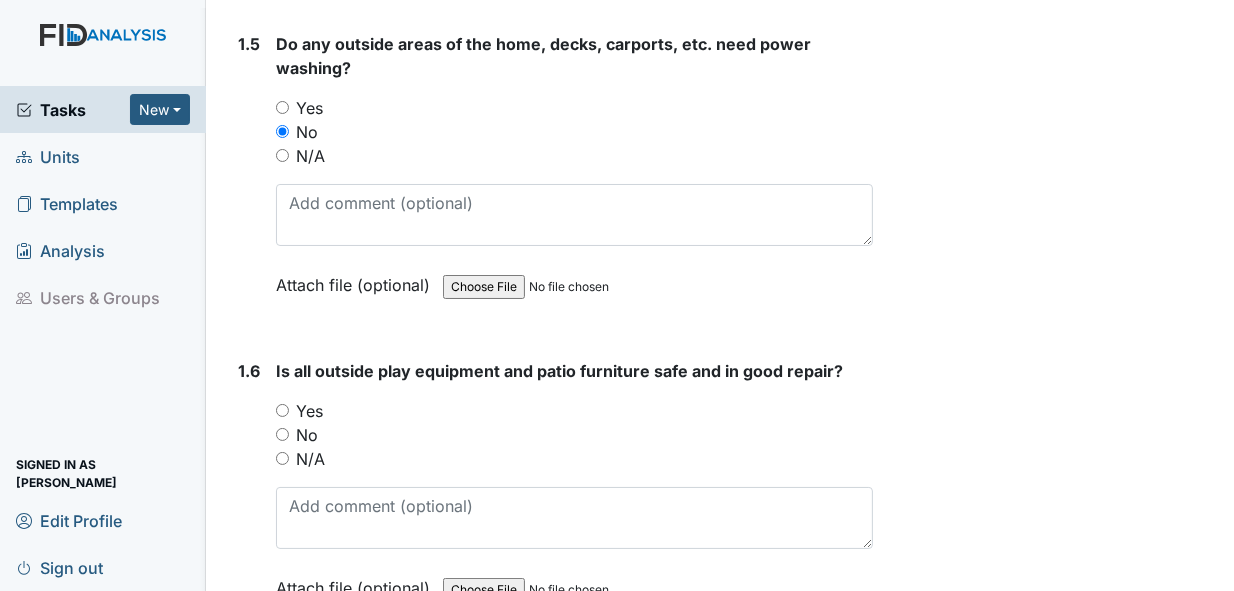 click on "Yes" at bounding box center [282, 410] 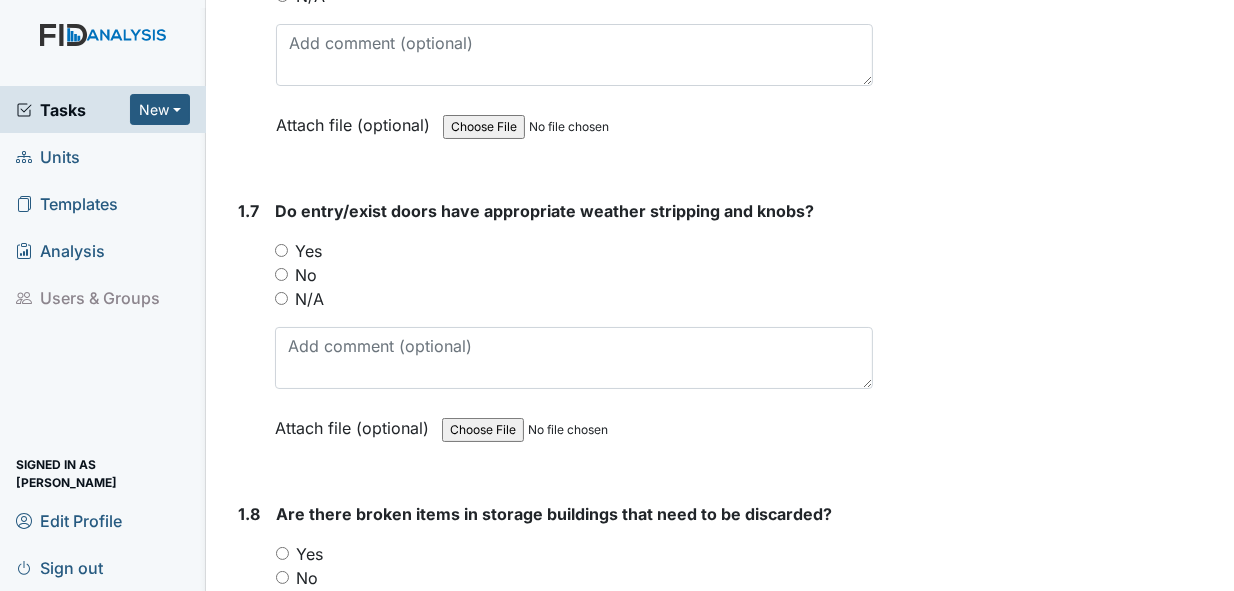 scroll, scrollTop: 2100, scrollLeft: 0, axis: vertical 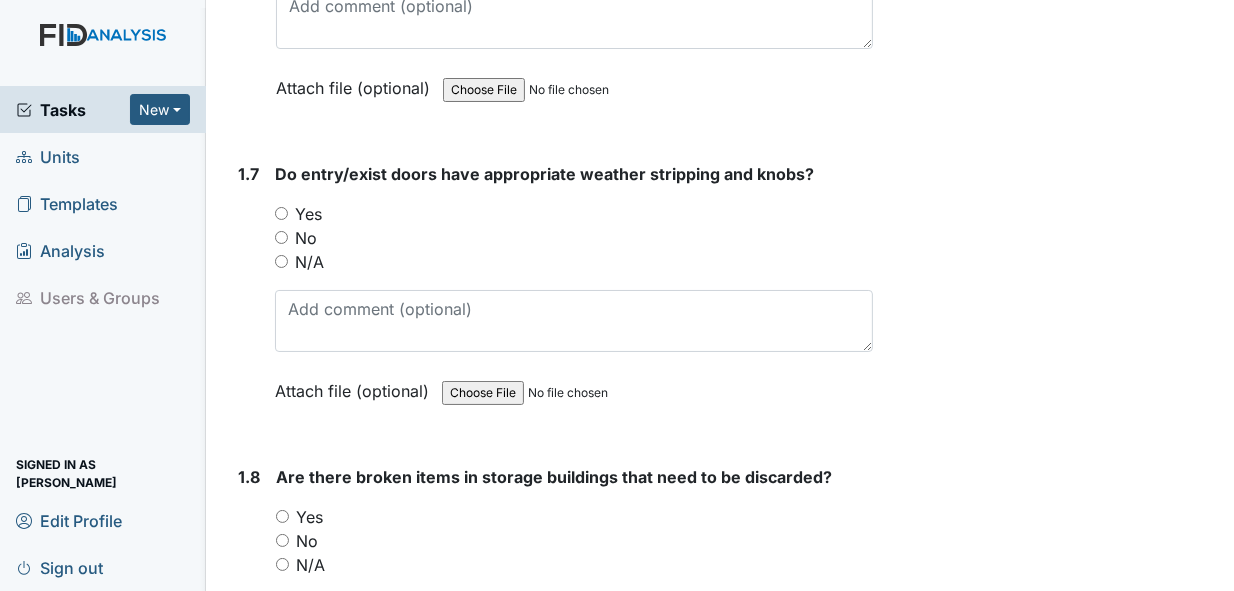 click on "Yes" at bounding box center [281, 213] 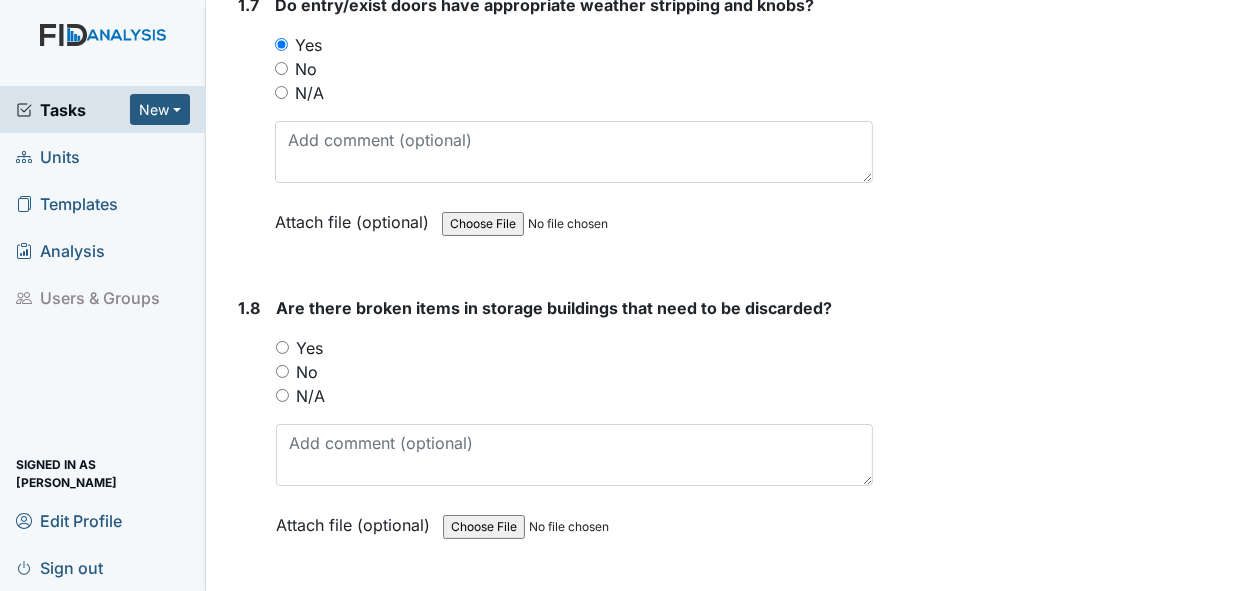 scroll, scrollTop: 2300, scrollLeft: 0, axis: vertical 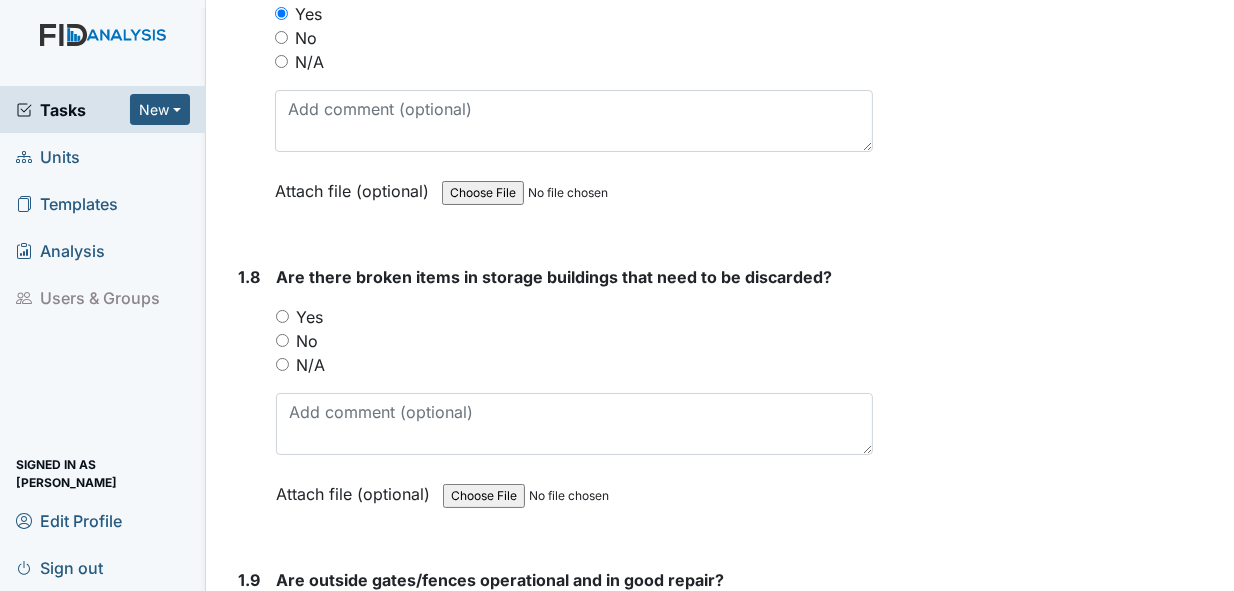drag, startPoint x: 278, startPoint y: 279, endPoint x: 333, endPoint y: 298, distance: 58.189346 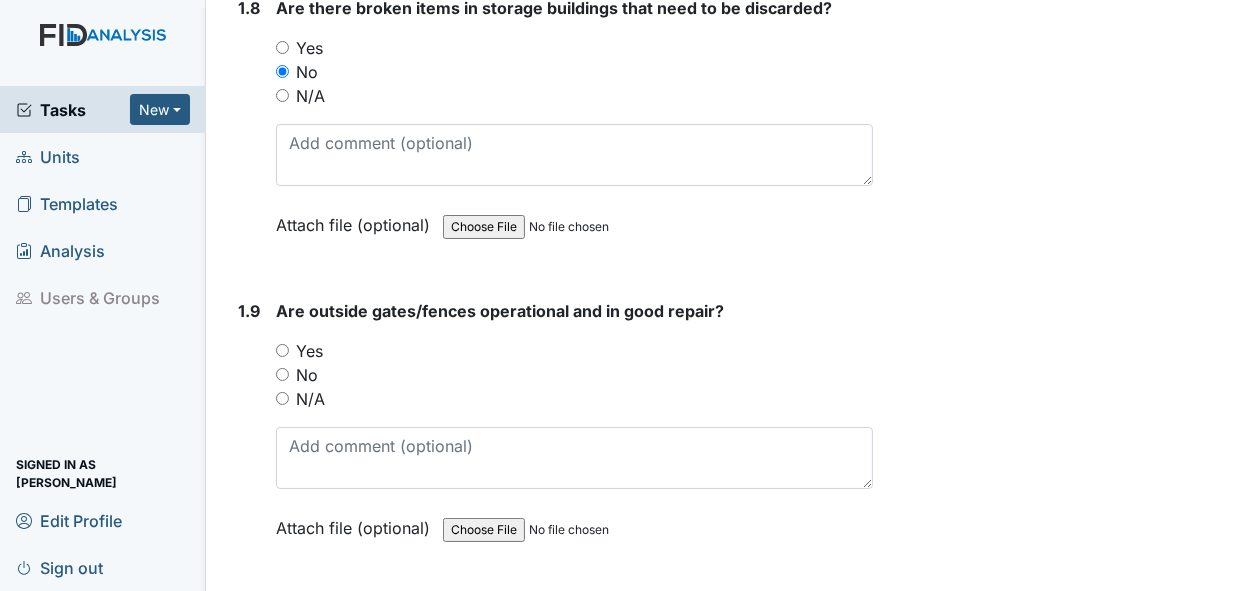 scroll, scrollTop: 2600, scrollLeft: 0, axis: vertical 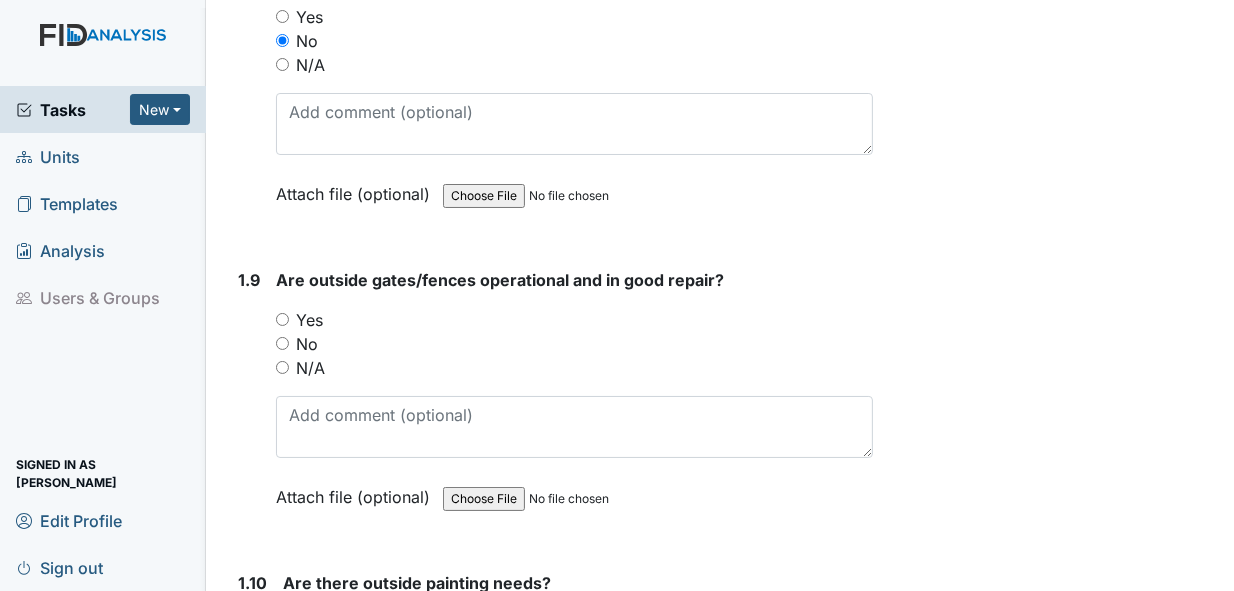 click on "Yes" at bounding box center [282, 319] 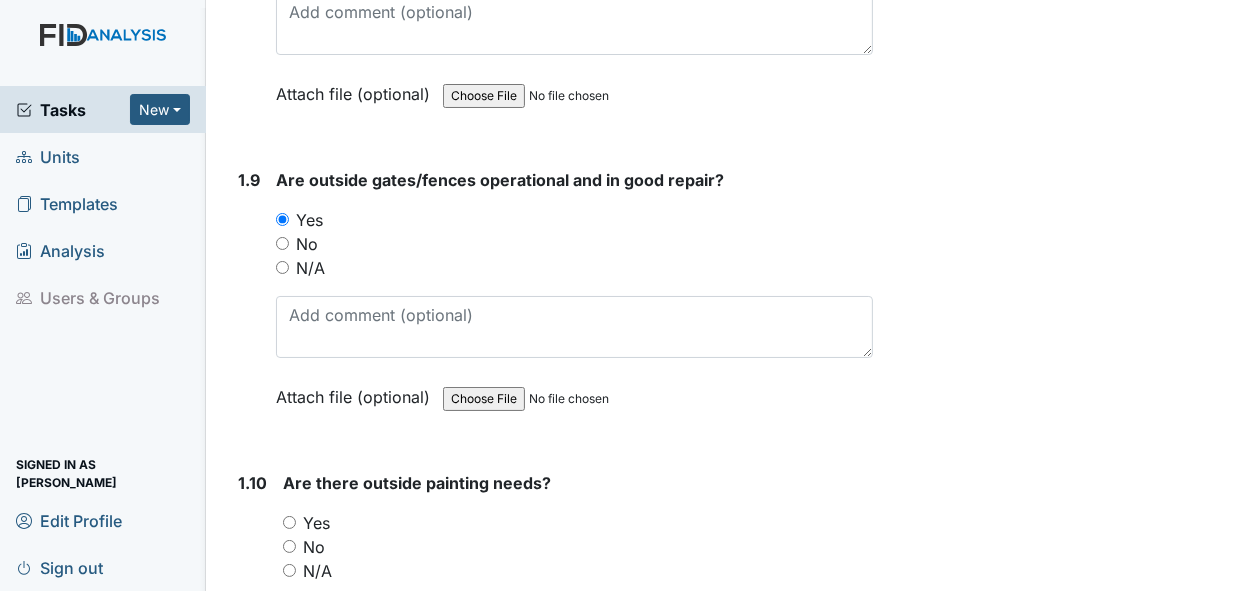 scroll, scrollTop: 2800, scrollLeft: 0, axis: vertical 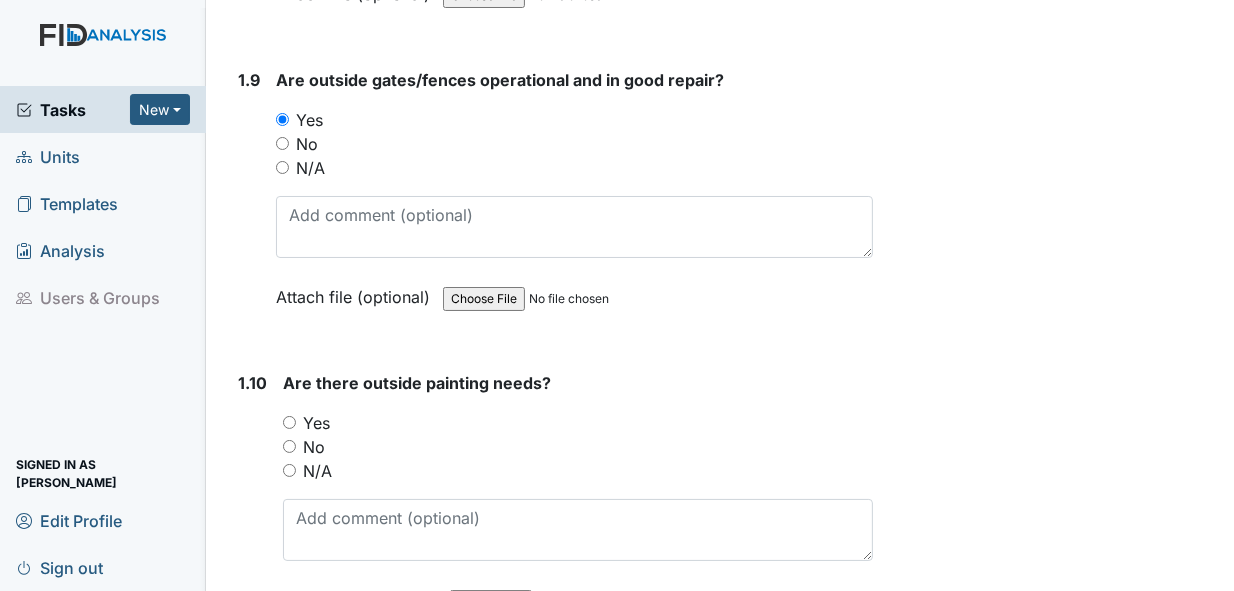 click on "No" at bounding box center [289, 446] 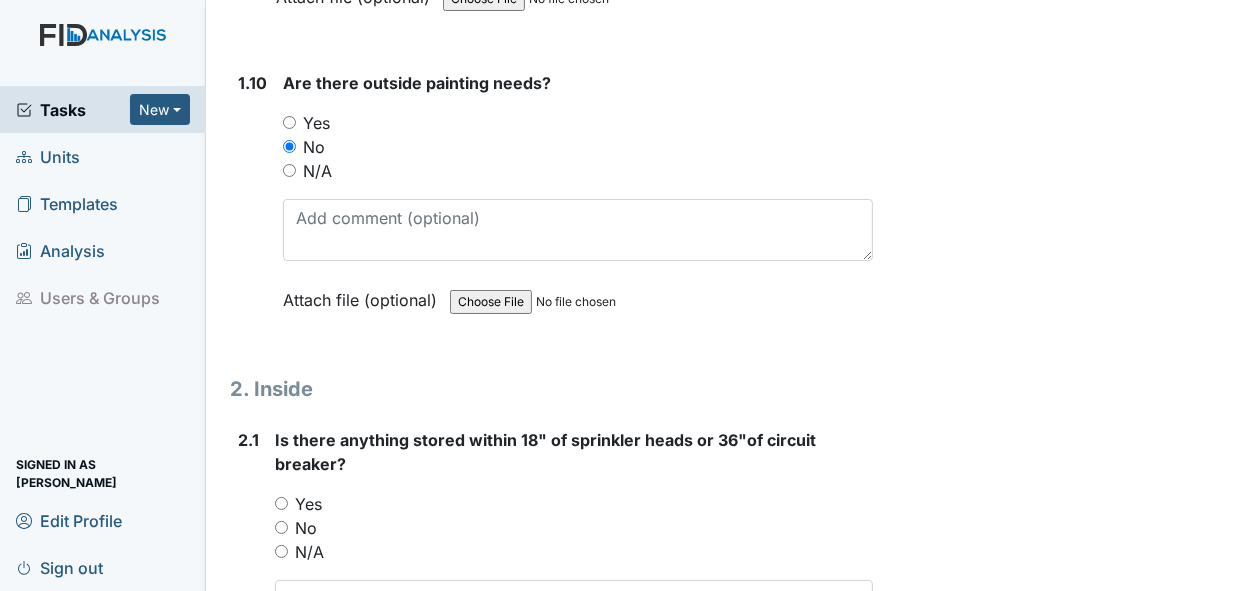 scroll, scrollTop: 3200, scrollLeft: 0, axis: vertical 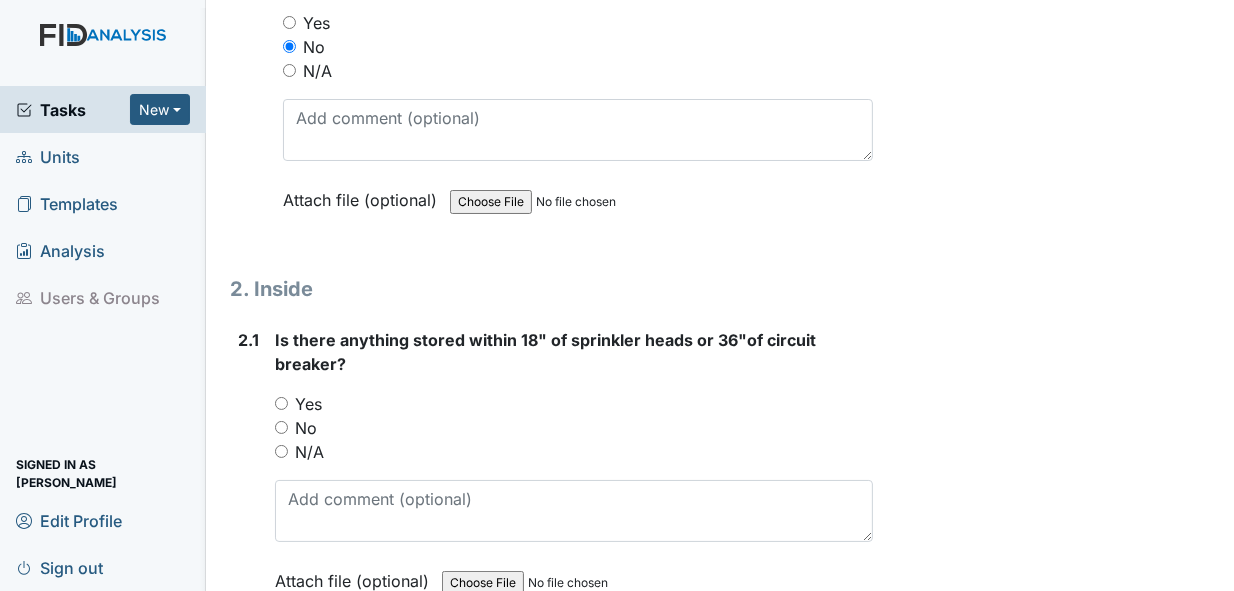drag, startPoint x: 279, startPoint y: 341, endPoint x: 442, endPoint y: 381, distance: 167.83623 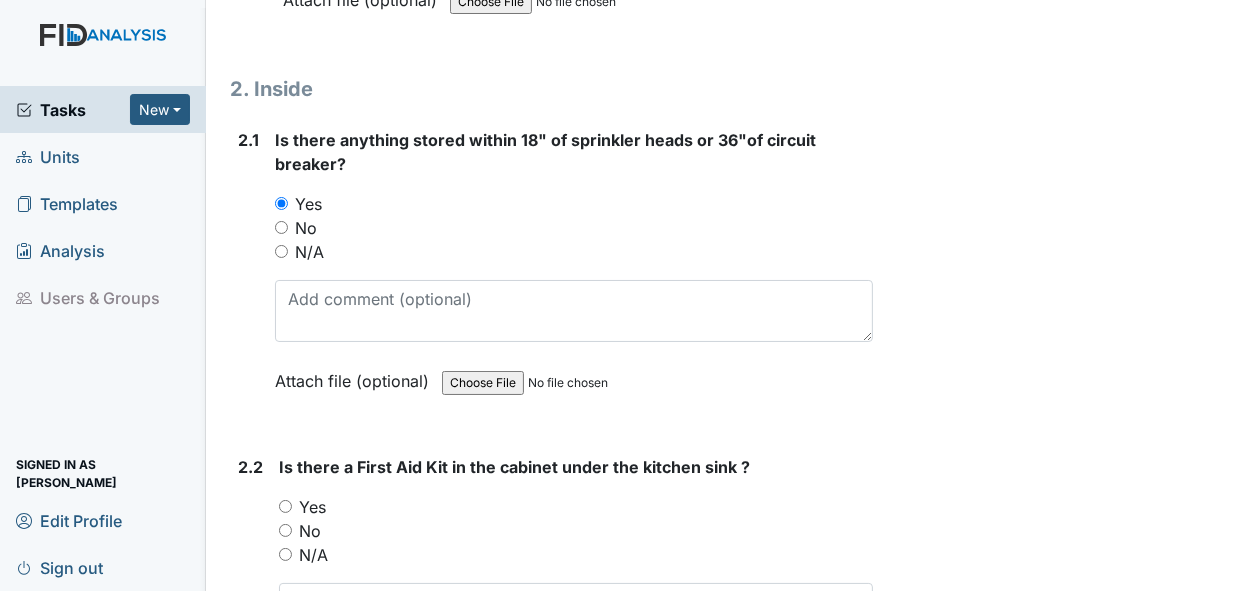 scroll, scrollTop: 3500, scrollLeft: 0, axis: vertical 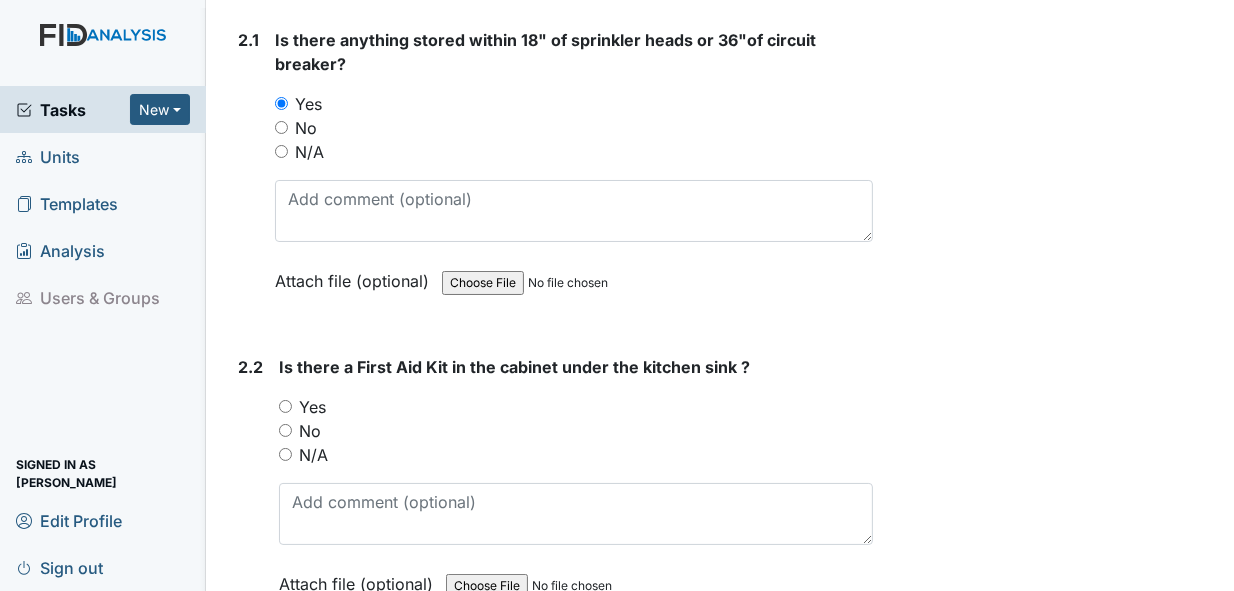 drag, startPoint x: 282, startPoint y: 339, endPoint x: 294, endPoint y: 348, distance: 15 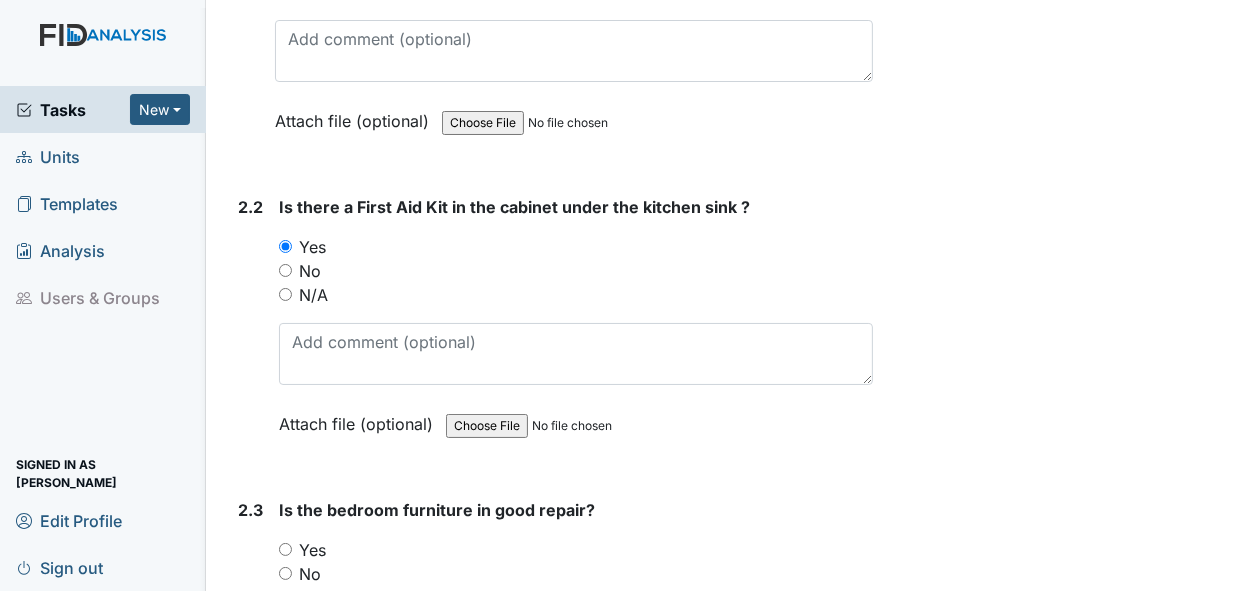 scroll, scrollTop: 3700, scrollLeft: 0, axis: vertical 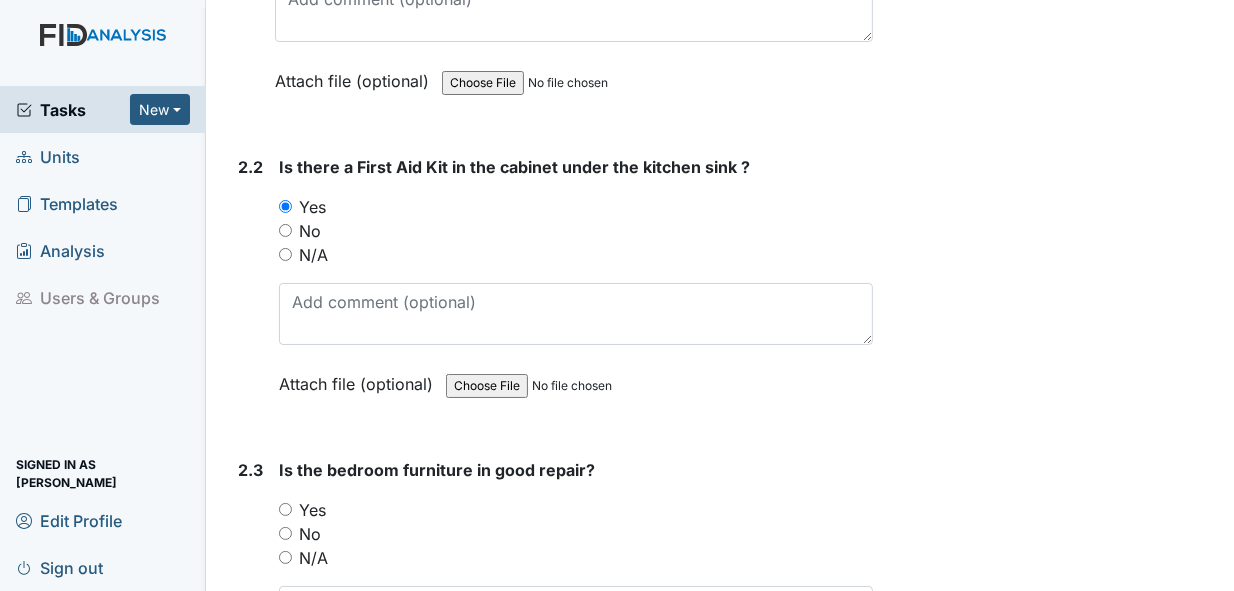drag, startPoint x: 284, startPoint y: 443, endPoint x: 381, endPoint y: 469, distance: 100.4241 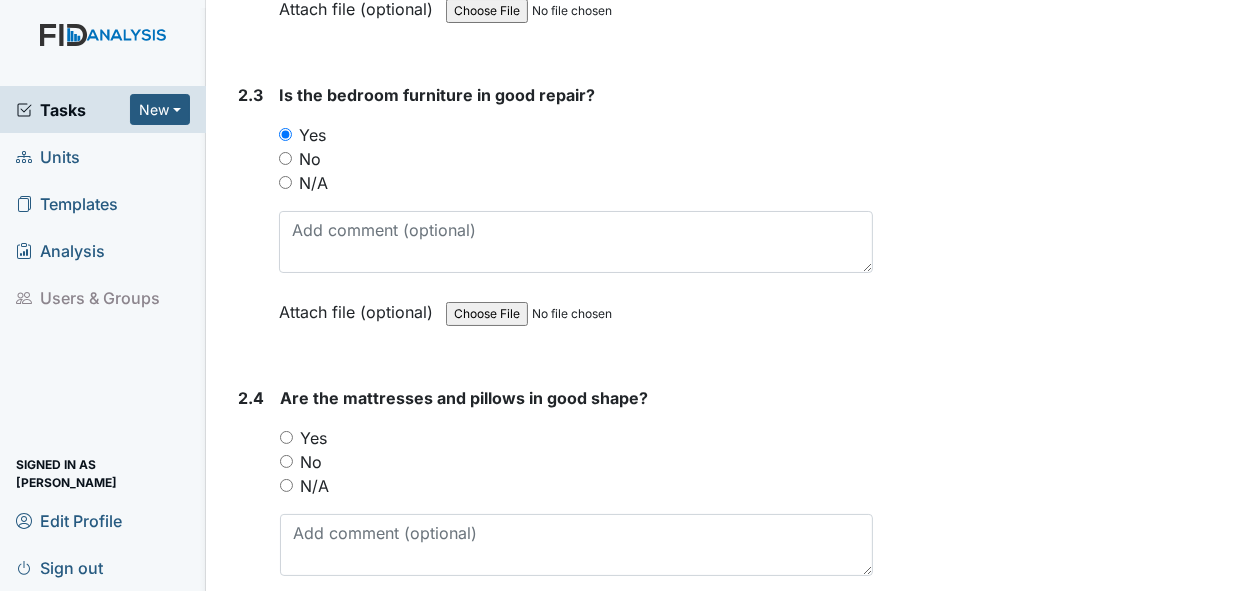 scroll, scrollTop: 4100, scrollLeft: 0, axis: vertical 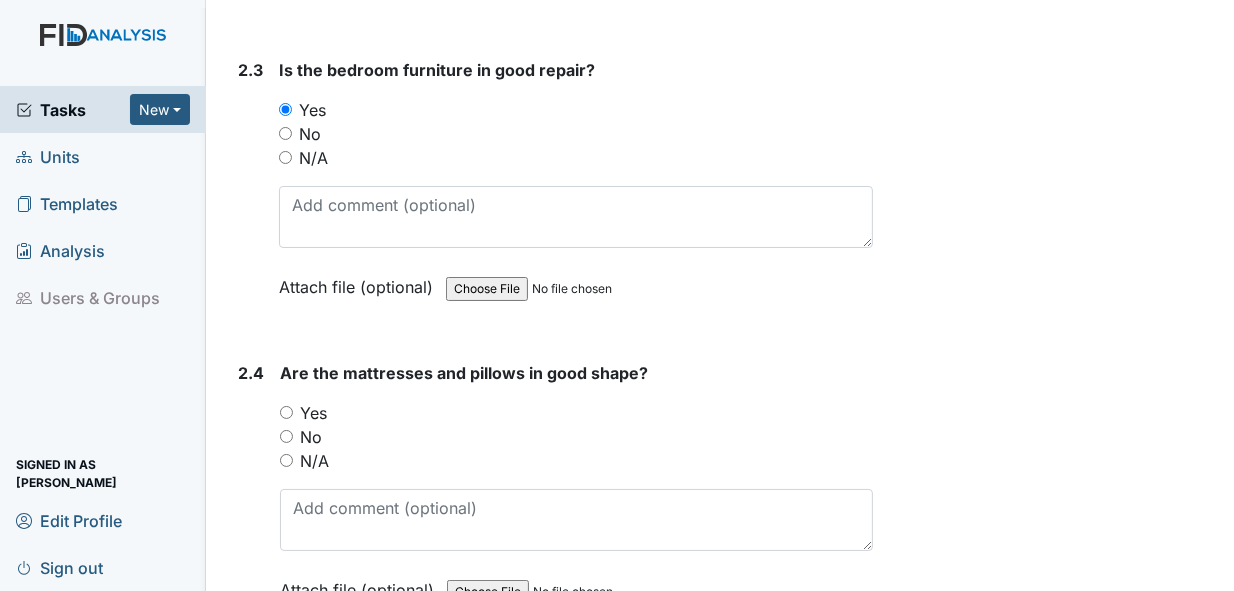 click on "Yes" at bounding box center (286, 412) 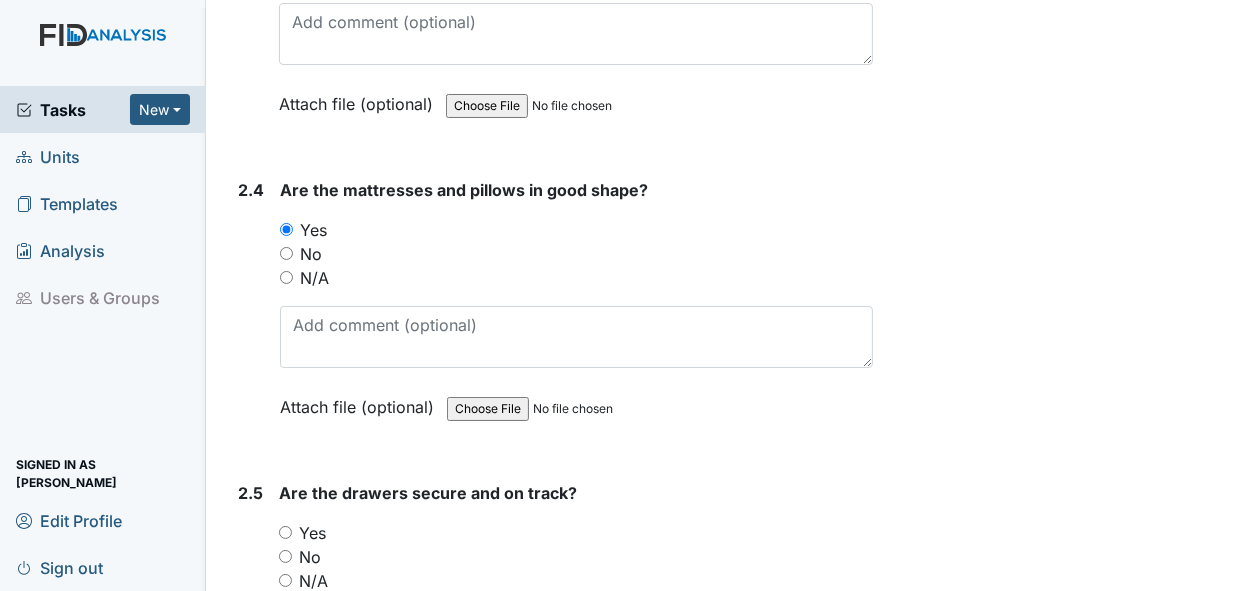 scroll, scrollTop: 4300, scrollLeft: 0, axis: vertical 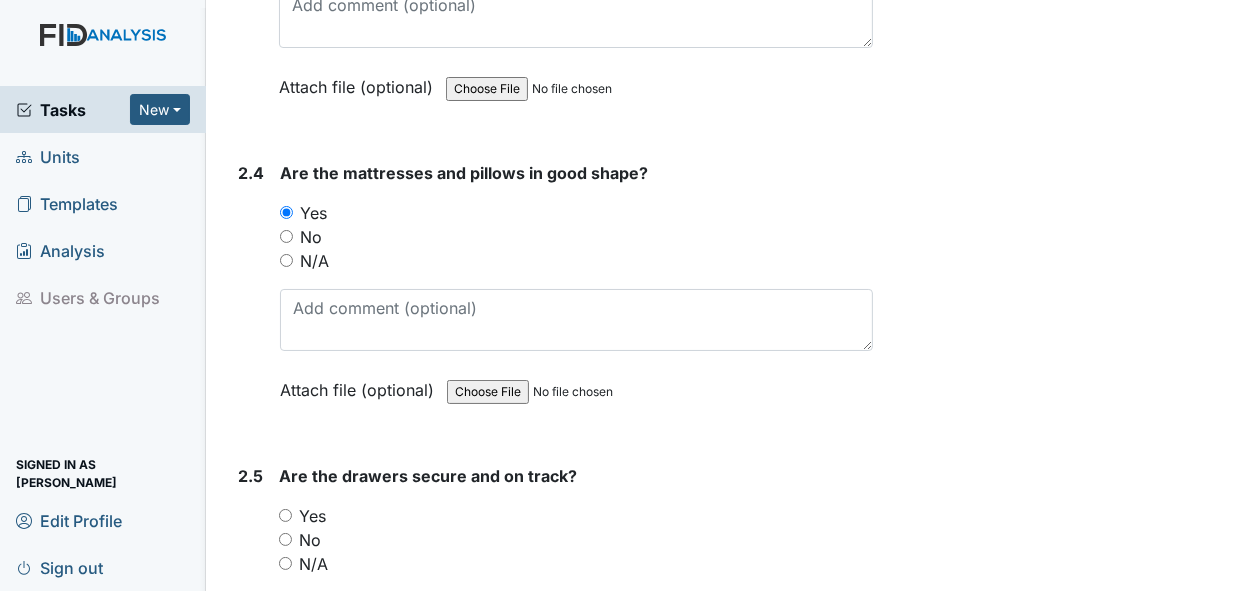 click on "Yes" at bounding box center [285, 515] 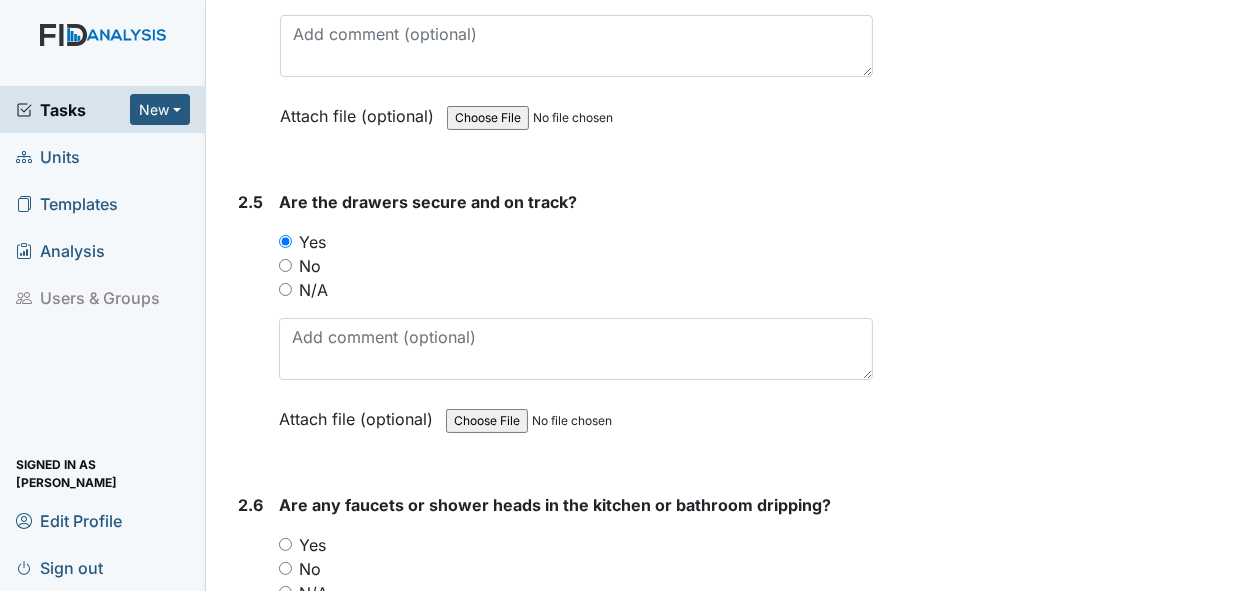 scroll, scrollTop: 4600, scrollLeft: 0, axis: vertical 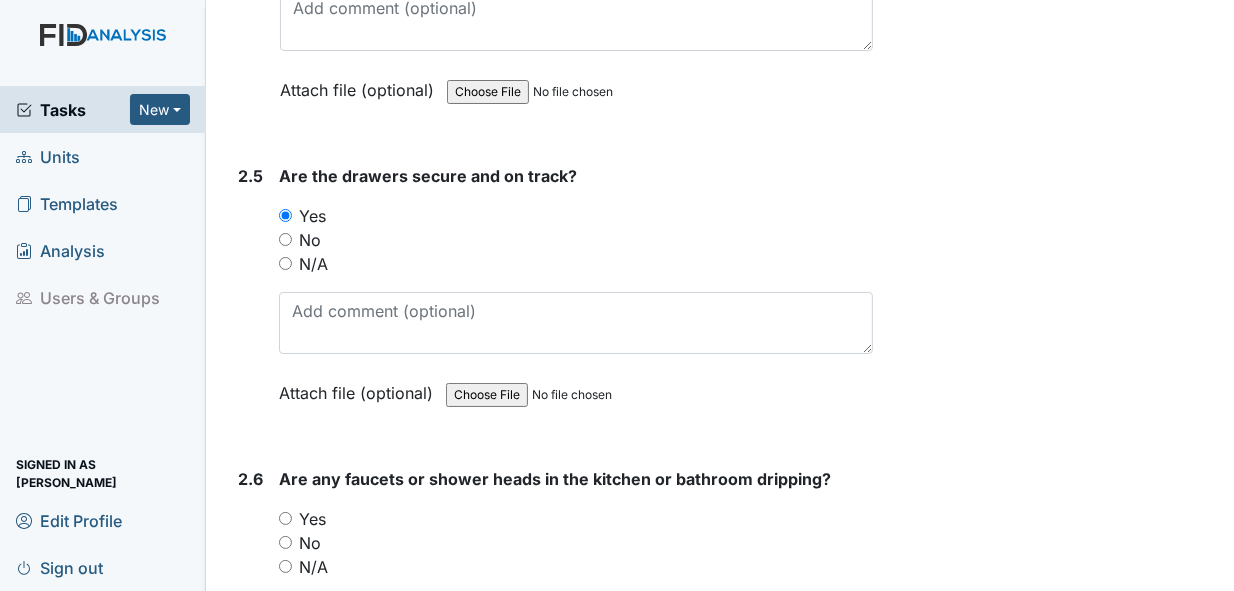 click on "Yes" at bounding box center (285, 518) 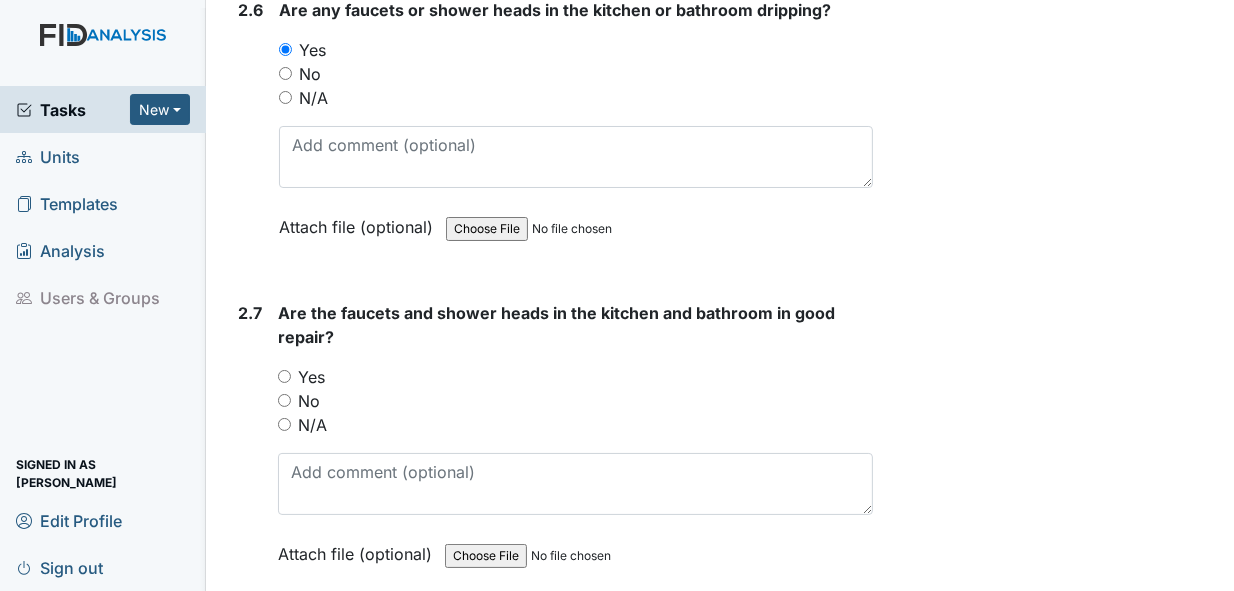 scroll, scrollTop: 5100, scrollLeft: 0, axis: vertical 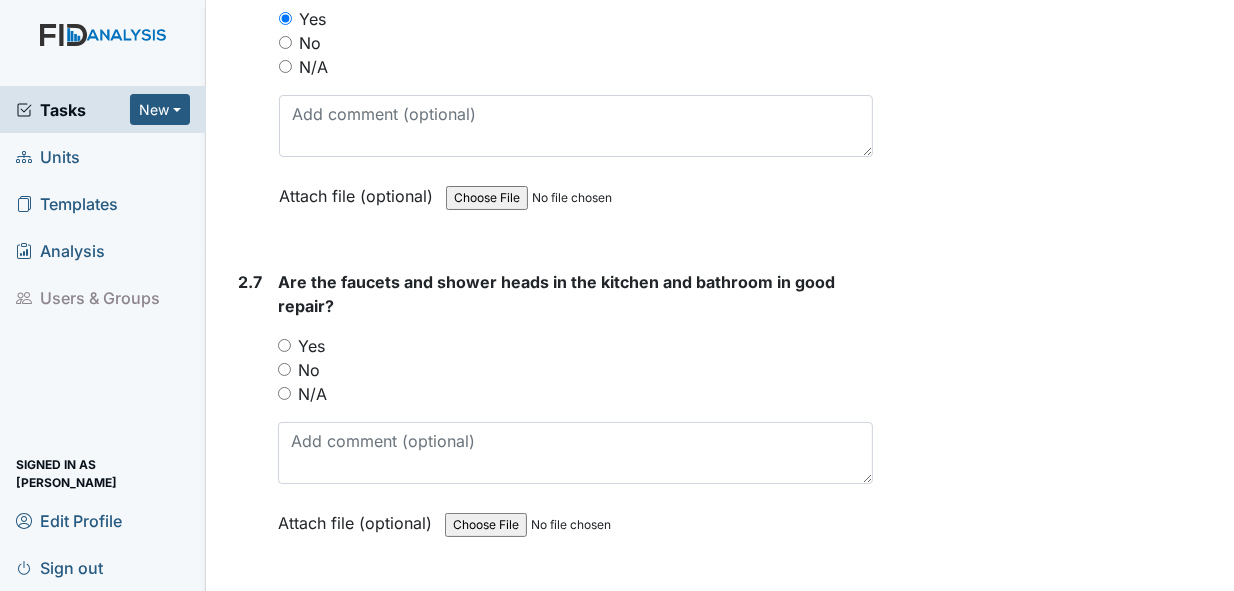 drag, startPoint x: 282, startPoint y: 275, endPoint x: 358, endPoint y: 309, distance: 83.25864 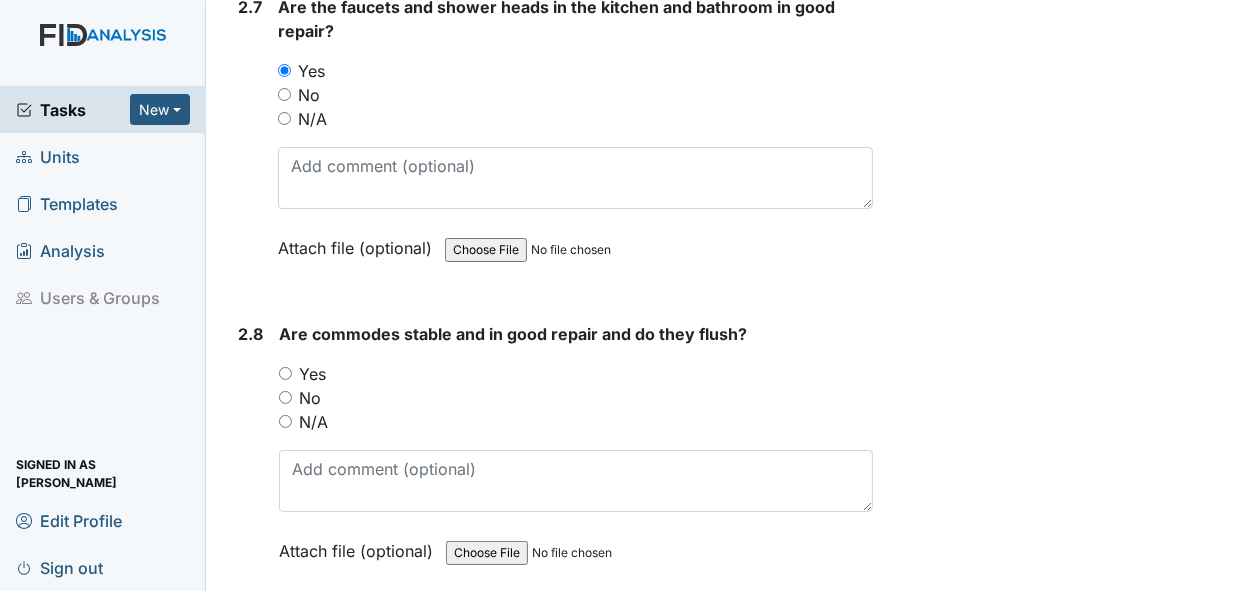 scroll, scrollTop: 5400, scrollLeft: 0, axis: vertical 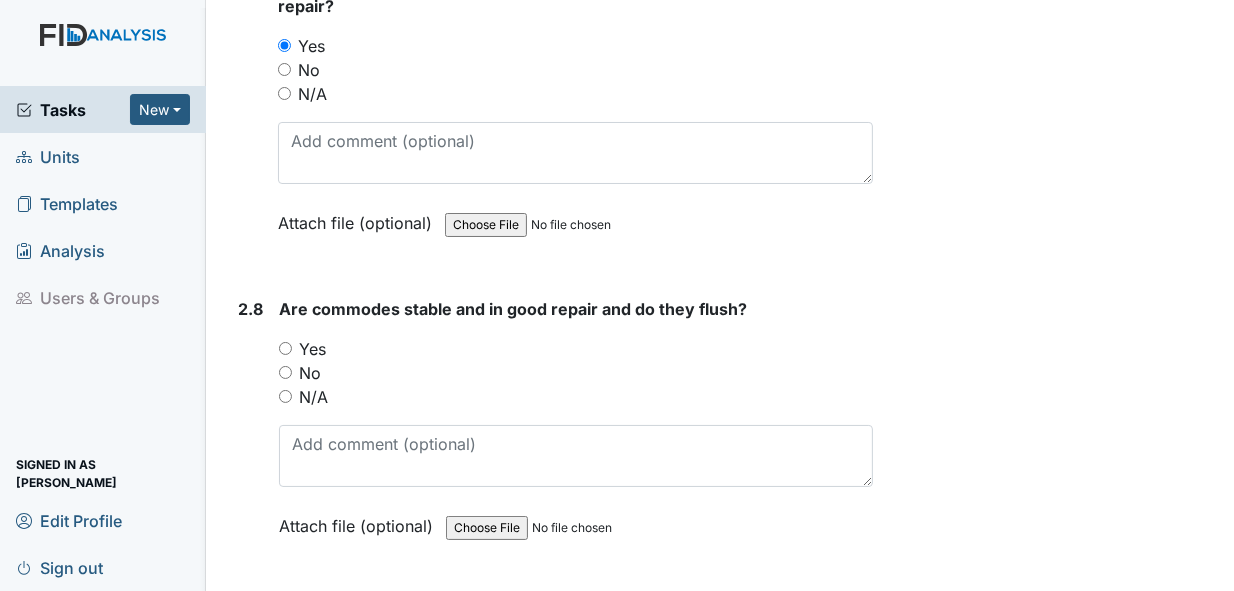click on "No" at bounding box center [285, 372] 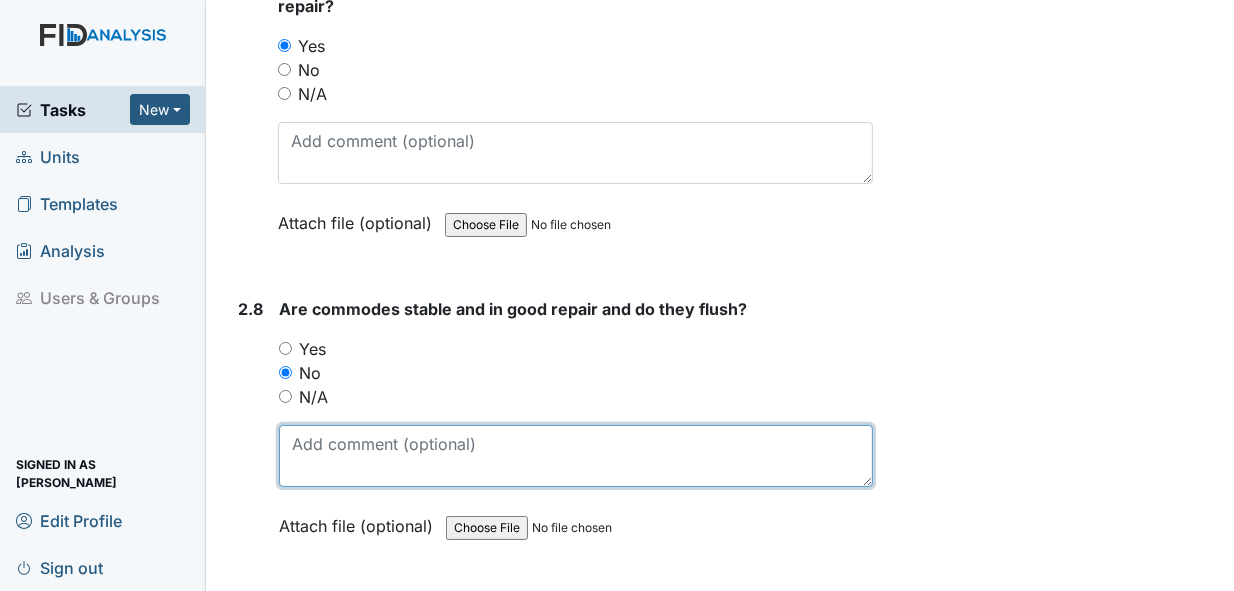 click at bounding box center (576, 456) 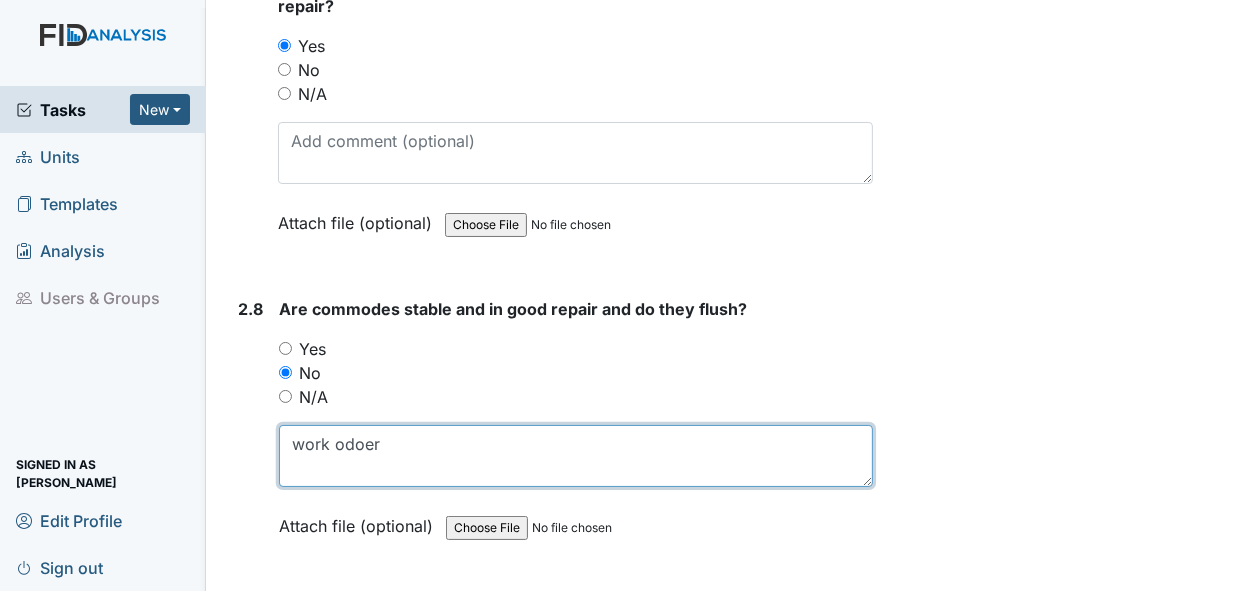click on "work odoer" at bounding box center [576, 456] 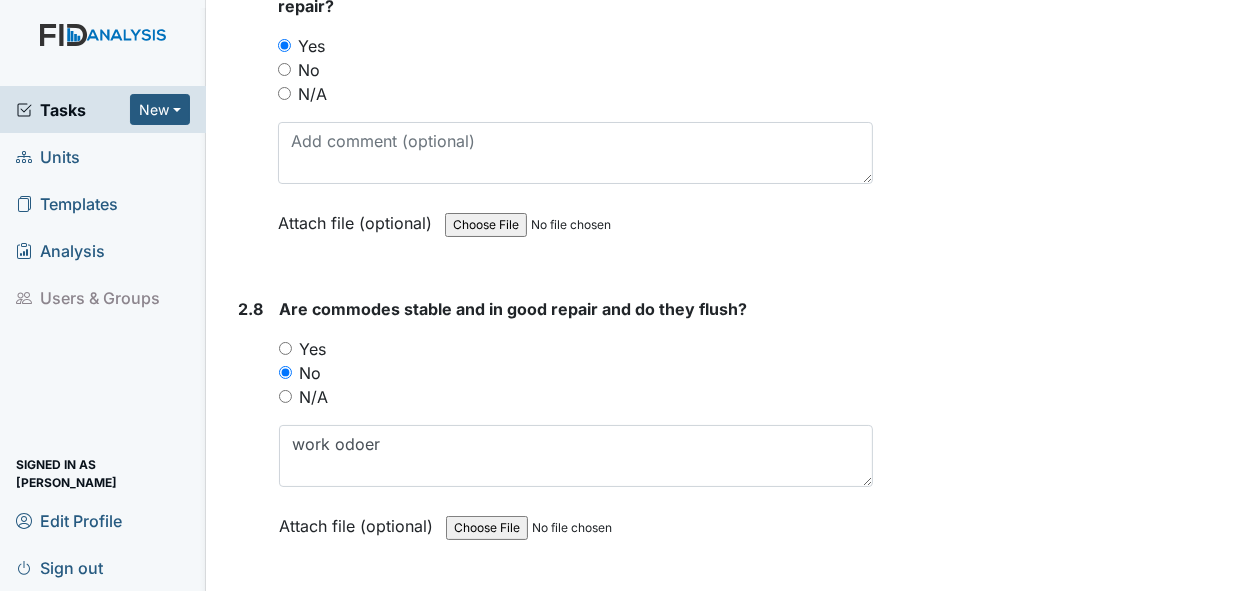 click at bounding box center [582, 528] 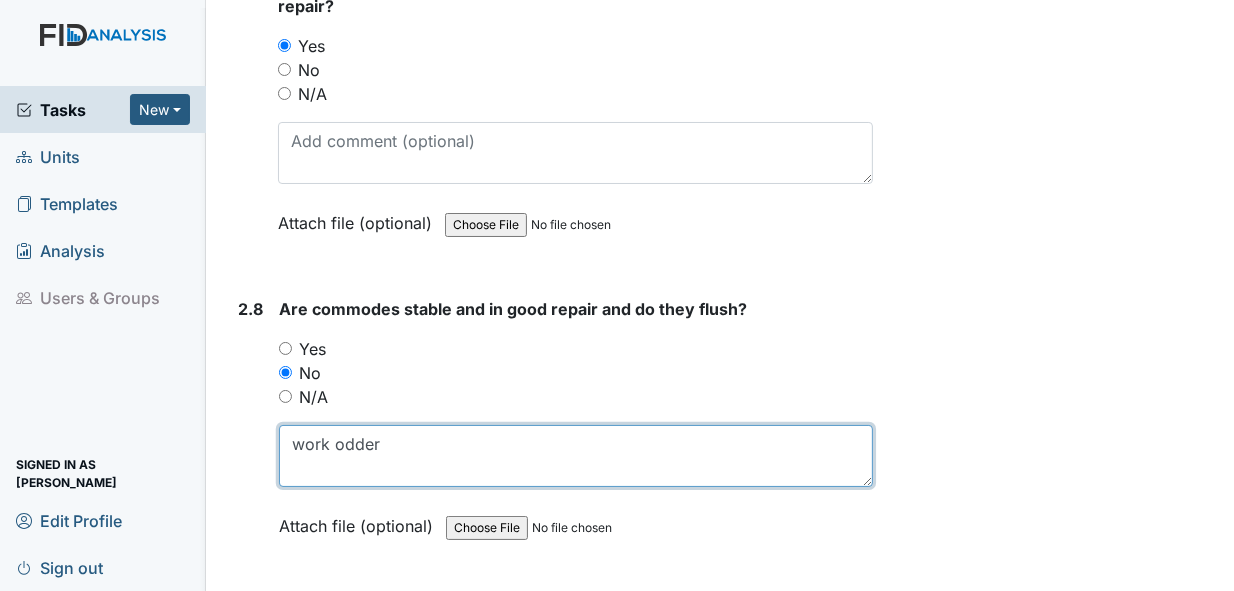 click on "work odder" at bounding box center [576, 456] 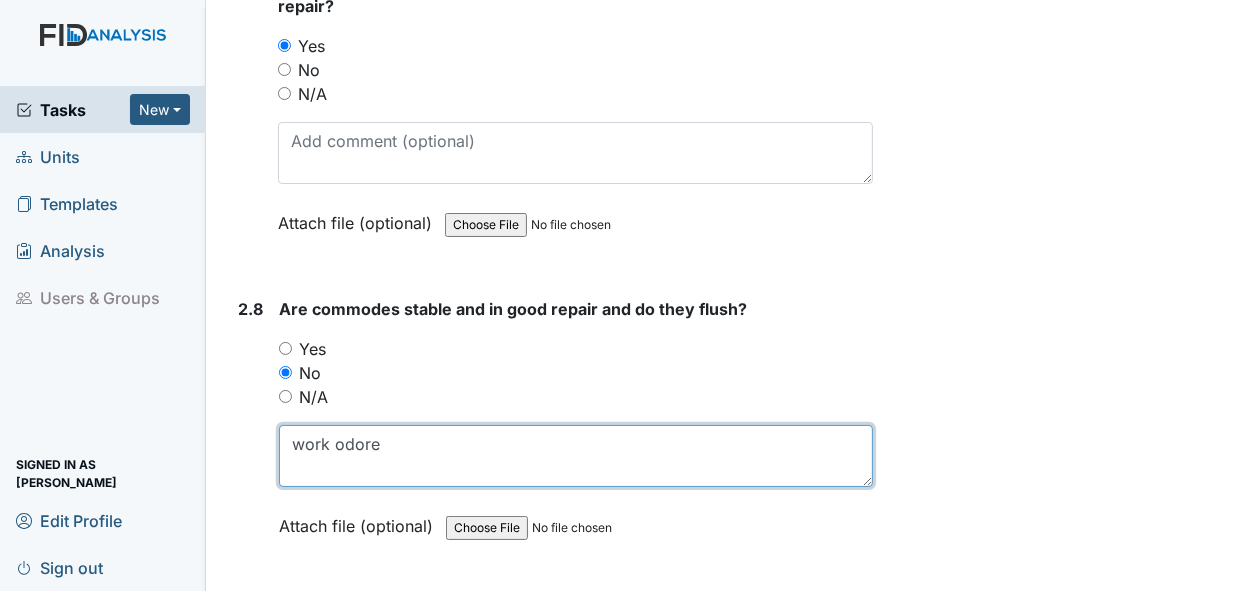 click on "work odore" at bounding box center (576, 456) 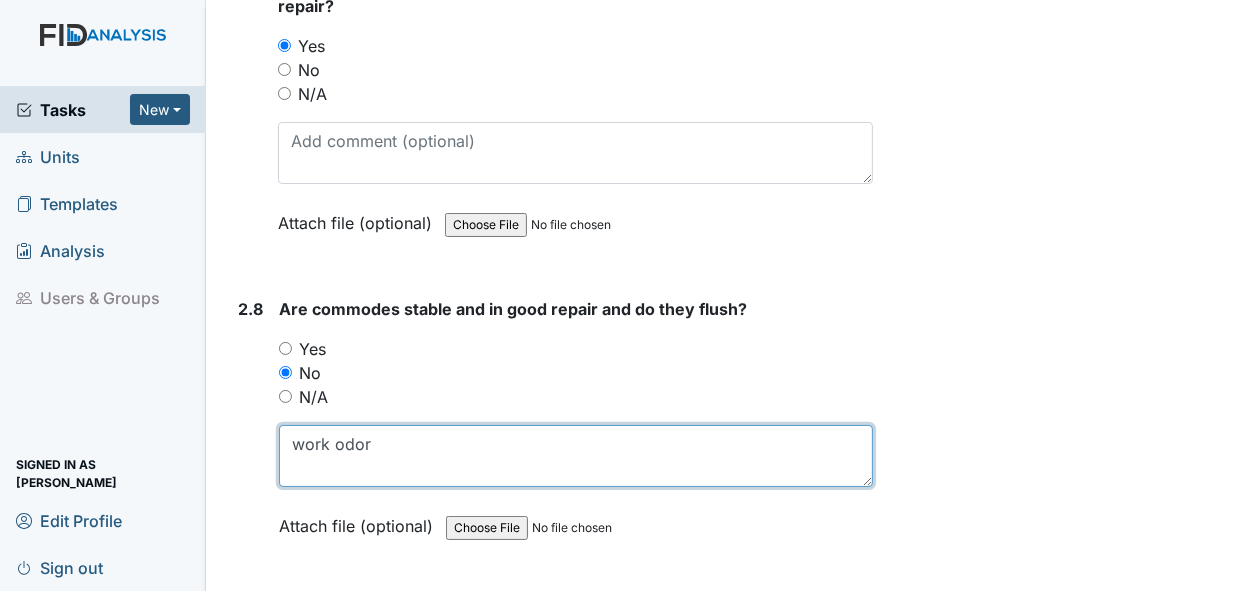 type on "work odor" 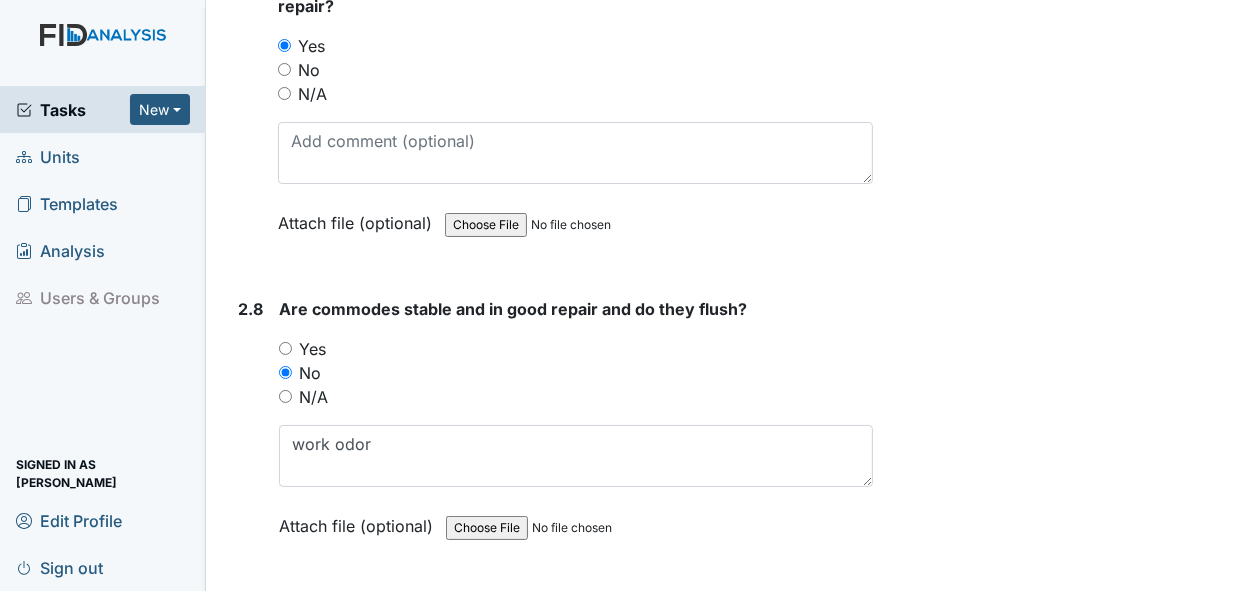 click at bounding box center (582, 528) 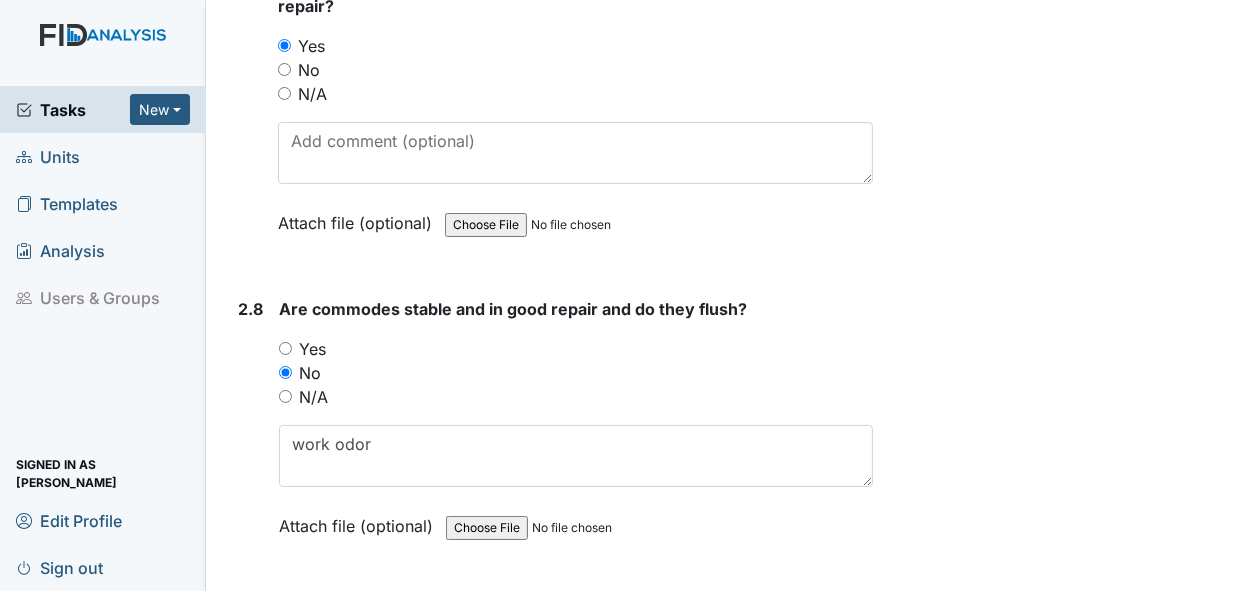 click on "Attach file (optional)
You can upload .pdf, .txt, .jpg, .jpeg, .png, .csv, .xls, or .doc files under 100MB." at bounding box center [576, 527] 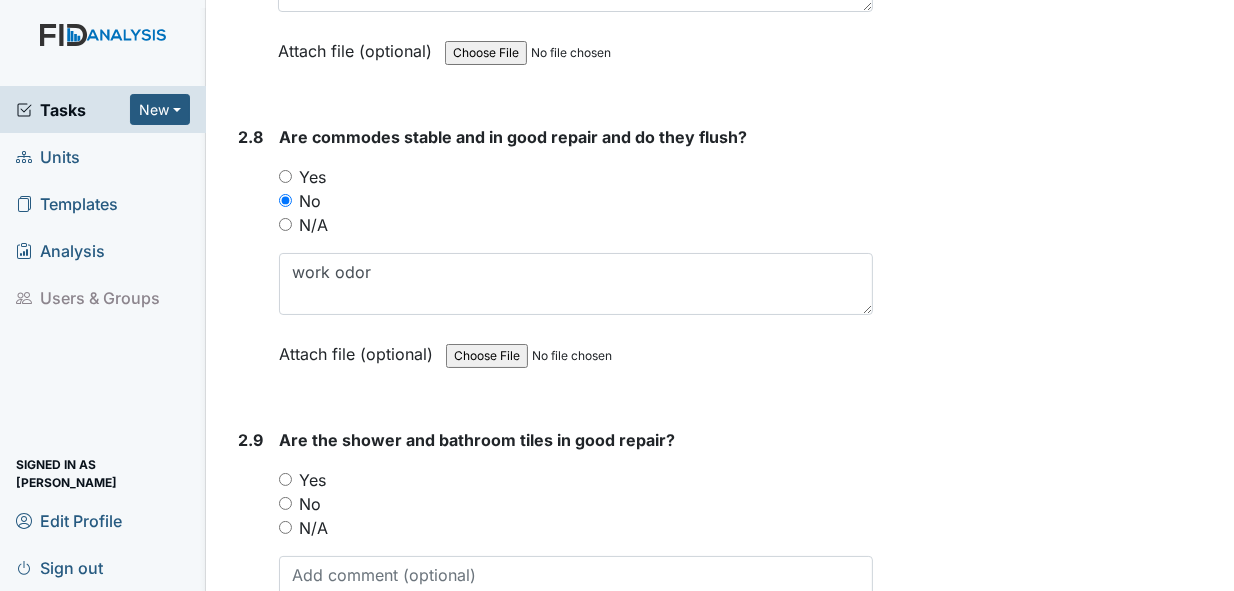 scroll, scrollTop: 5600, scrollLeft: 0, axis: vertical 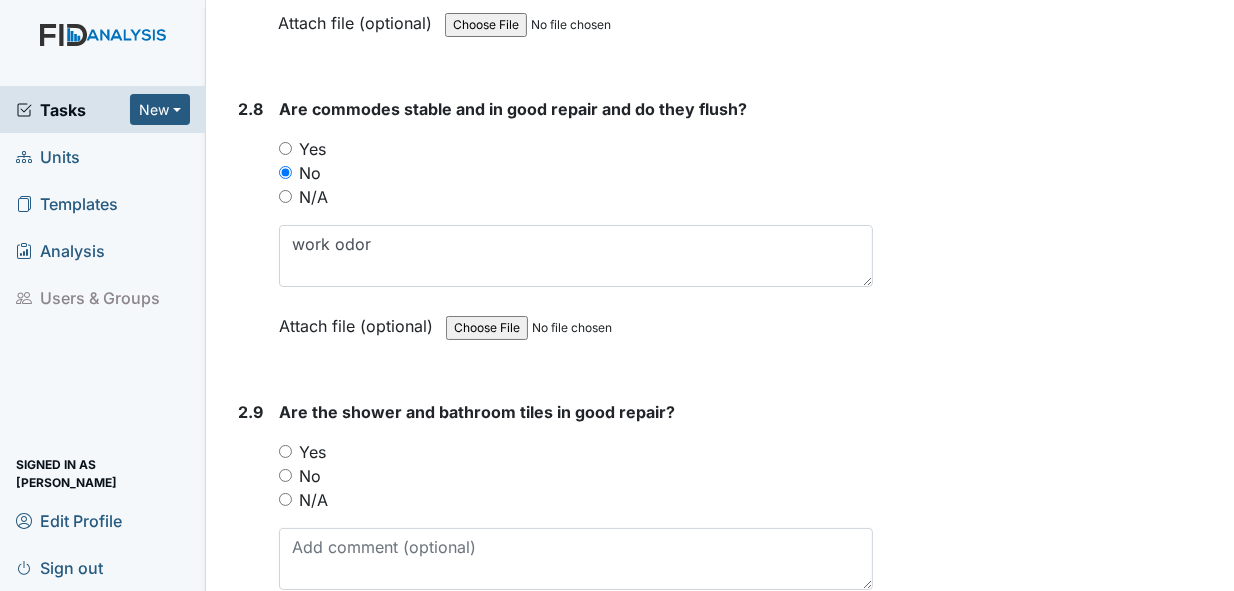 click on "Yes" at bounding box center (285, 451) 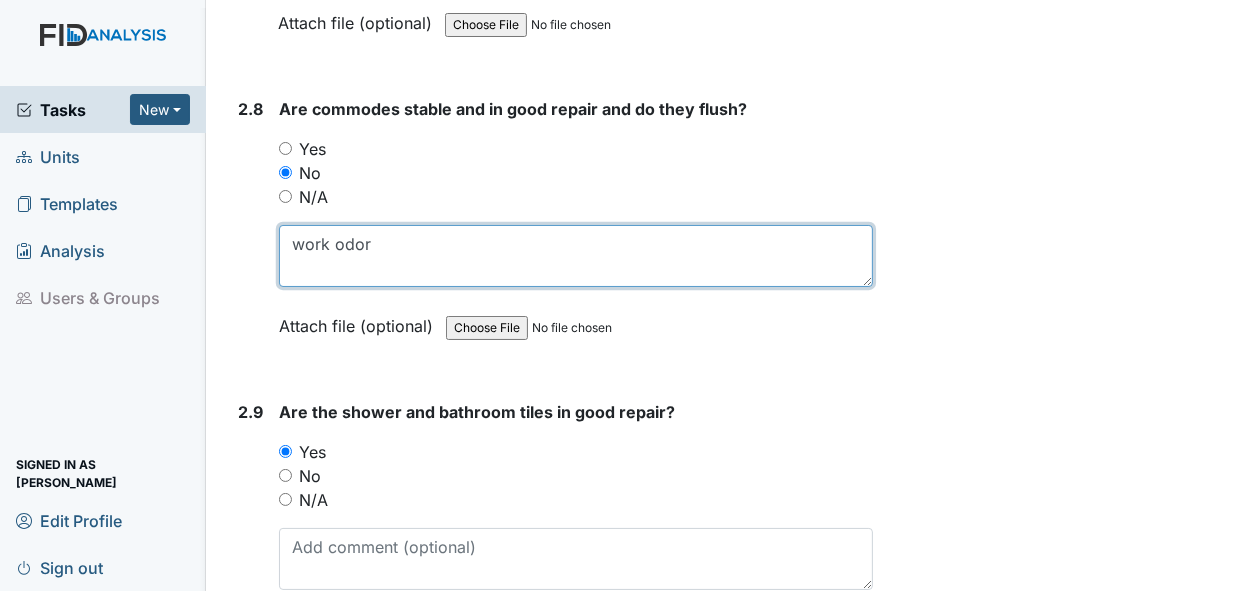 click on "work odor" at bounding box center (576, 256) 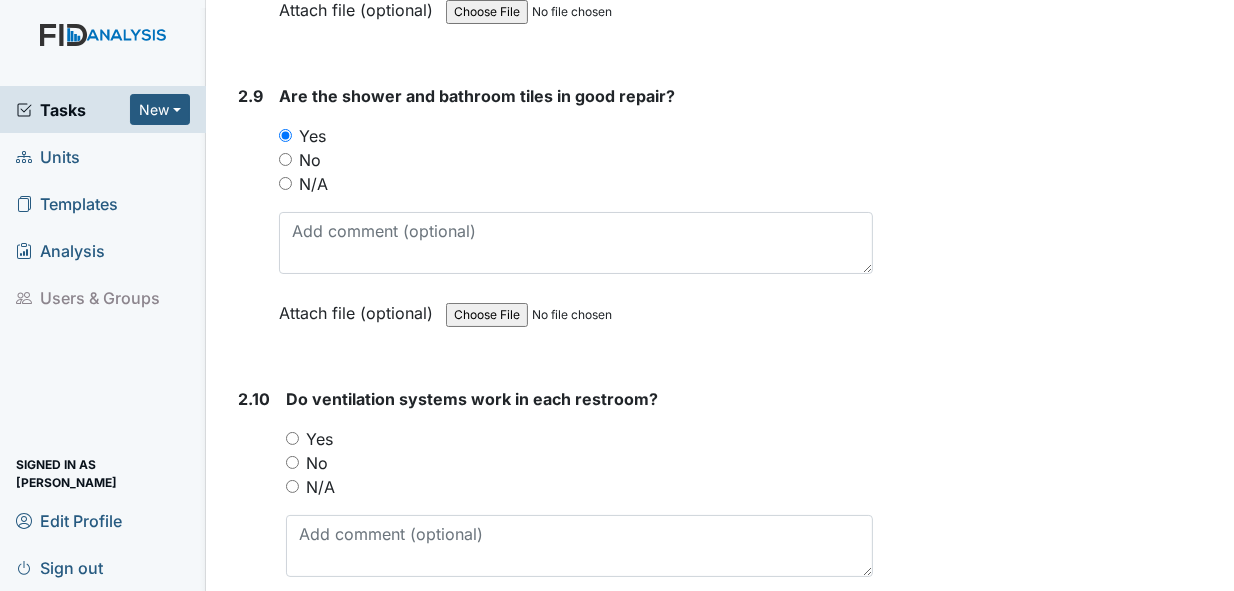 scroll, scrollTop: 6000, scrollLeft: 0, axis: vertical 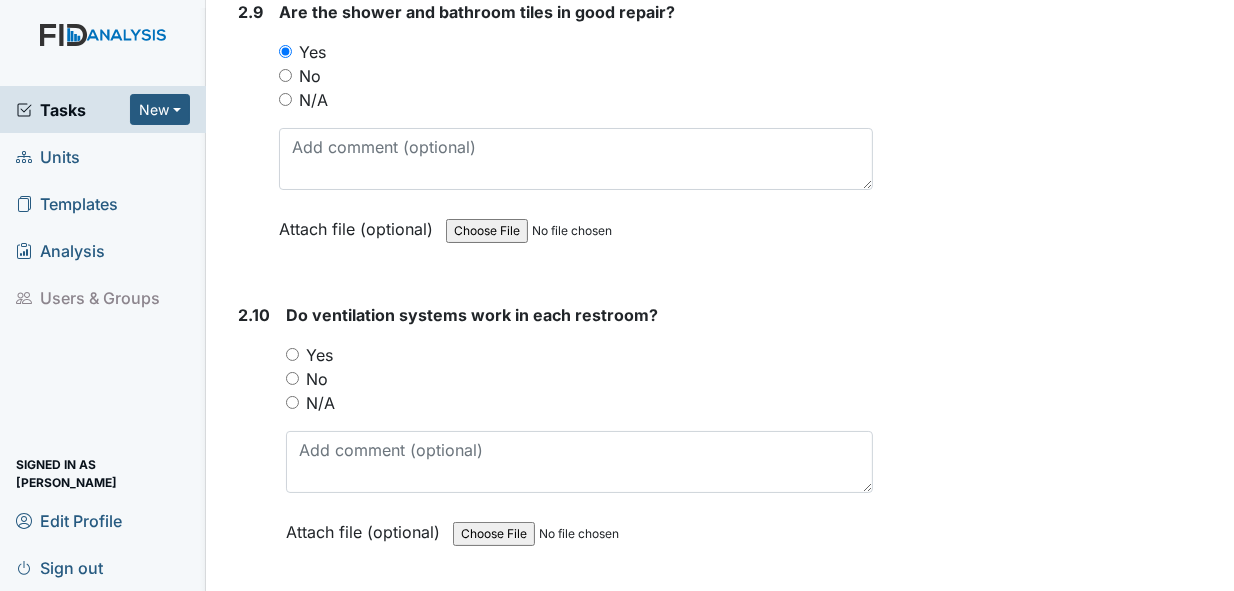 type on "work order" 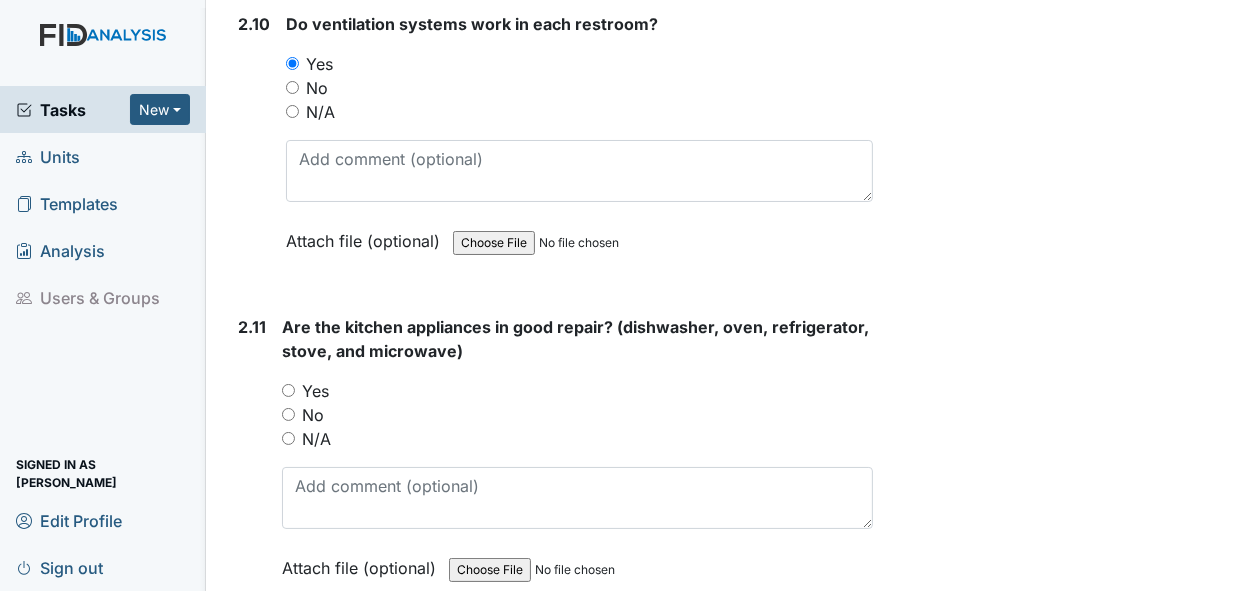 scroll, scrollTop: 6300, scrollLeft: 0, axis: vertical 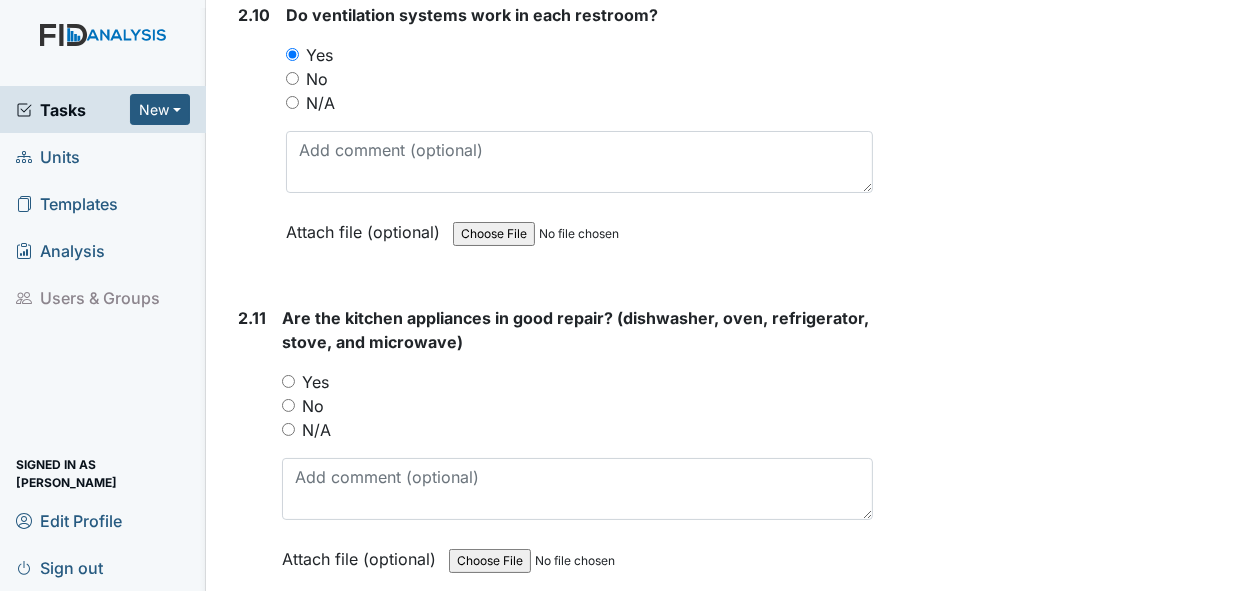 click on "Yes" at bounding box center (288, 381) 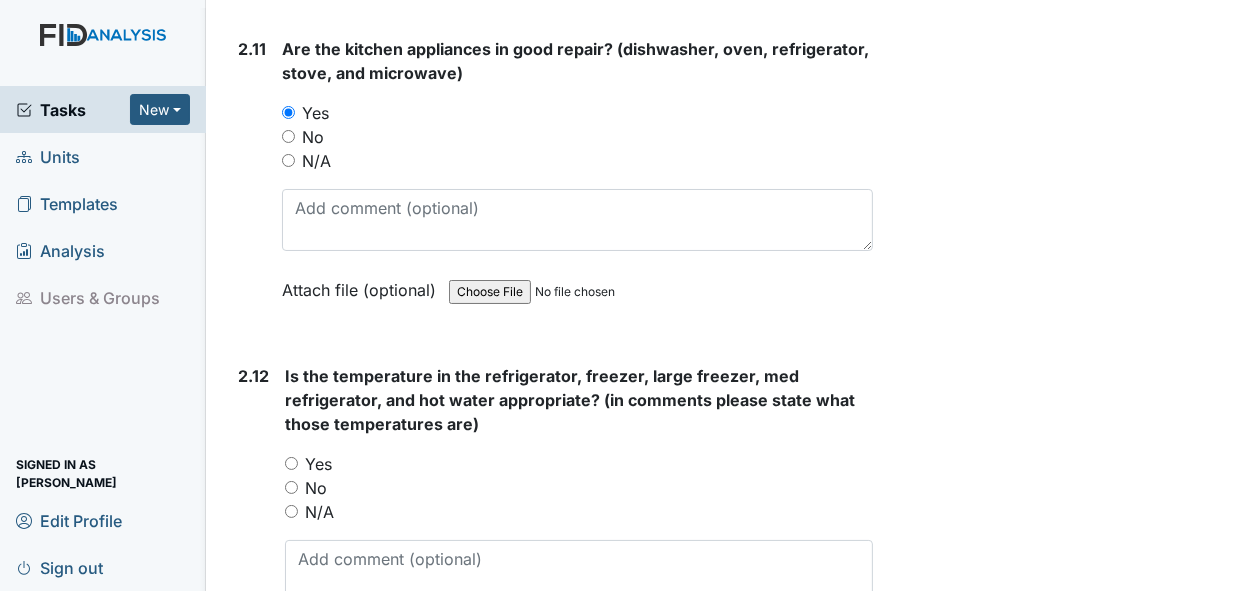 scroll, scrollTop: 6600, scrollLeft: 0, axis: vertical 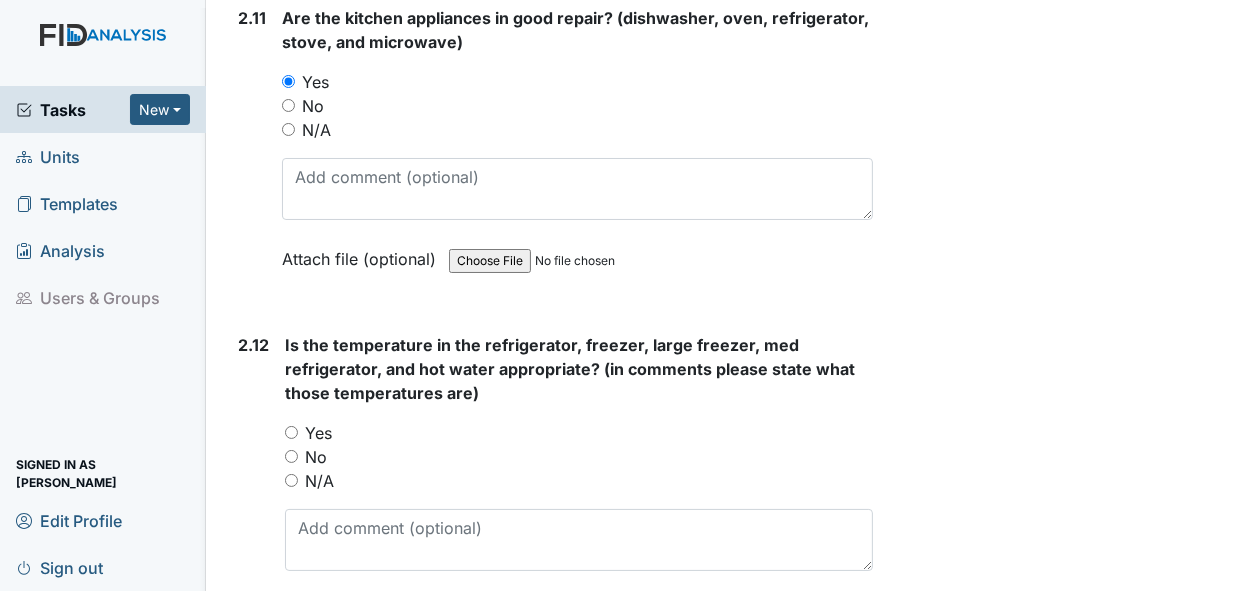 drag, startPoint x: 290, startPoint y: 354, endPoint x: 348, endPoint y: 360, distance: 58.30952 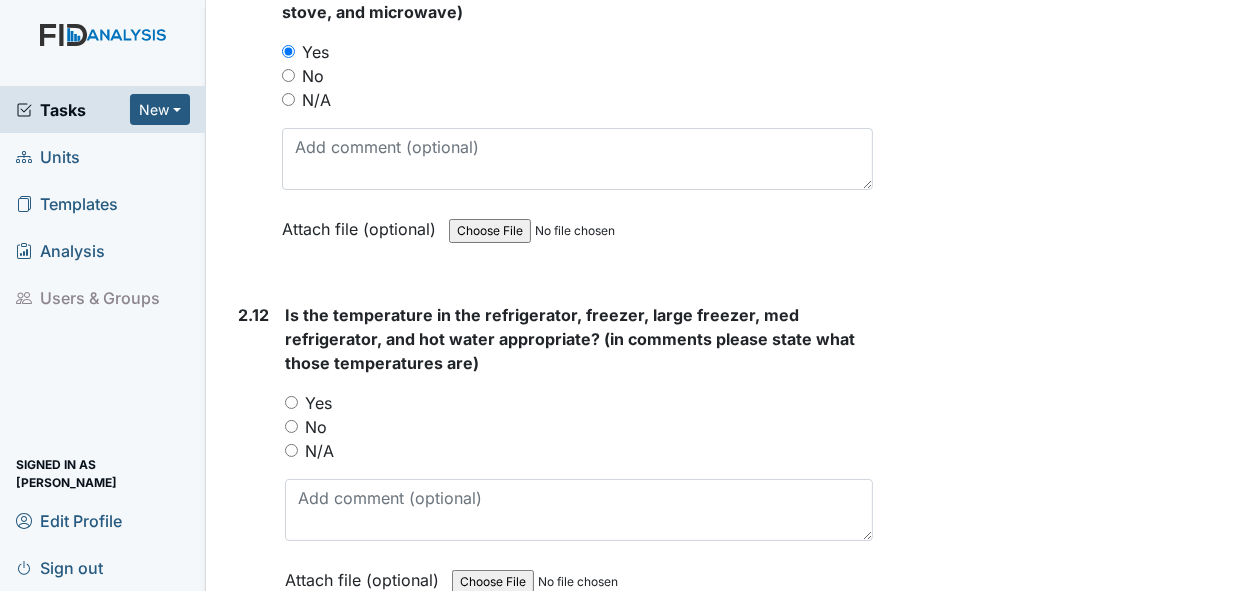 scroll, scrollTop: 6600, scrollLeft: 0, axis: vertical 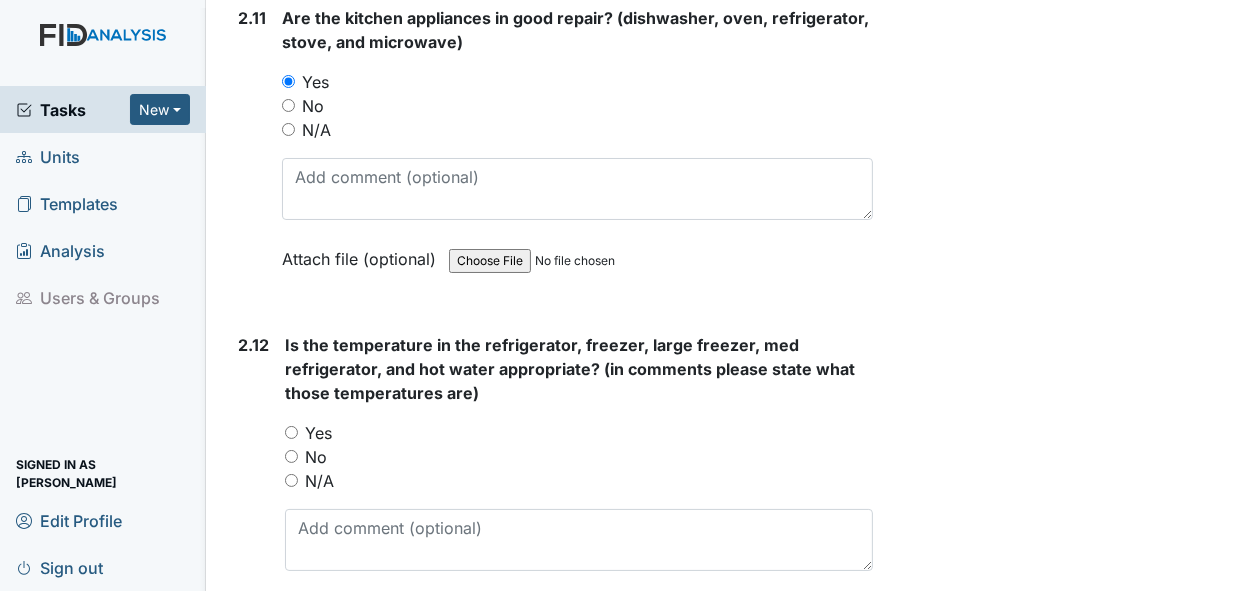 click on "Yes" at bounding box center [291, 432] 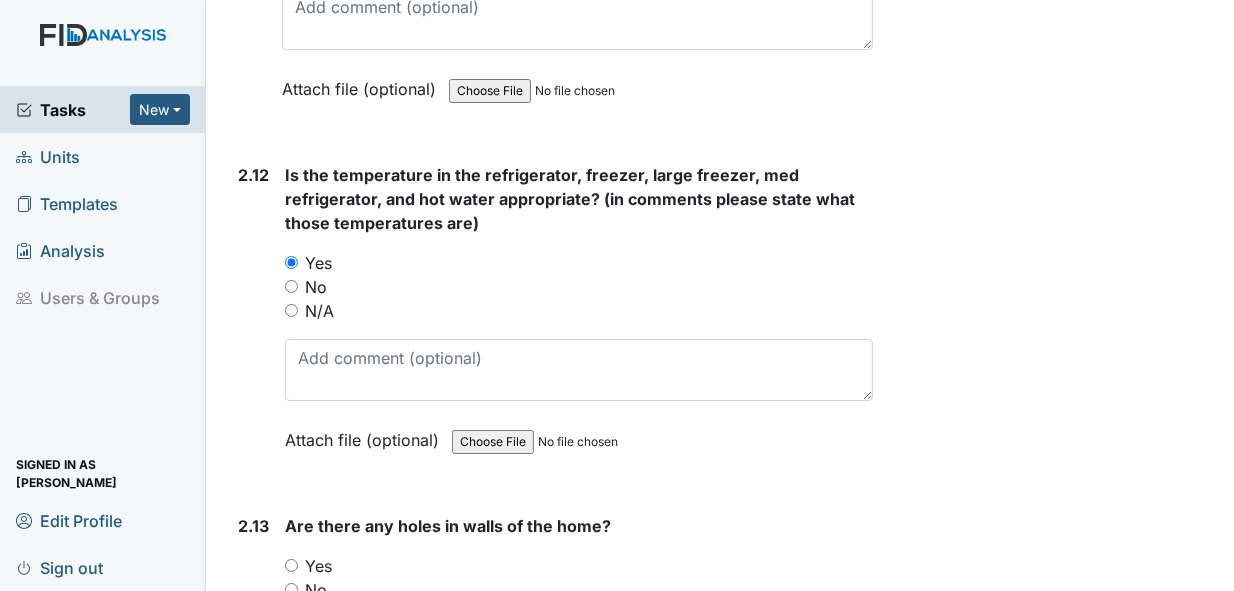 scroll, scrollTop: 6800, scrollLeft: 0, axis: vertical 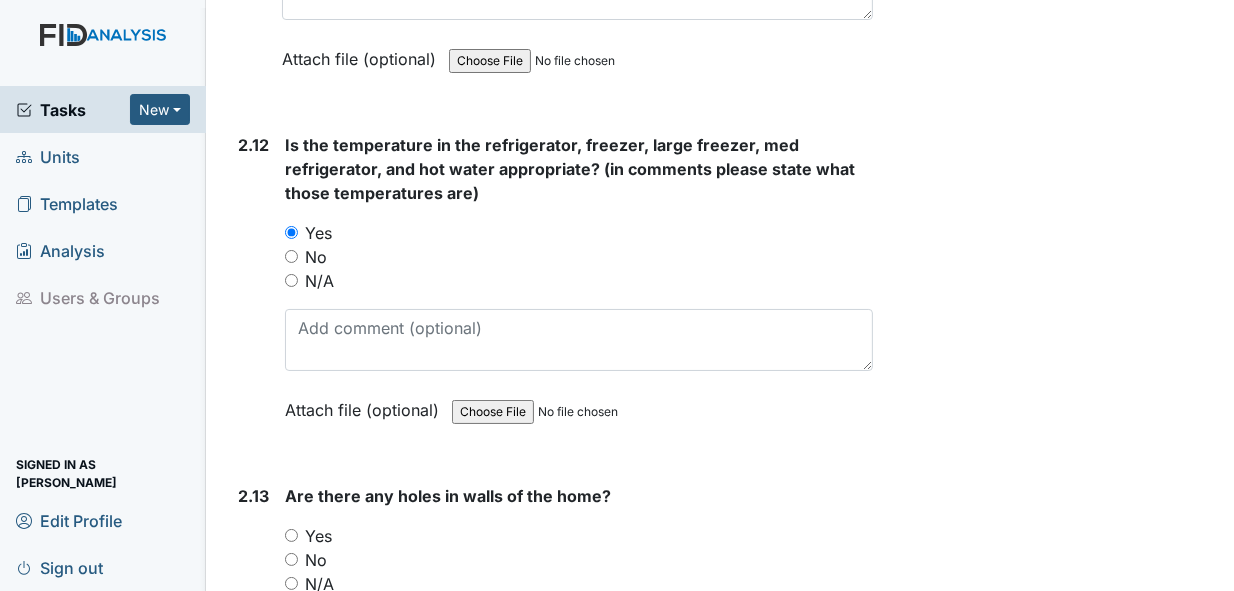 click on "No" at bounding box center (291, 559) 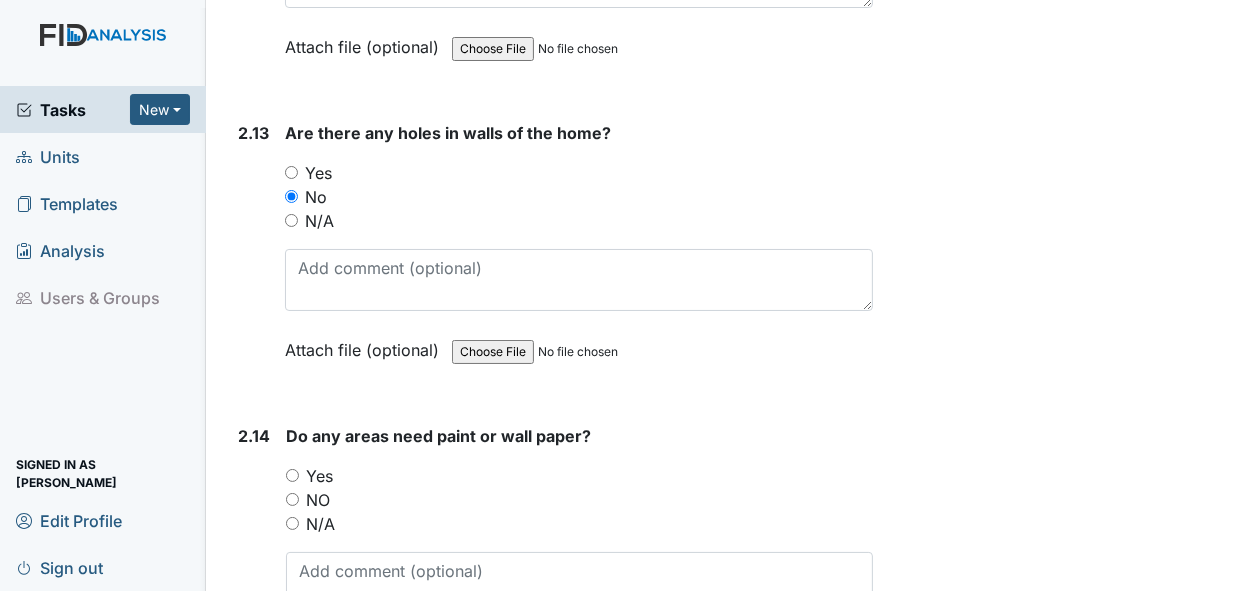 scroll, scrollTop: 7200, scrollLeft: 0, axis: vertical 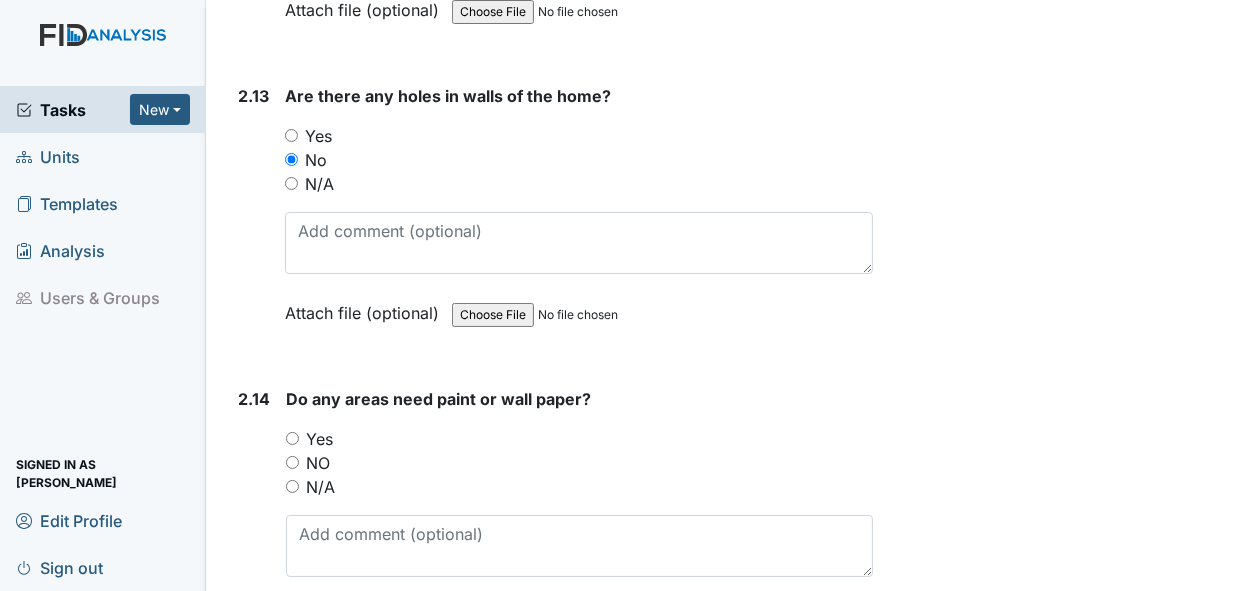 click on "Yes" at bounding box center (292, 438) 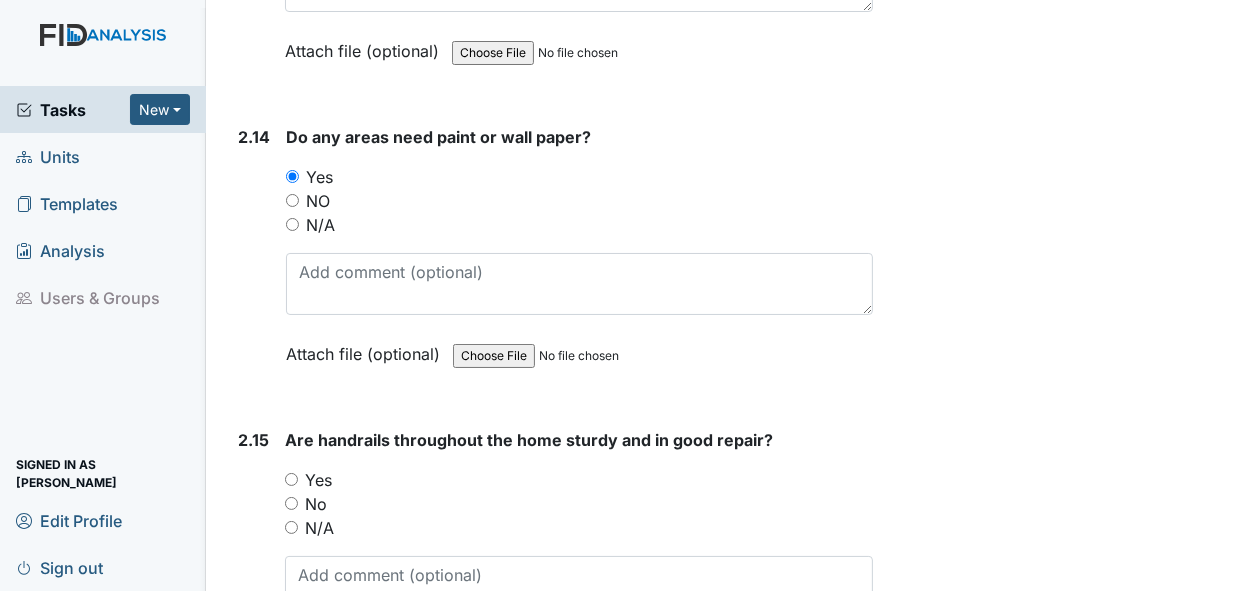 scroll, scrollTop: 7500, scrollLeft: 0, axis: vertical 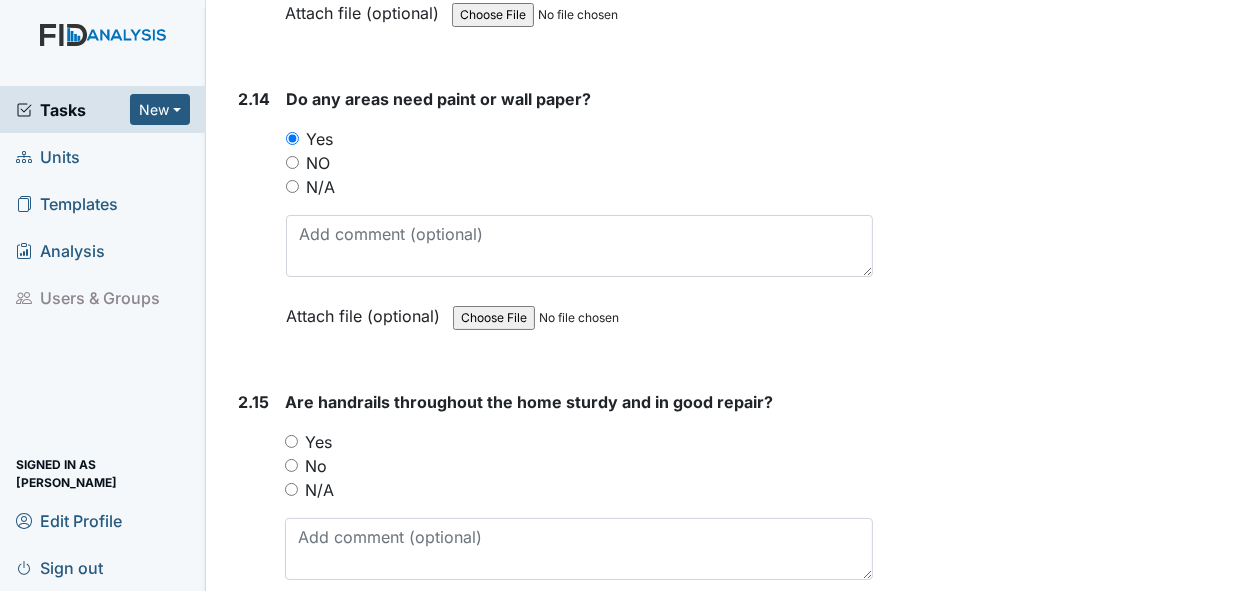 drag, startPoint x: 290, startPoint y: 81, endPoint x: 298, endPoint y: 89, distance: 11.313708 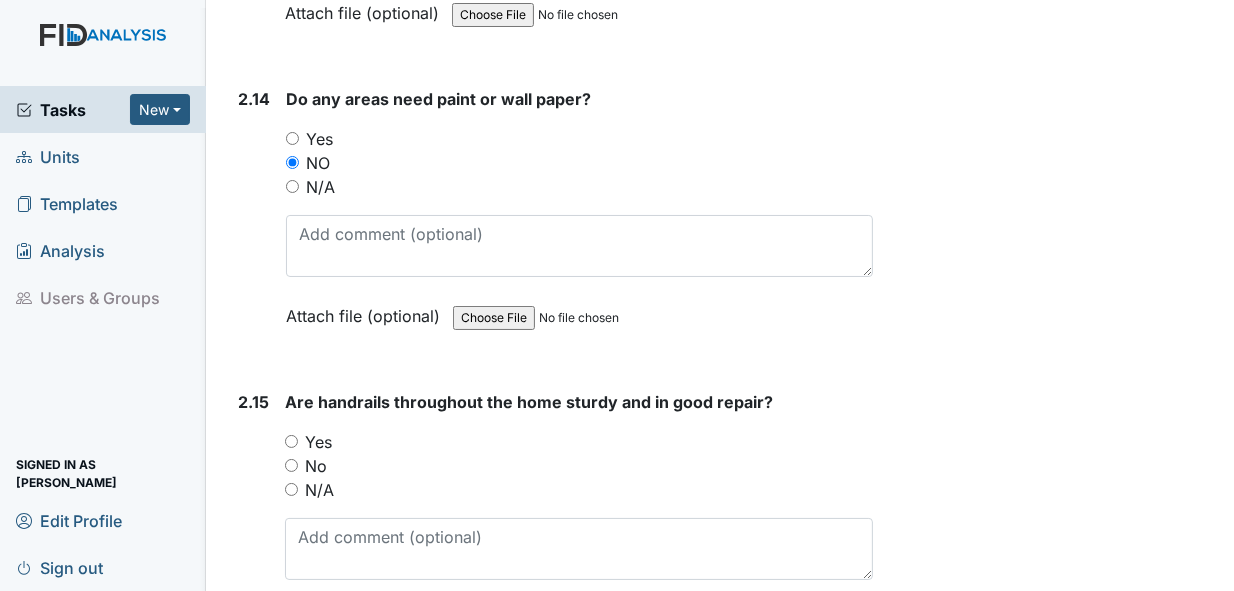 drag, startPoint x: 292, startPoint y: 358, endPoint x: 336, endPoint y: 366, distance: 44.72136 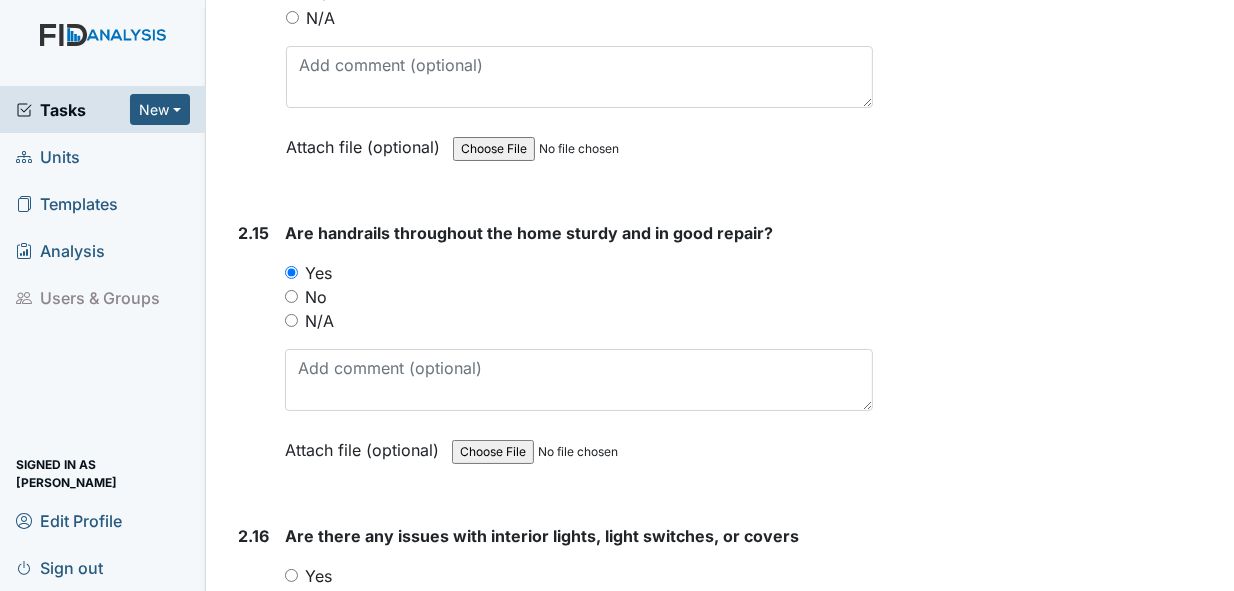 scroll, scrollTop: 7700, scrollLeft: 0, axis: vertical 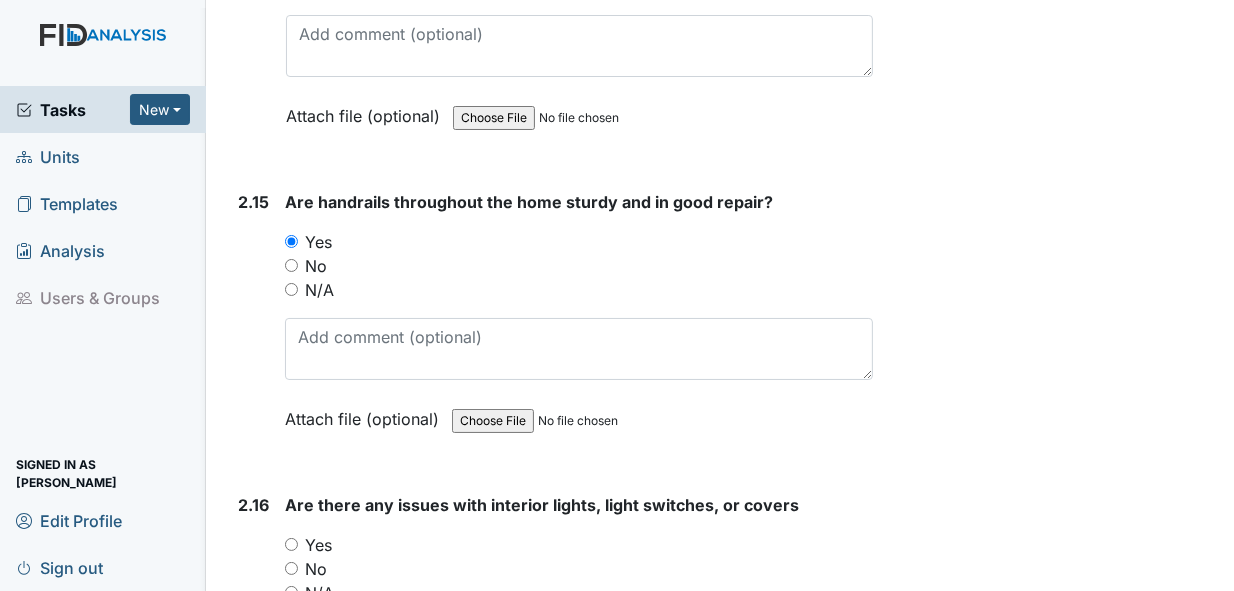 click on "No" at bounding box center (291, 568) 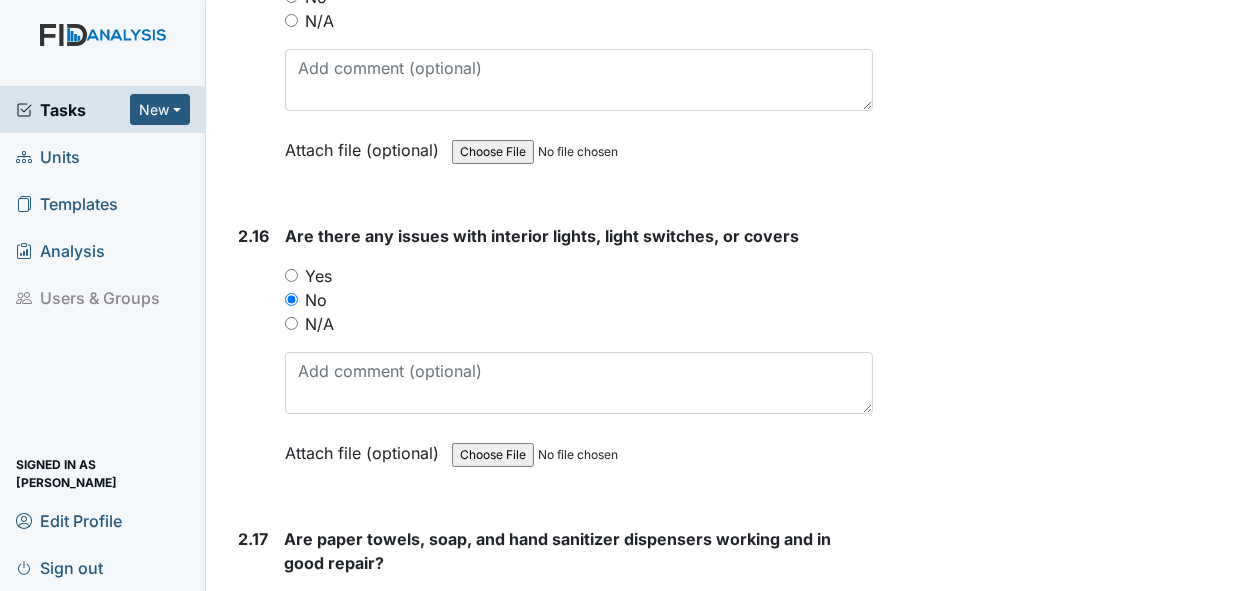 scroll, scrollTop: 8000, scrollLeft: 0, axis: vertical 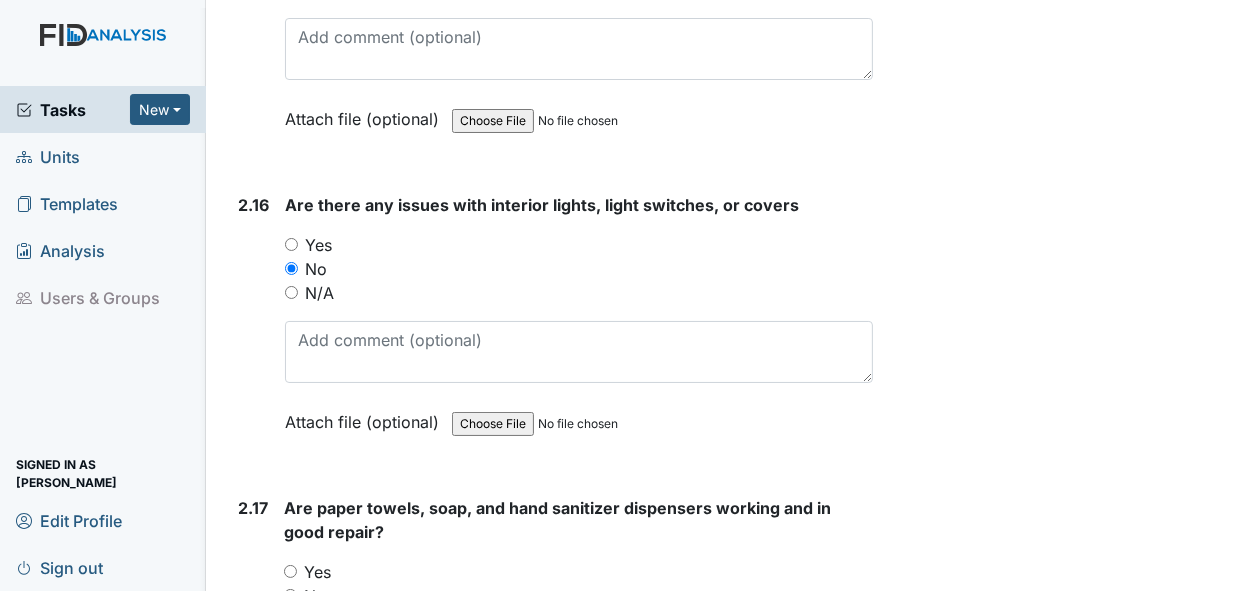 drag, startPoint x: 292, startPoint y: 486, endPoint x: 345, endPoint y: 486, distance: 53 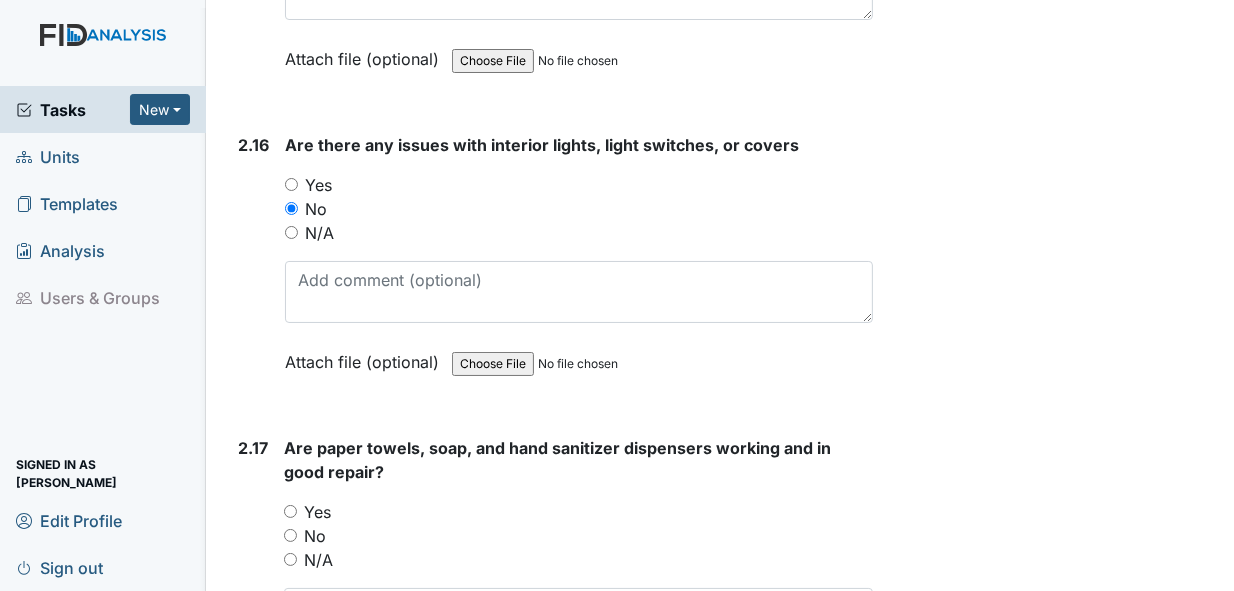 scroll, scrollTop: 8100, scrollLeft: 0, axis: vertical 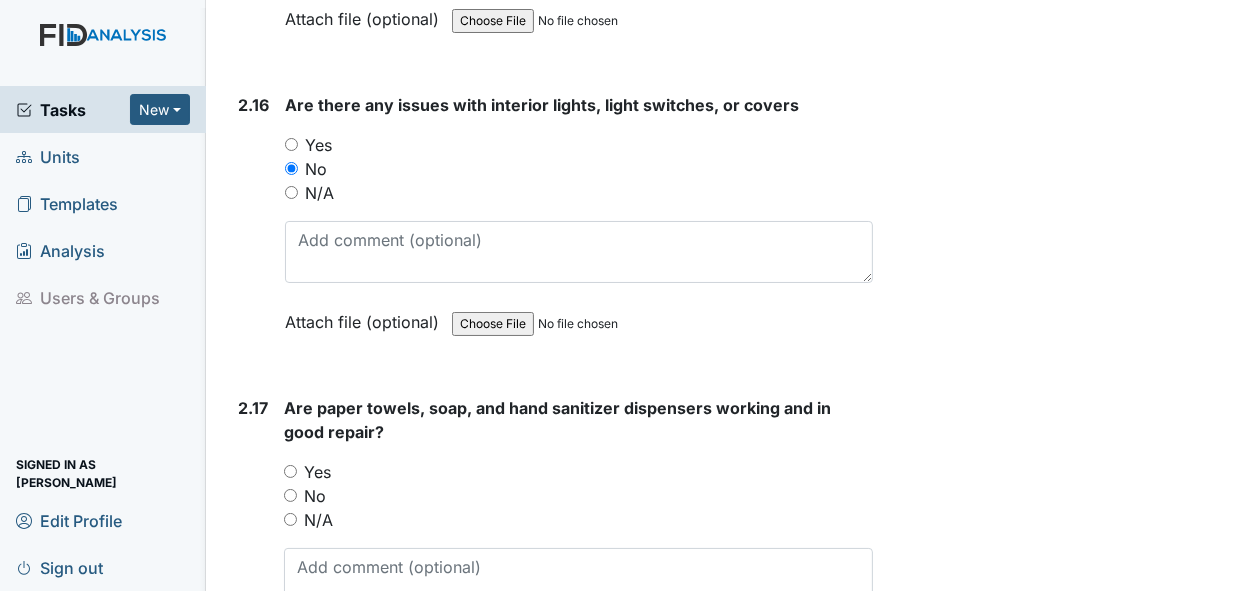 drag, startPoint x: 292, startPoint y: 387, endPoint x: 374, endPoint y: 409, distance: 84.89994 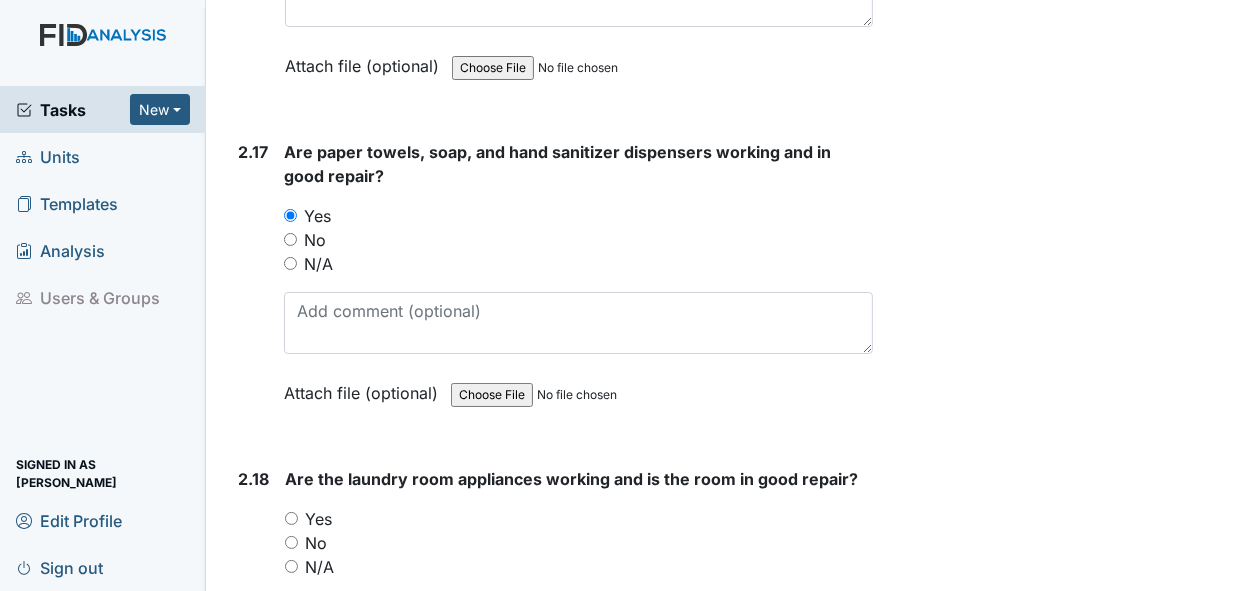 scroll, scrollTop: 8400, scrollLeft: 0, axis: vertical 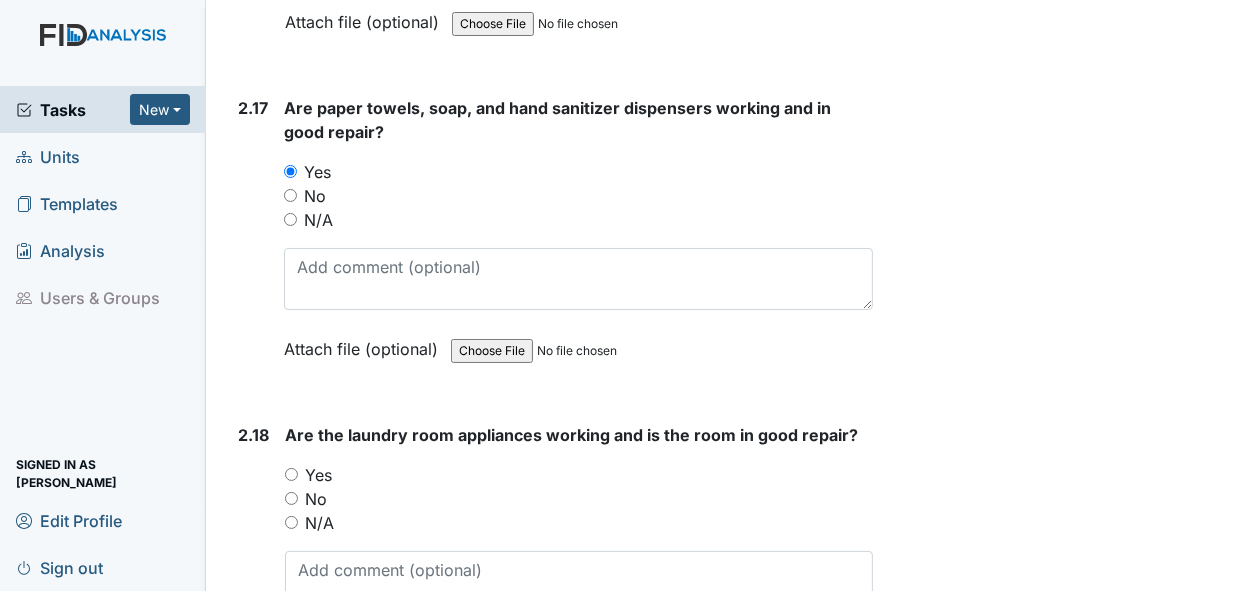 drag, startPoint x: 290, startPoint y: 387, endPoint x: 339, endPoint y: 396, distance: 49.819675 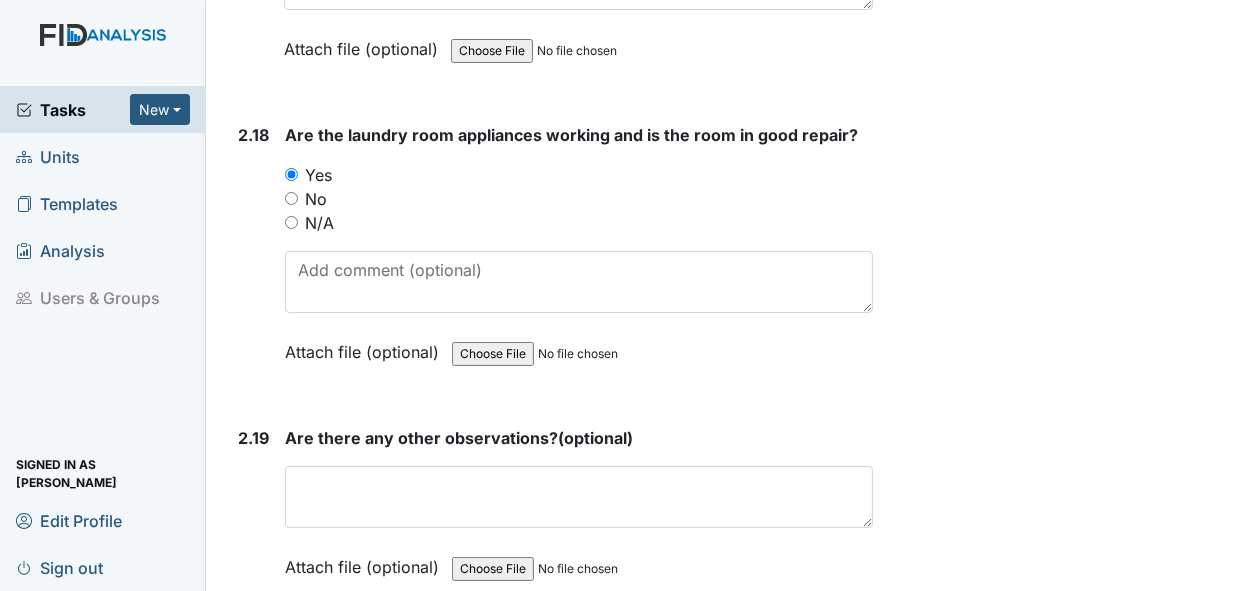 scroll, scrollTop: 8800, scrollLeft: 0, axis: vertical 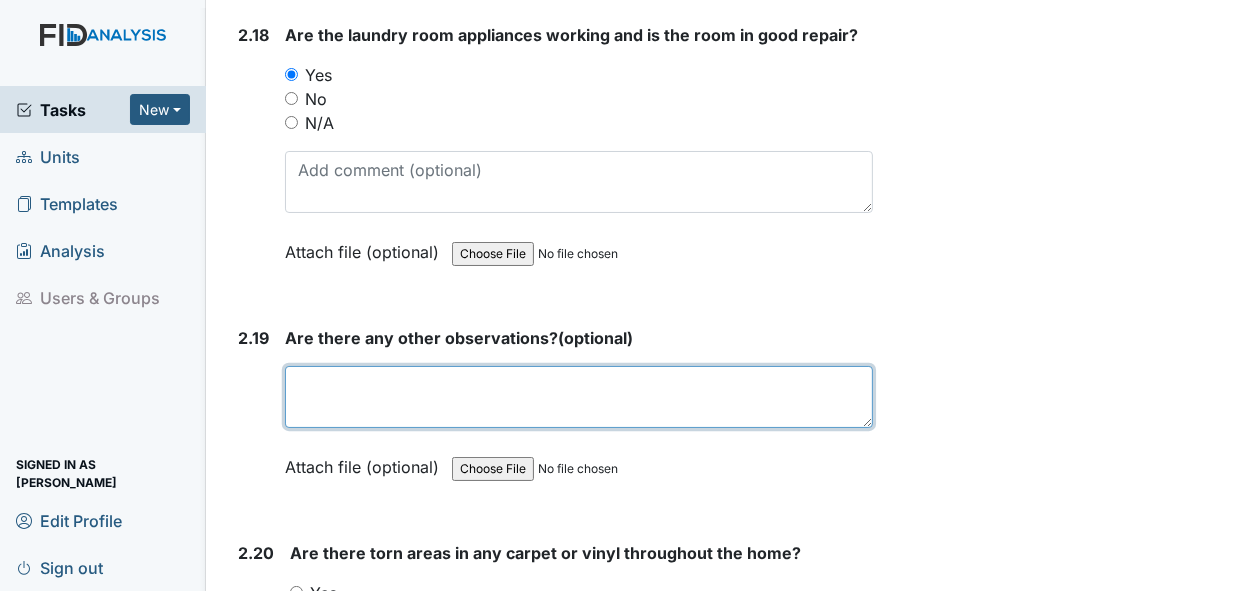 click at bounding box center [579, 397] 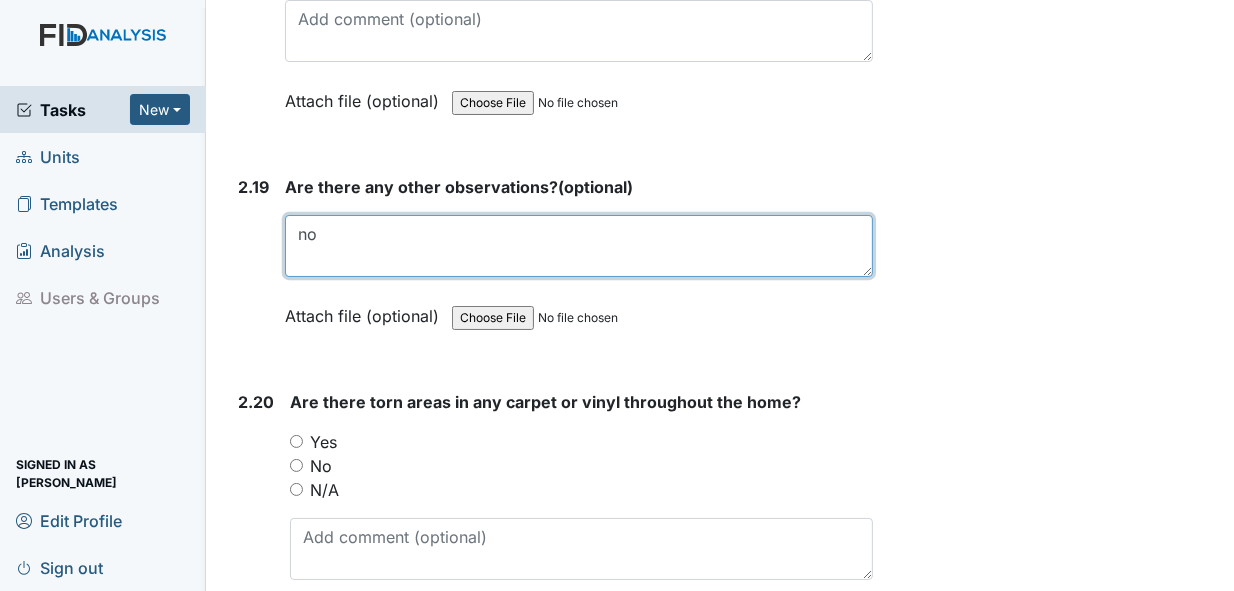 scroll, scrollTop: 9000, scrollLeft: 0, axis: vertical 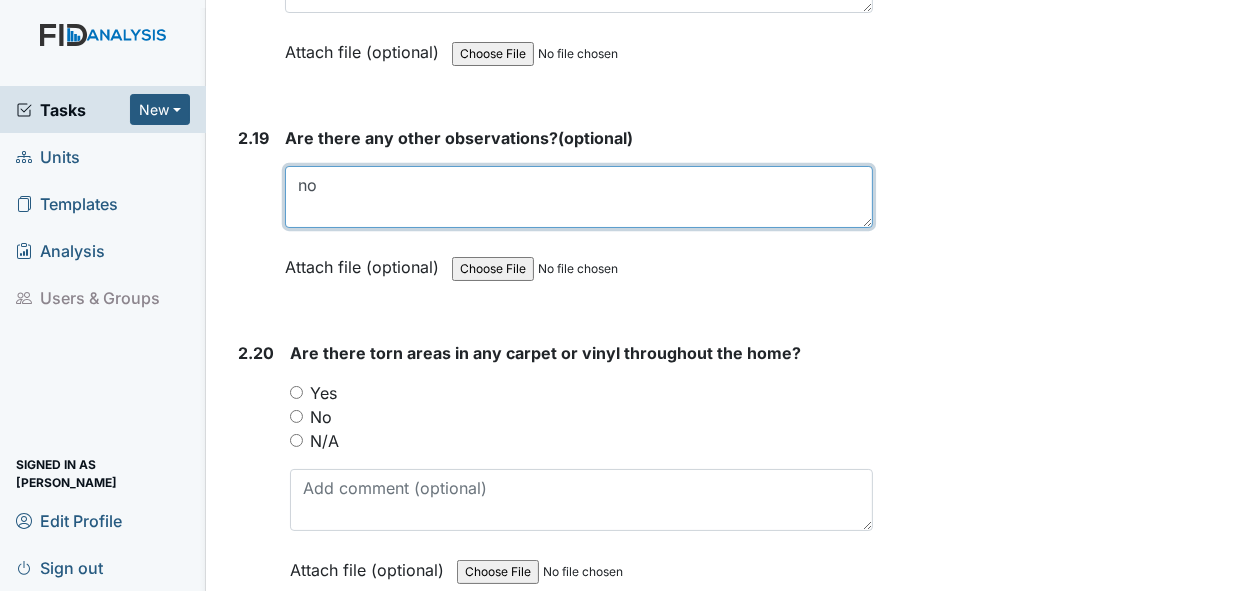 type on "no" 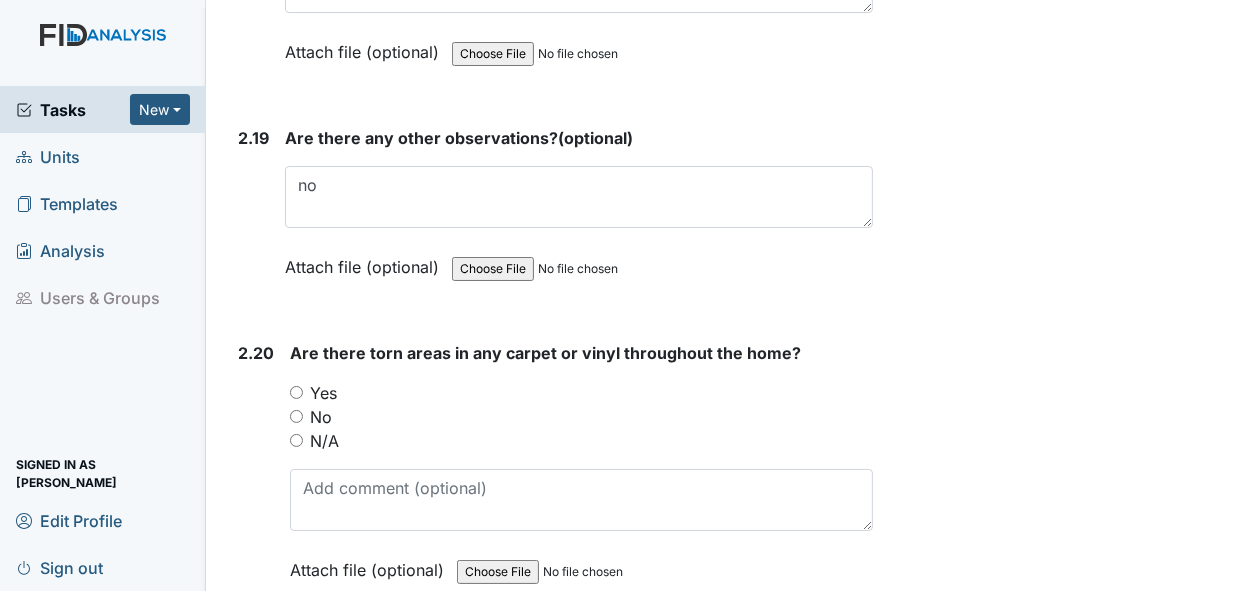 click on "No" at bounding box center [296, 416] 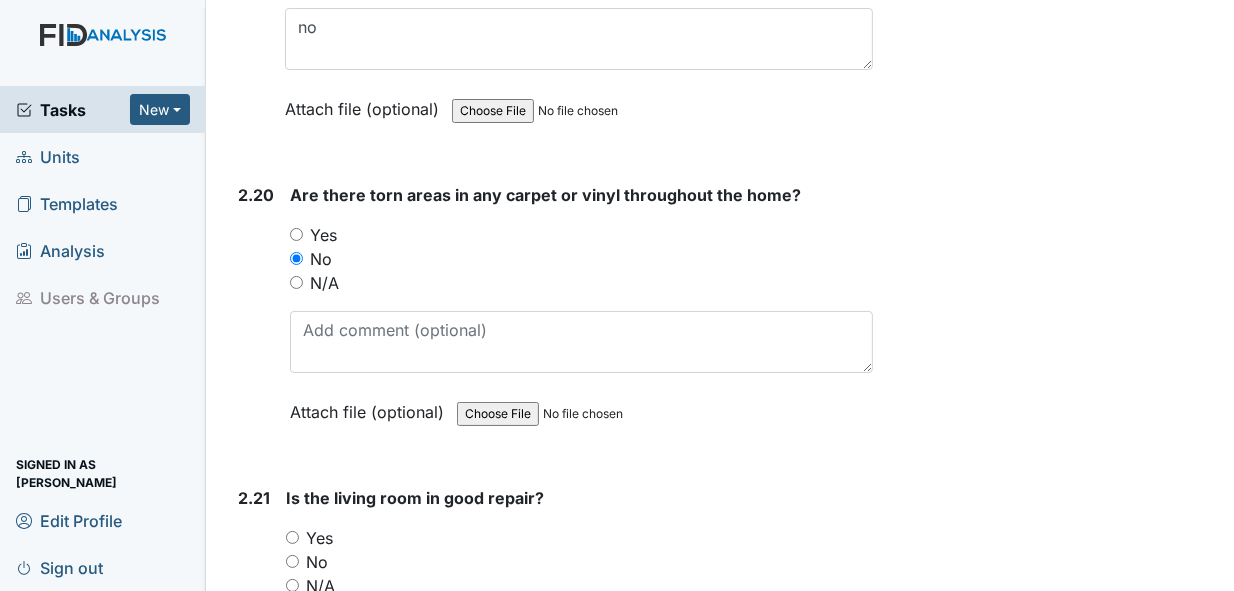 scroll, scrollTop: 9200, scrollLeft: 0, axis: vertical 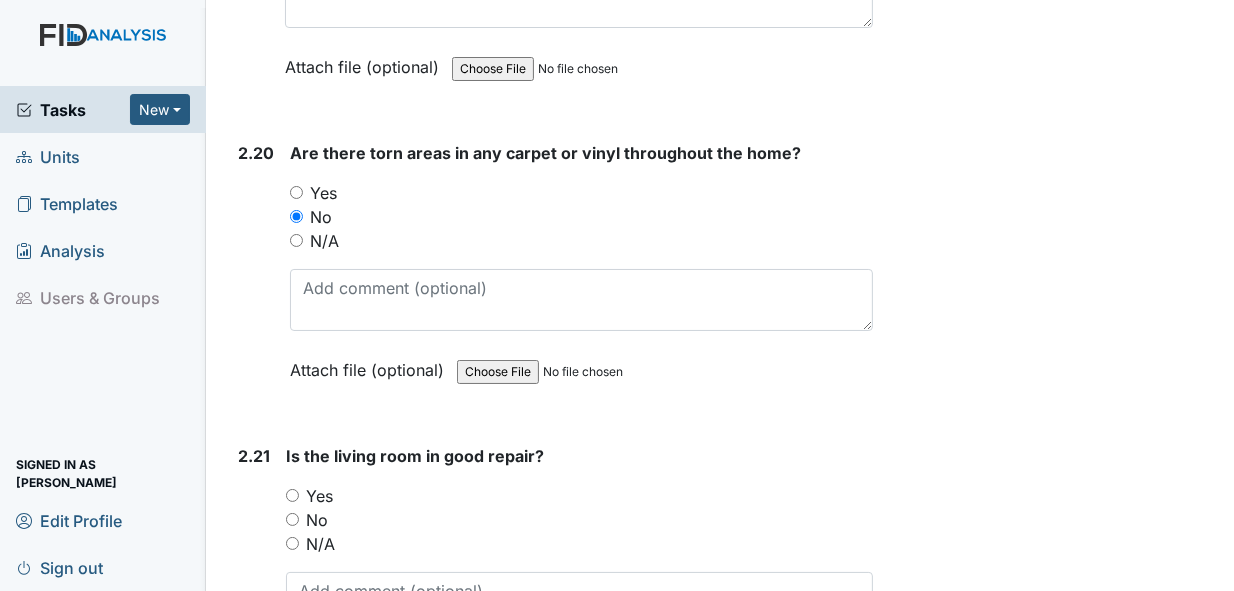 click on "Yes" at bounding box center [292, 495] 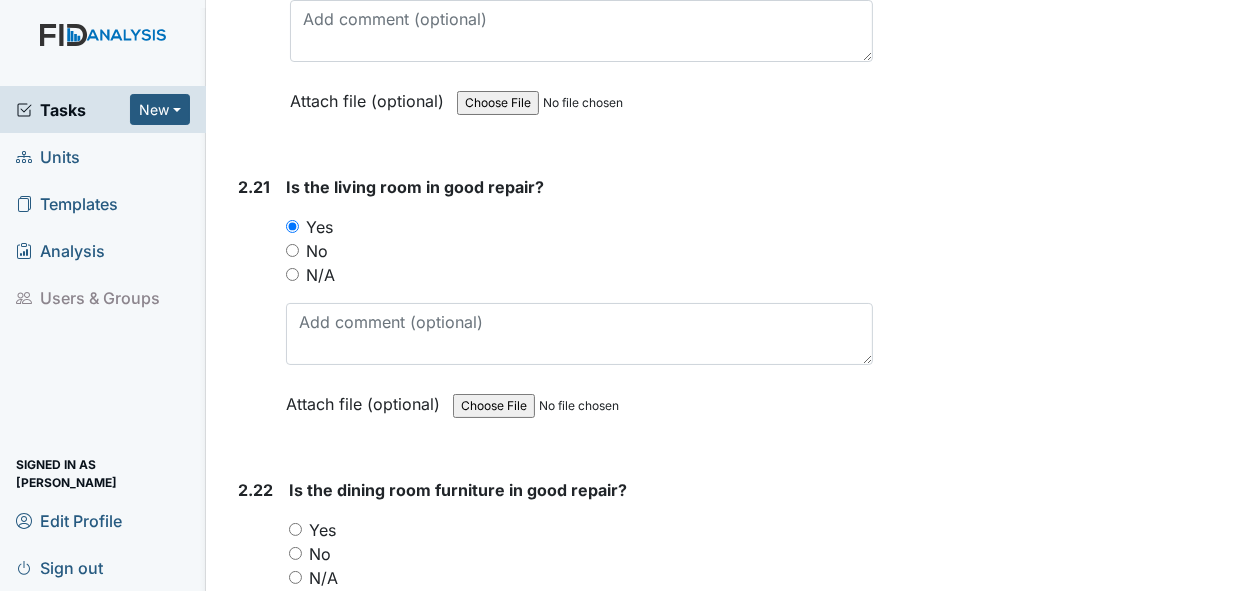 scroll, scrollTop: 9500, scrollLeft: 0, axis: vertical 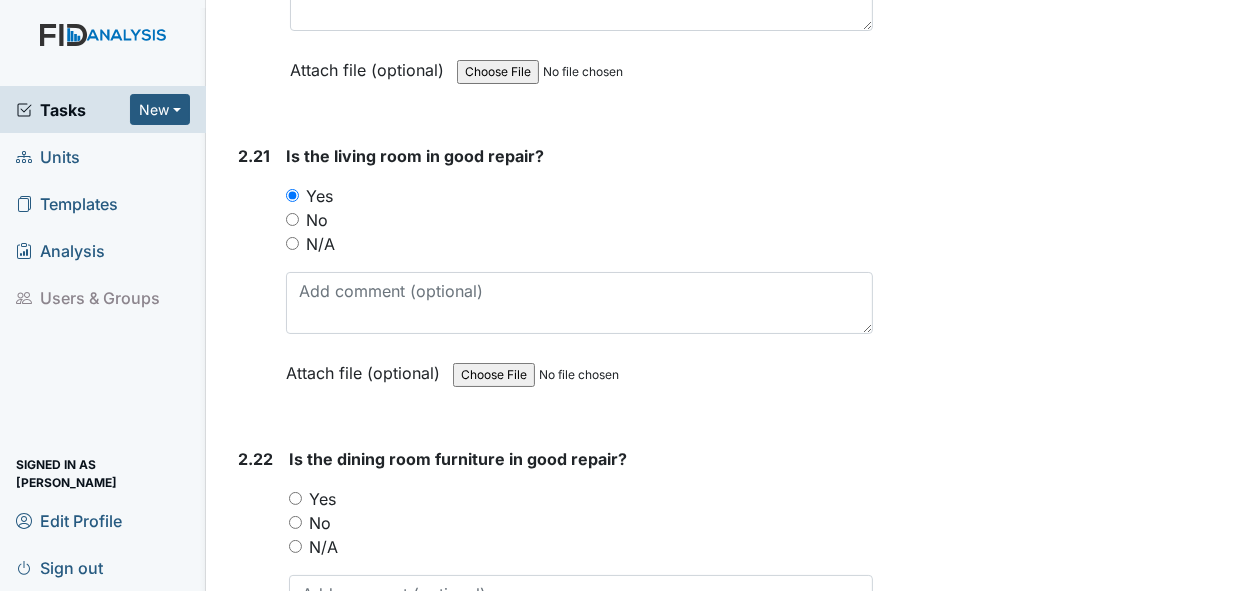 click on "Yes" at bounding box center [295, 498] 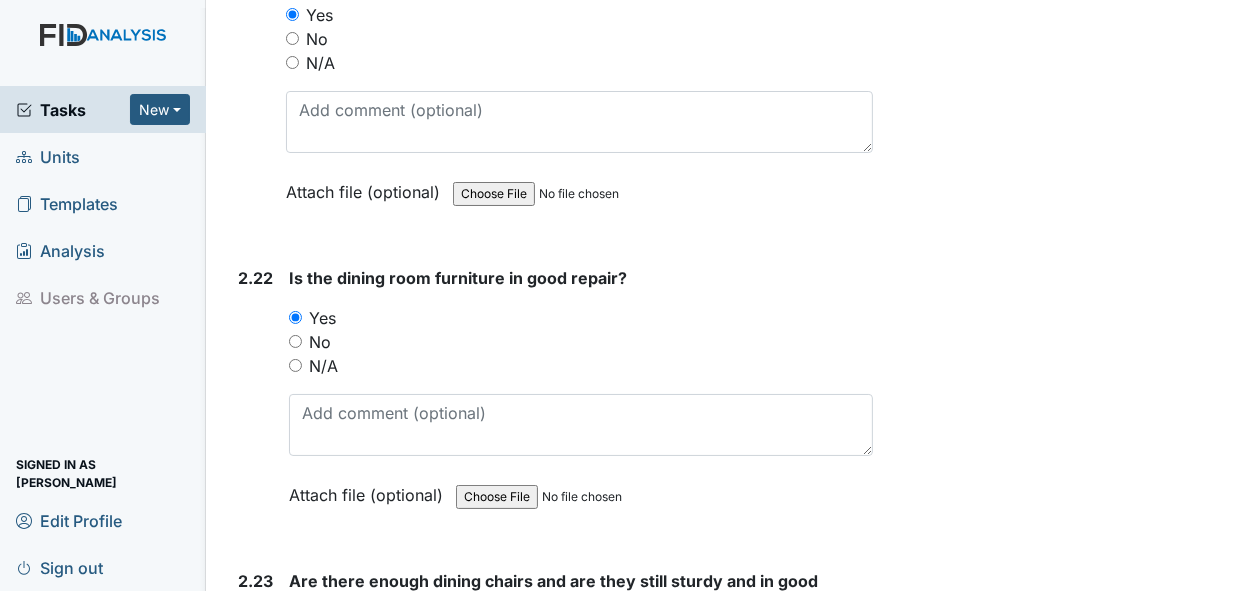 scroll, scrollTop: 9800, scrollLeft: 0, axis: vertical 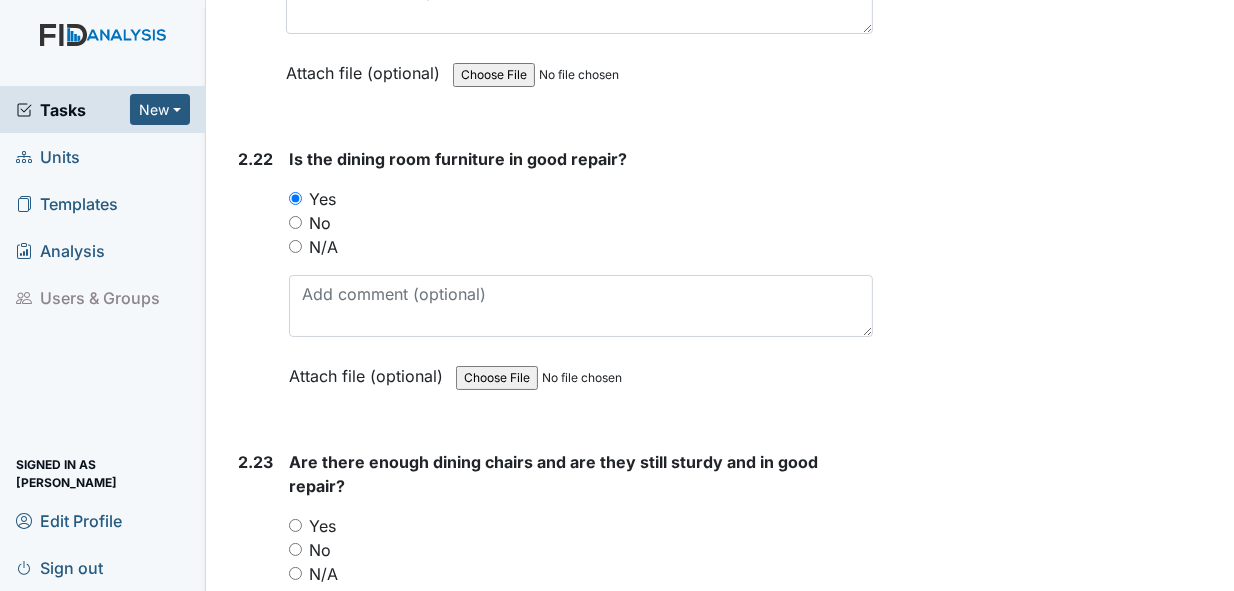 click on "Yes" at bounding box center [295, 525] 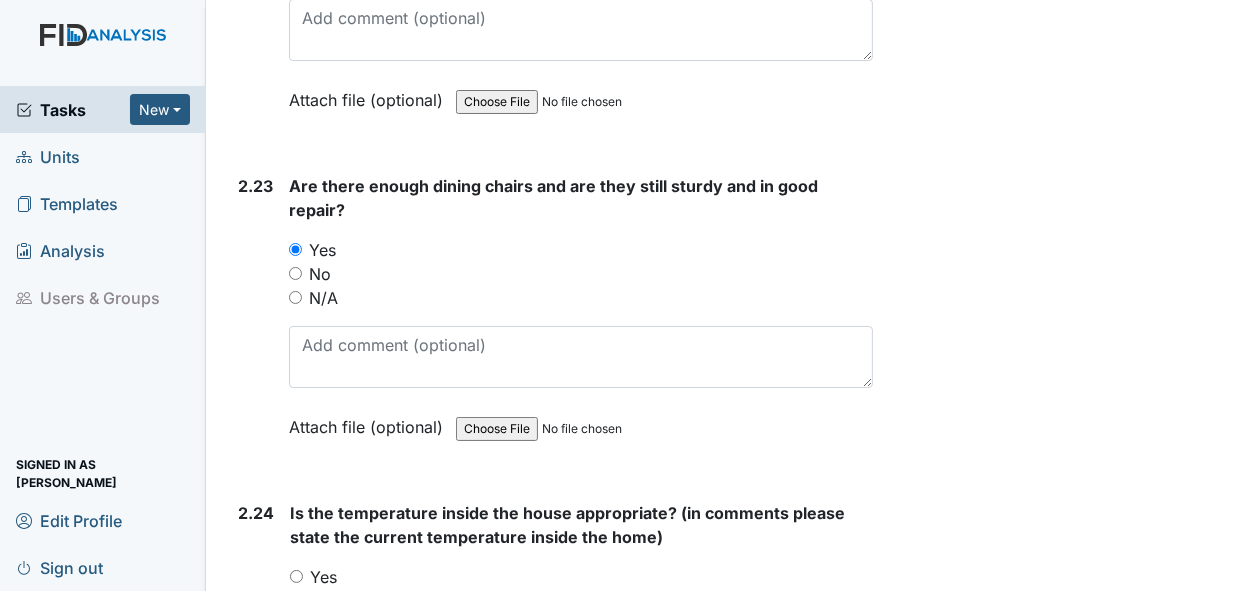 scroll, scrollTop: 10100, scrollLeft: 0, axis: vertical 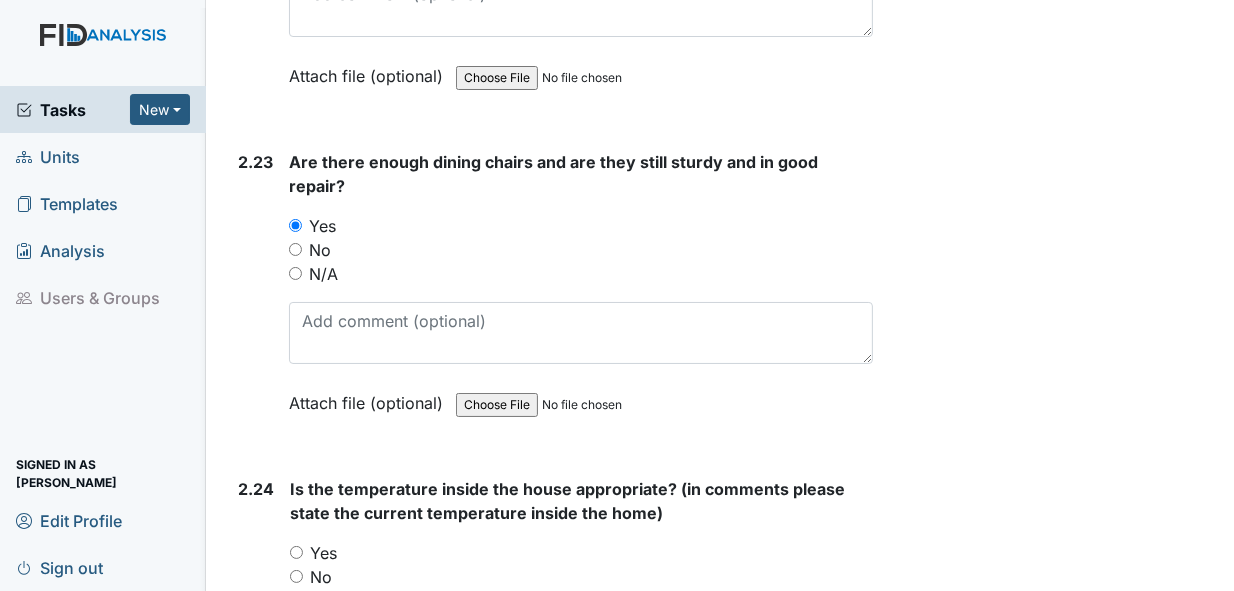 drag, startPoint x: 293, startPoint y: 459, endPoint x: 346, endPoint y: 472, distance: 54.571056 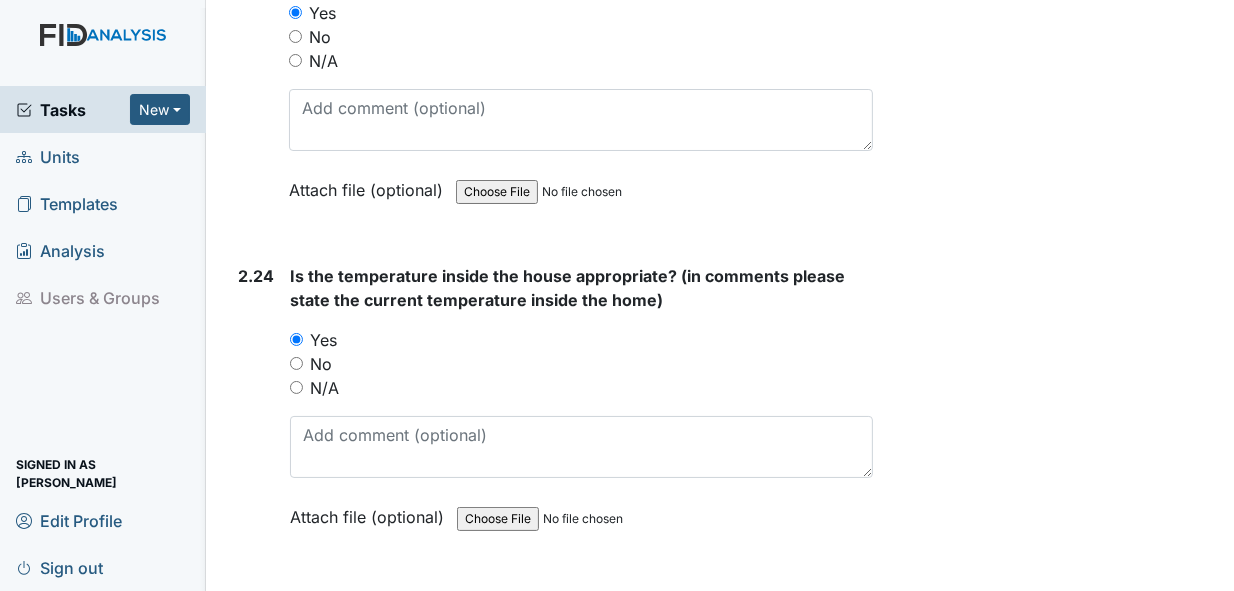 scroll, scrollTop: 10400, scrollLeft: 0, axis: vertical 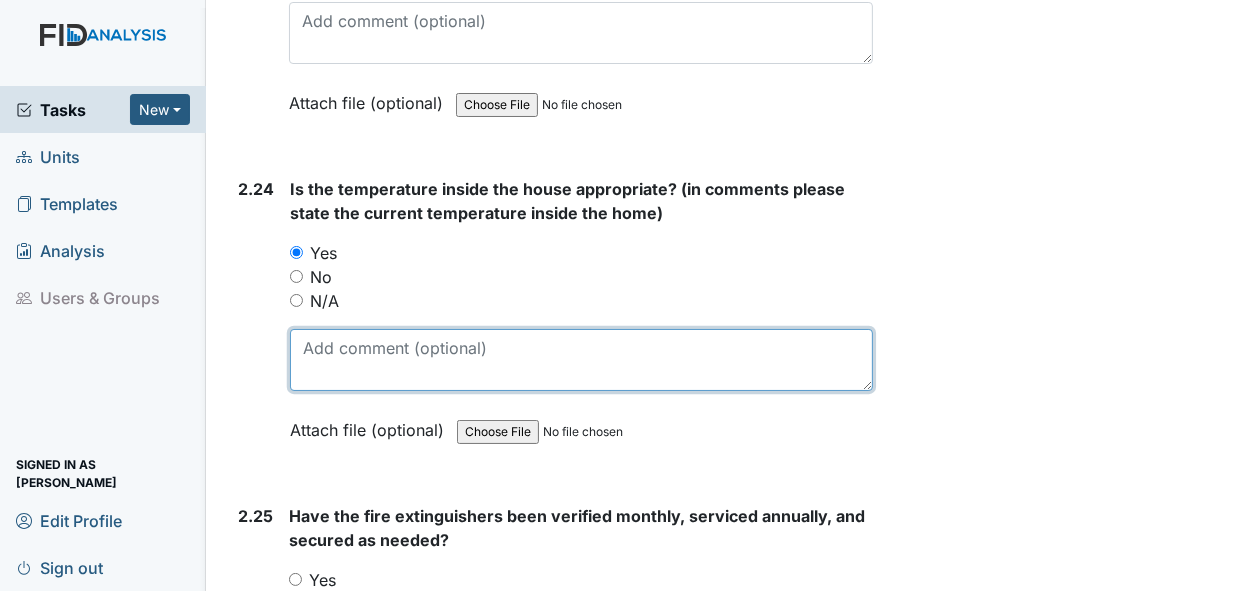 click at bounding box center (582, 360) 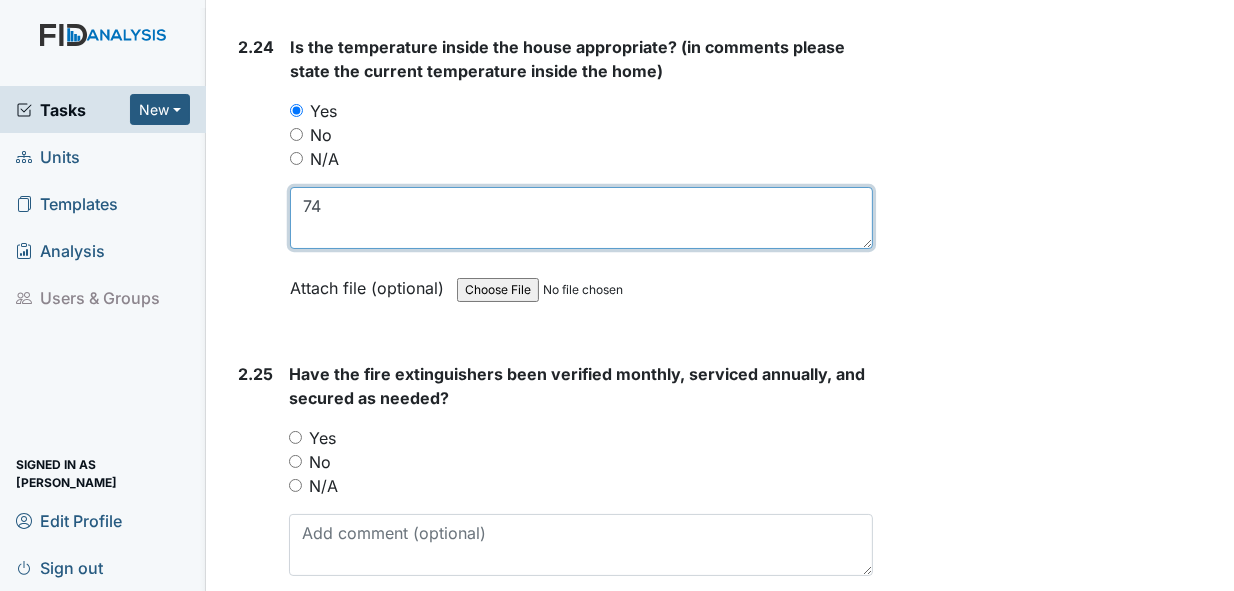 scroll, scrollTop: 10597, scrollLeft: 0, axis: vertical 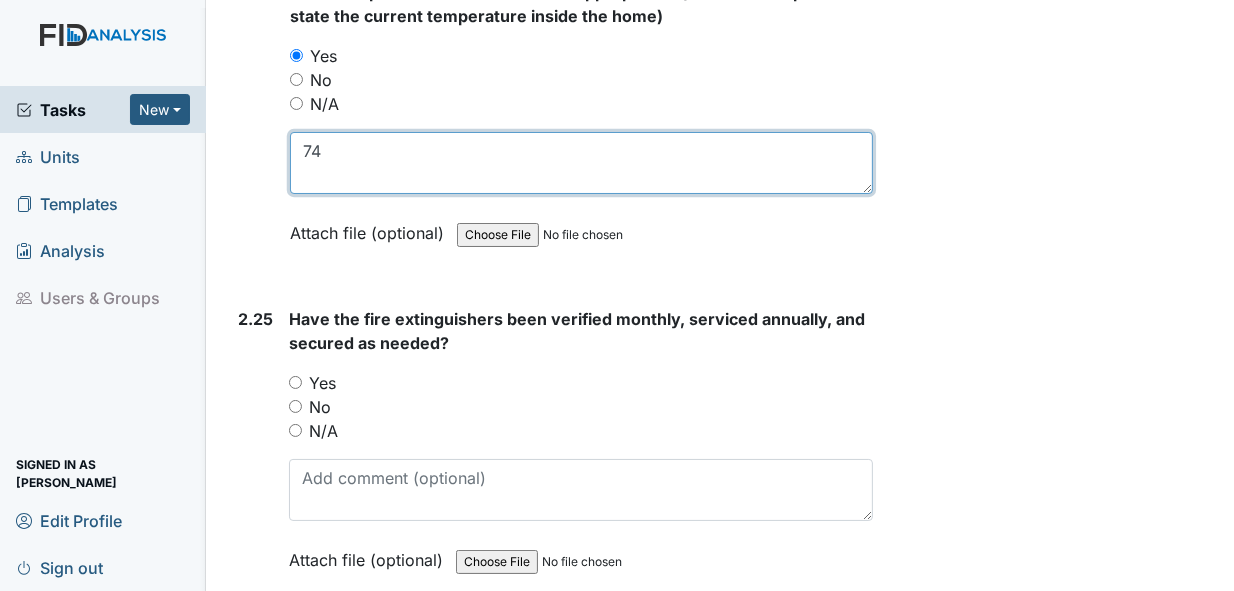 type on "74" 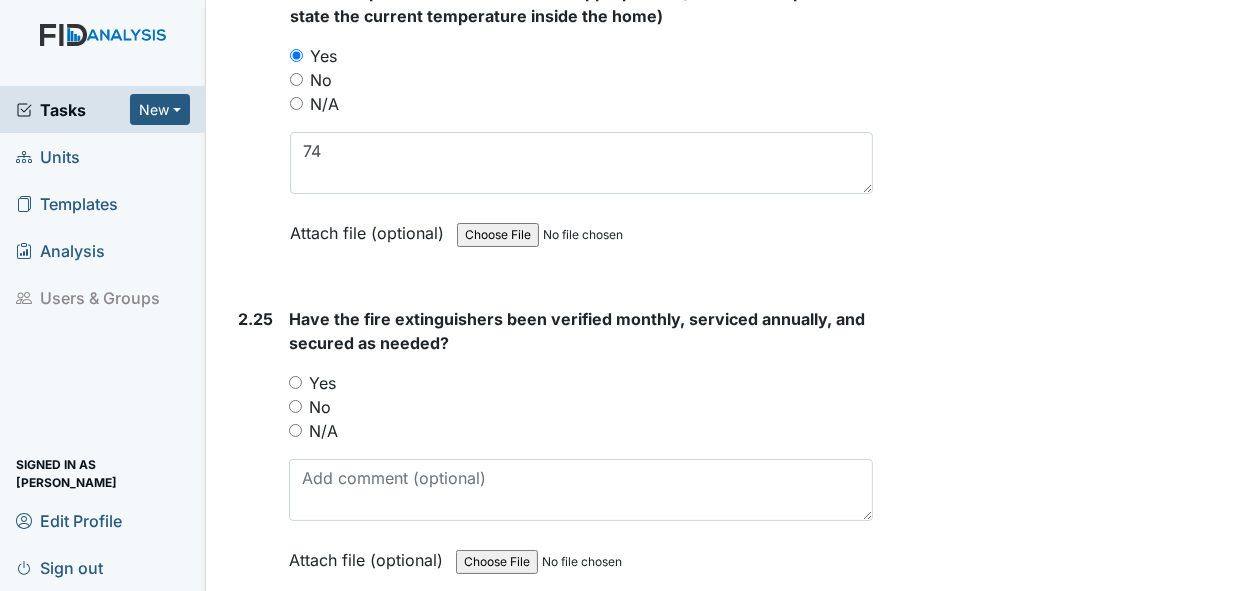 click on "Yes" at bounding box center [295, 382] 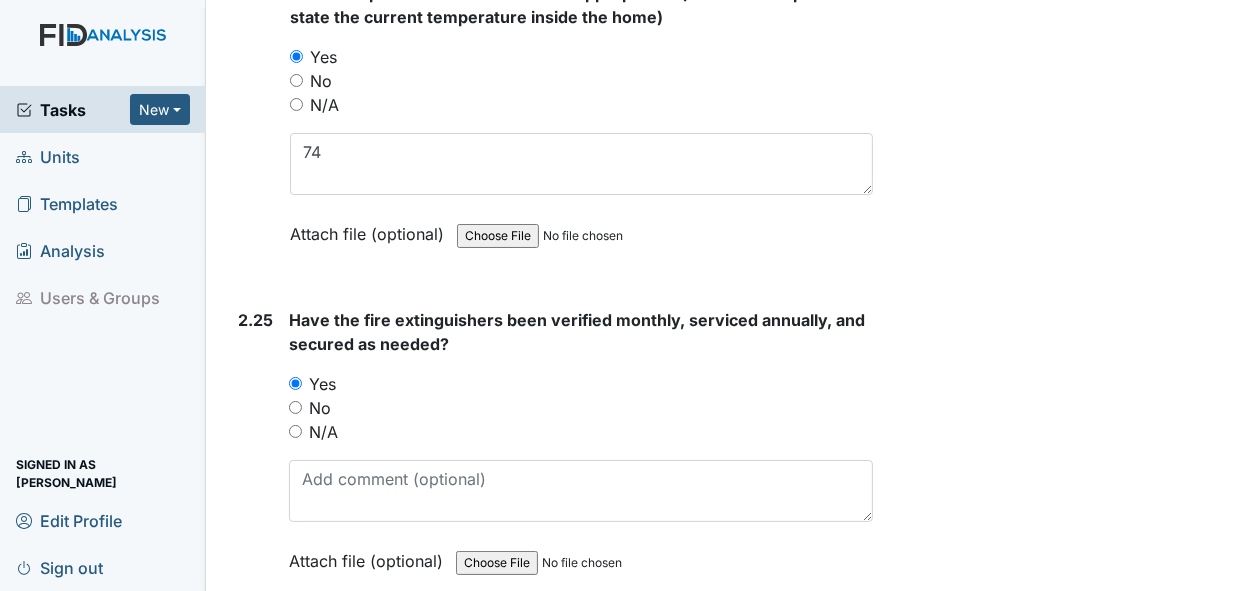 scroll, scrollTop: 10597, scrollLeft: 0, axis: vertical 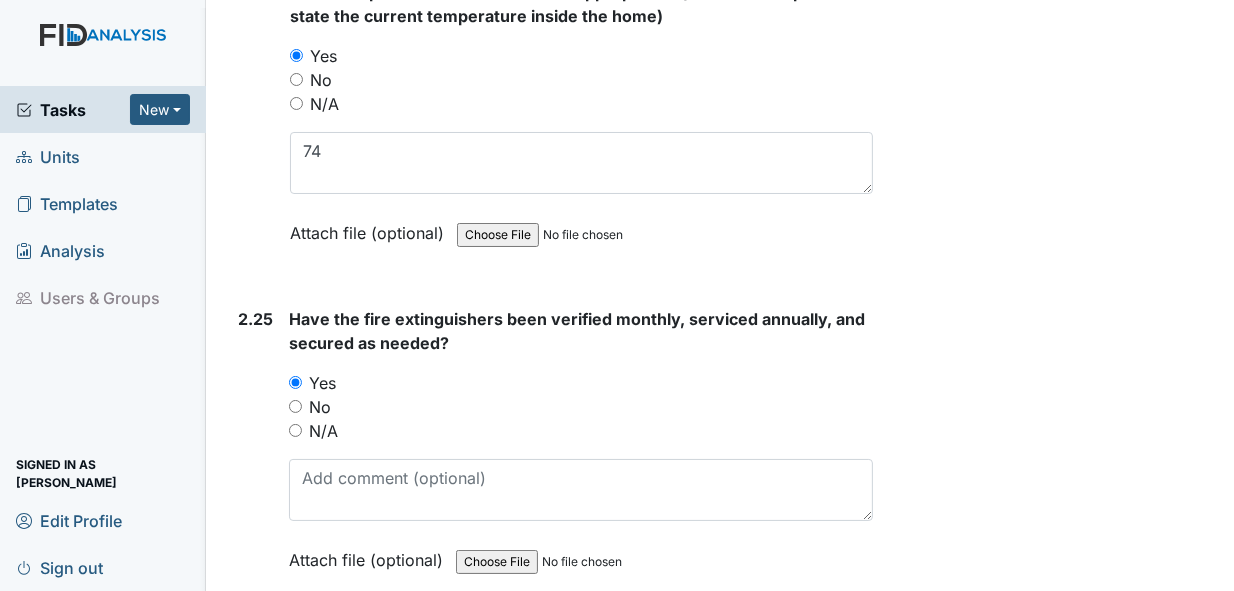 click on "Submit" at bounding box center (552, 653) 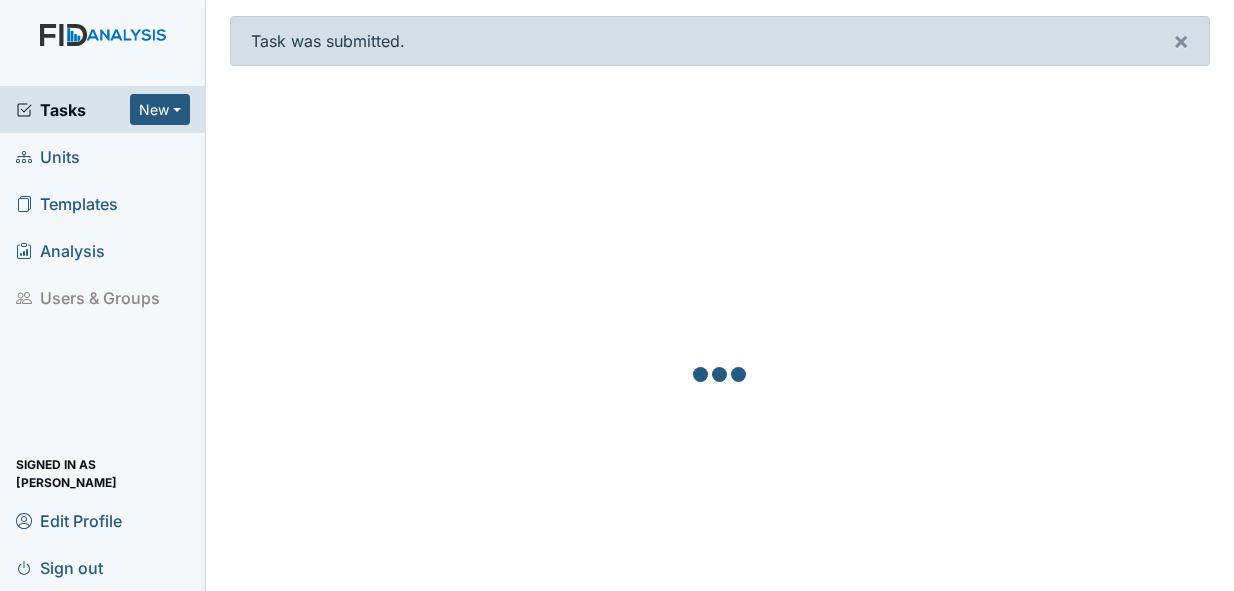 scroll, scrollTop: 0, scrollLeft: 0, axis: both 